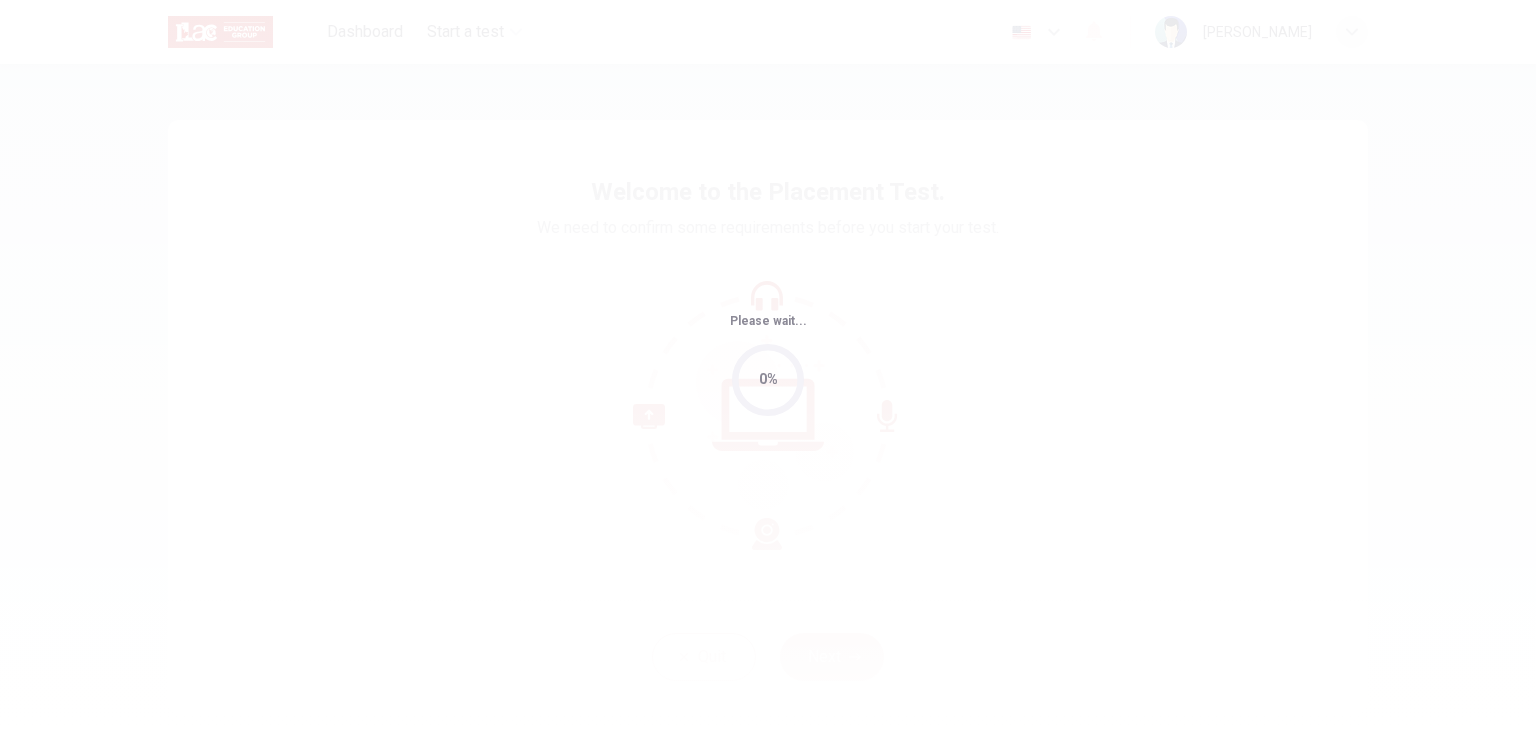 scroll, scrollTop: 0, scrollLeft: 0, axis: both 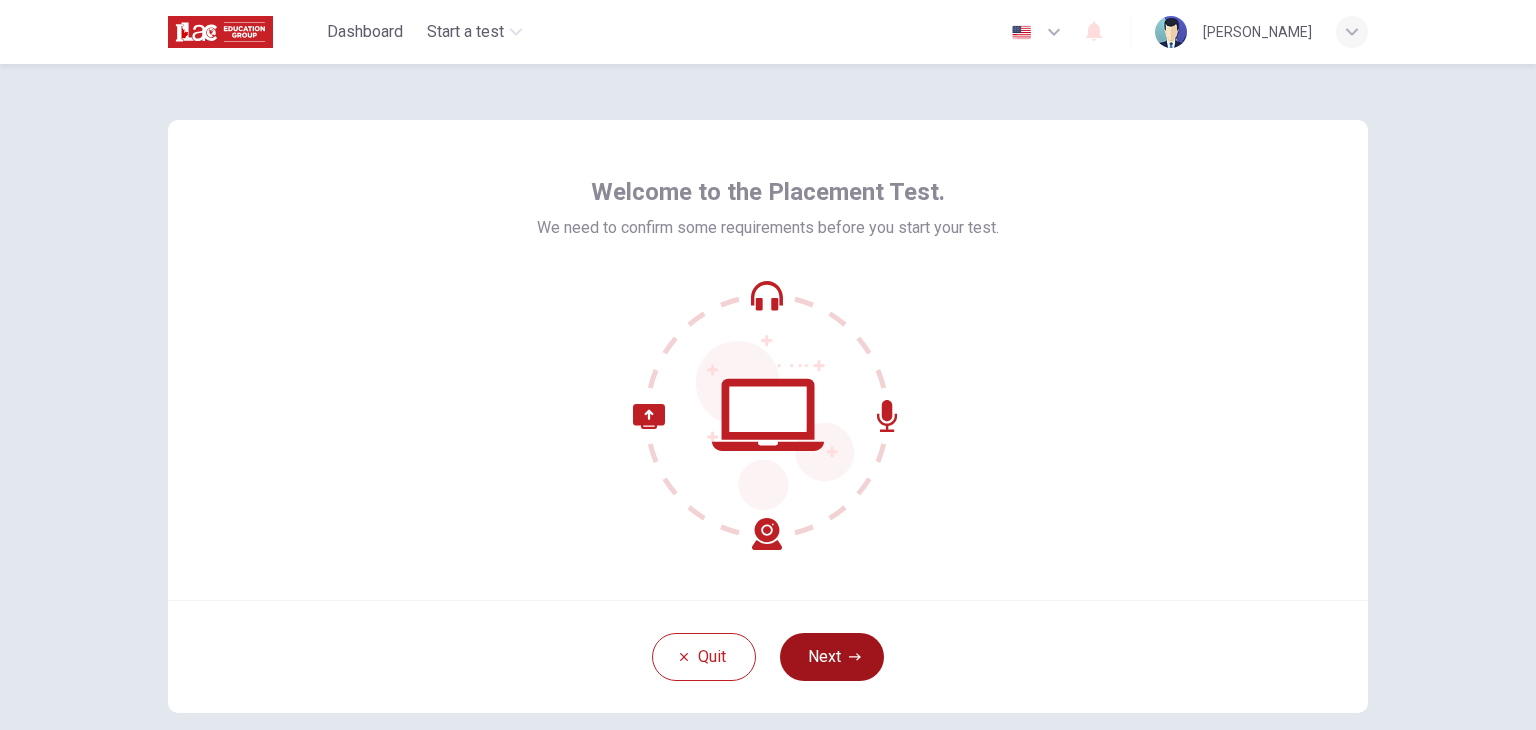 click on "Next" at bounding box center [832, 657] 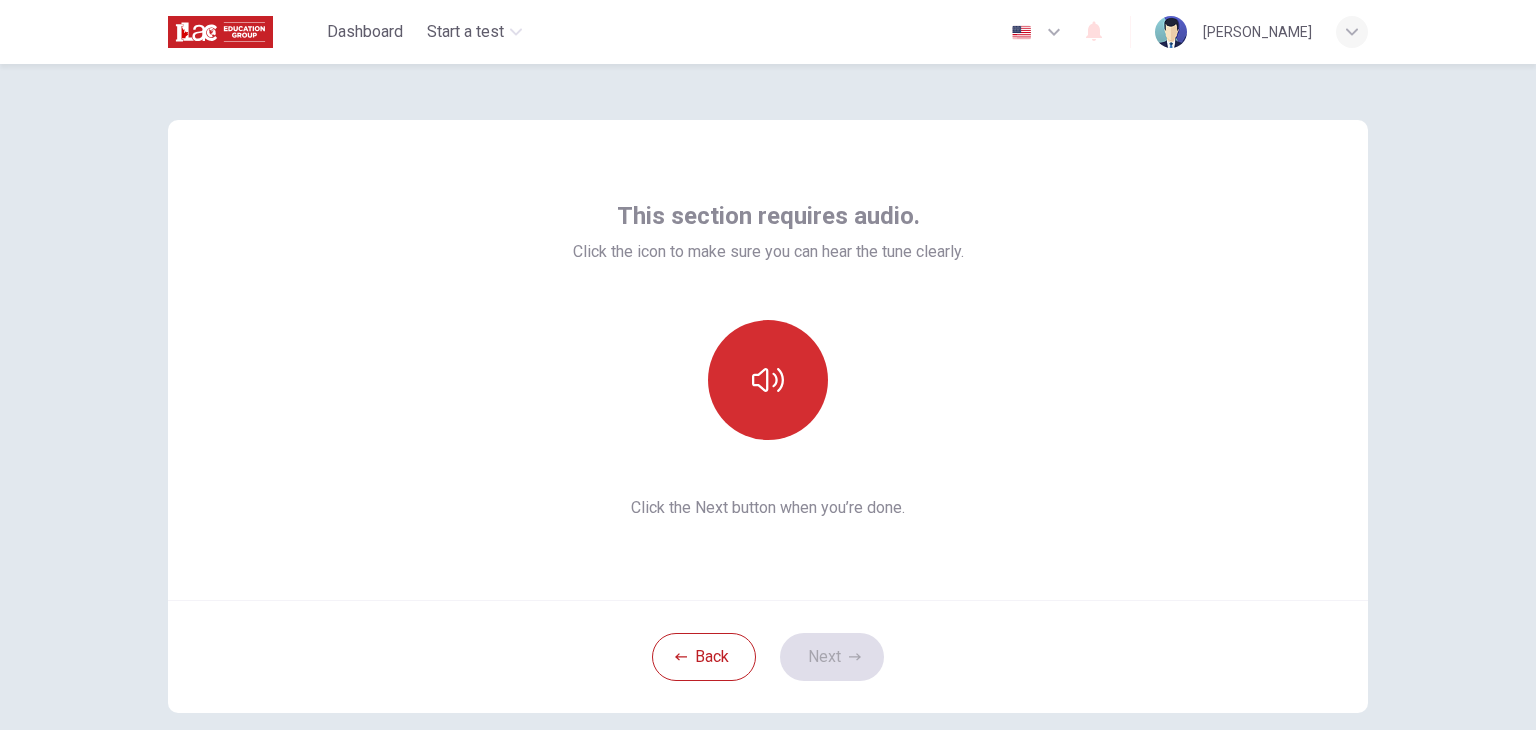 click at bounding box center [768, 380] 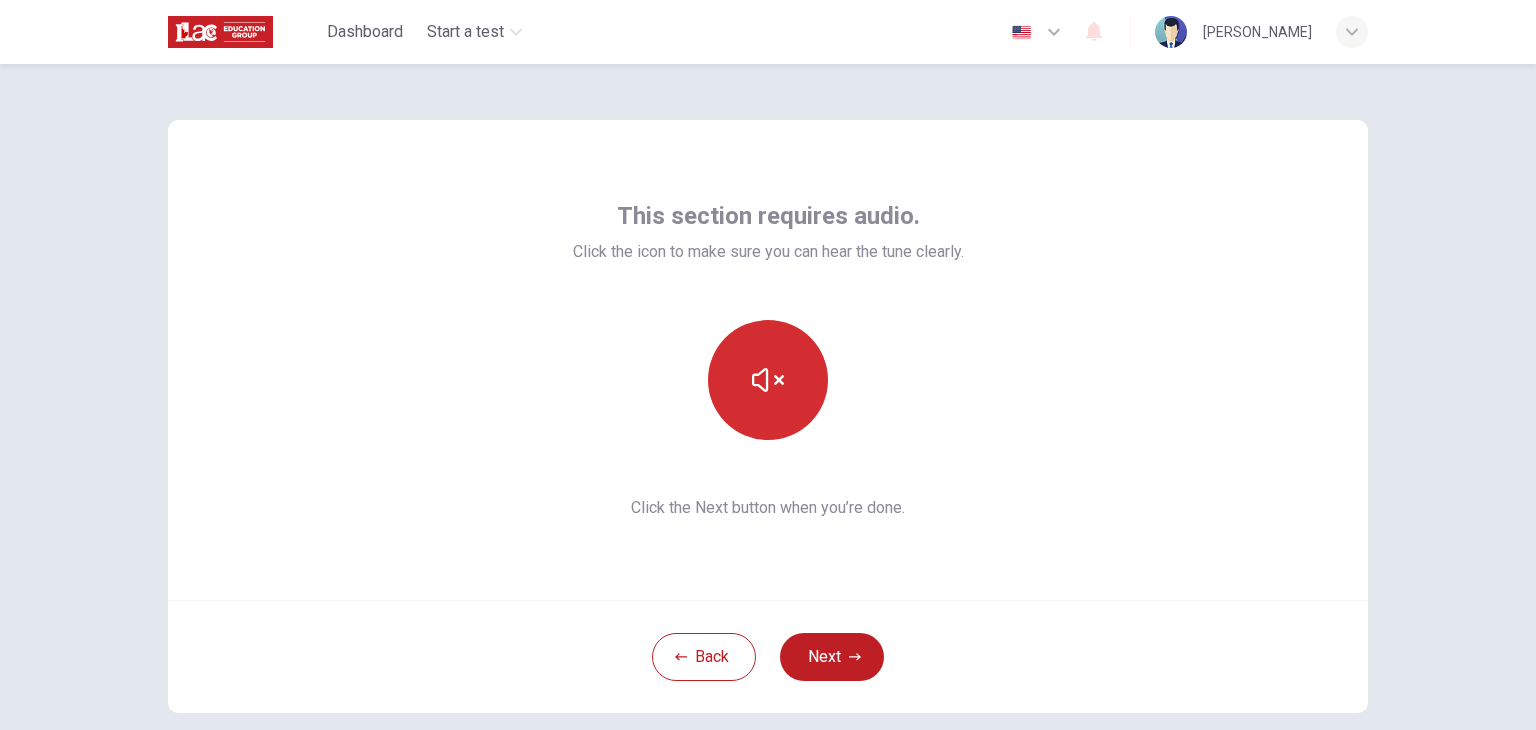 click at bounding box center [768, 380] 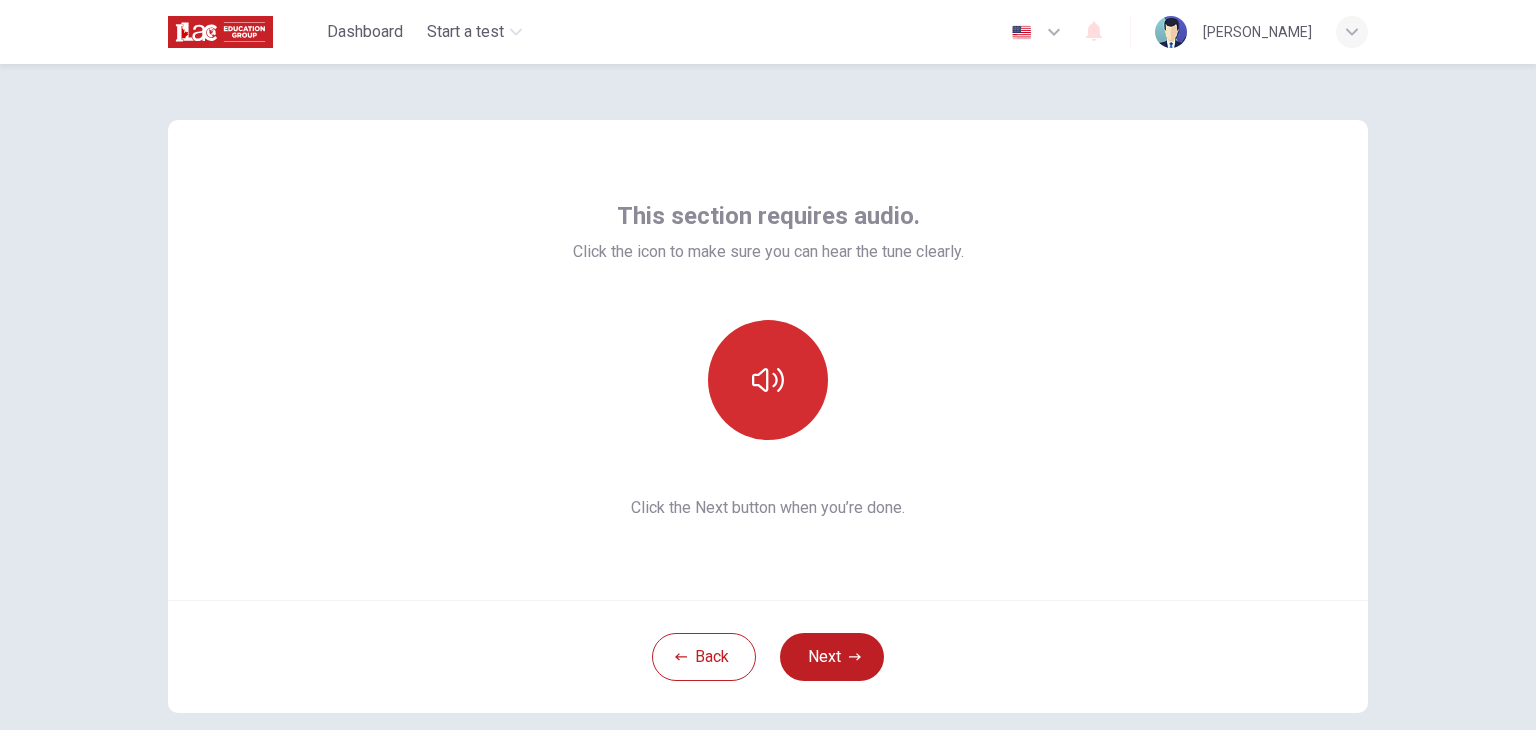 click at bounding box center (768, 380) 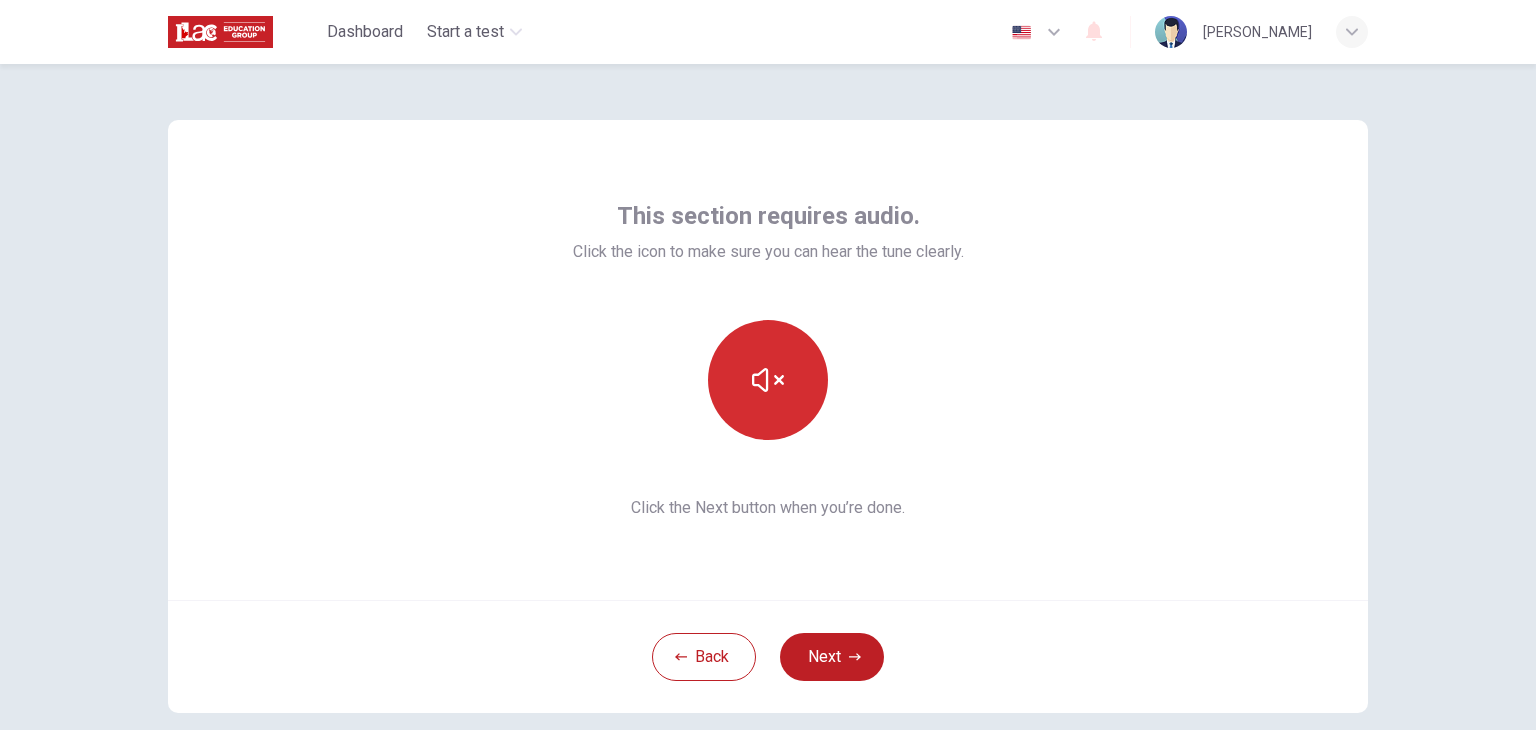 click at bounding box center (768, 380) 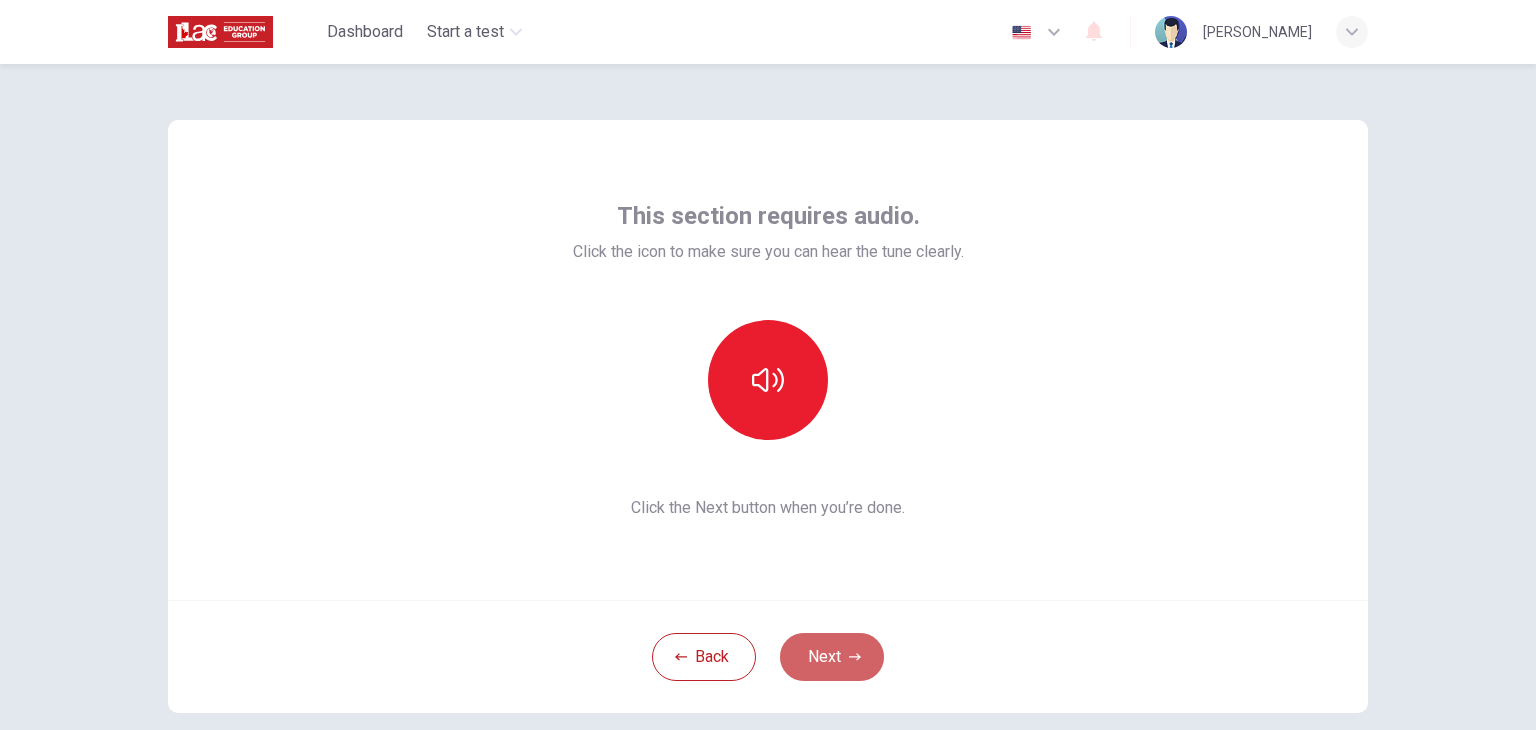 click on "Next" at bounding box center (832, 657) 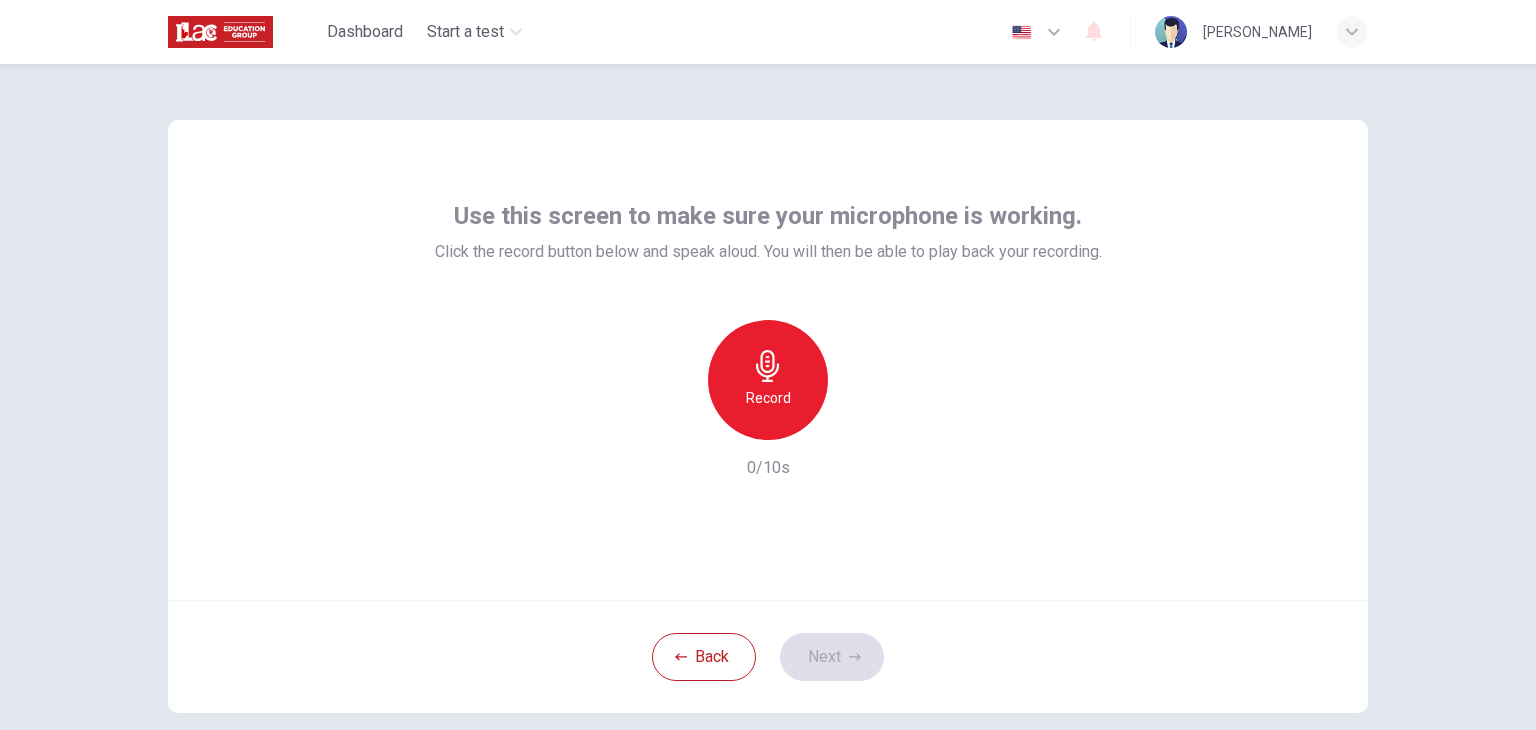 click on "Record" at bounding box center (768, 398) 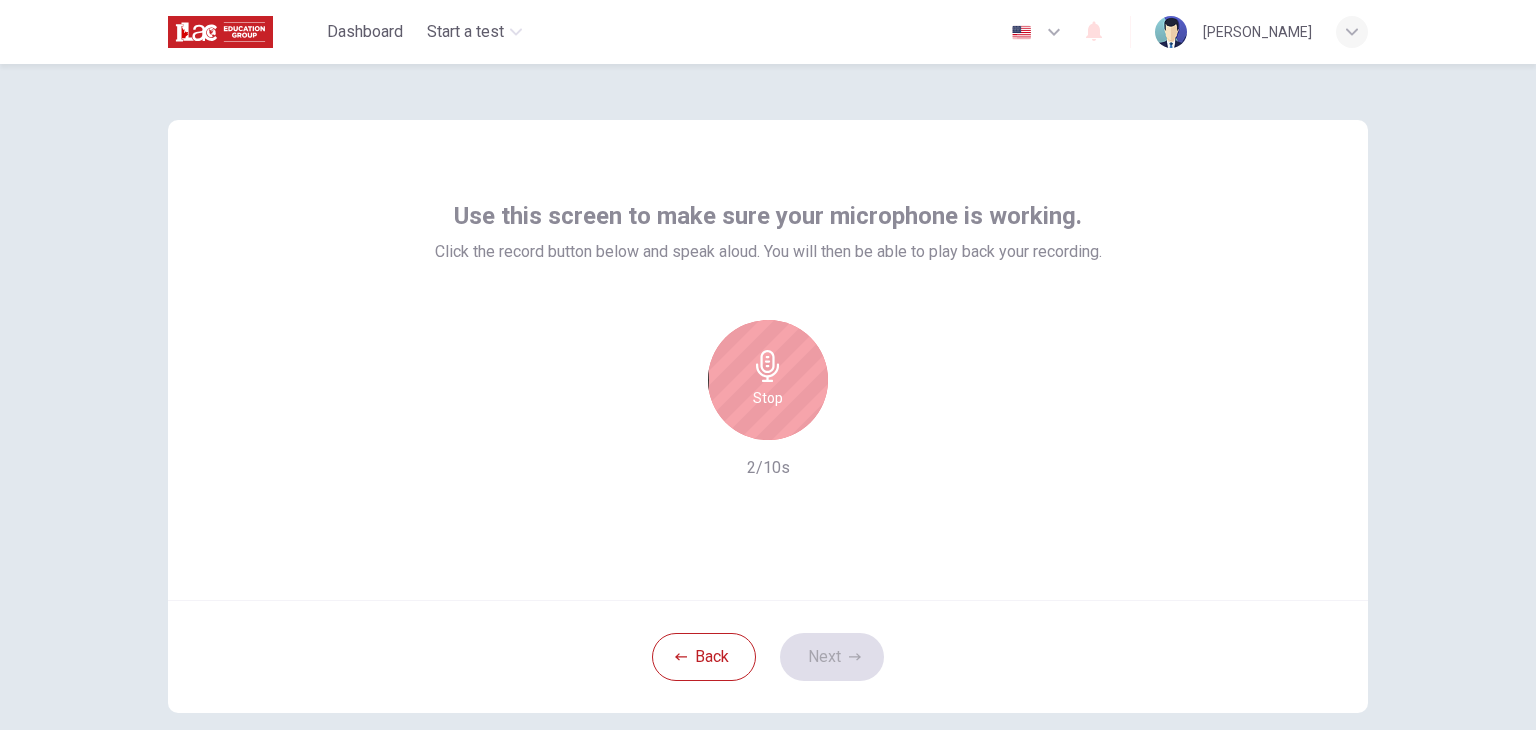 click on "Stop" at bounding box center [768, 398] 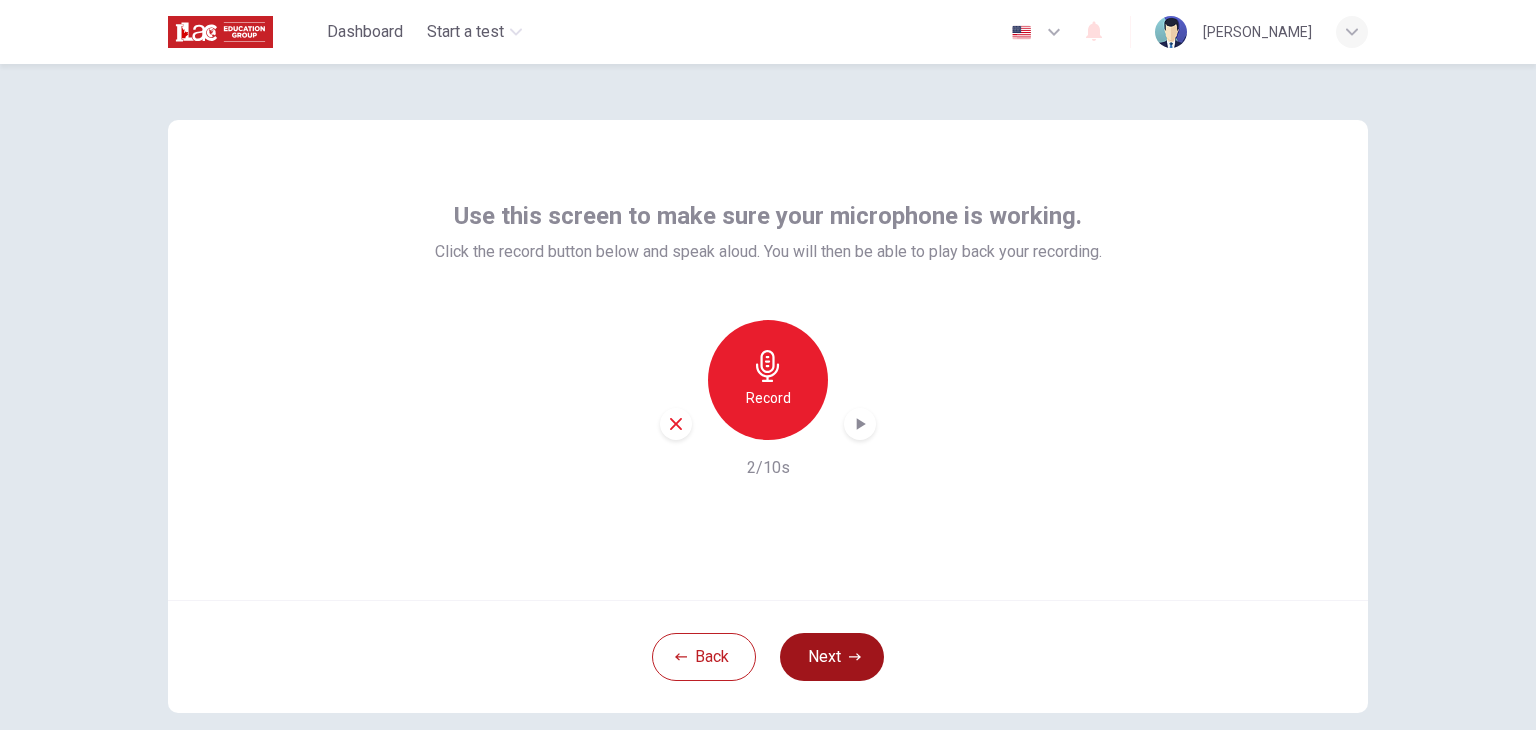 click on "Next" at bounding box center [832, 657] 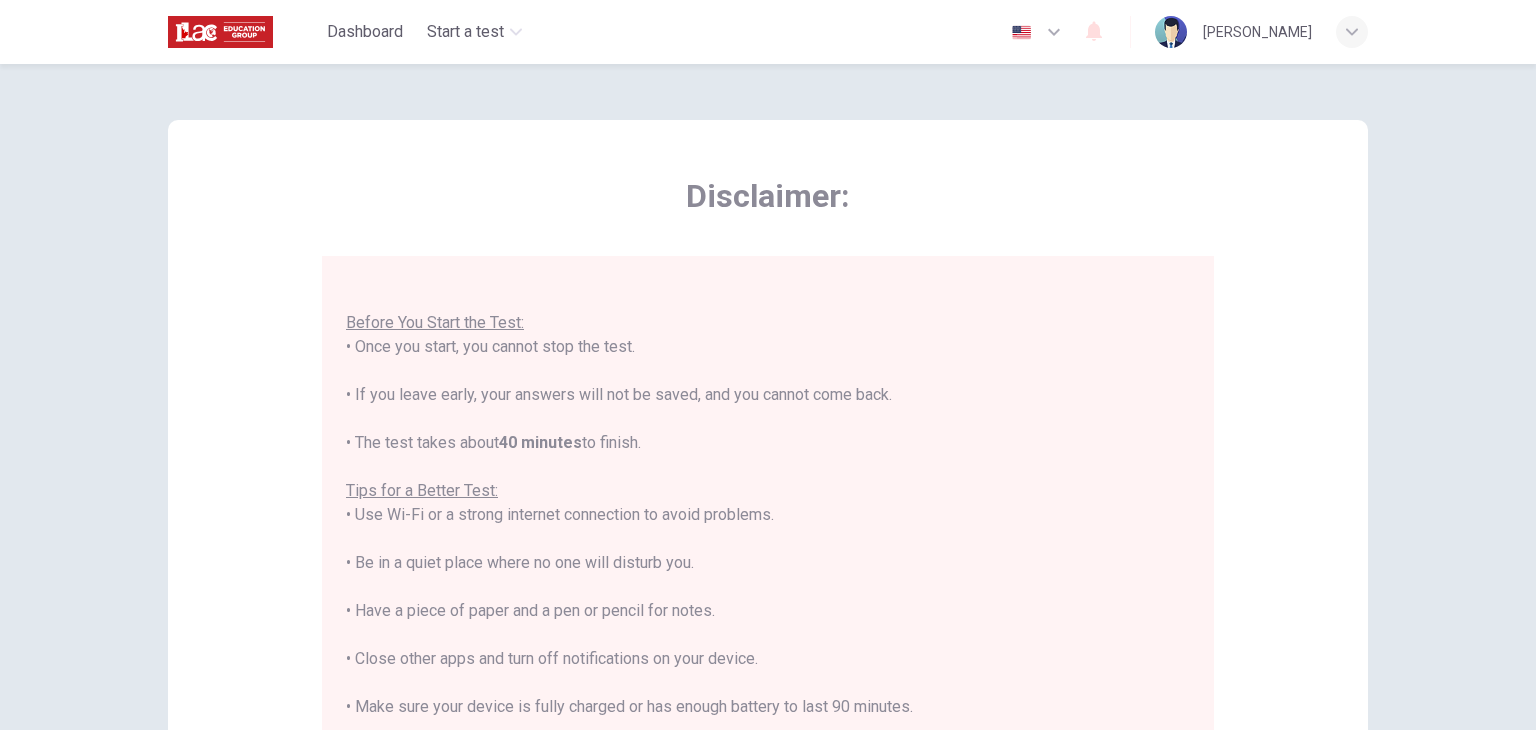 scroll, scrollTop: 23, scrollLeft: 0, axis: vertical 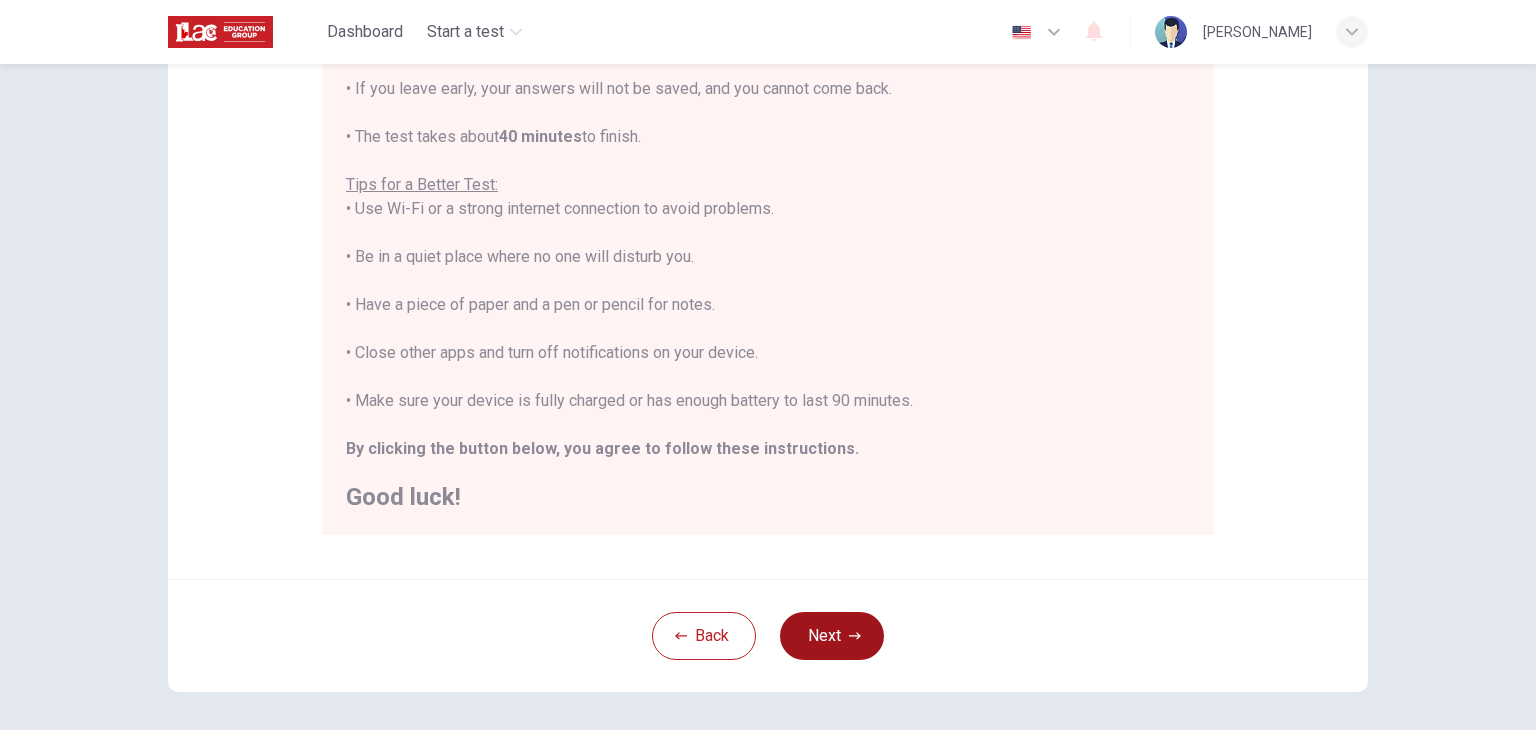 click on "Next" at bounding box center (832, 636) 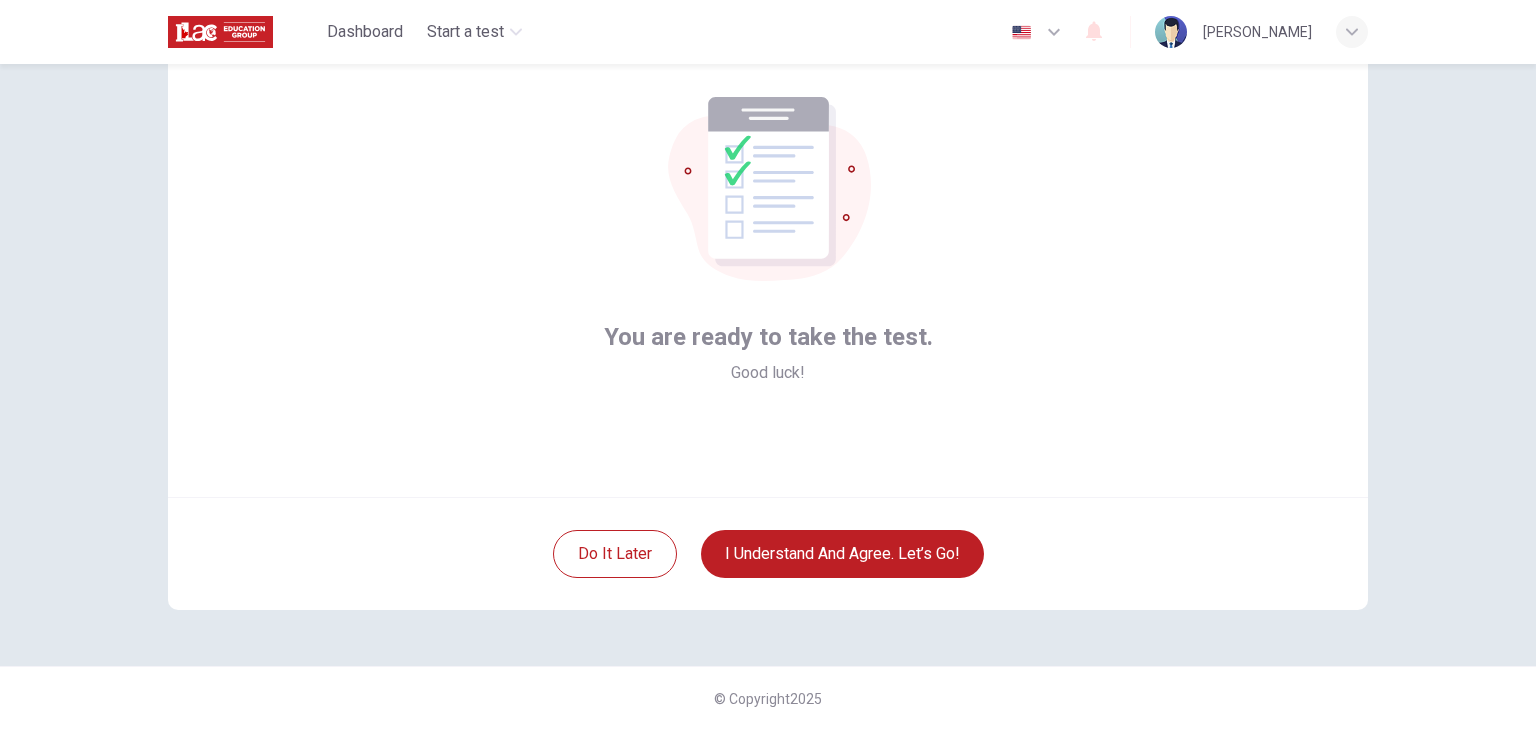scroll, scrollTop: 103, scrollLeft: 0, axis: vertical 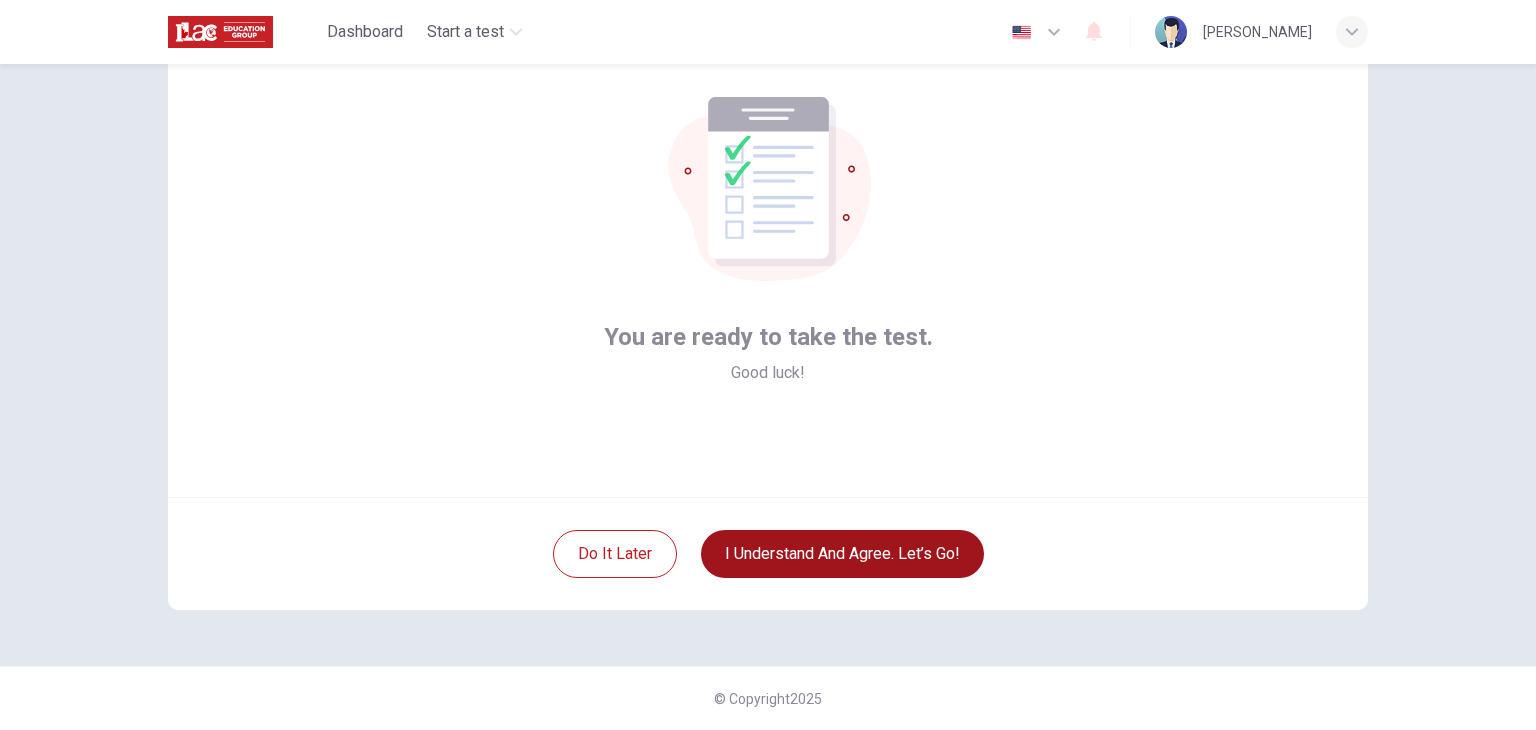 click on "I understand and agree. Let’s go!" at bounding box center (842, 554) 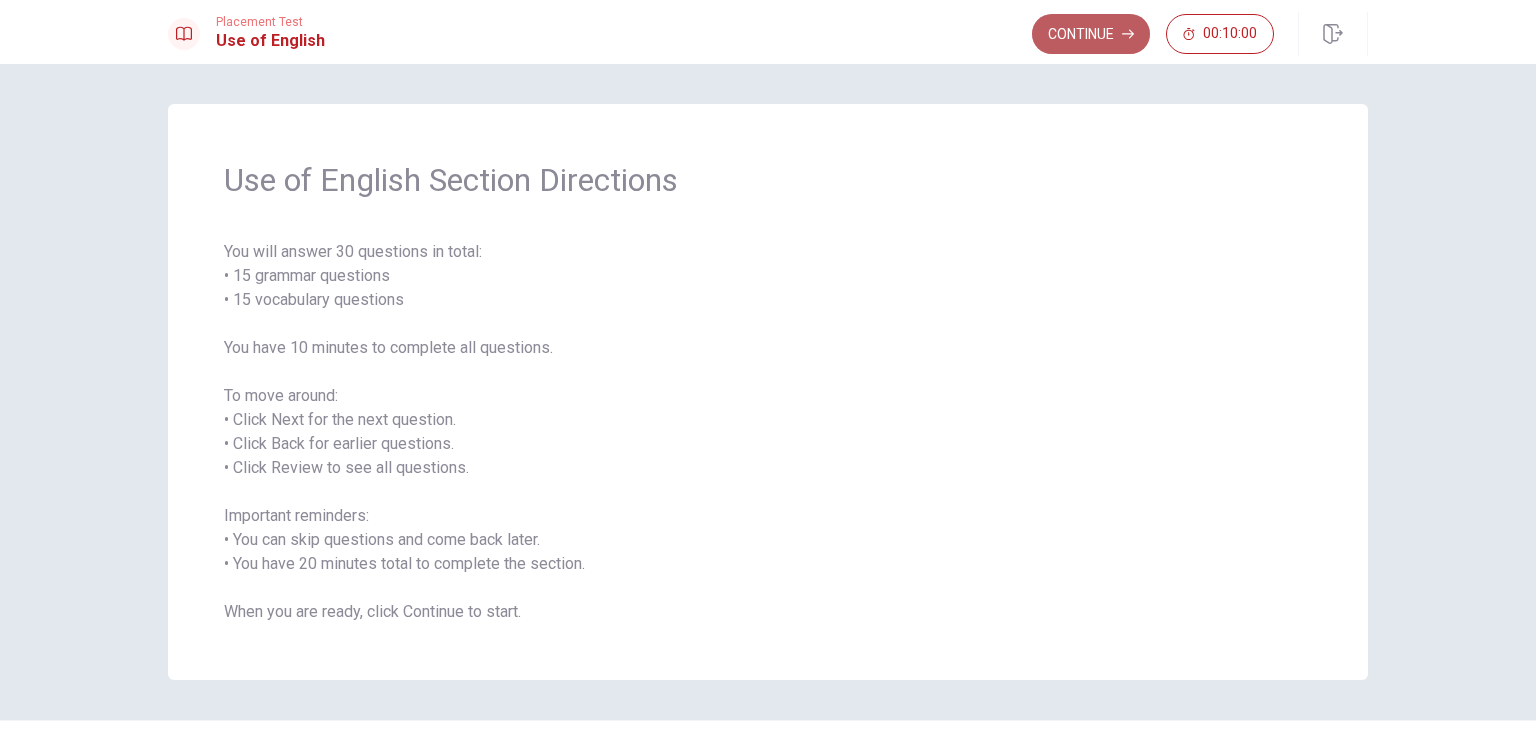 click on "Continue" at bounding box center [1091, 34] 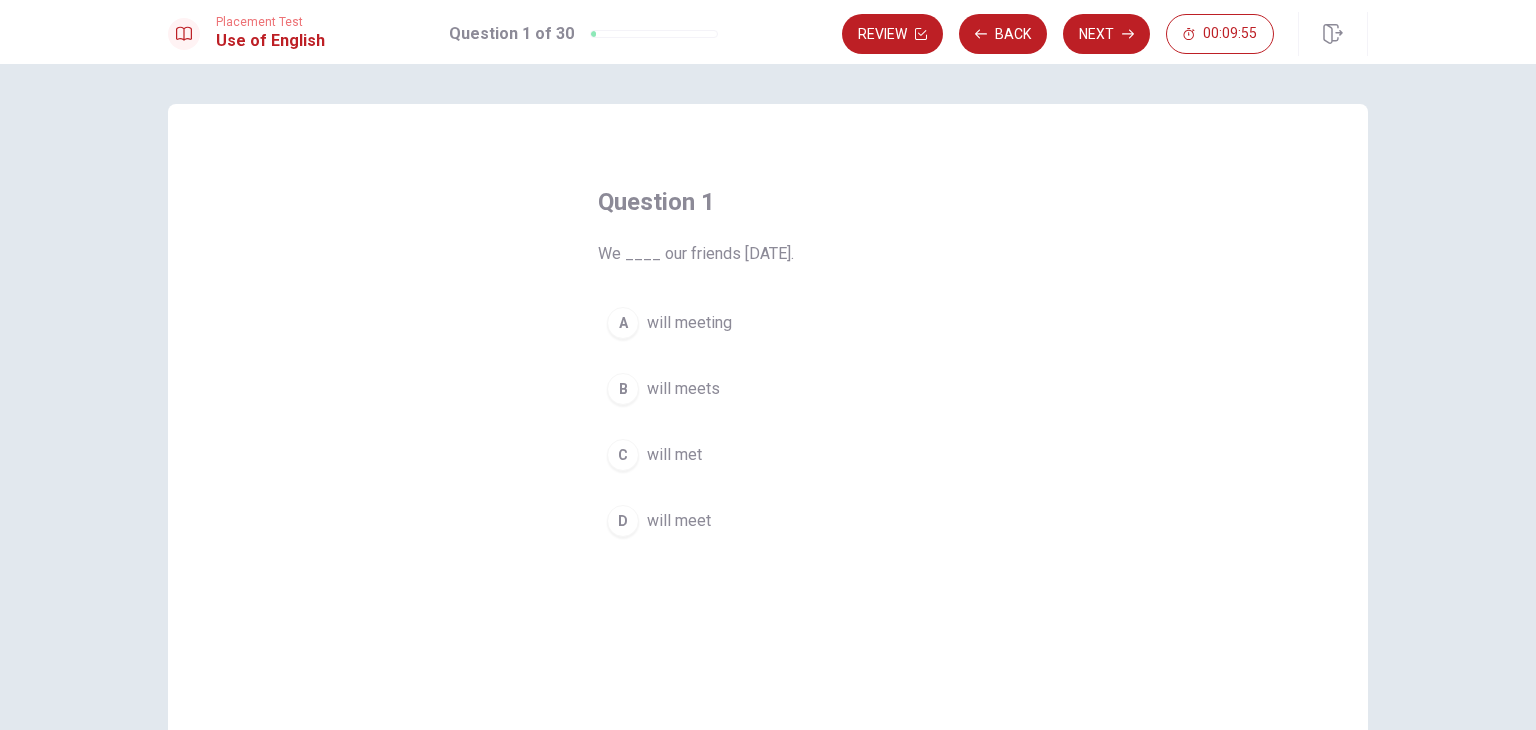 click on "will meet" at bounding box center (679, 521) 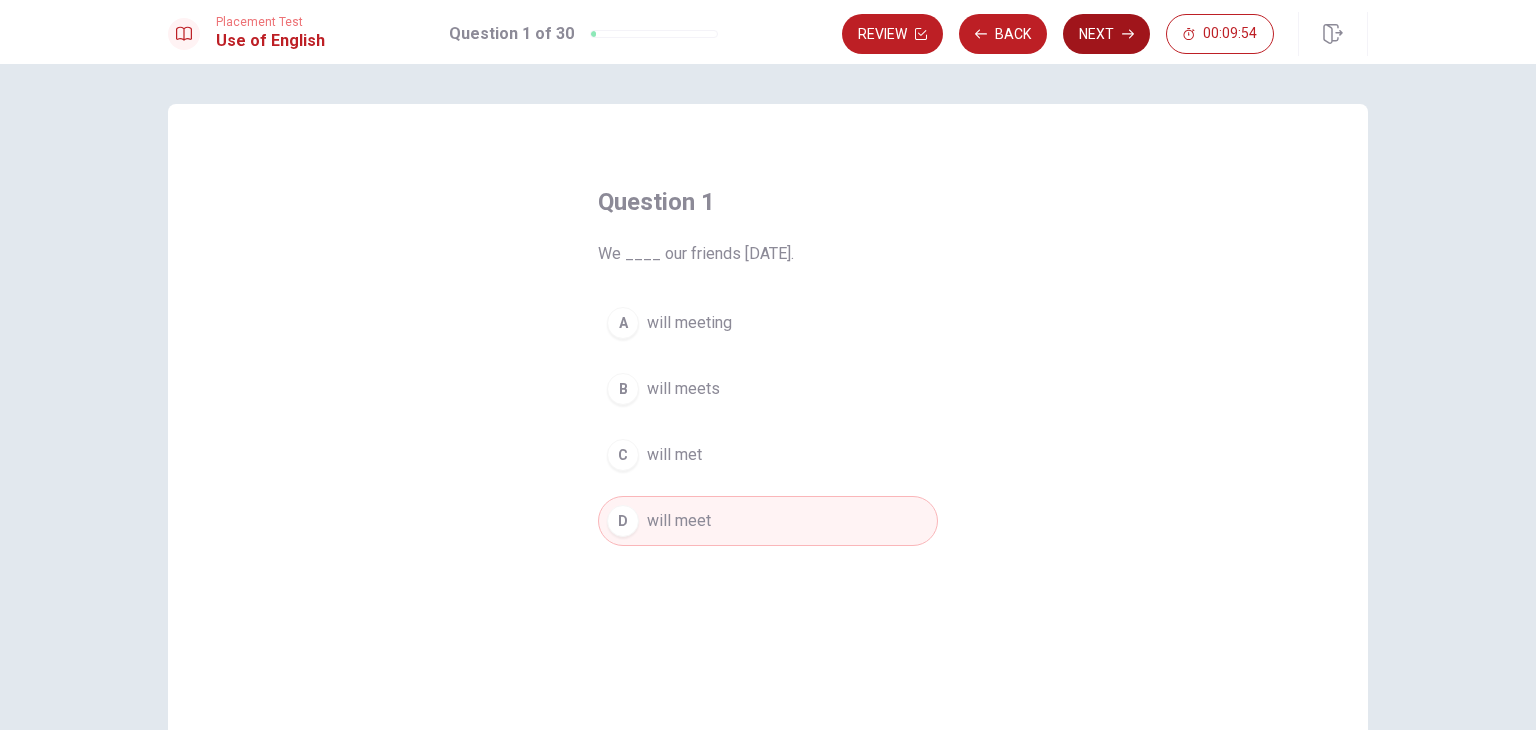 click on "Next" at bounding box center [1106, 34] 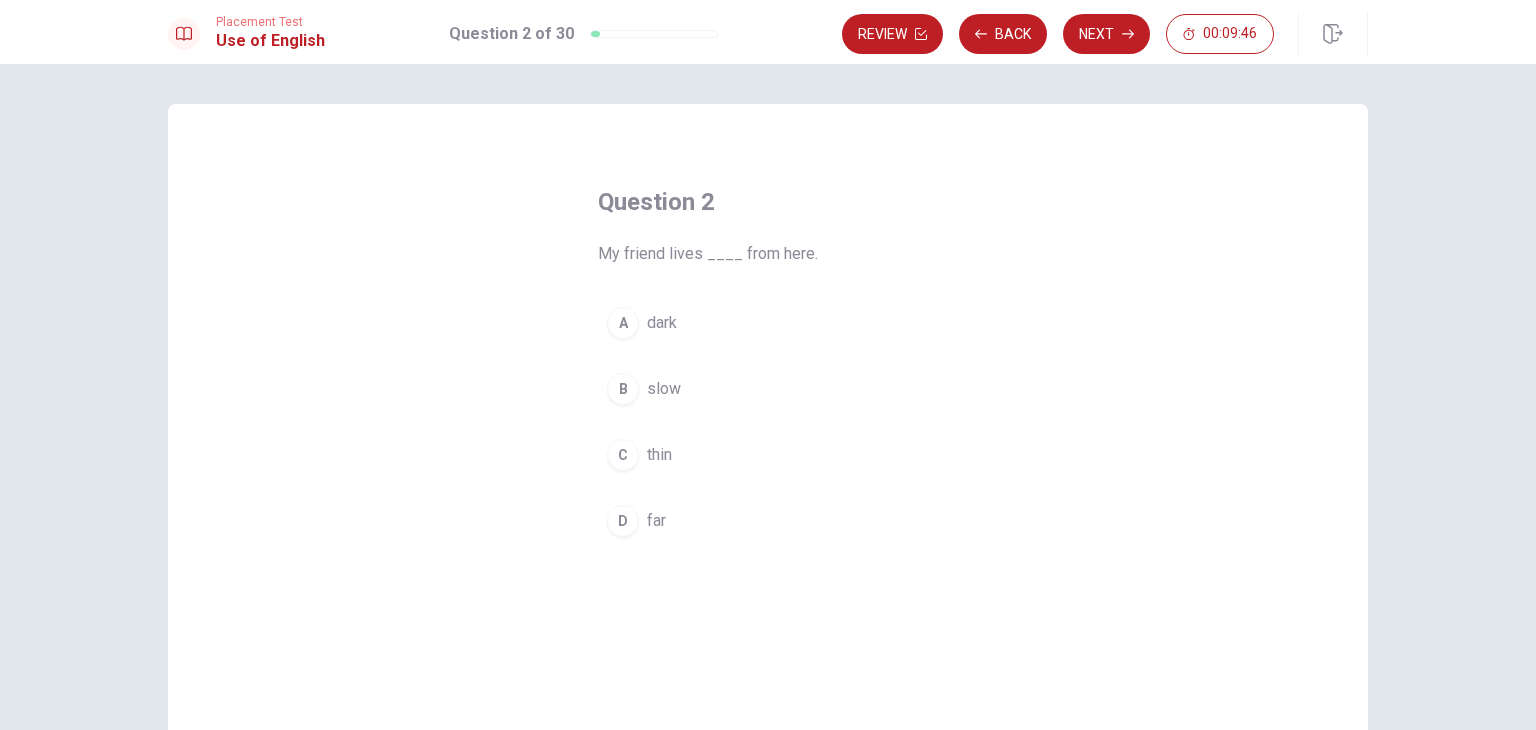 click on "D far" at bounding box center (768, 521) 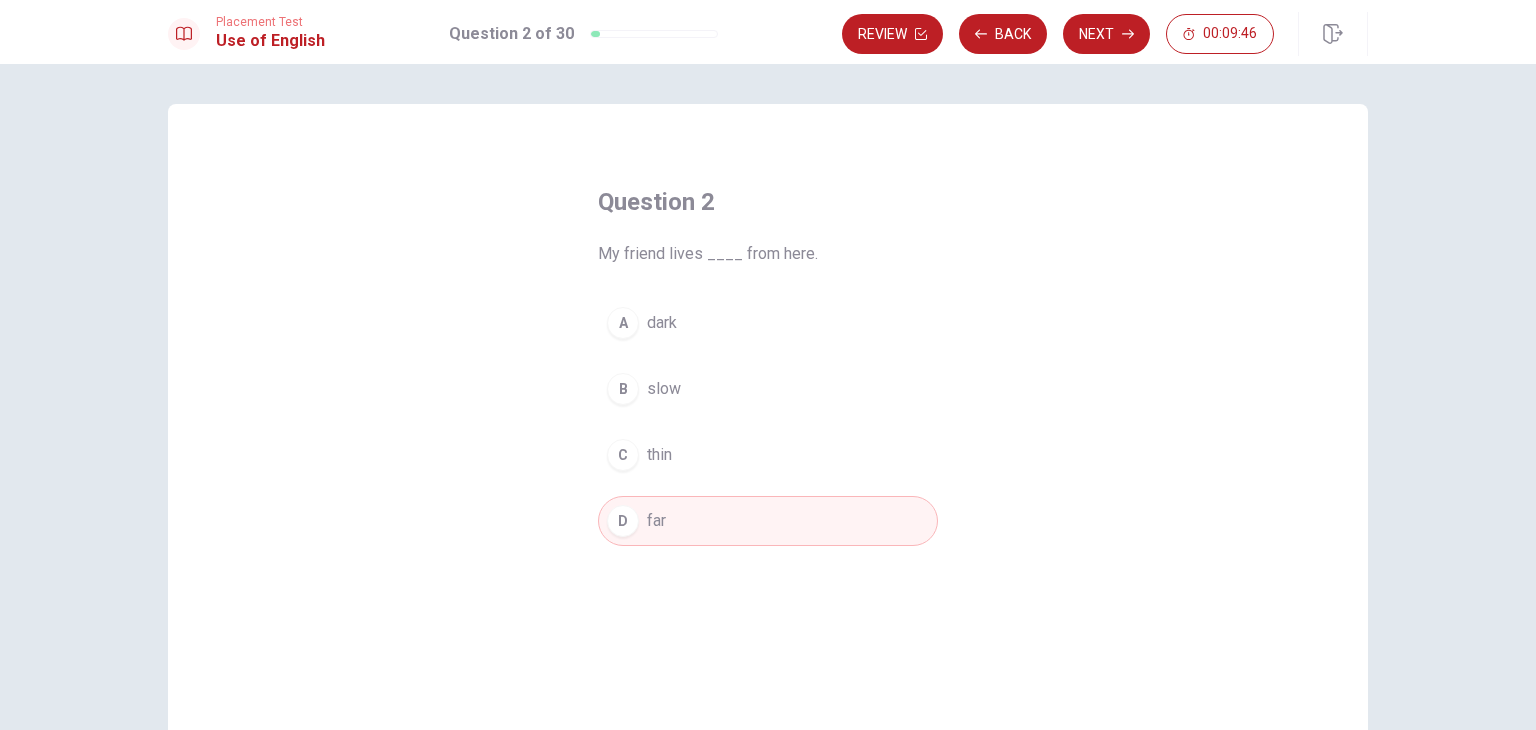 click on "C thin" at bounding box center (768, 455) 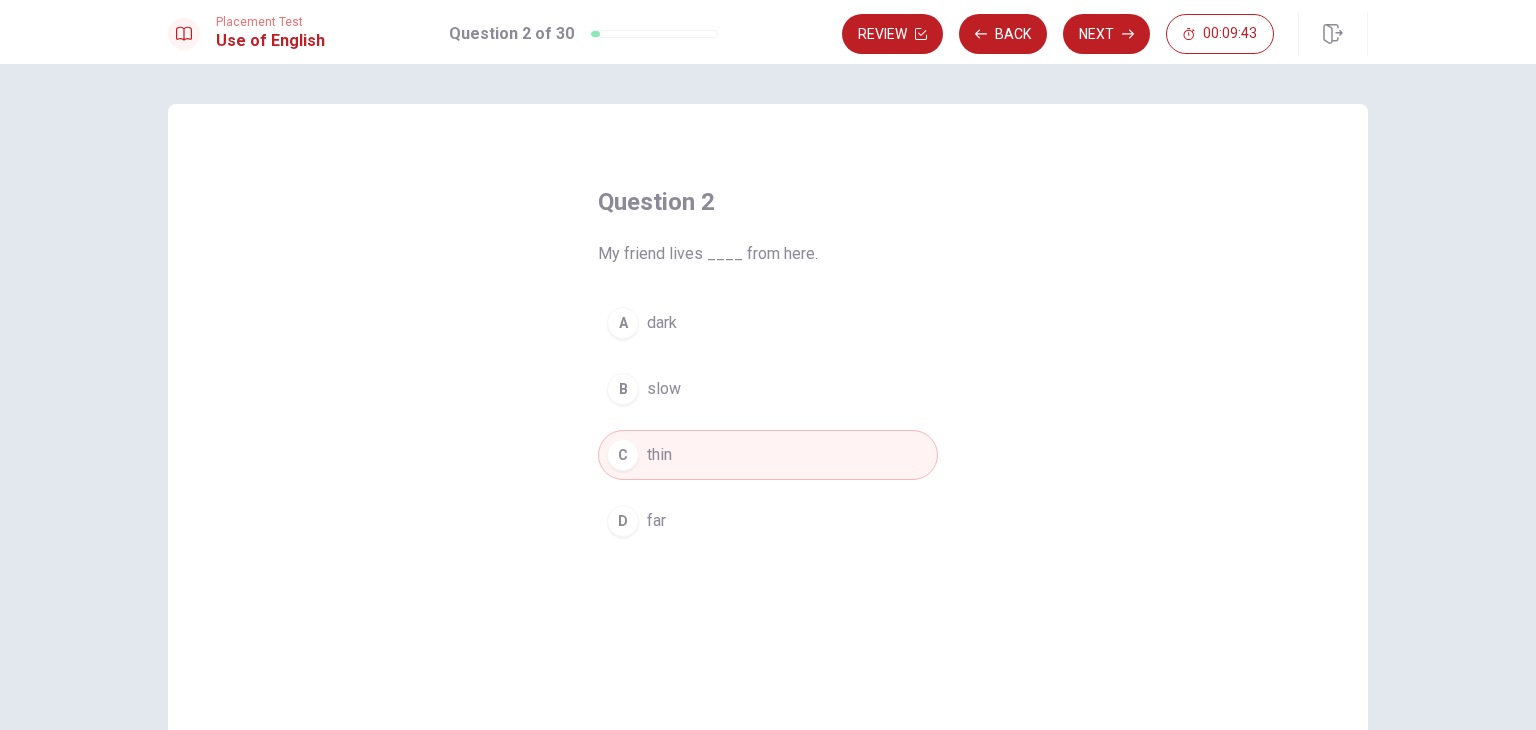 click on "D far" at bounding box center (768, 521) 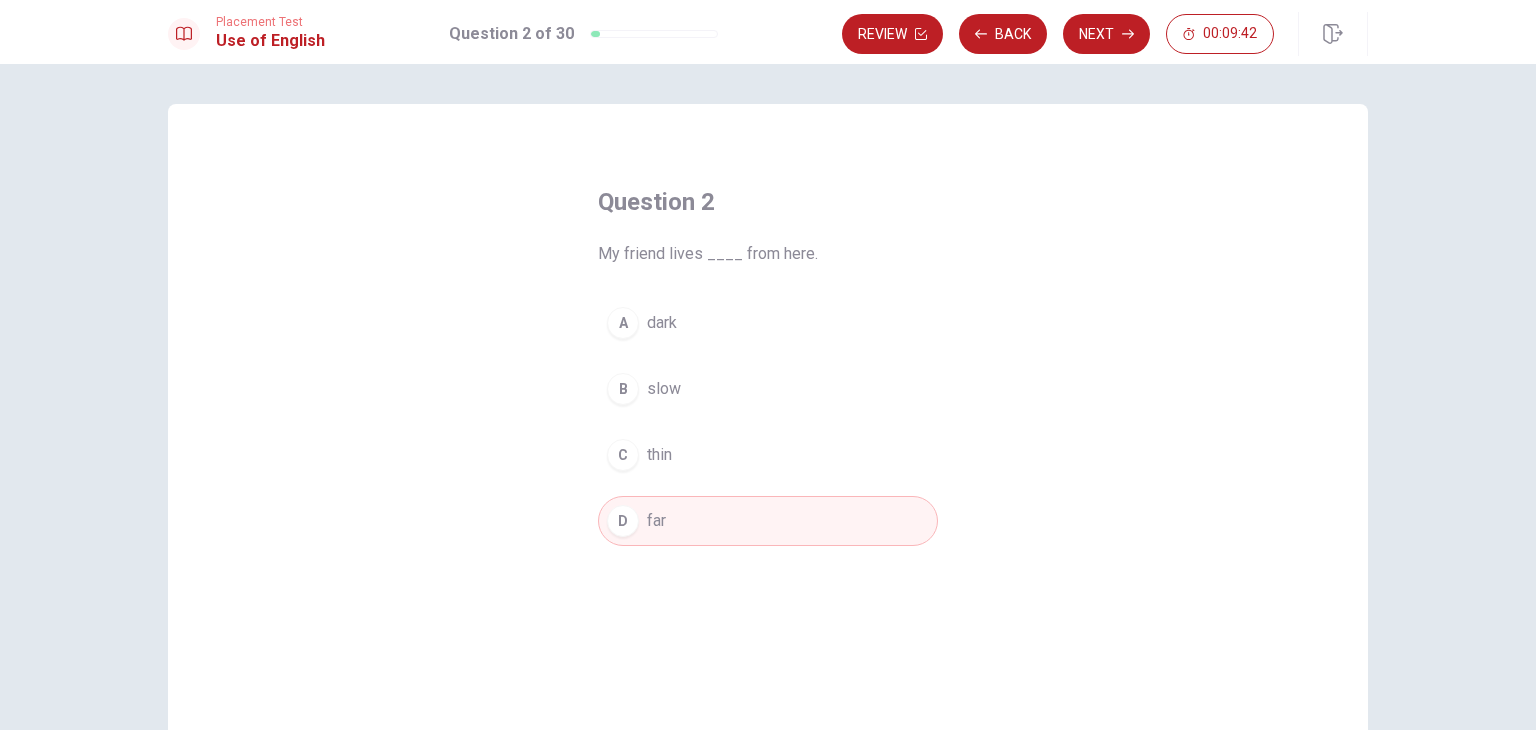 drag, startPoint x: 1105, startPoint y: 25, endPoint x: 1110, endPoint y: 36, distance: 12.083046 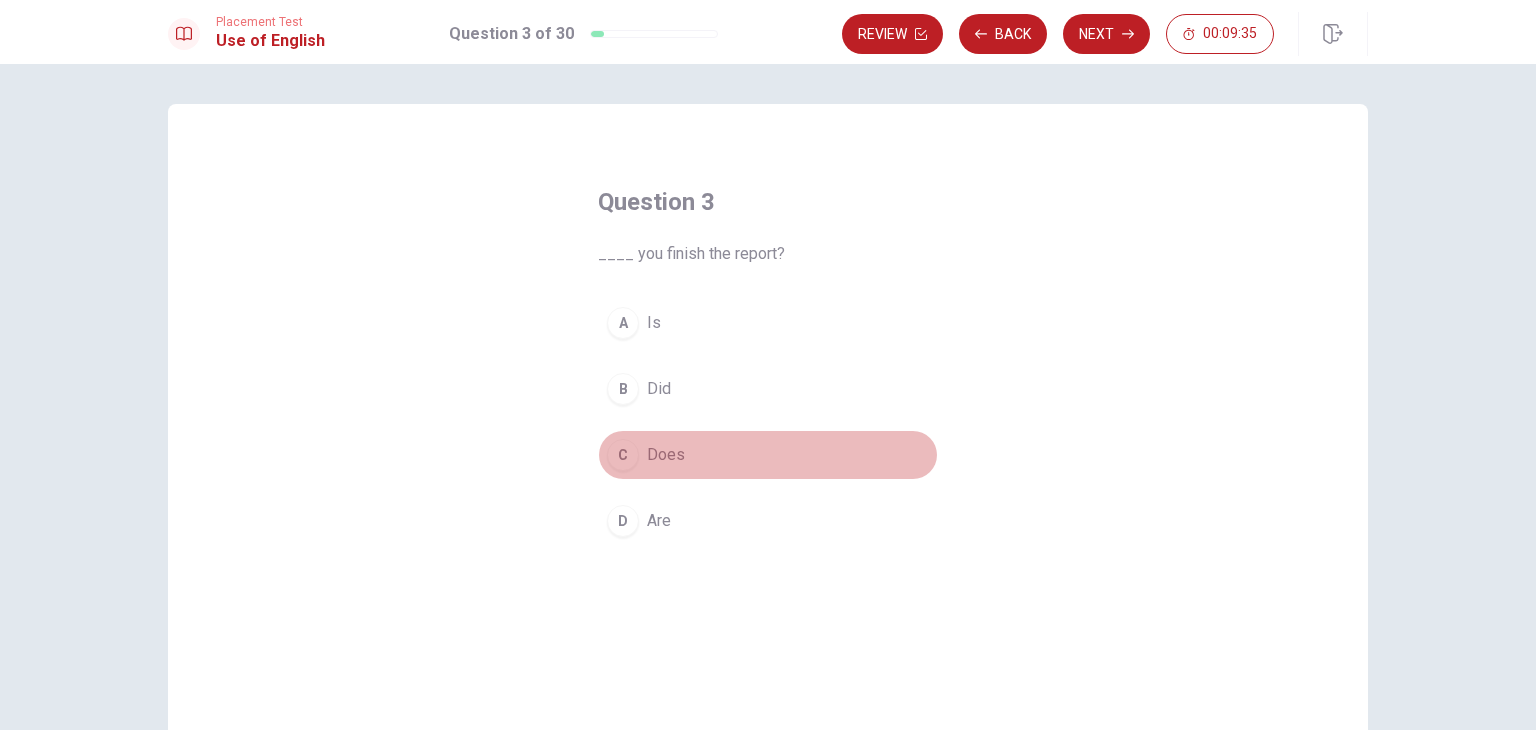 click on "C Does" at bounding box center (768, 455) 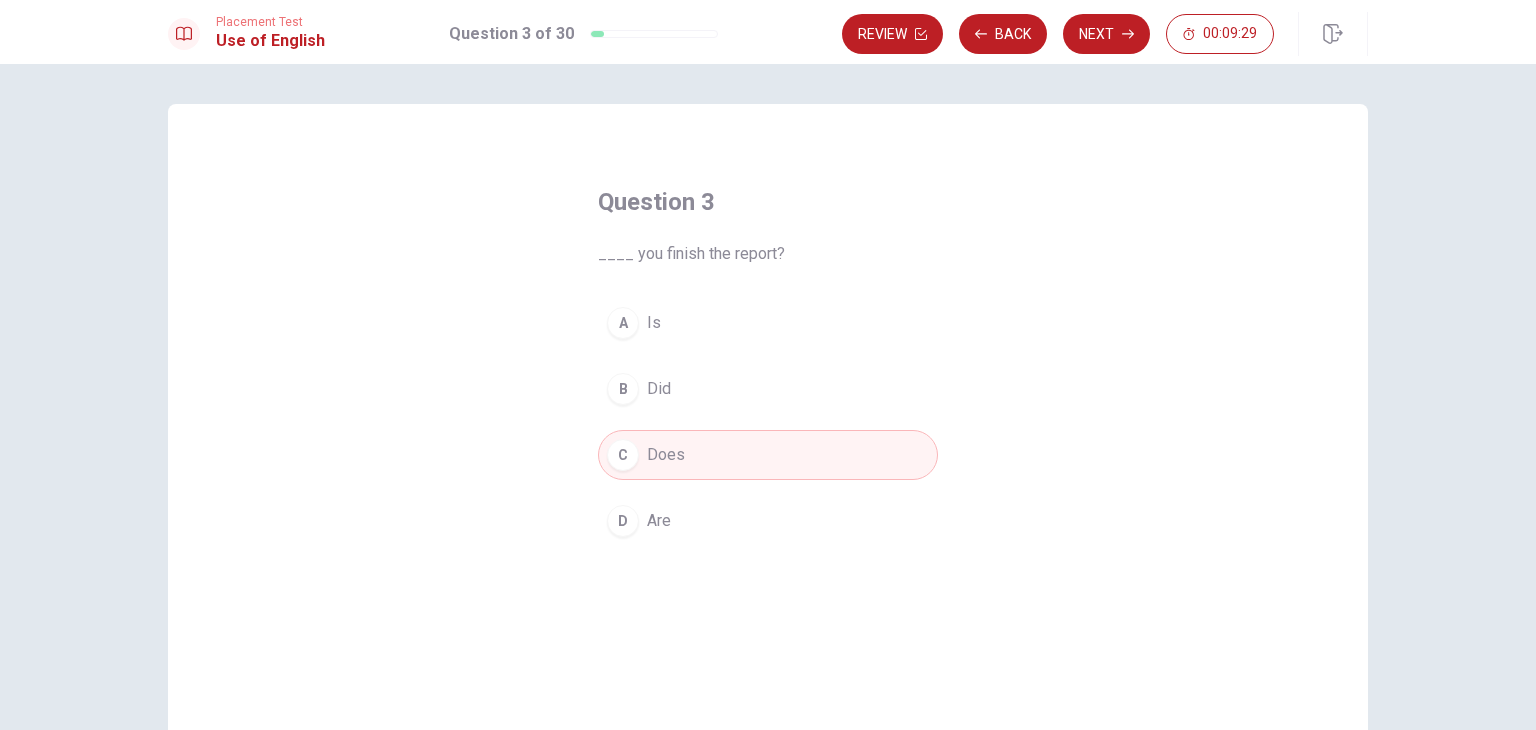 click on "D Are" at bounding box center [768, 521] 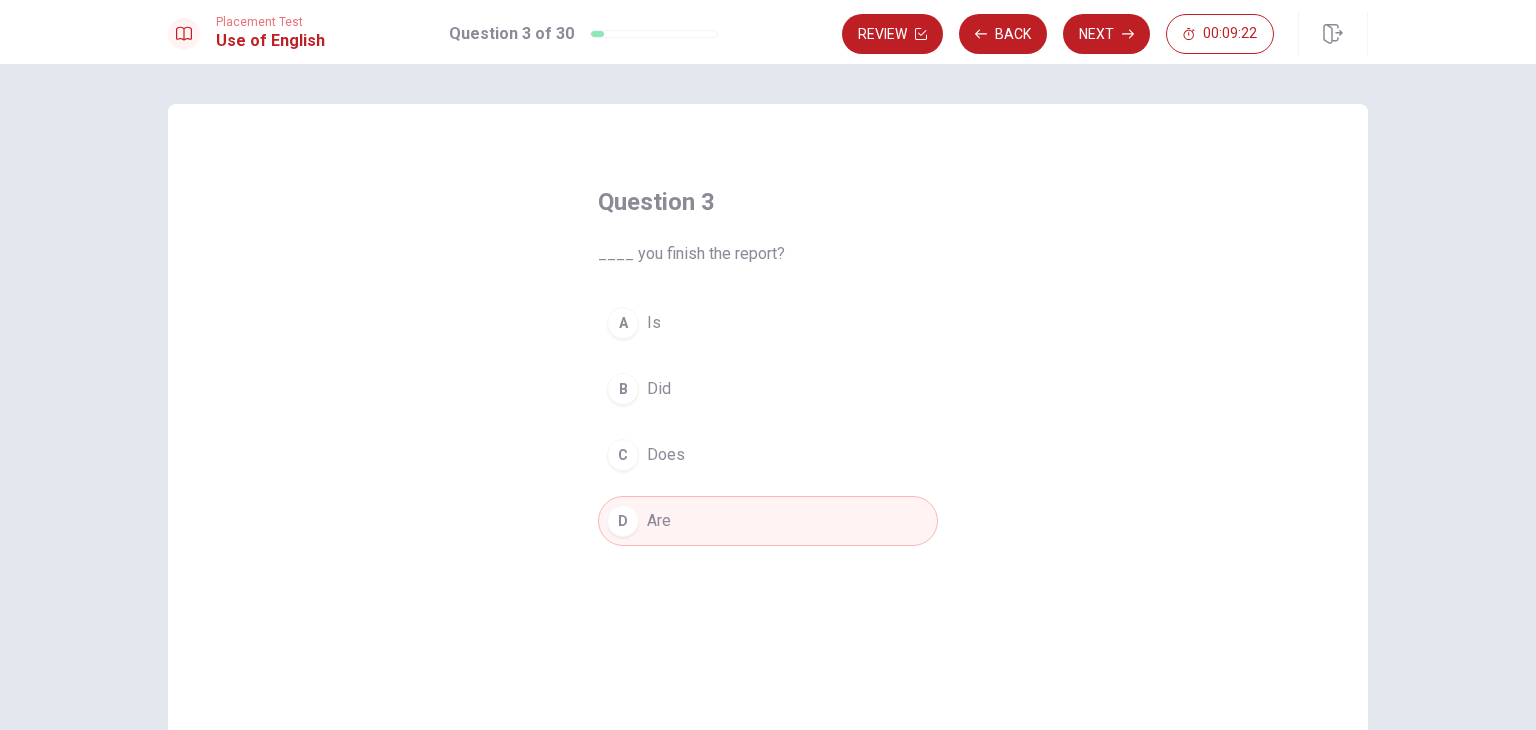 click on "C Does" at bounding box center [768, 455] 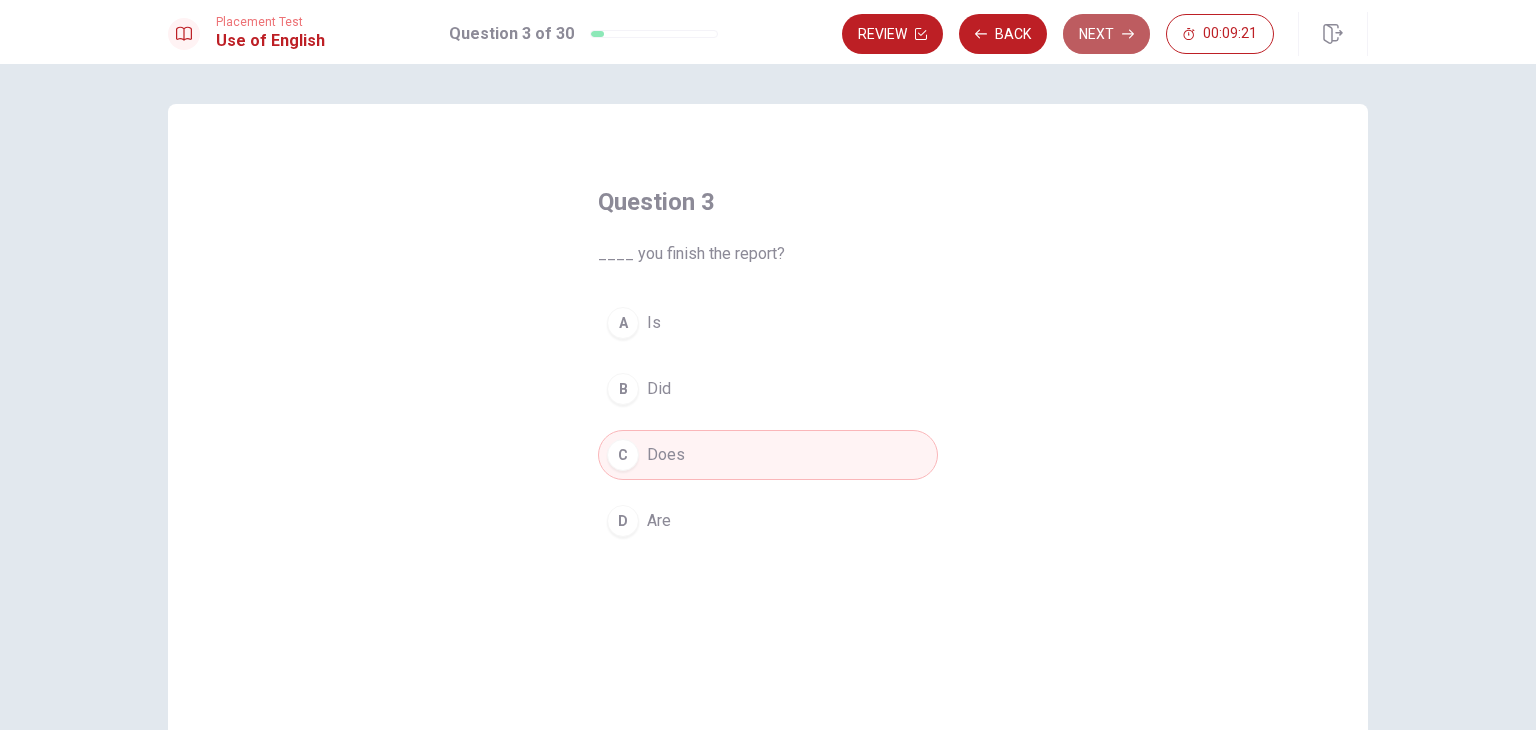 click on "Next" at bounding box center [1106, 34] 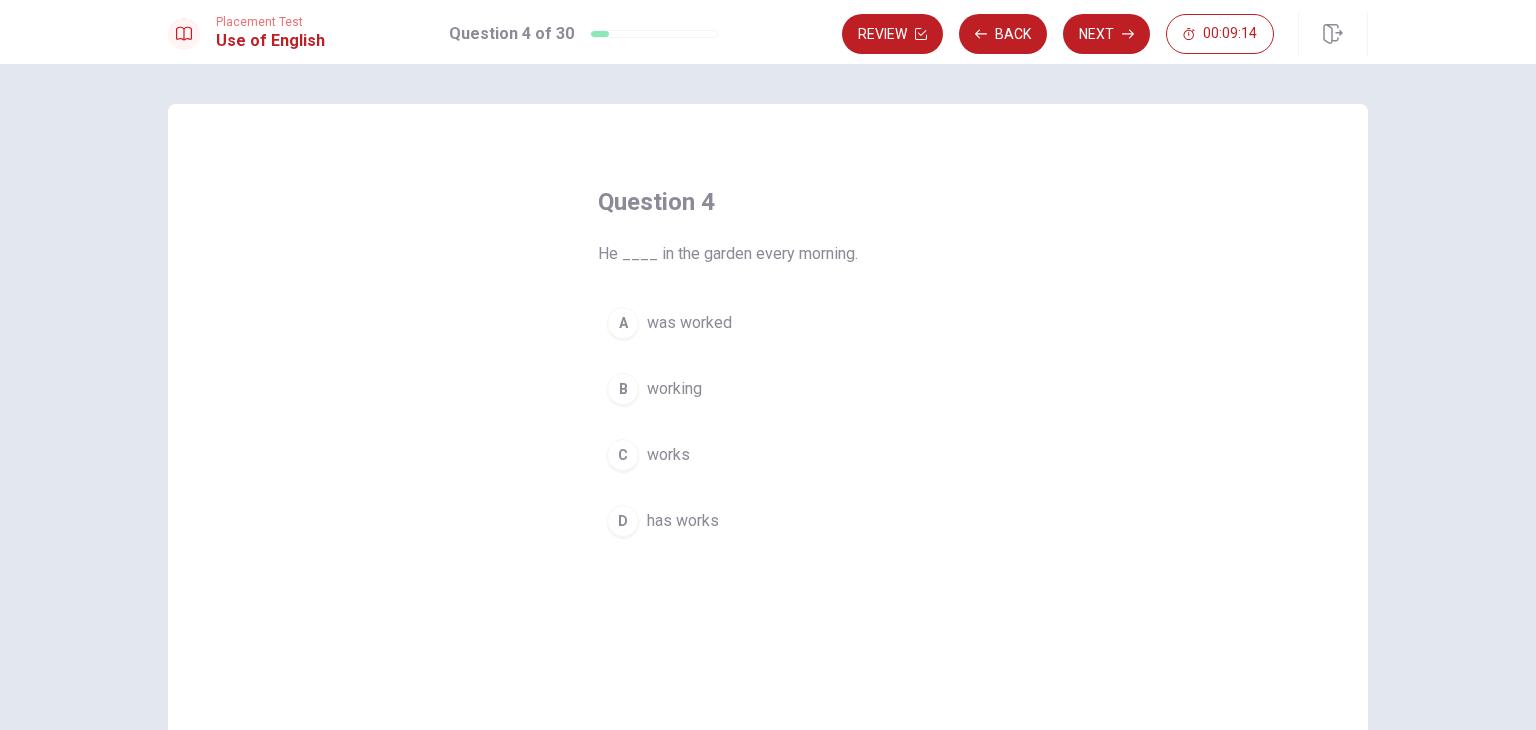 click on "works" at bounding box center [668, 455] 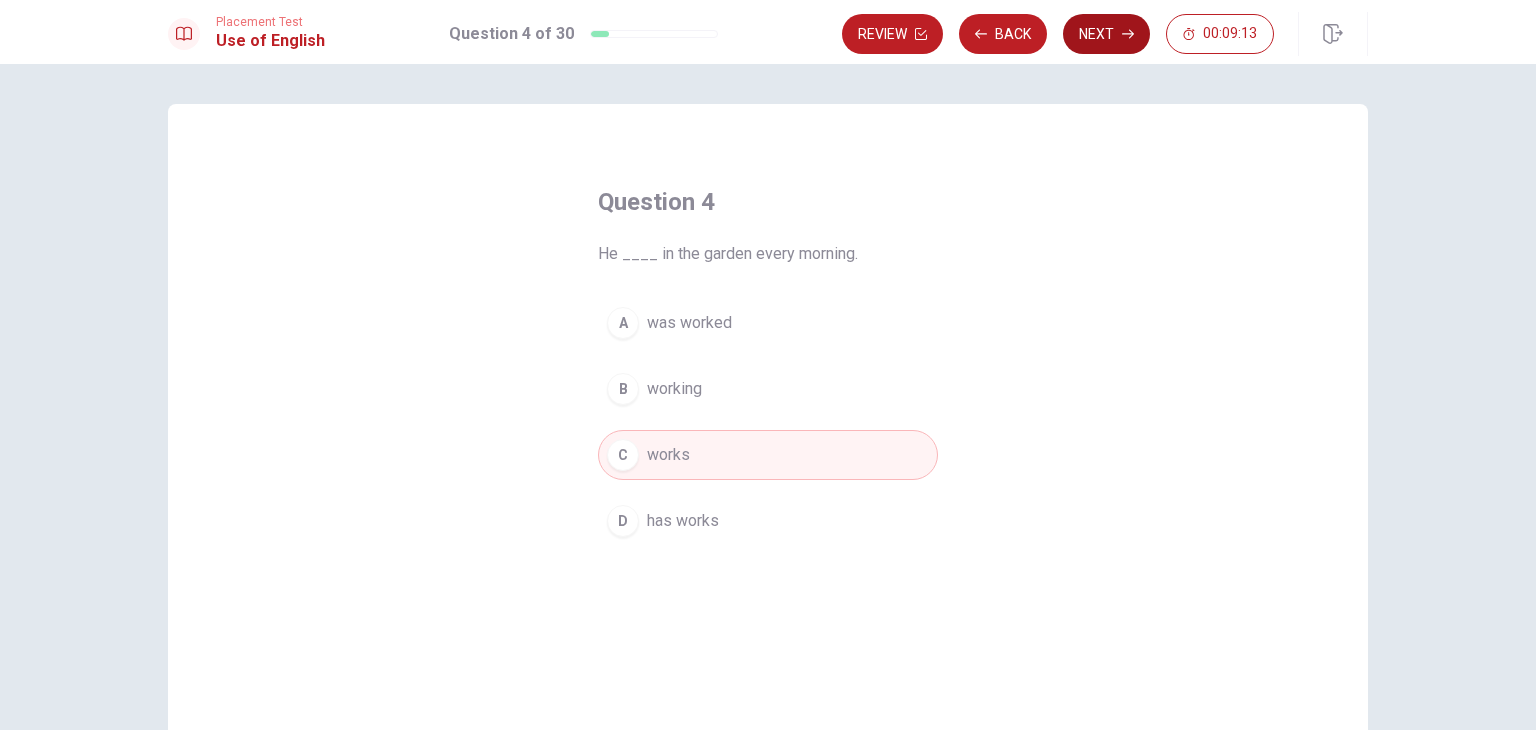 click on "Next" at bounding box center (1106, 34) 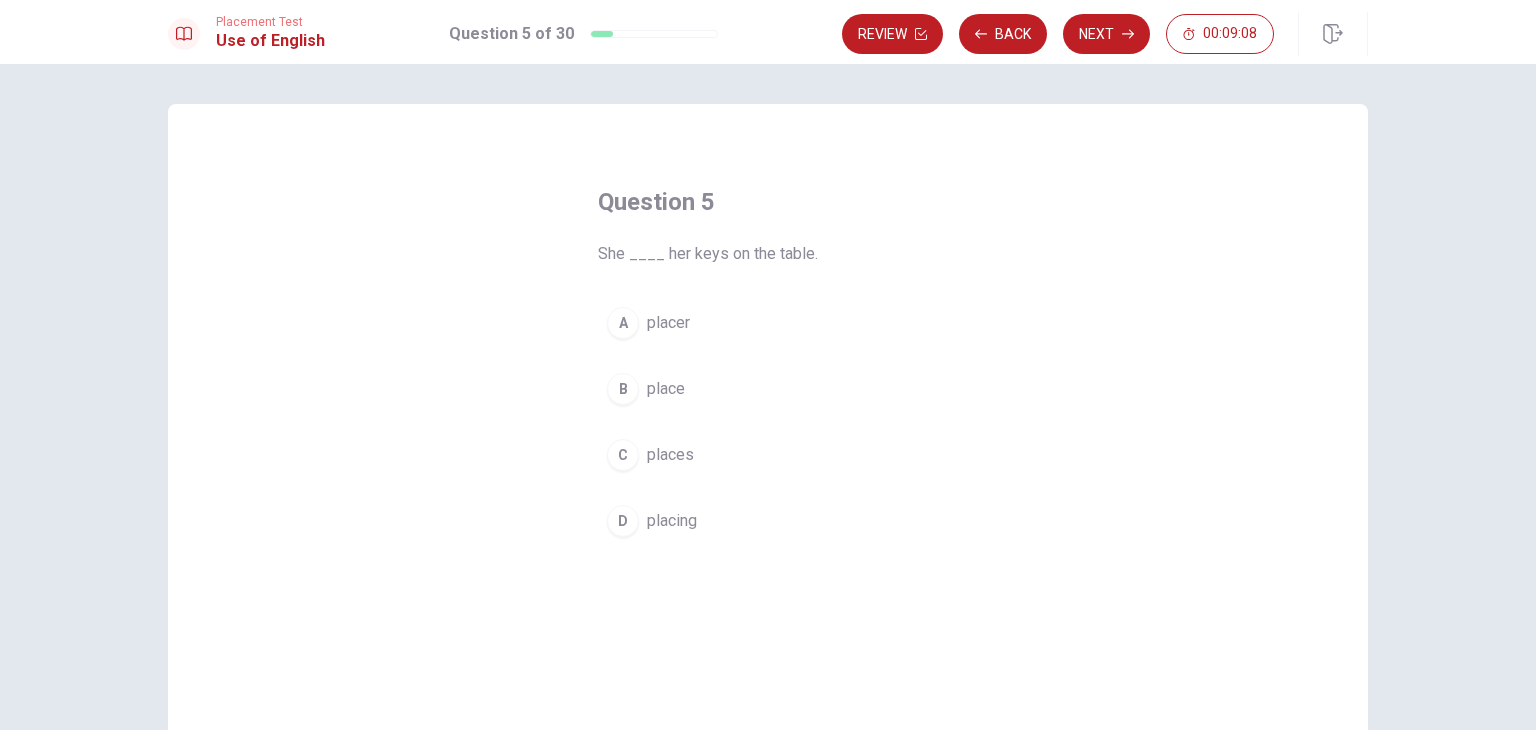 click on "places" at bounding box center (670, 455) 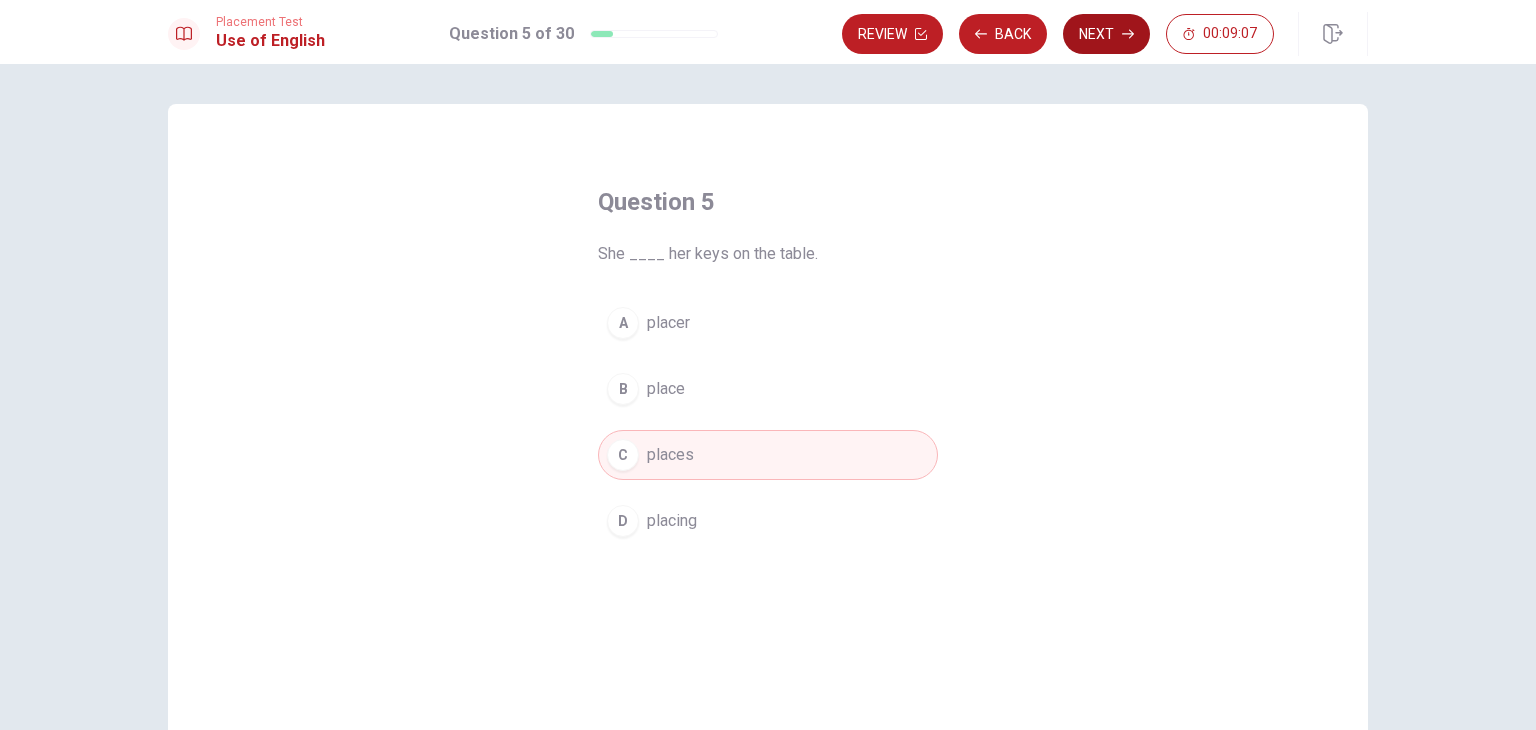 click on "Next" at bounding box center [1106, 34] 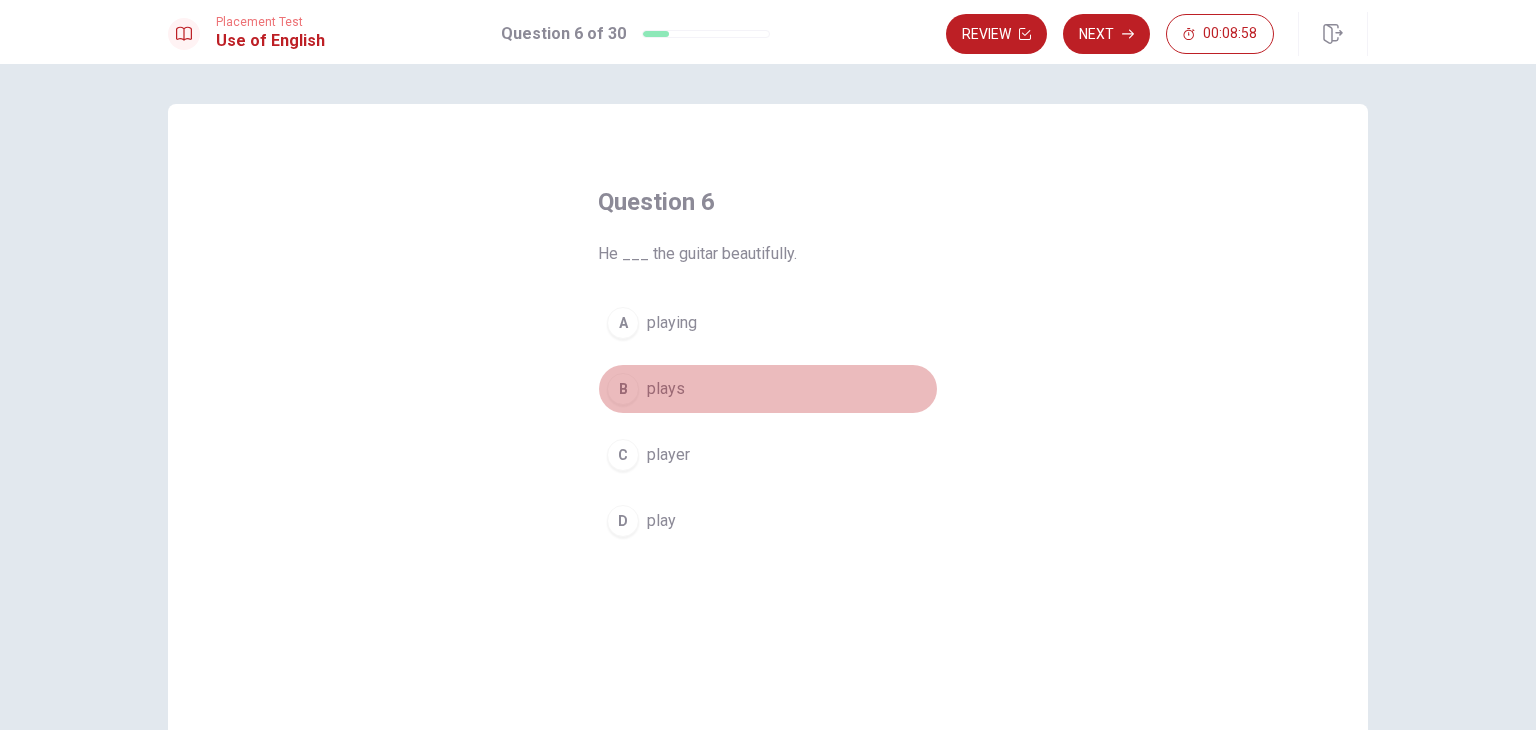 click on "plays" at bounding box center (666, 389) 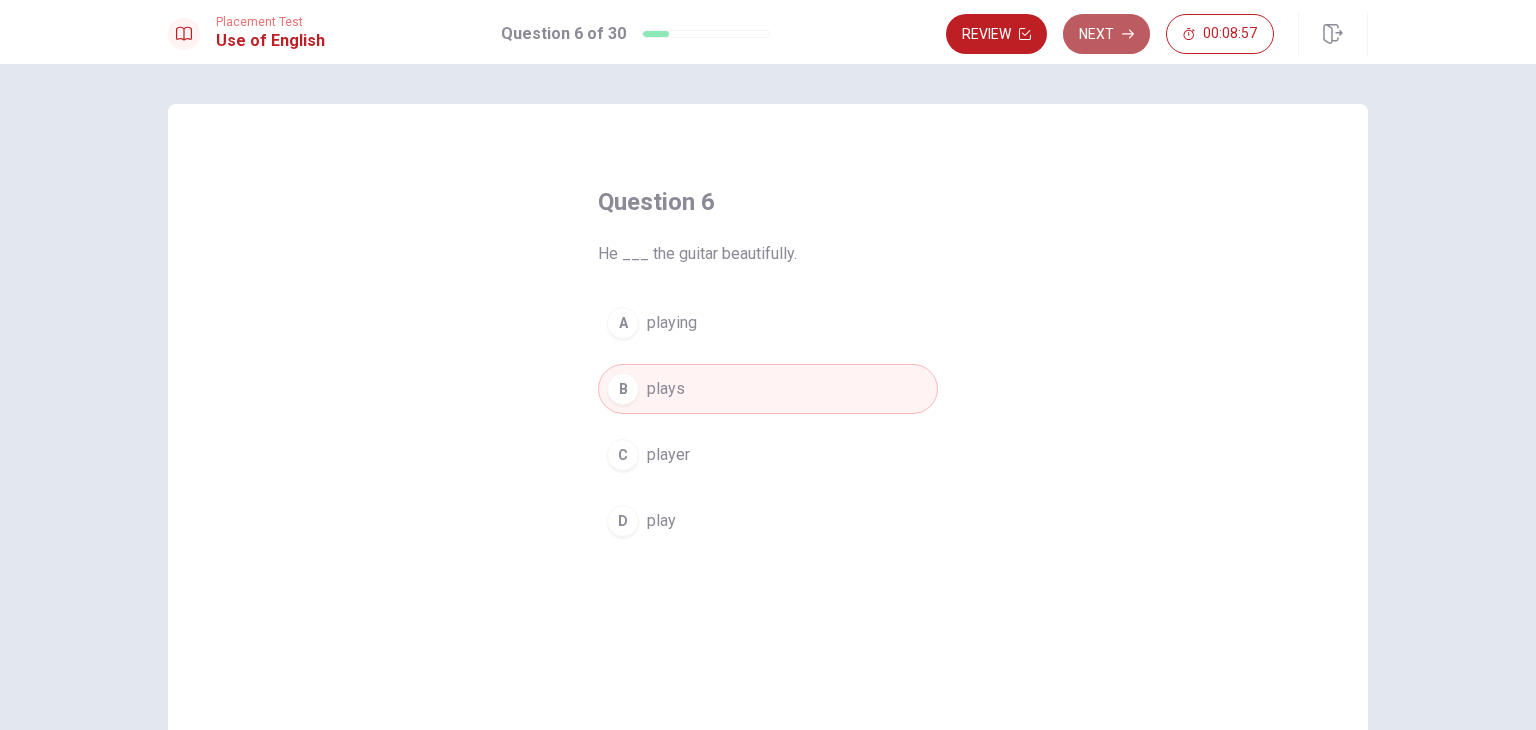 click on "Next" at bounding box center [1106, 34] 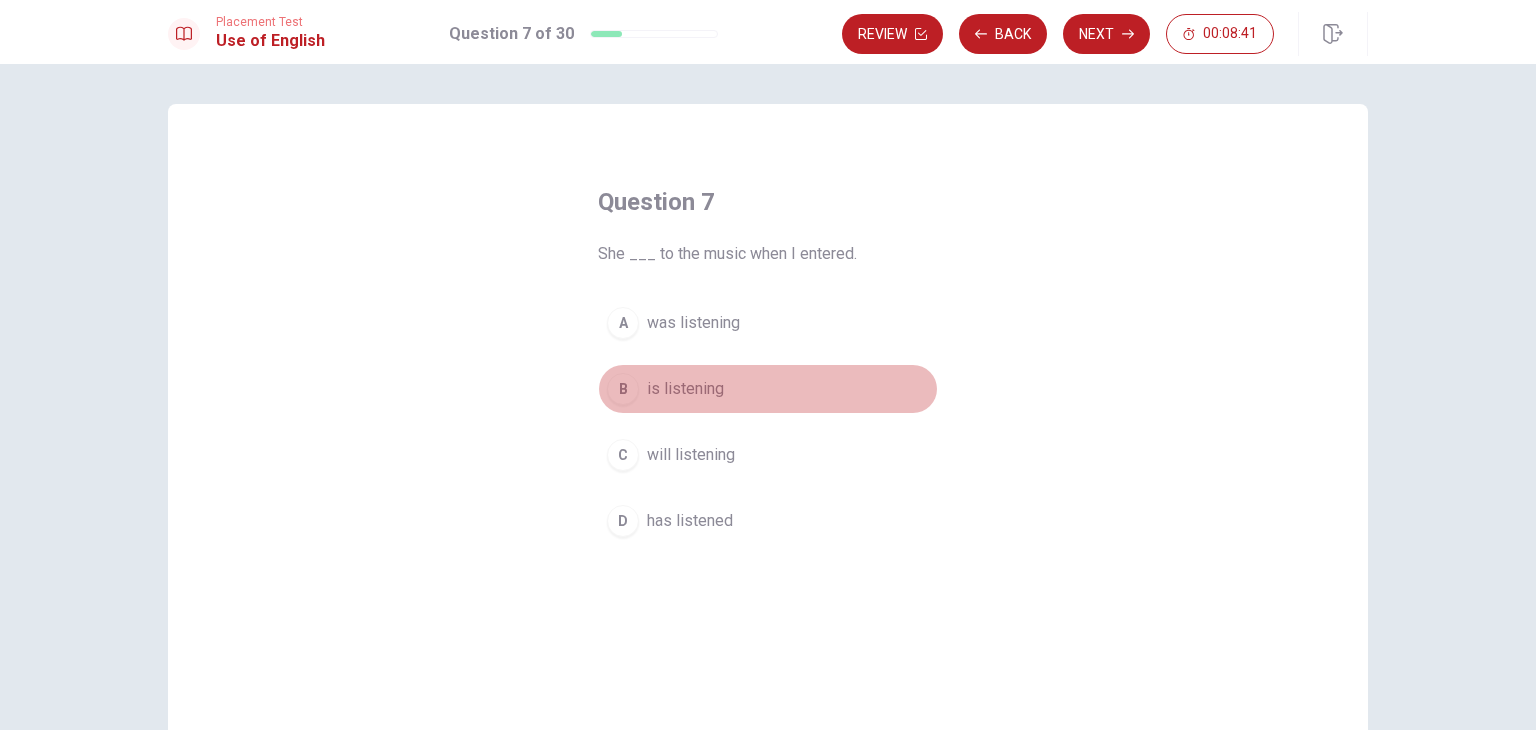 click on "is listening" at bounding box center [685, 389] 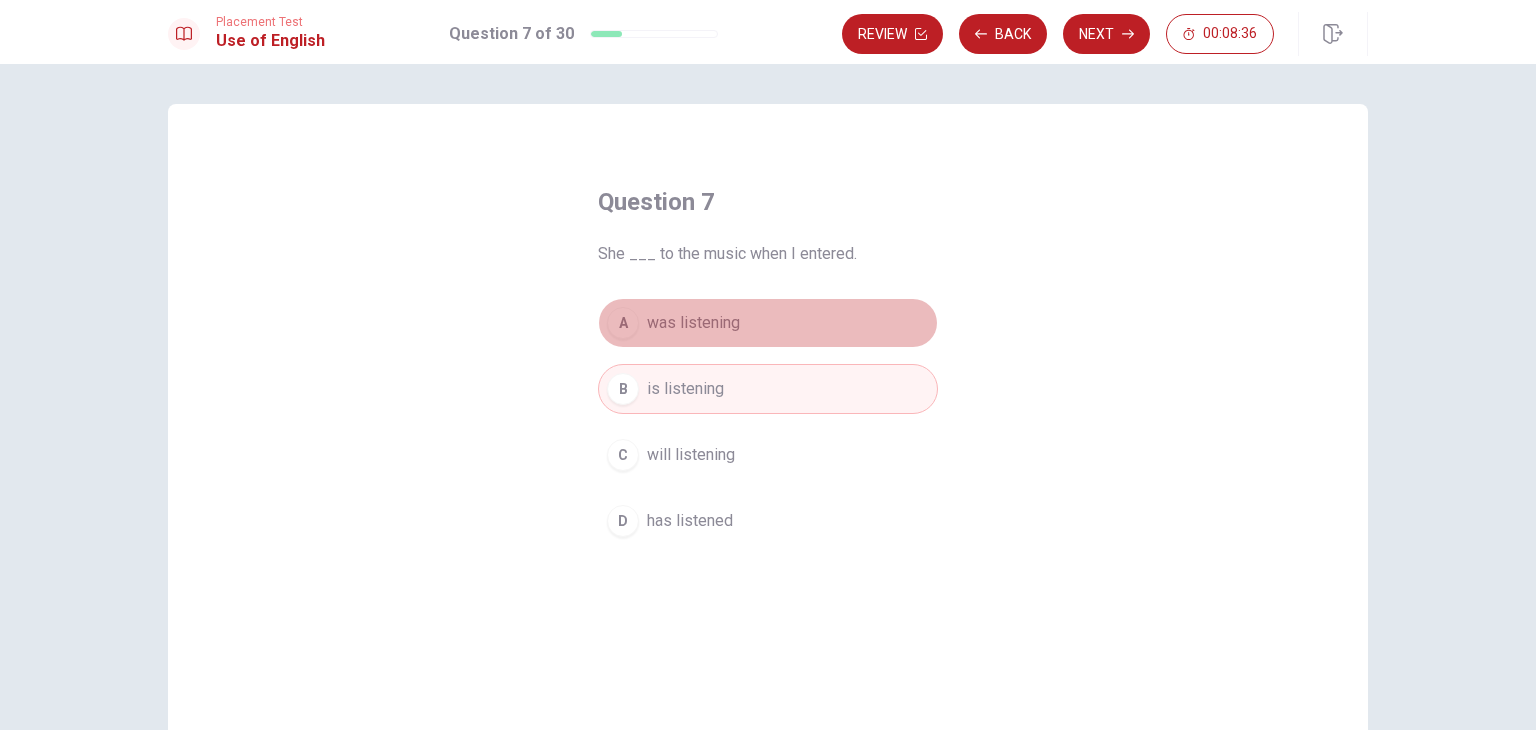 click on "A was listening" at bounding box center [768, 323] 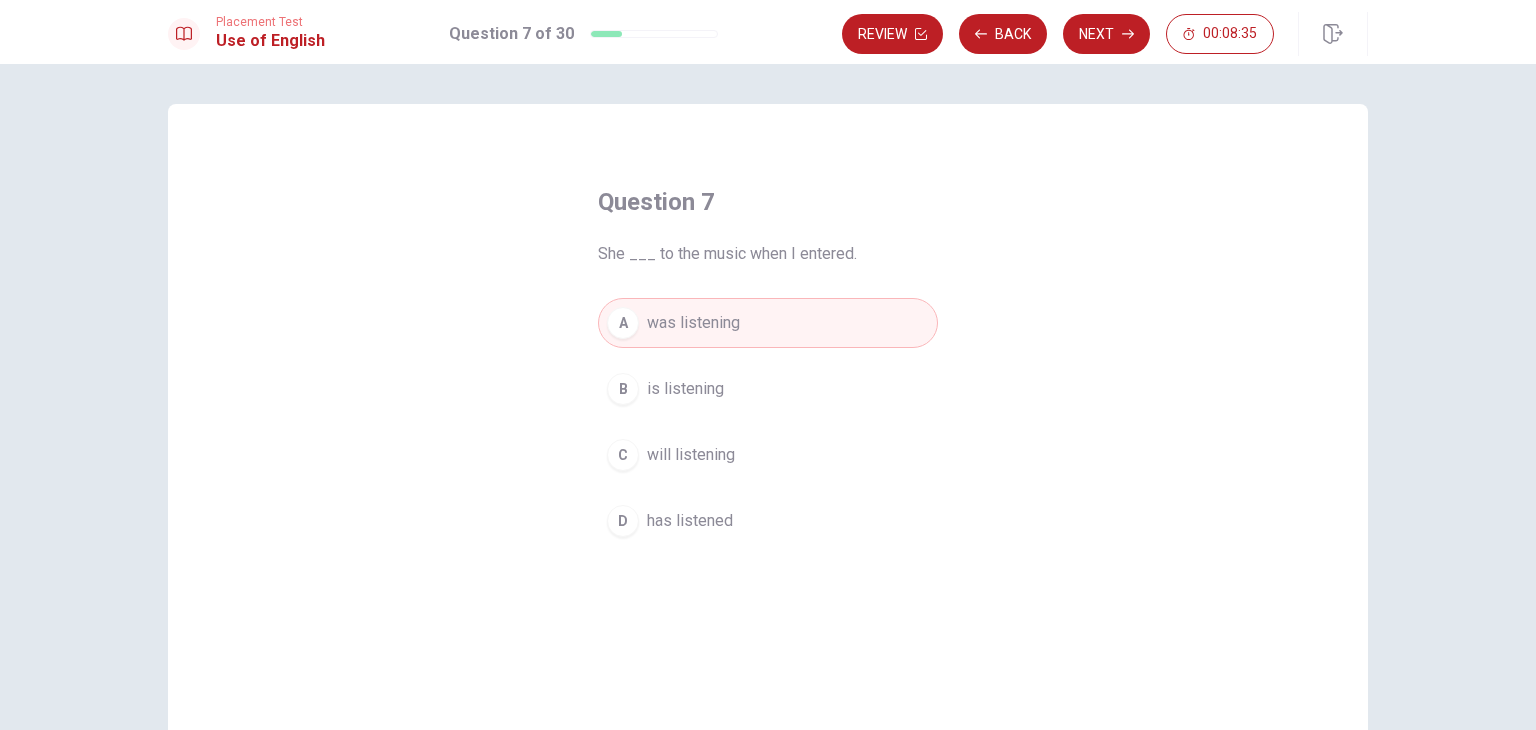 click on "B is listening" at bounding box center (768, 389) 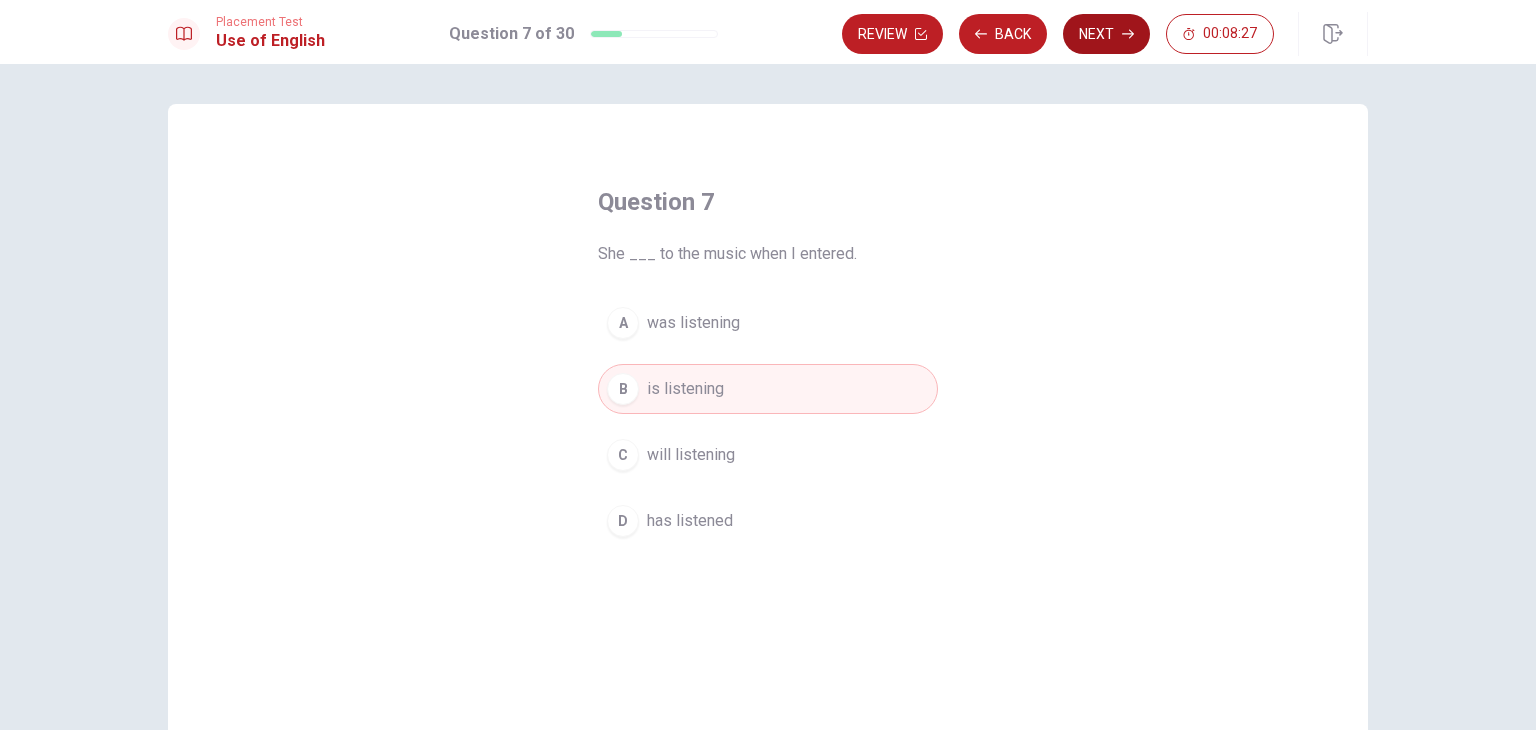 click on "Next" at bounding box center (1106, 34) 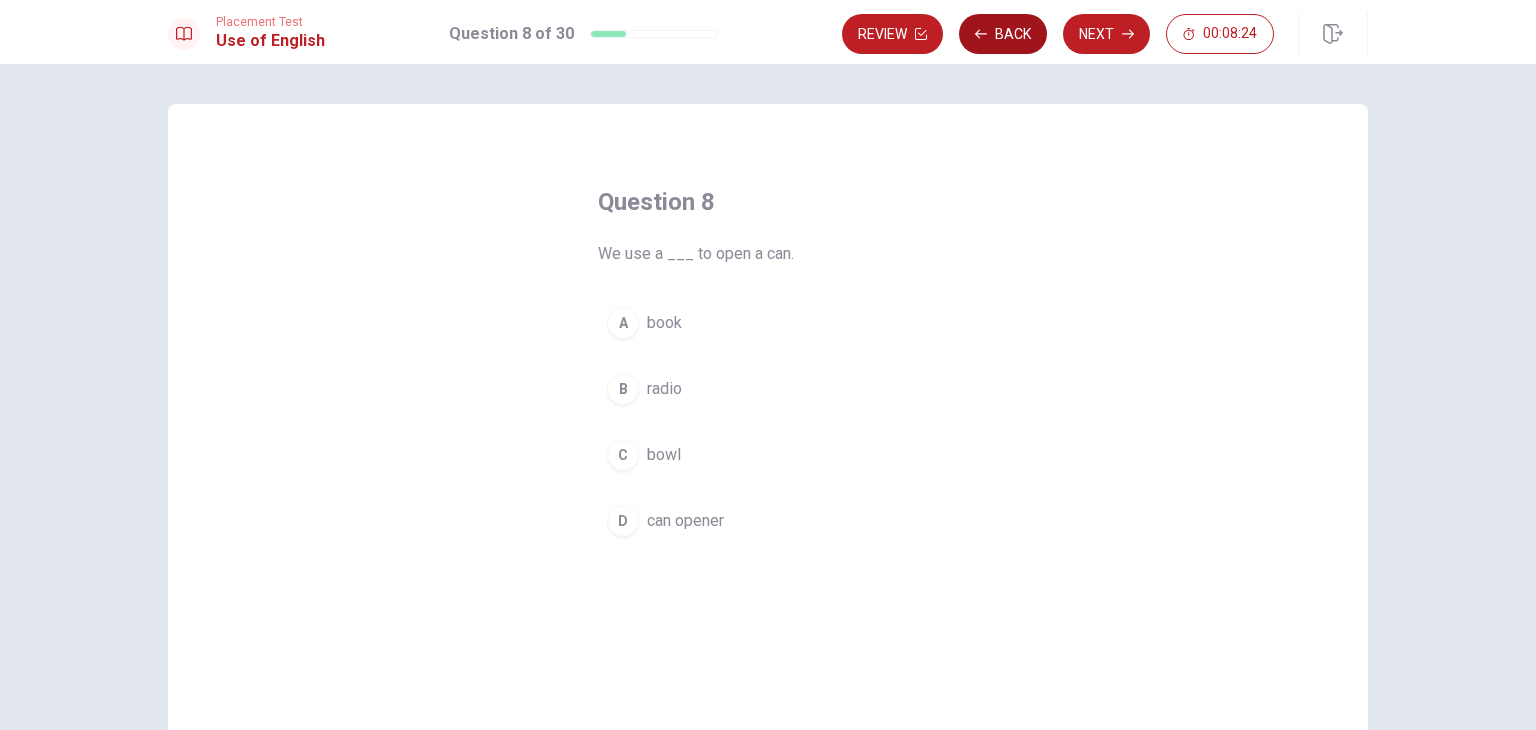 click on "Back" at bounding box center [1003, 34] 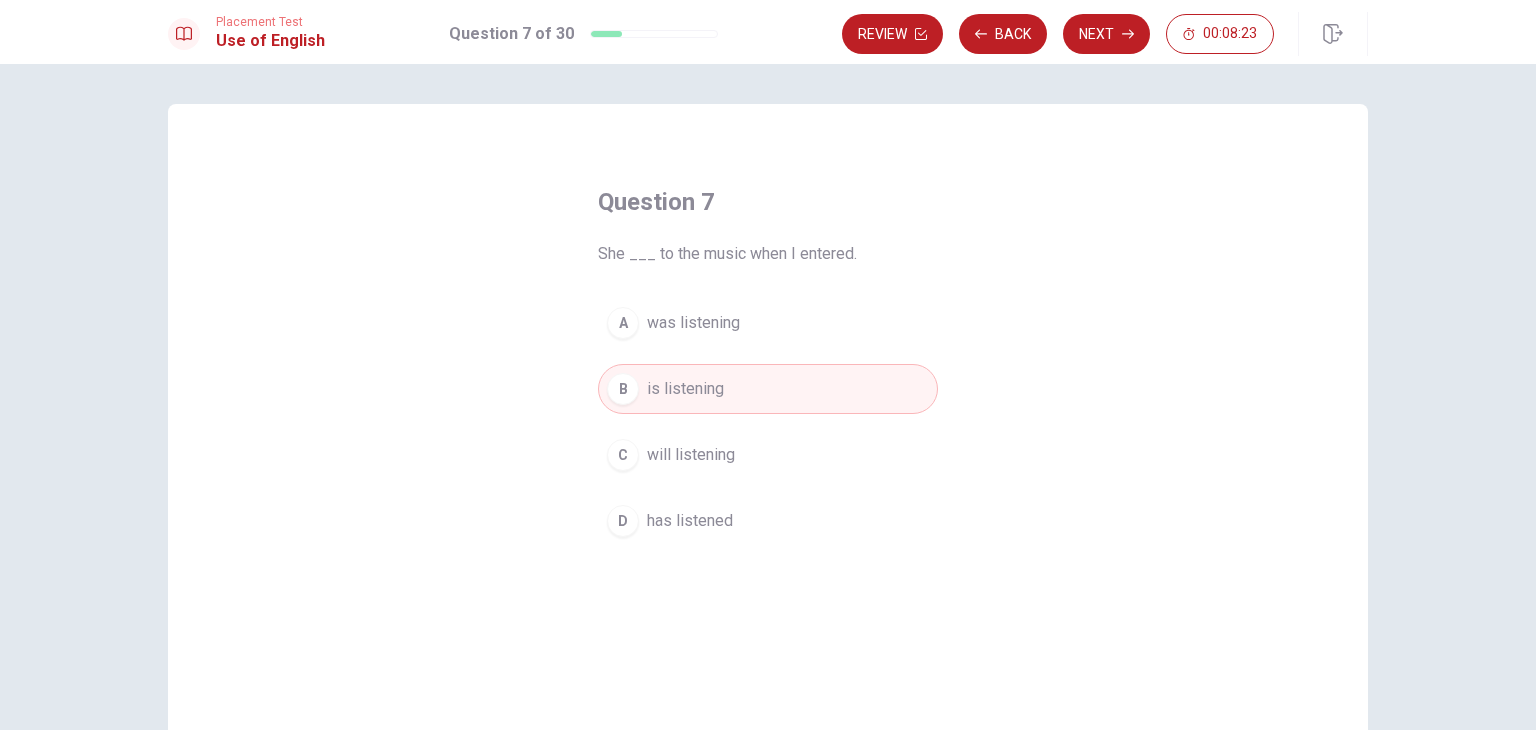 click on "A was listening" at bounding box center [768, 323] 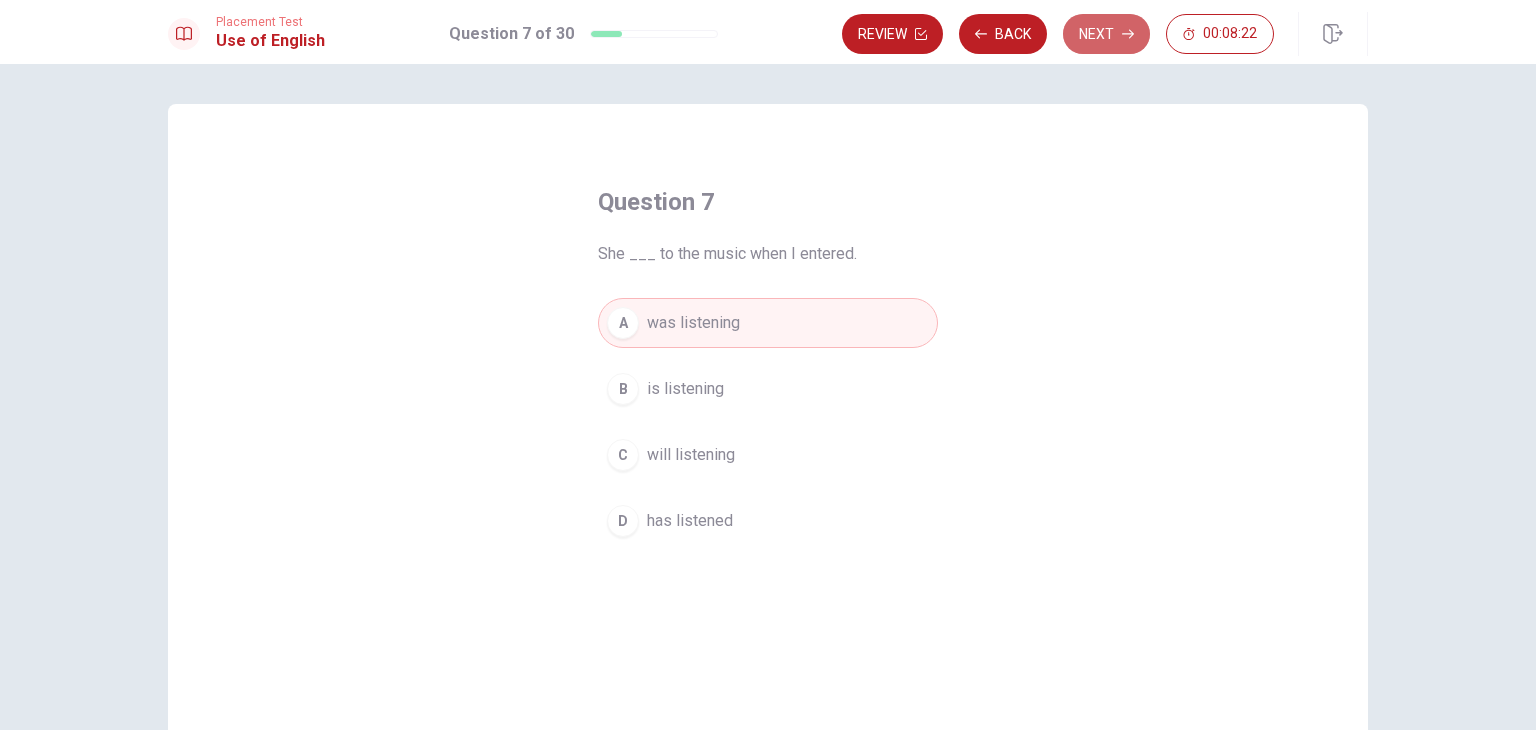 click on "Next" at bounding box center (1106, 34) 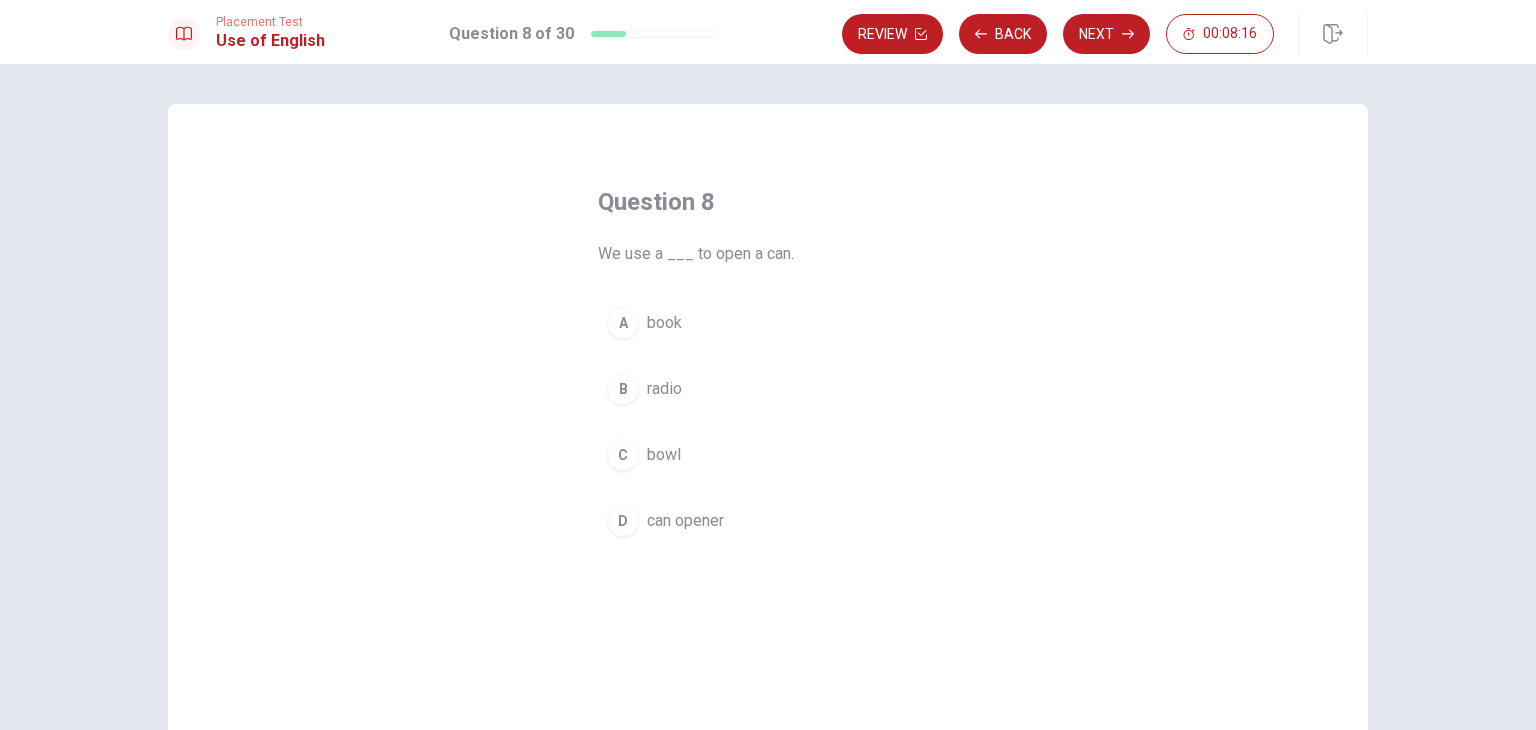 click on "can opener" at bounding box center [685, 521] 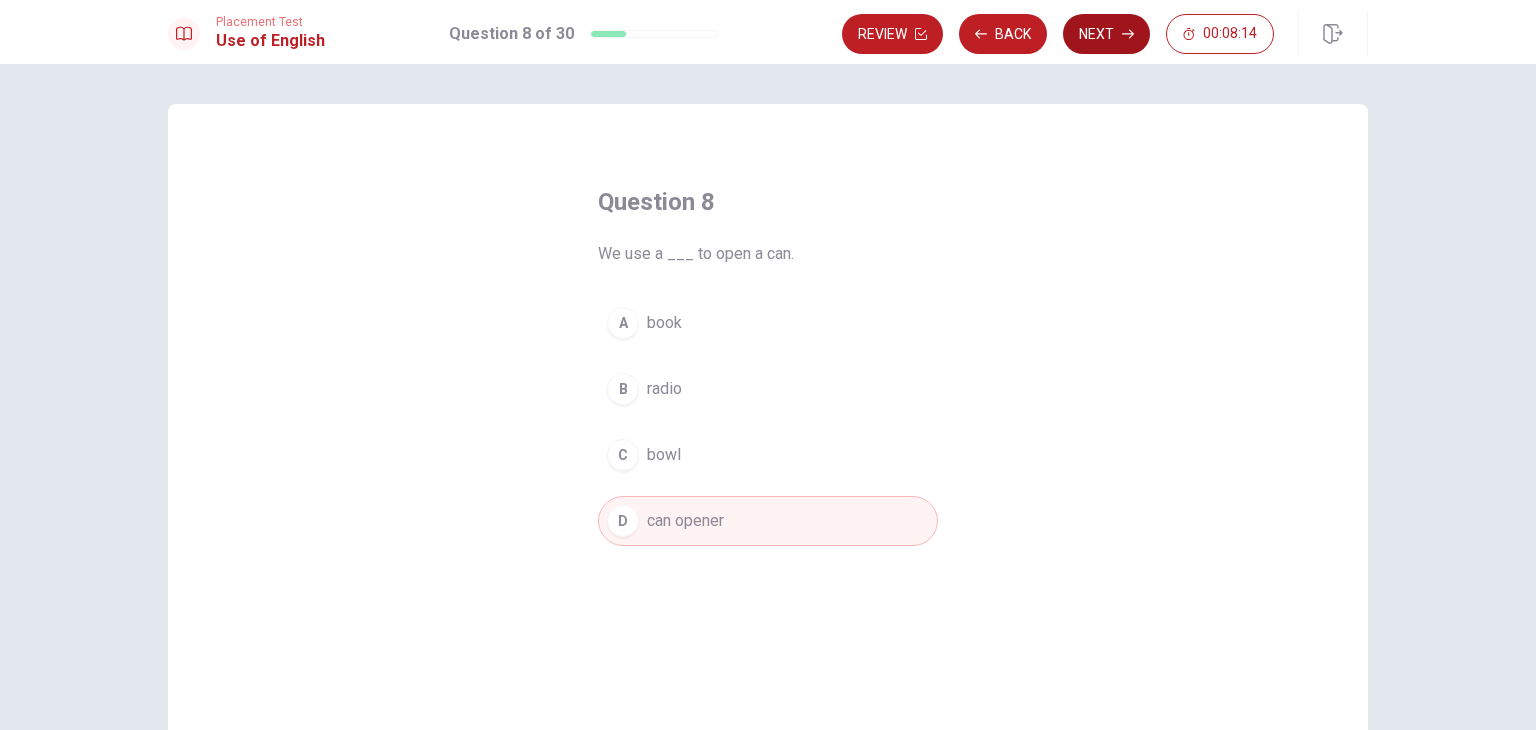 click on "Next" at bounding box center (1106, 34) 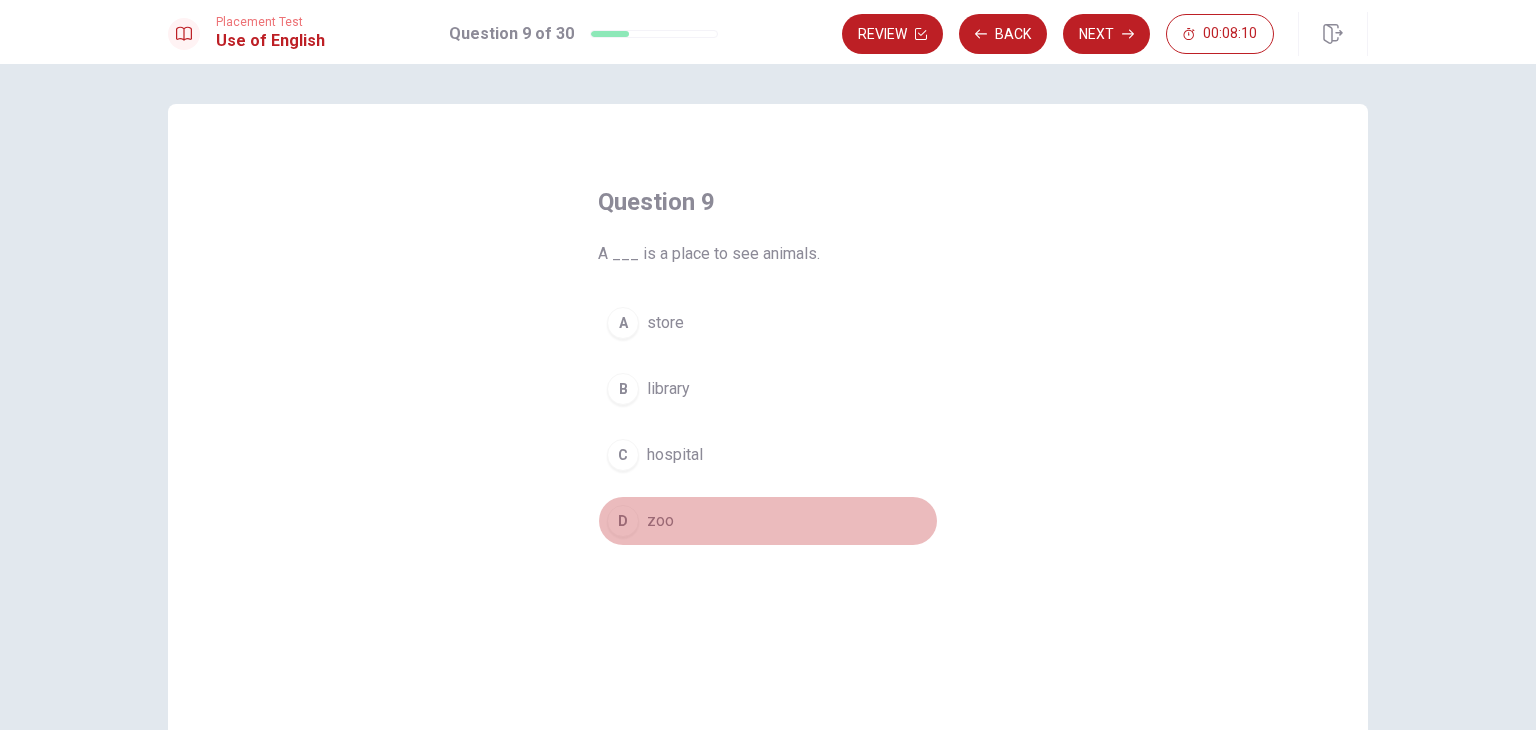 click on "zoo" at bounding box center [660, 521] 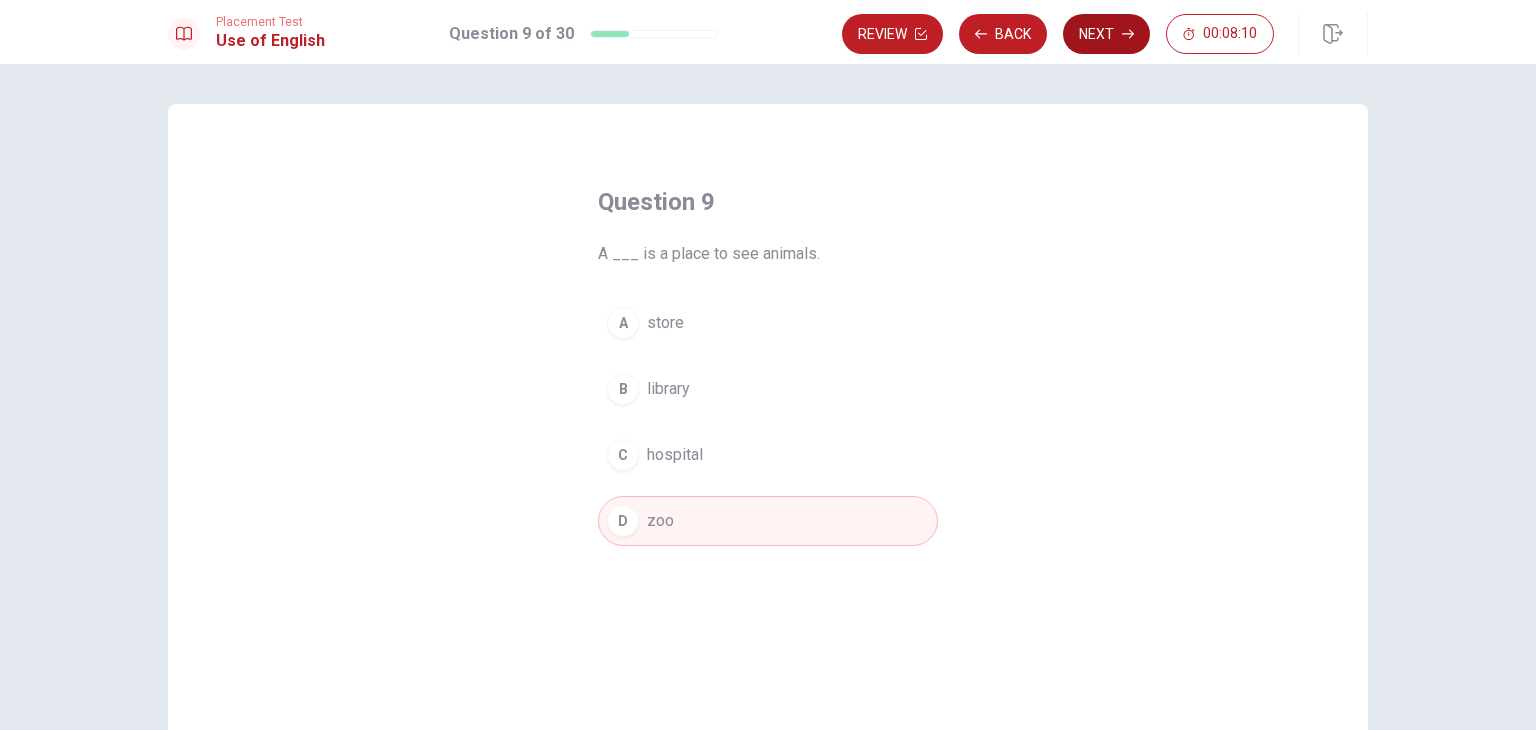 click on "Next" at bounding box center [1106, 34] 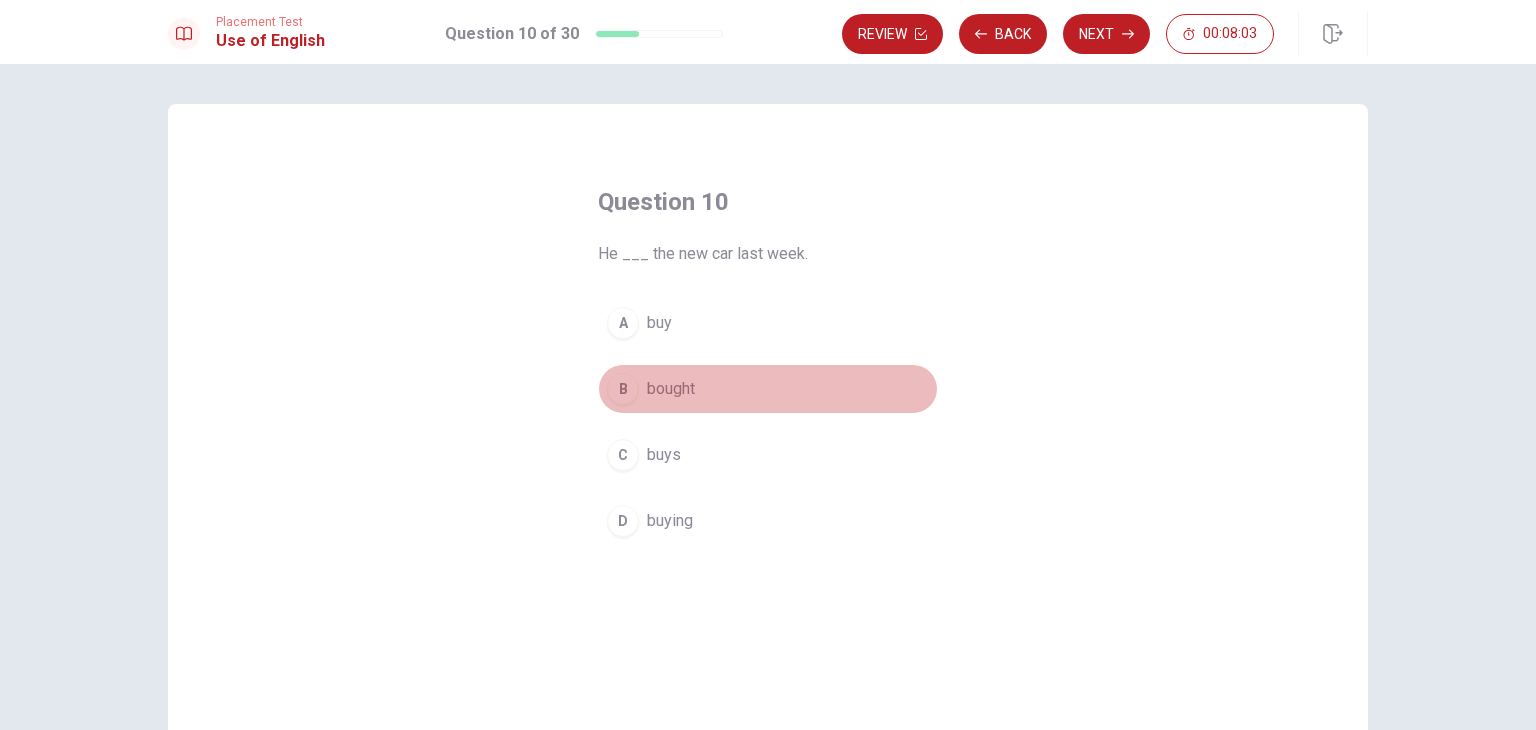 click on "bought" at bounding box center (671, 389) 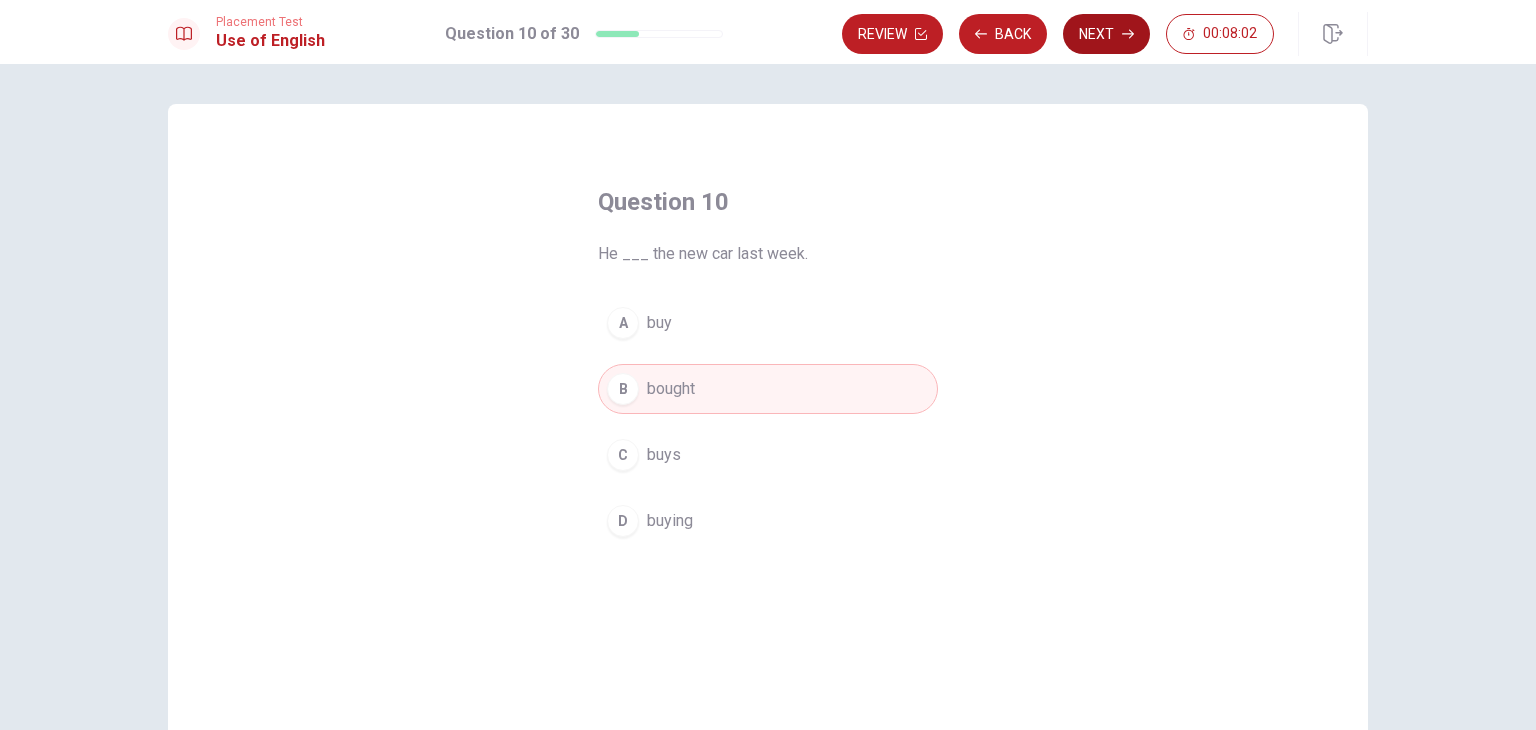 click on "Next" at bounding box center (1106, 34) 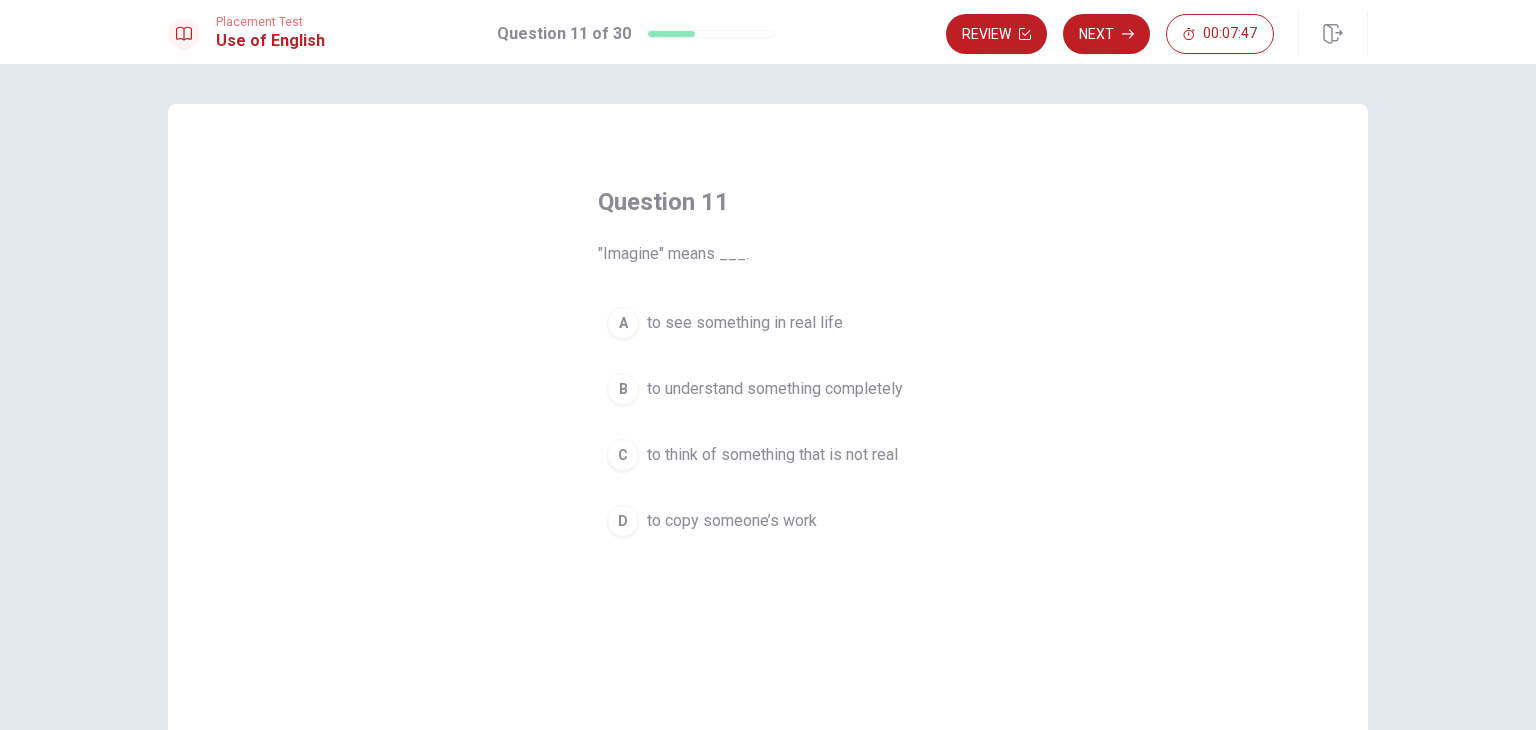 click on "to think of something that is not real" at bounding box center (772, 455) 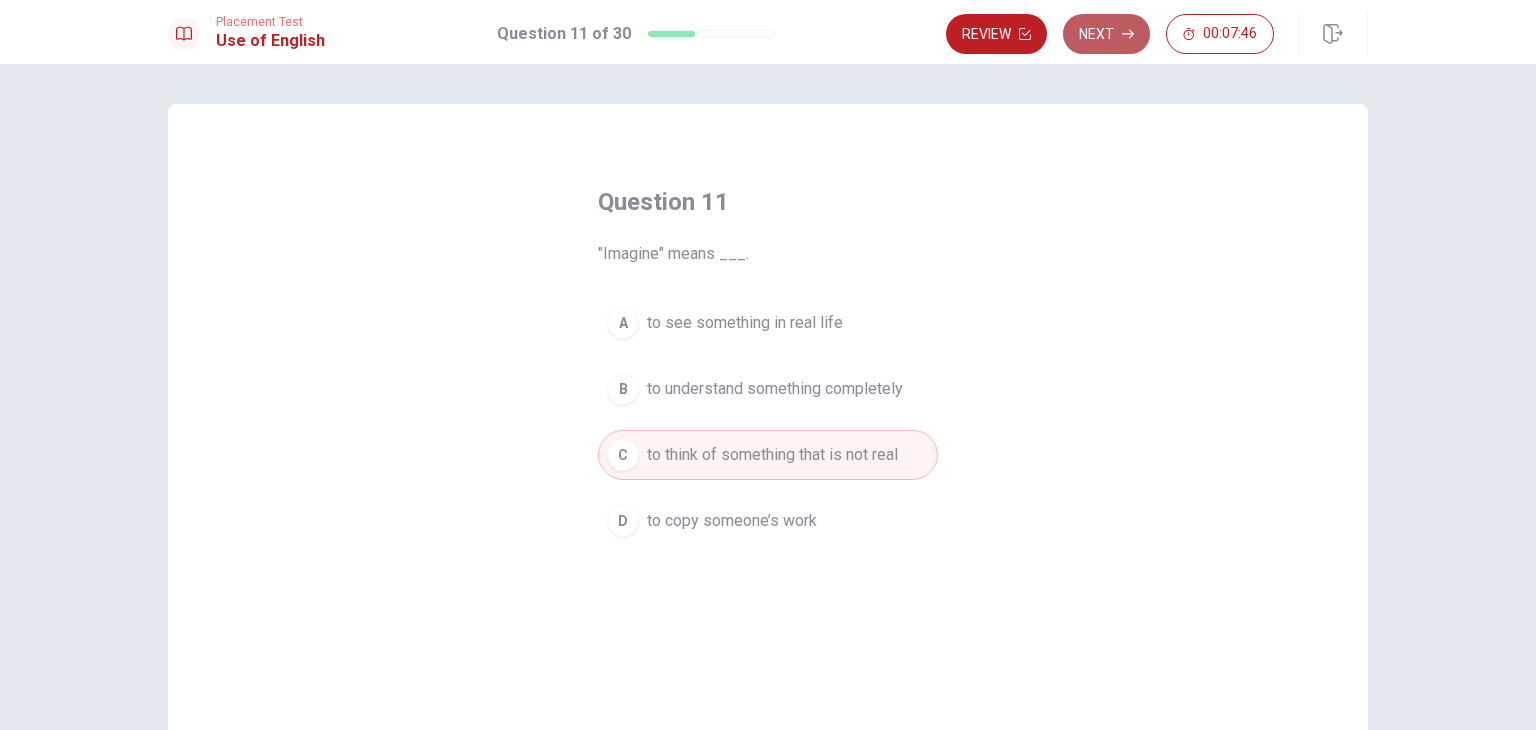 click on "Next" at bounding box center (1106, 34) 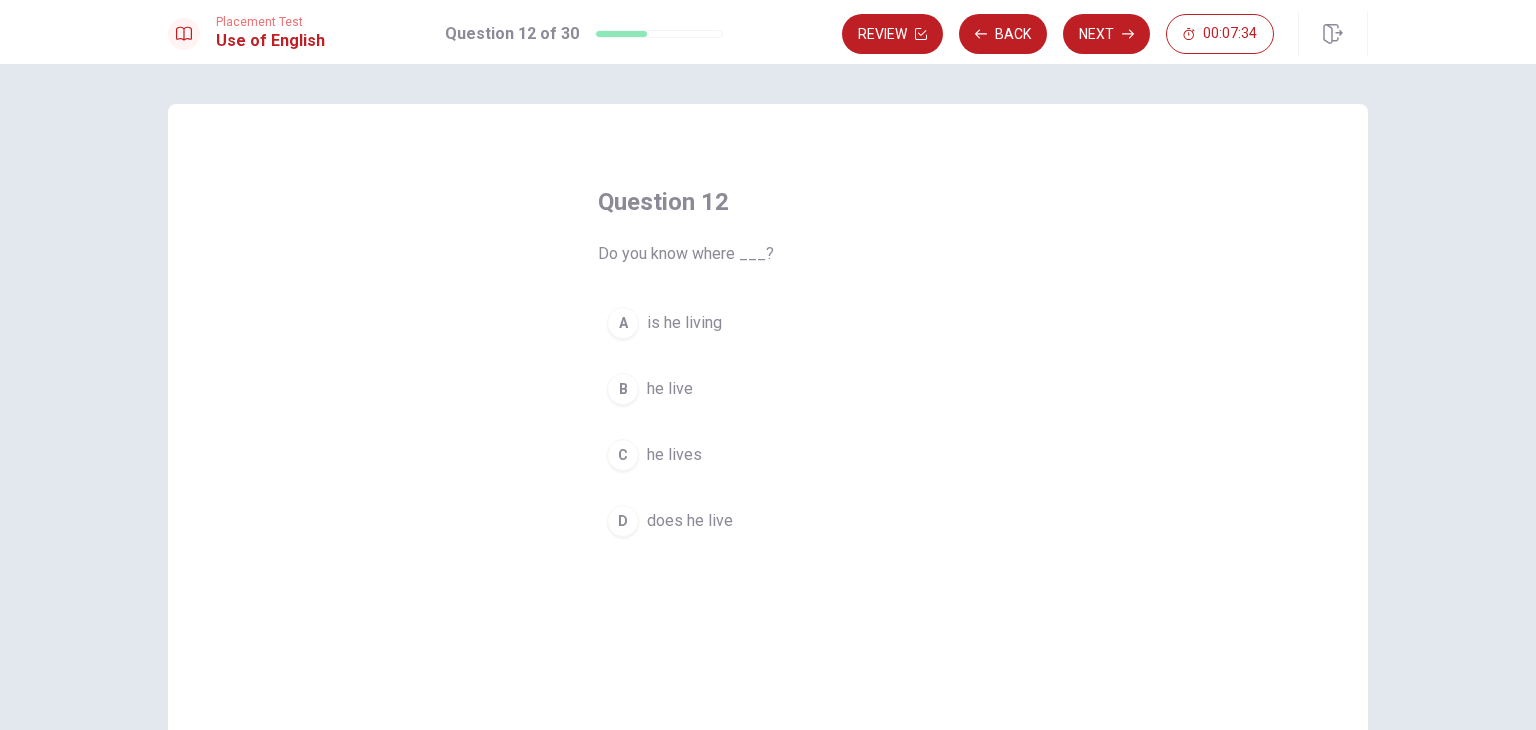 click on "does he live" at bounding box center [690, 521] 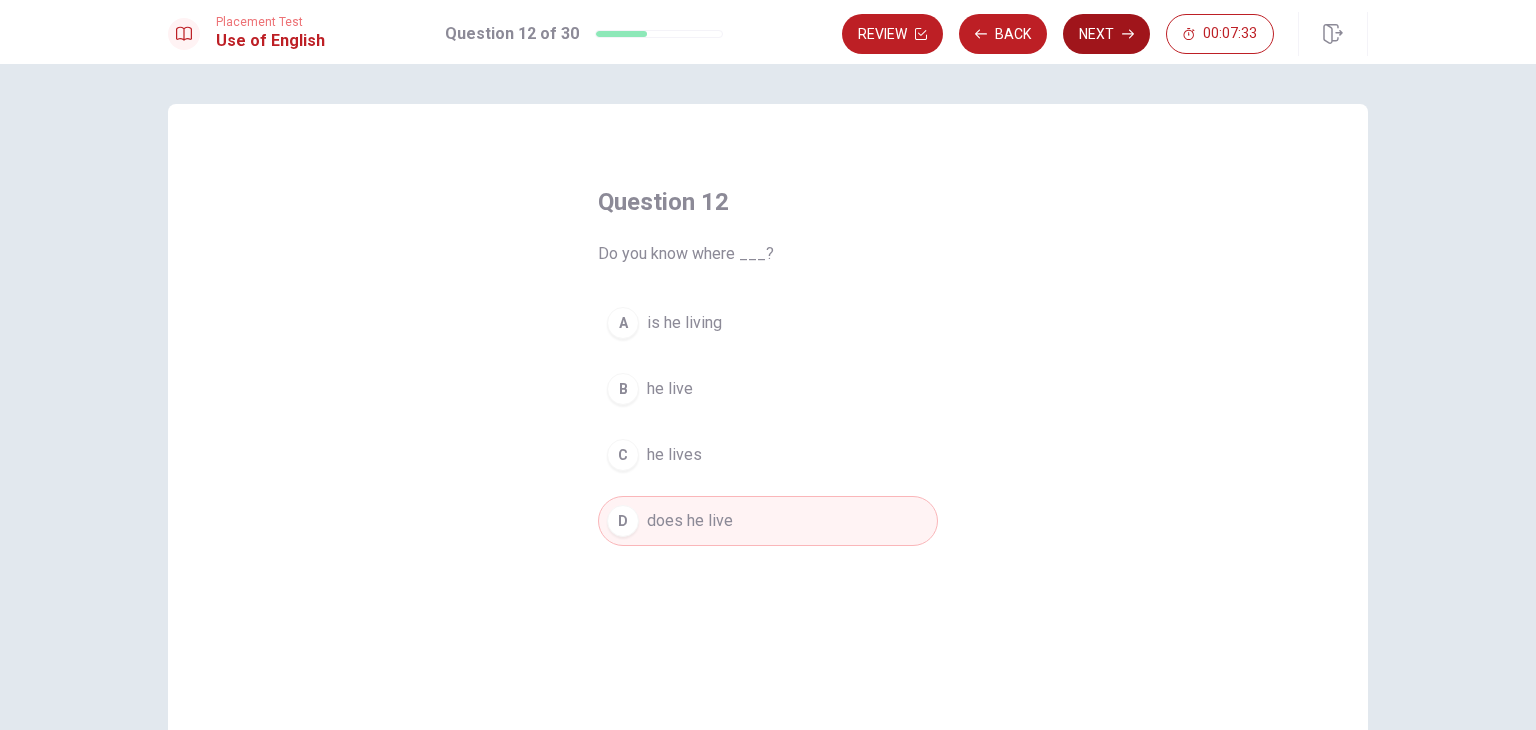 click on "Next" at bounding box center (1106, 34) 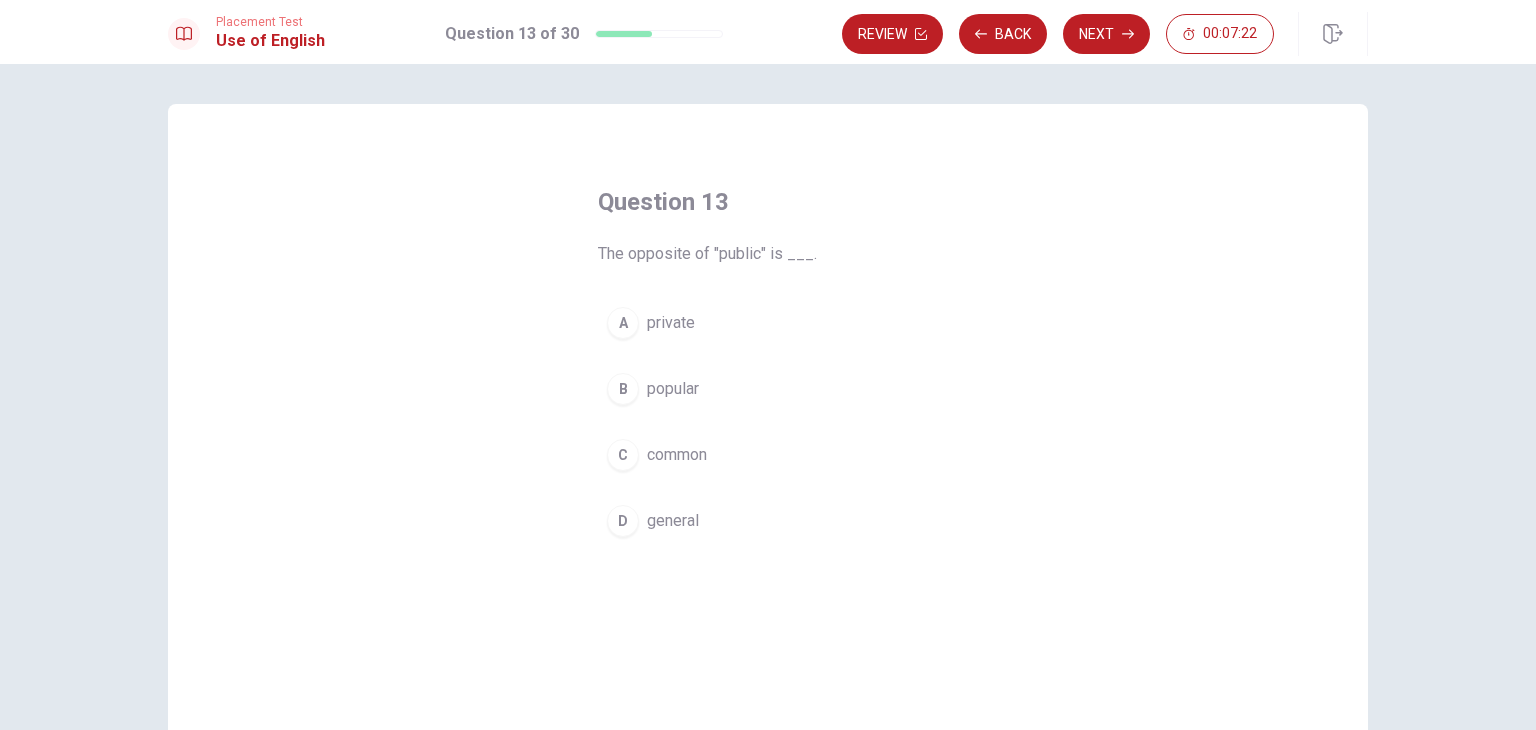 click on "C common" at bounding box center [768, 455] 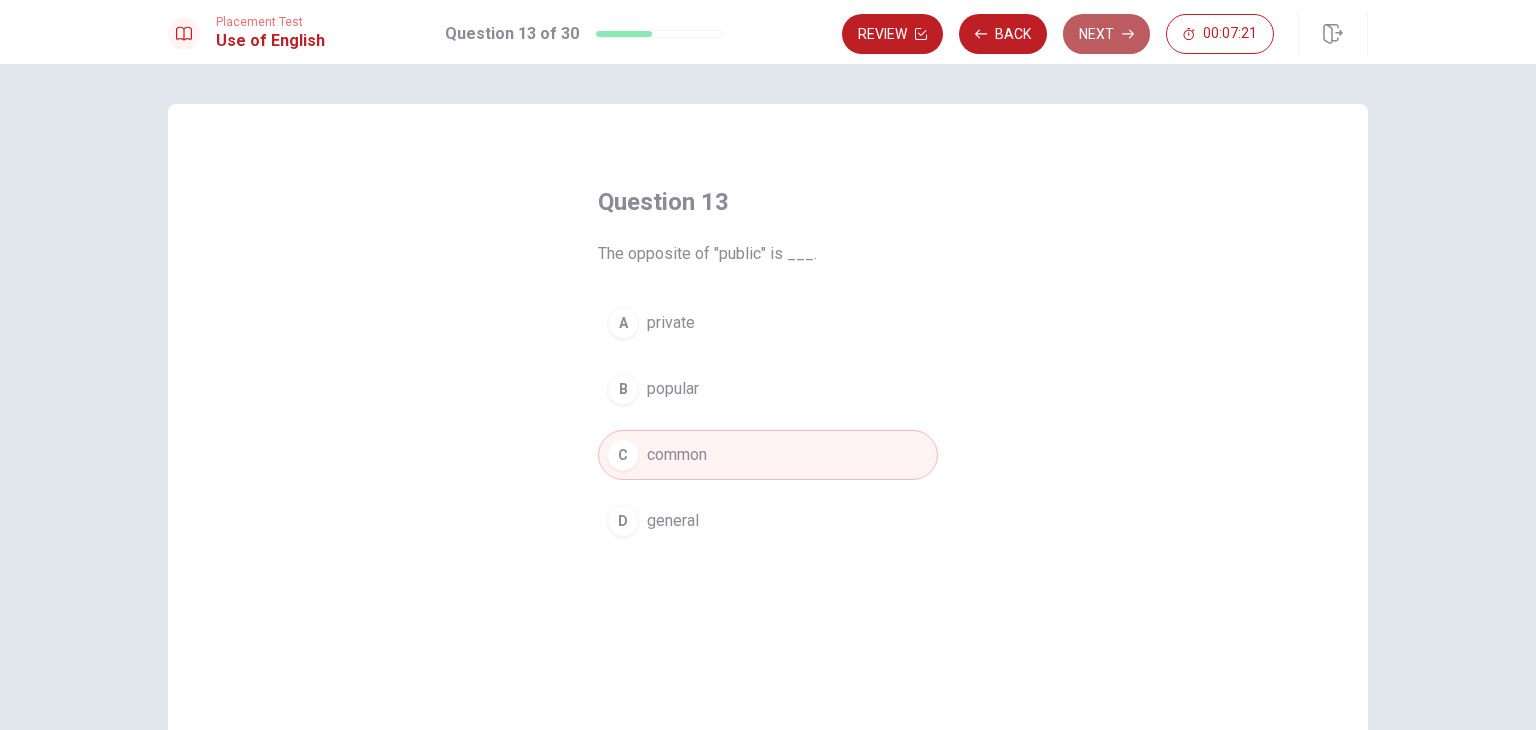 click on "Next" at bounding box center (1106, 34) 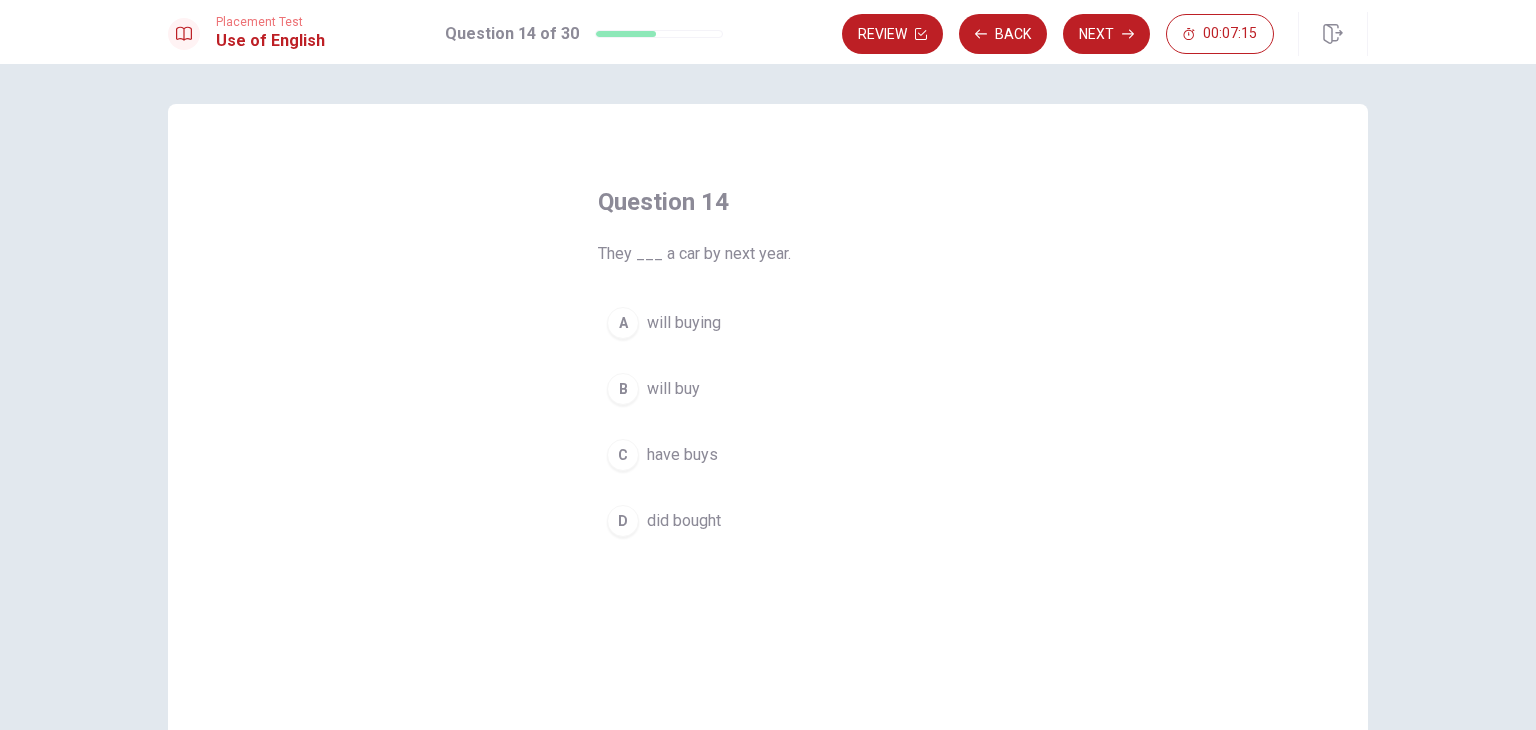 click on "will buying" at bounding box center [684, 323] 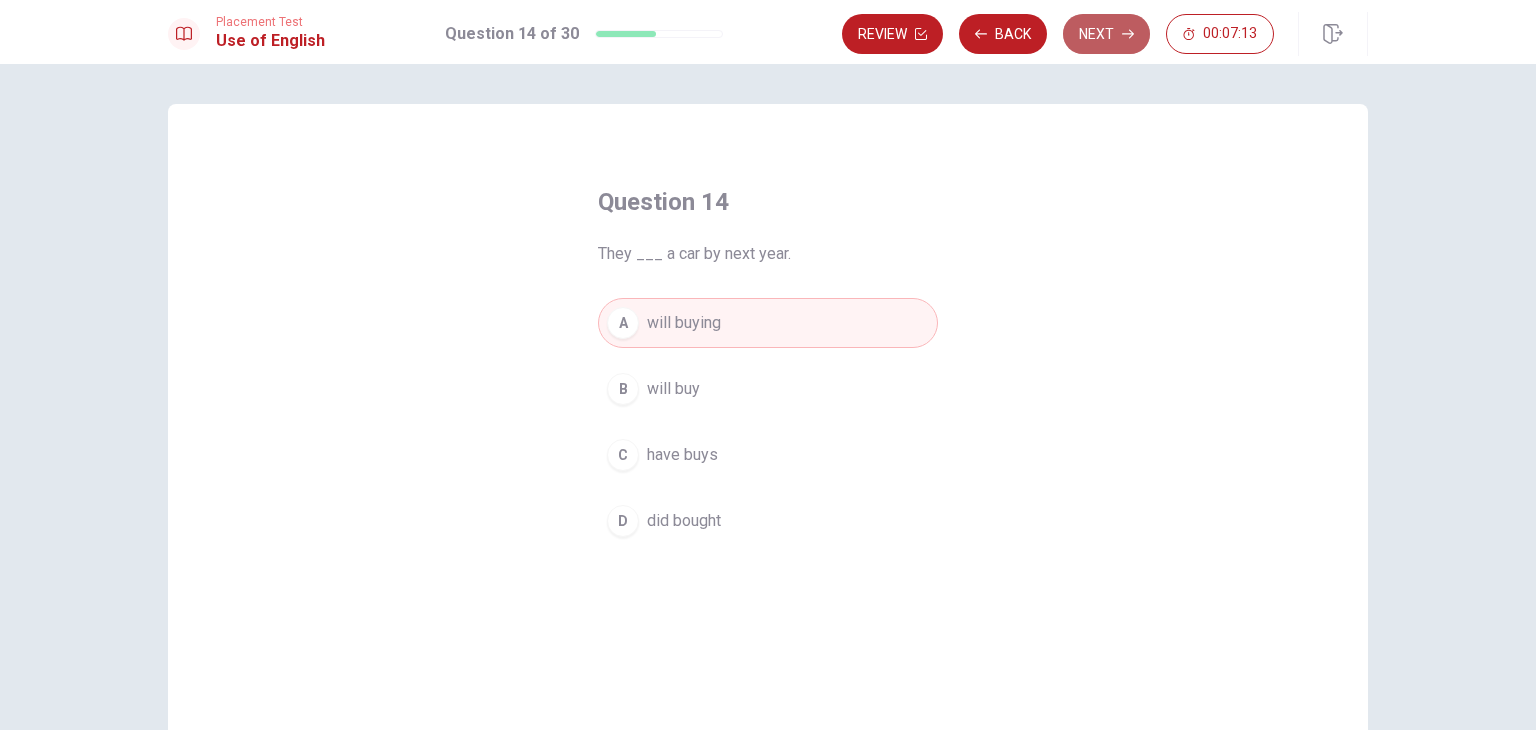 click on "Next" at bounding box center (1106, 34) 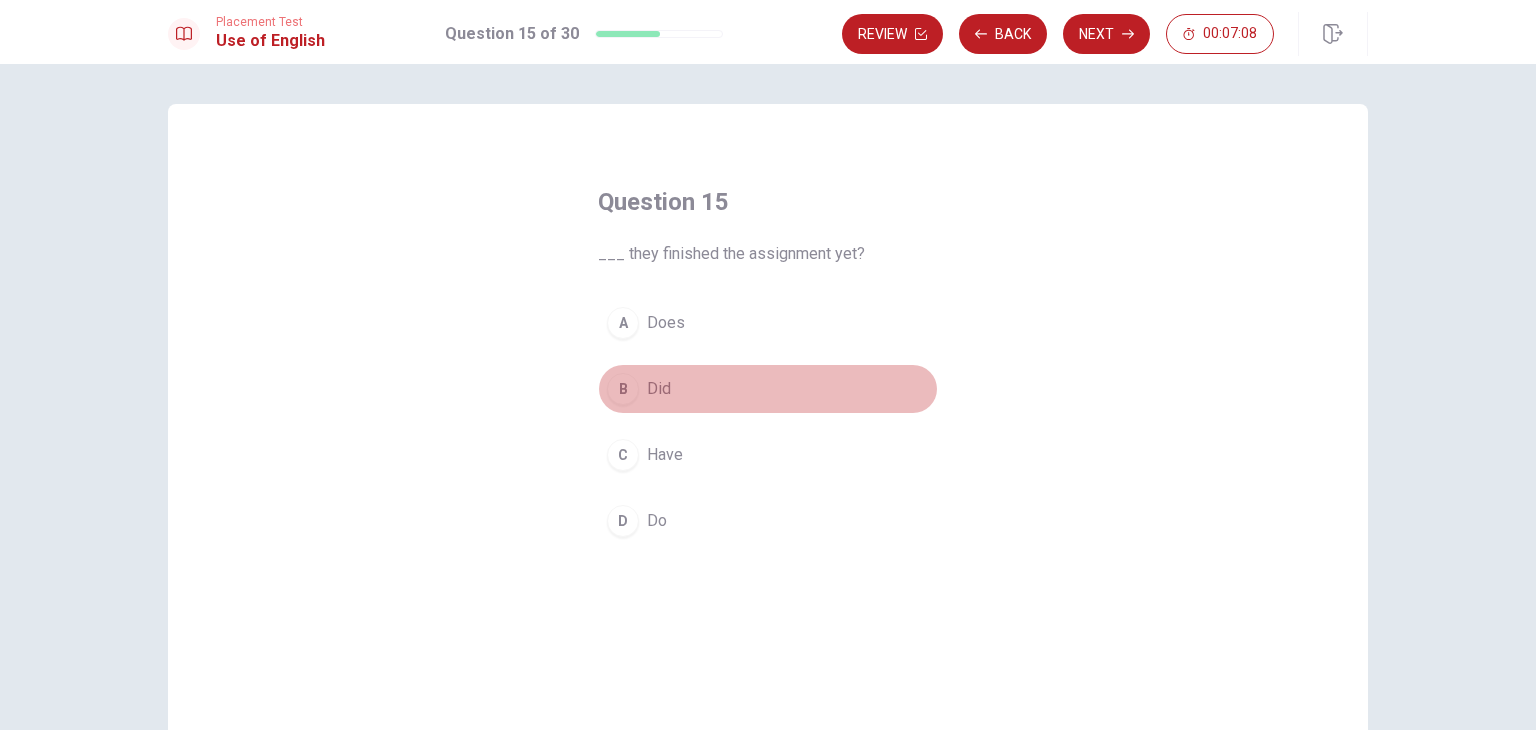 click on "B Did" at bounding box center [768, 389] 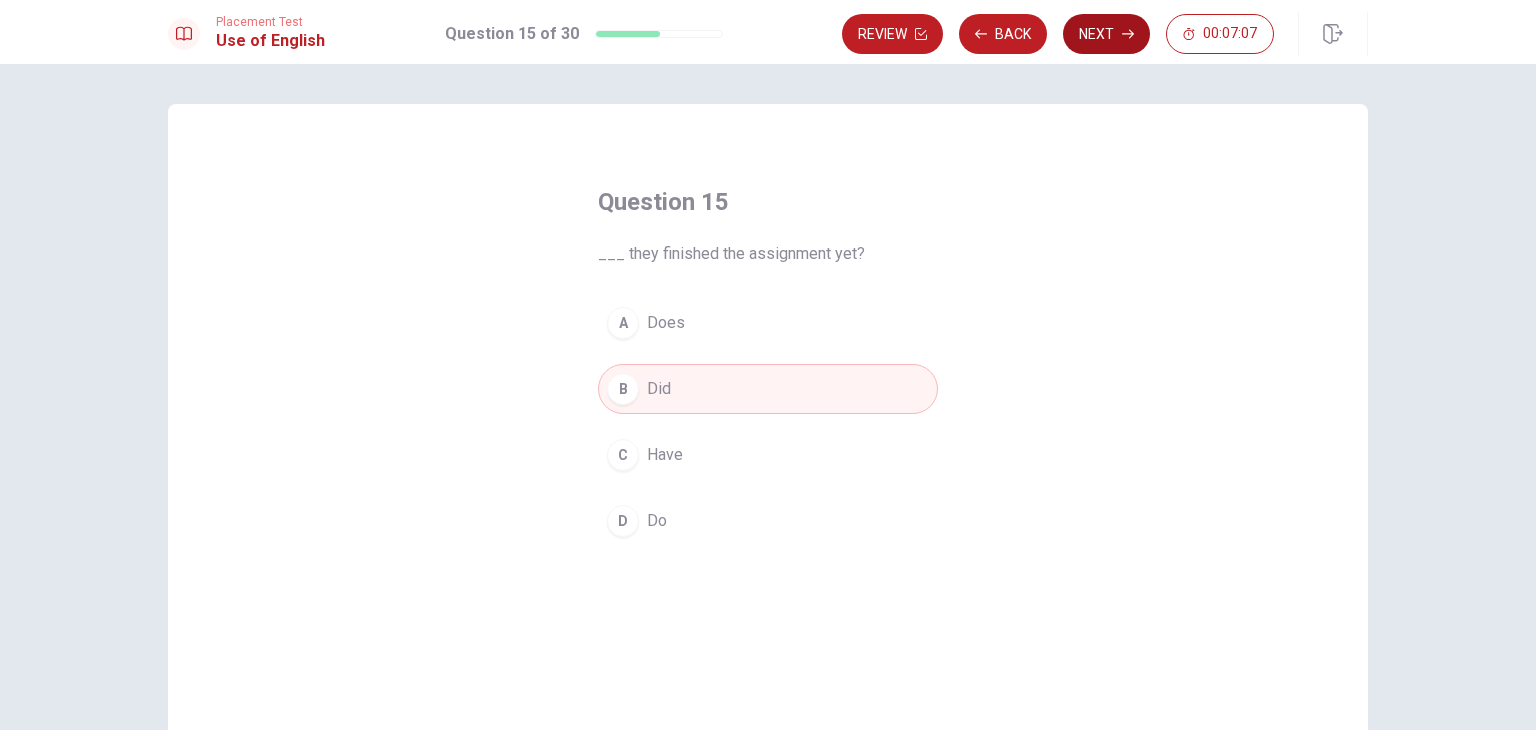 click on "Next" at bounding box center [1106, 34] 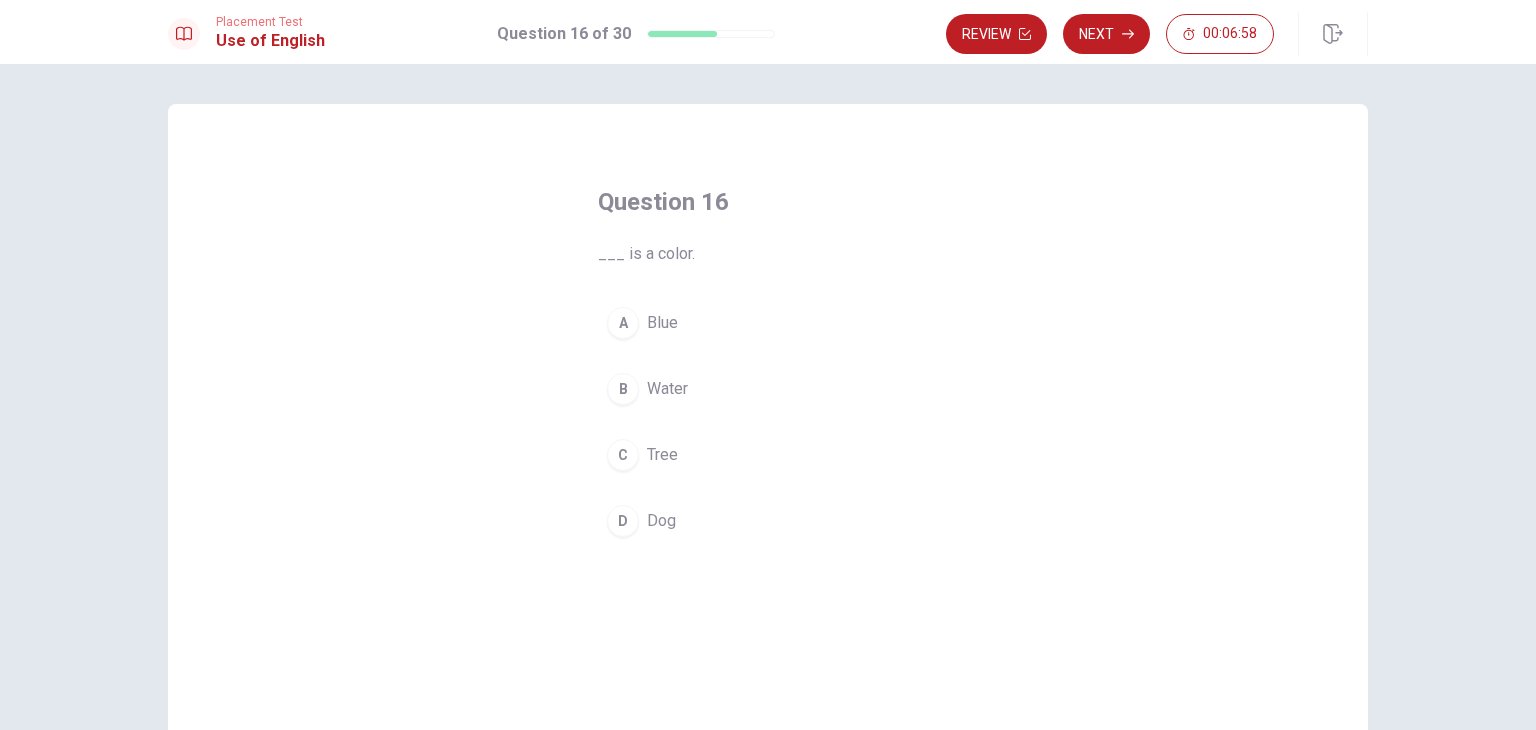 click on "A Blue" at bounding box center [768, 323] 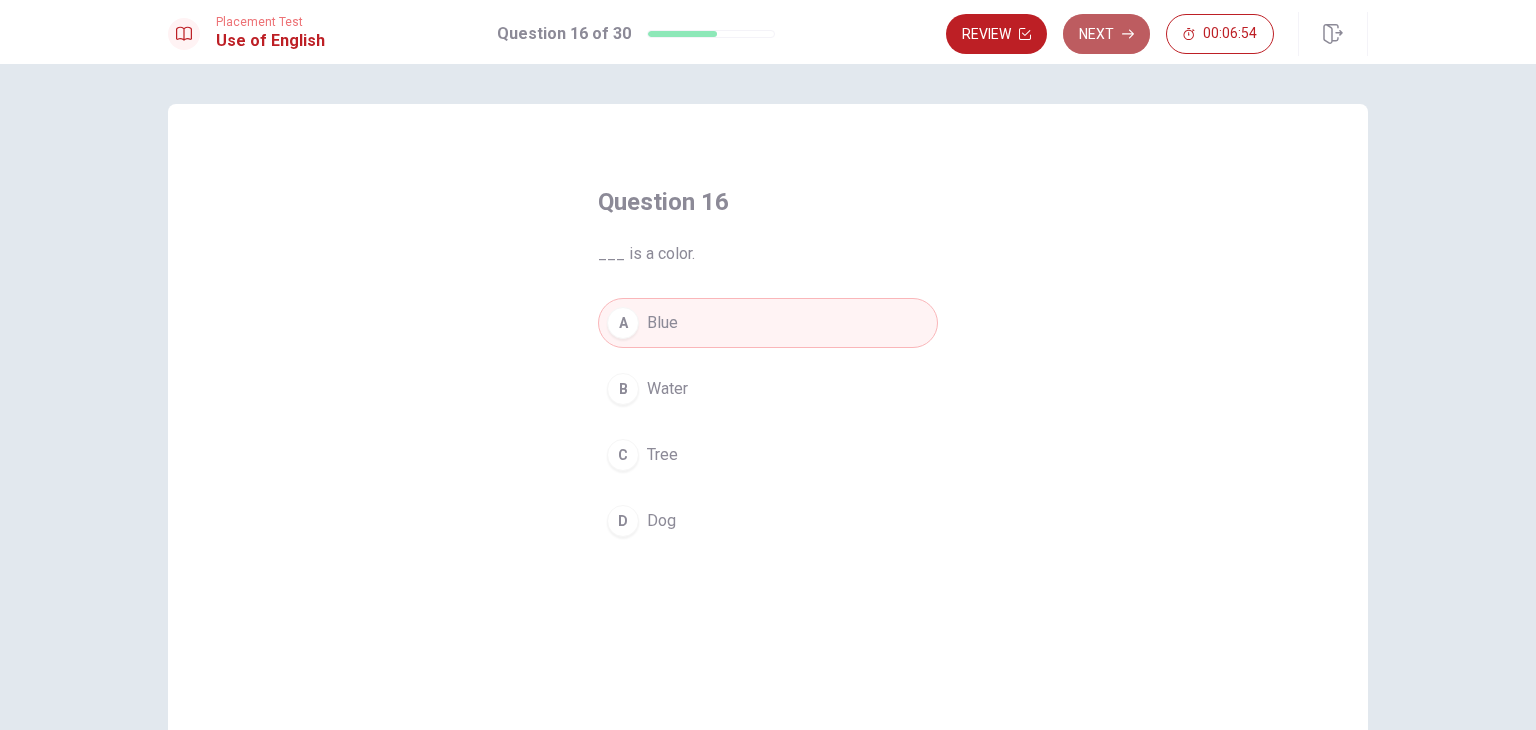 click 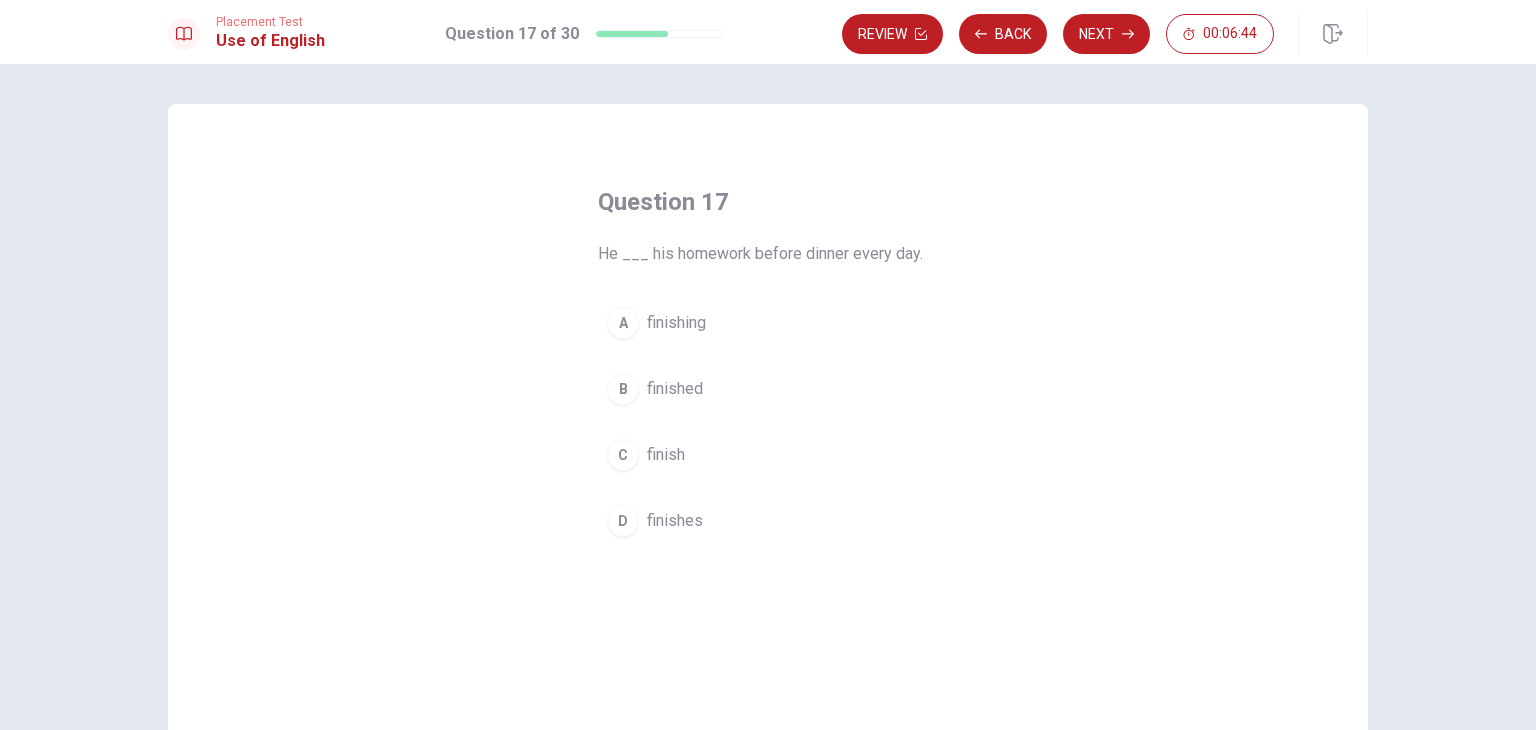 click on "finishes" at bounding box center [675, 521] 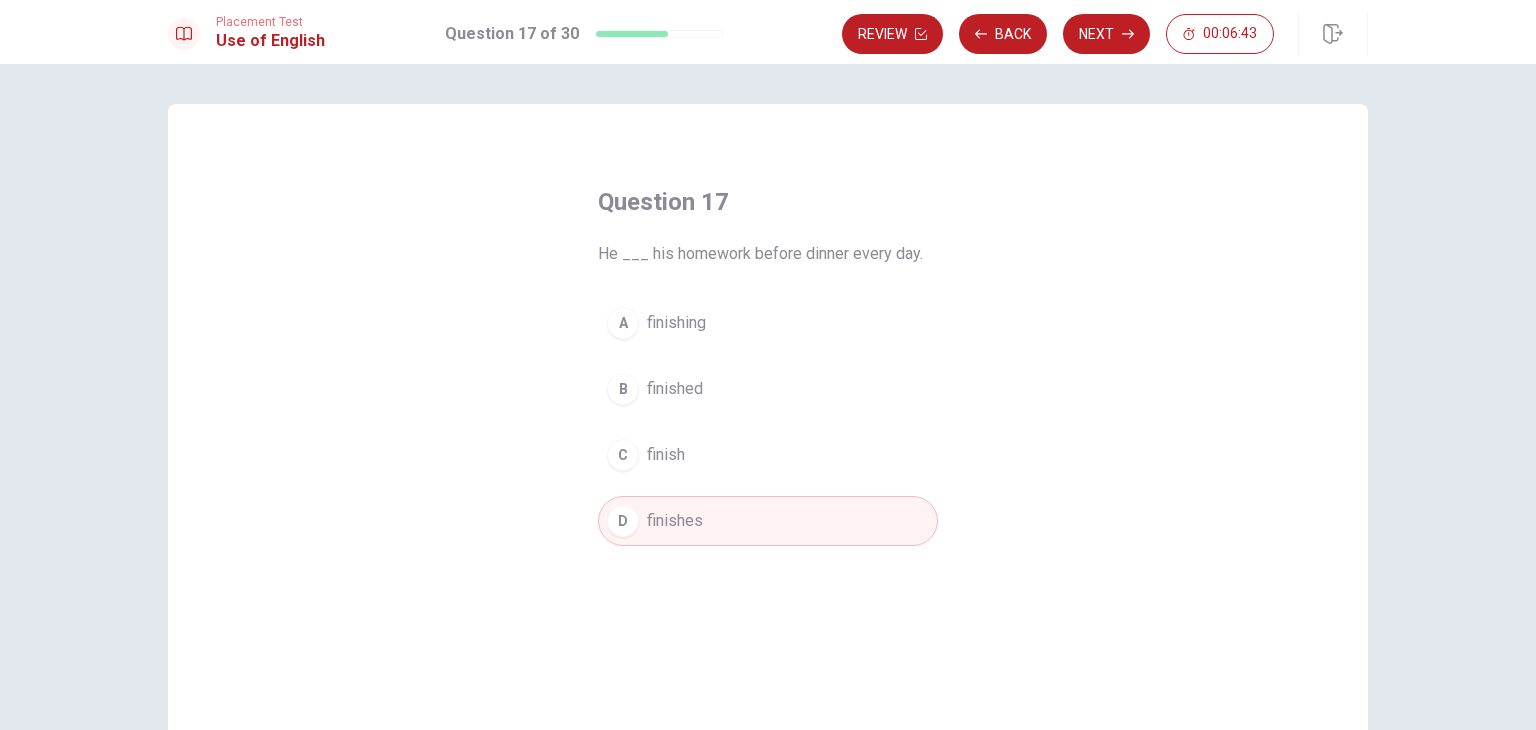 click on "Next" at bounding box center (1106, 34) 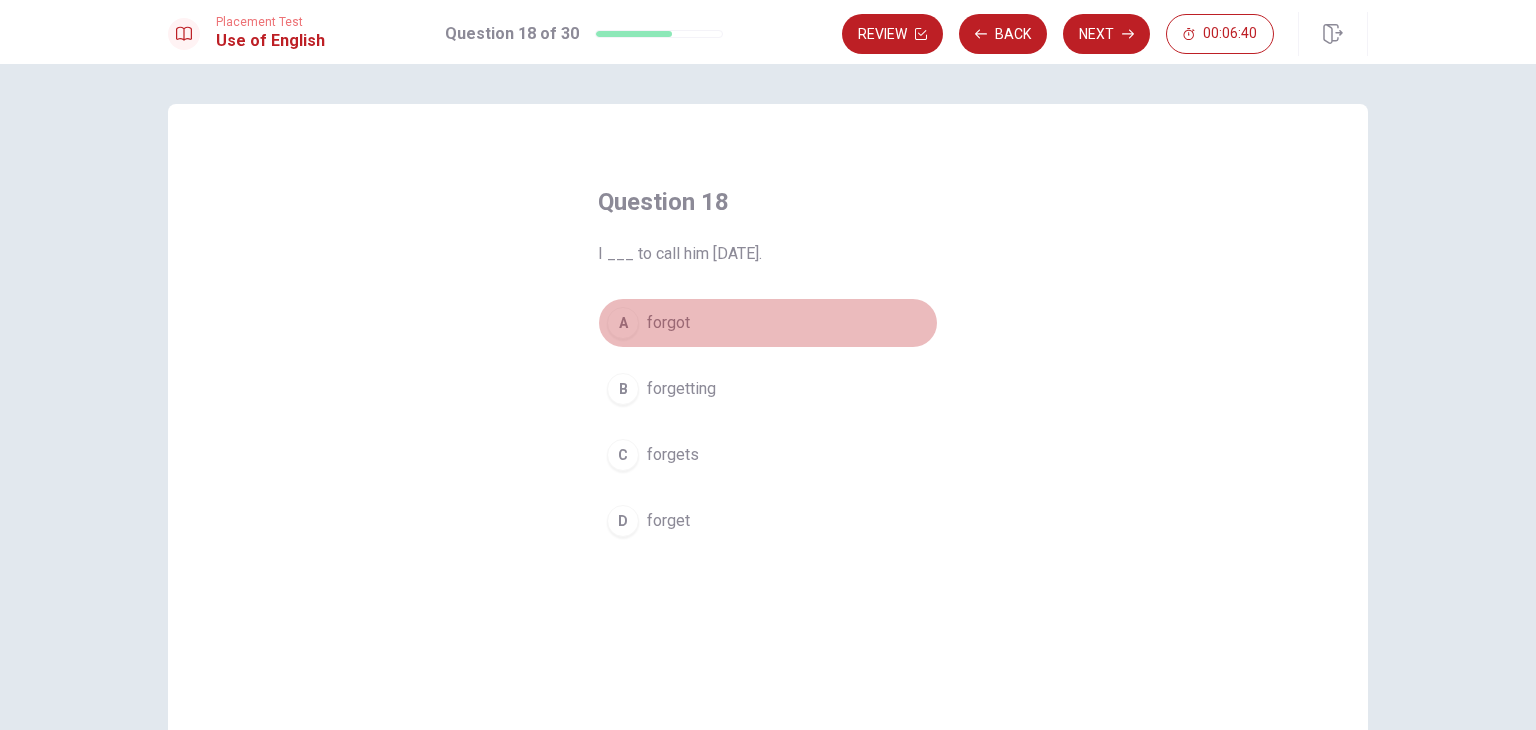 click on "forgot" at bounding box center (668, 323) 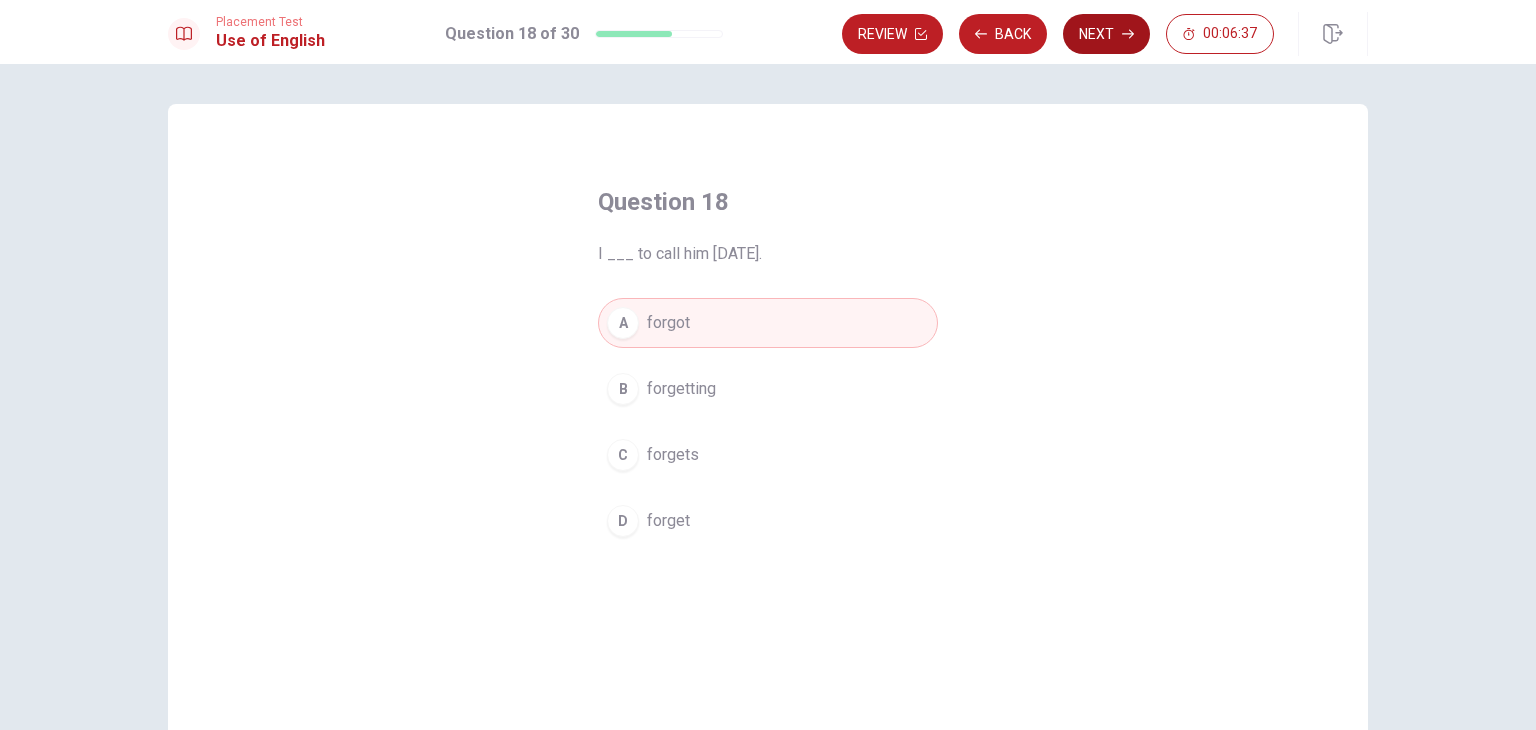 click on "Next" at bounding box center [1106, 34] 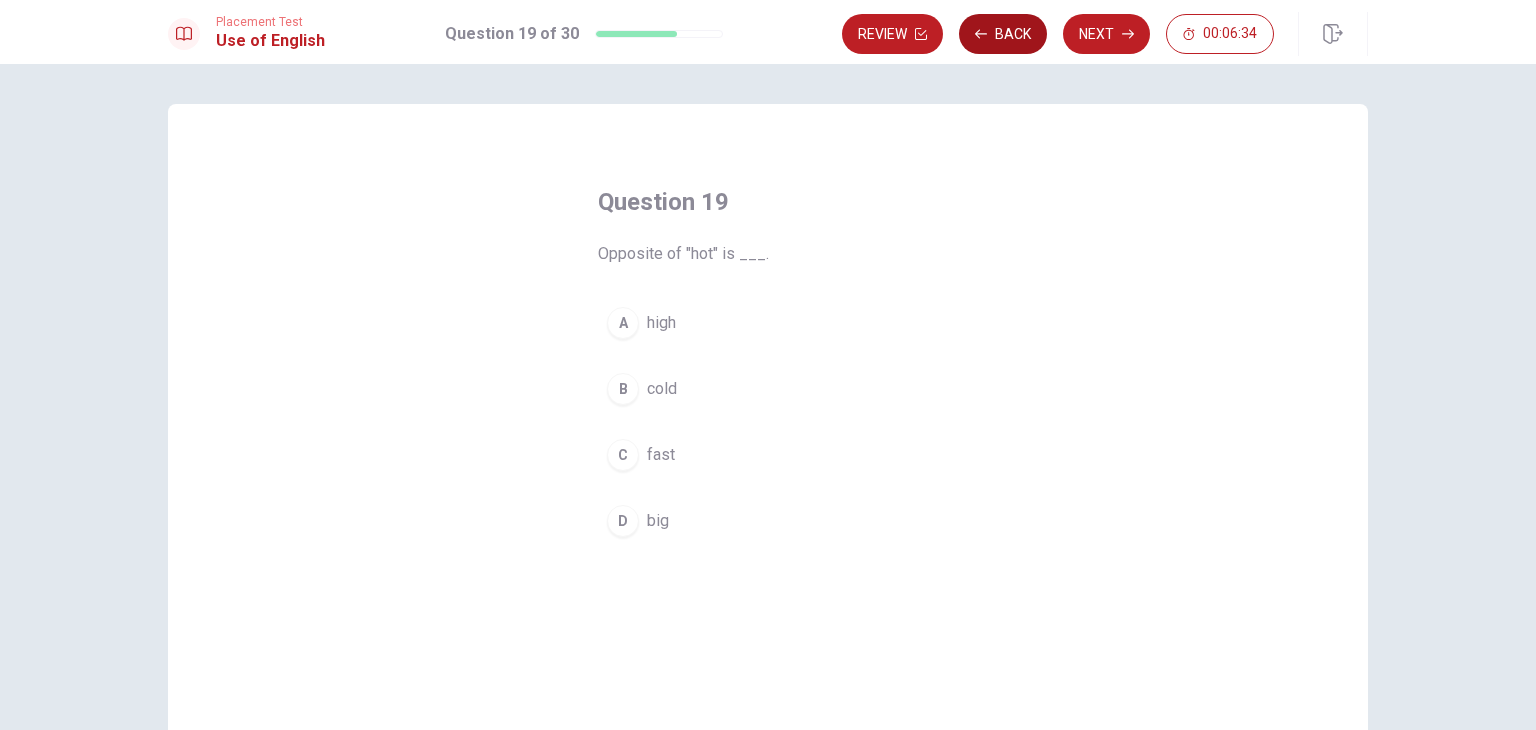 click on "Back" at bounding box center (1003, 34) 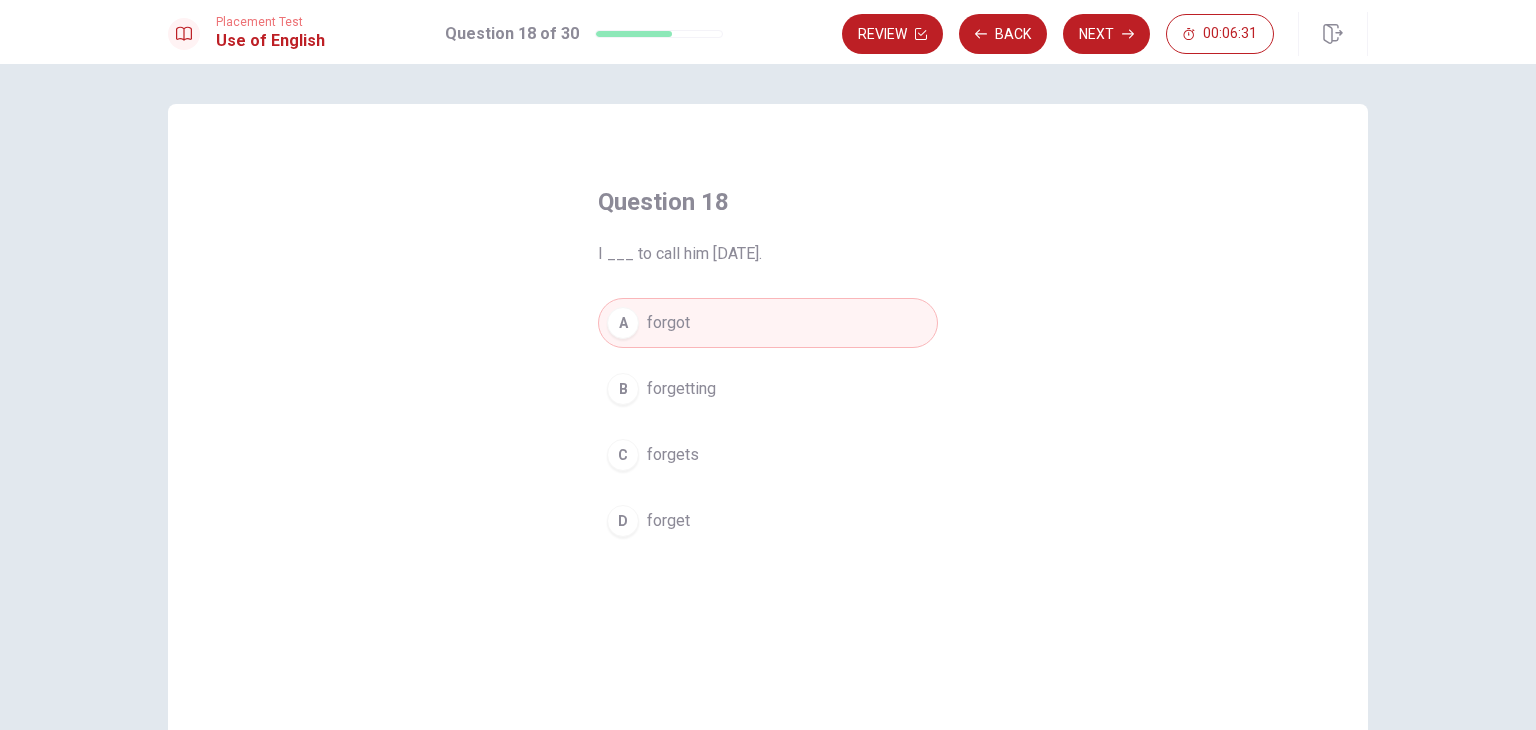 click on "Next" at bounding box center (1106, 34) 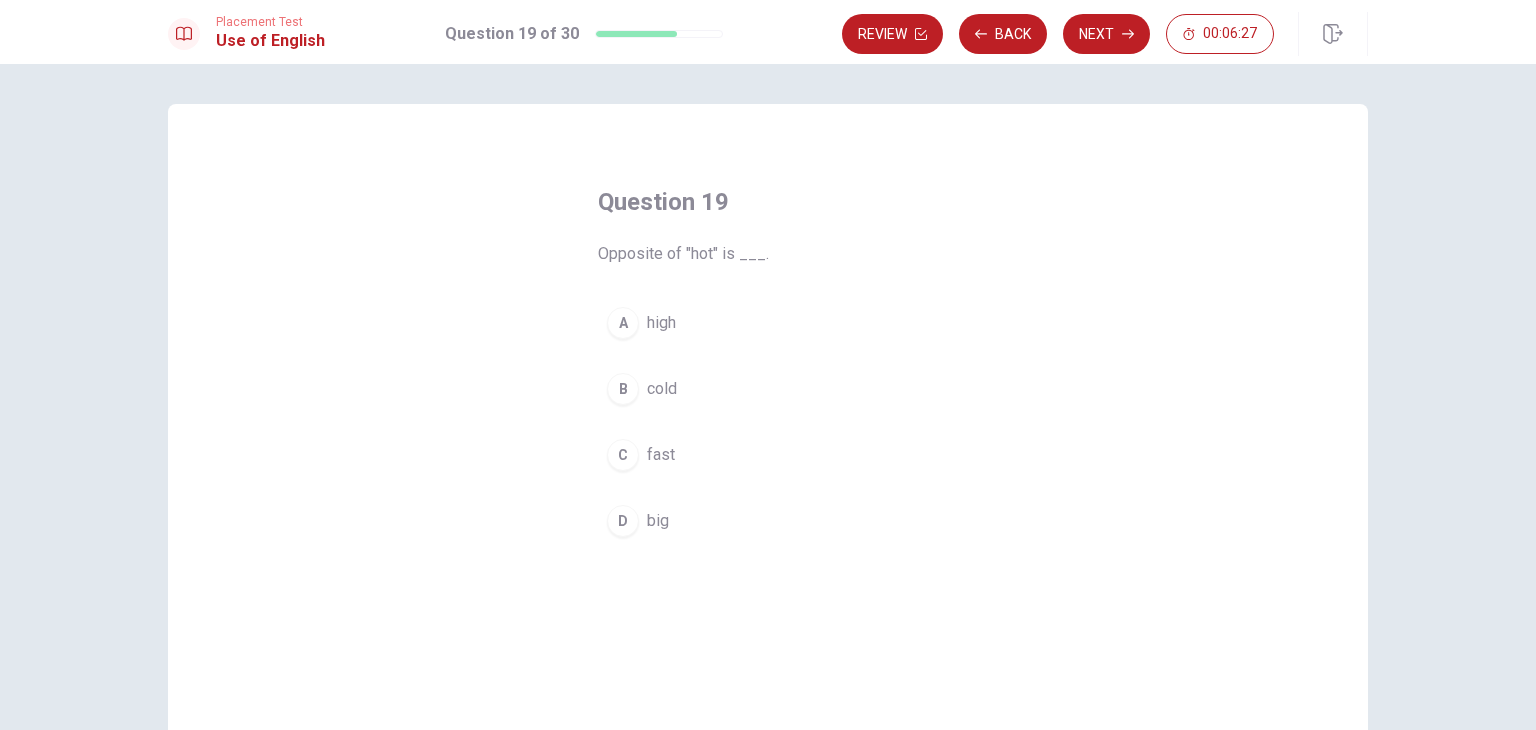 click on "cold" at bounding box center [662, 389] 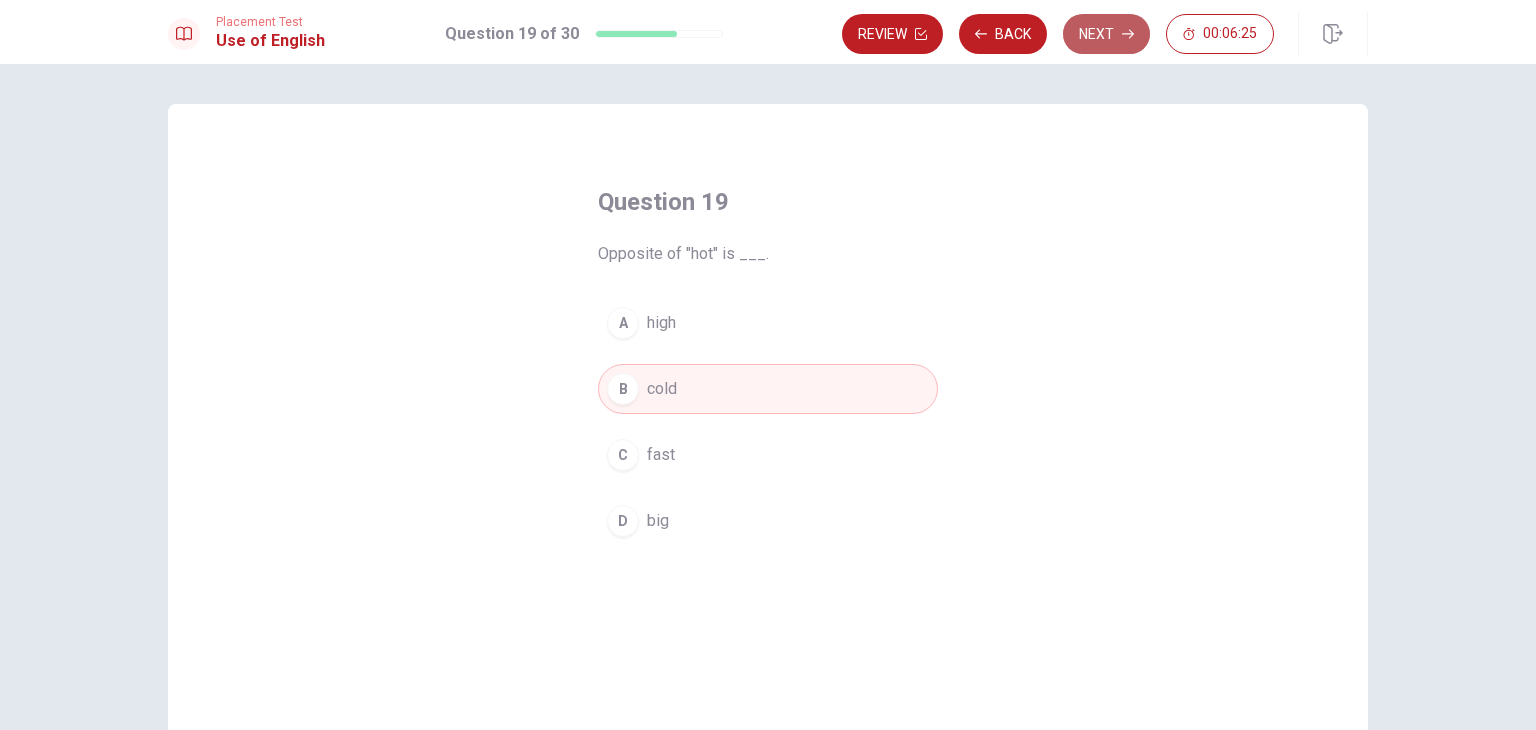 click on "Next" at bounding box center [1106, 34] 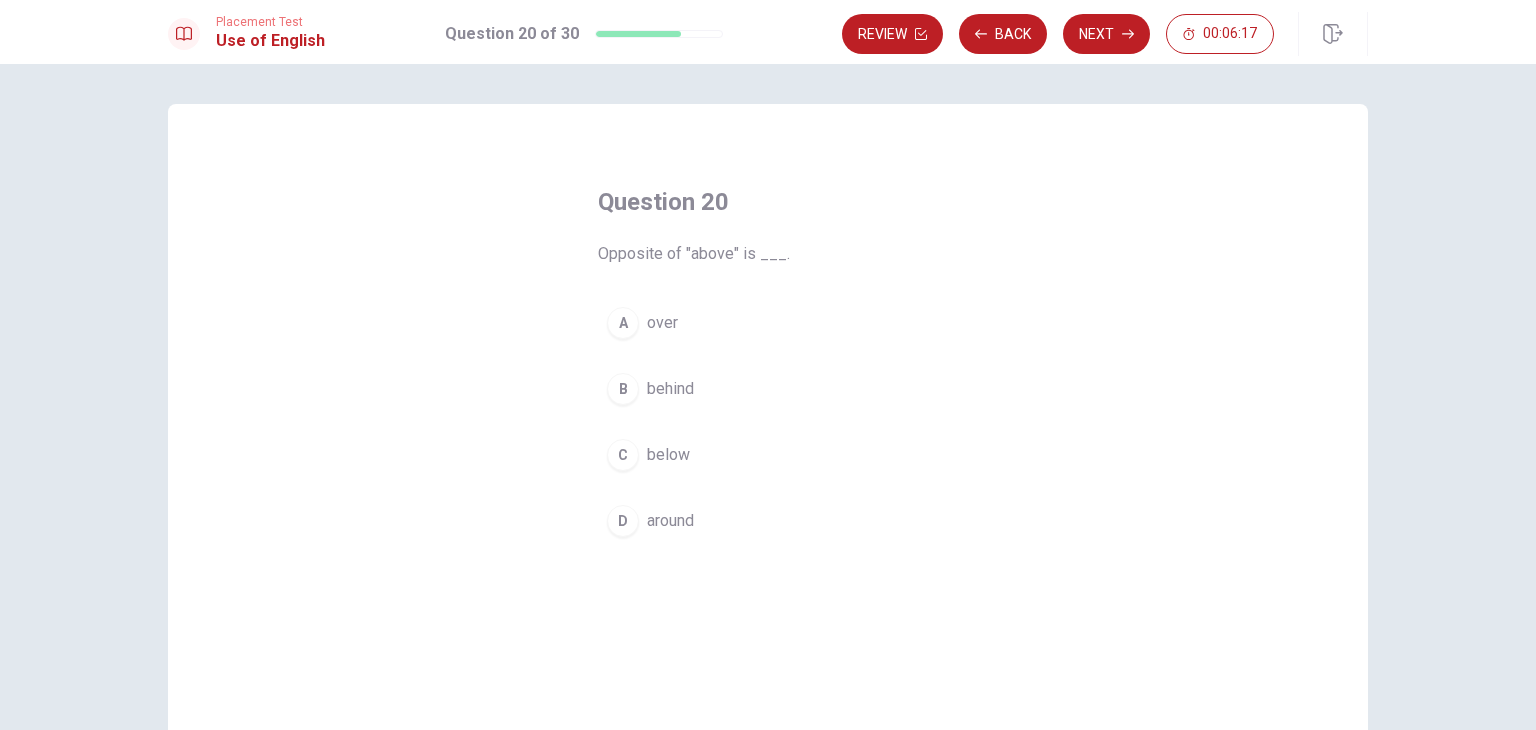 click on "C below" at bounding box center [768, 455] 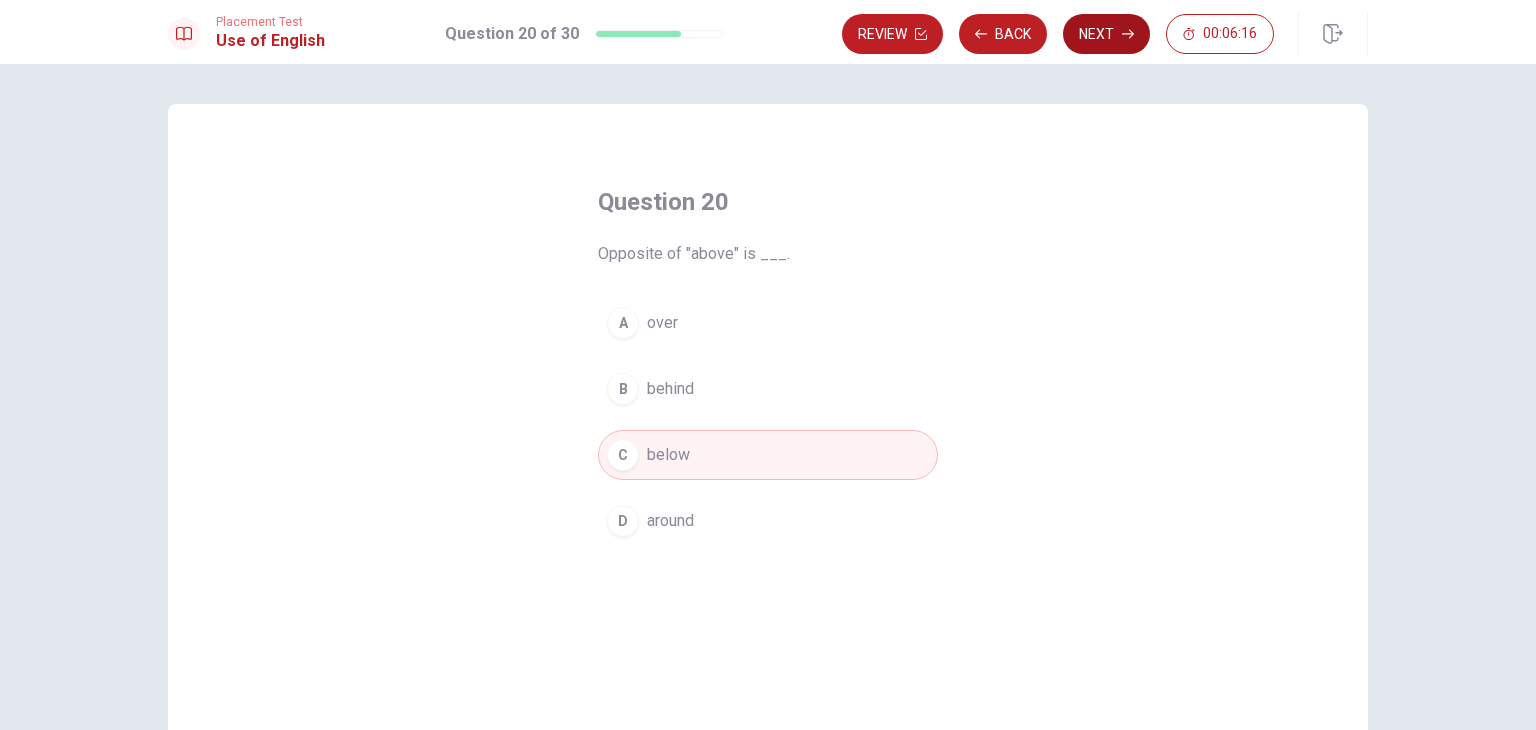 click on "Next" at bounding box center [1106, 34] 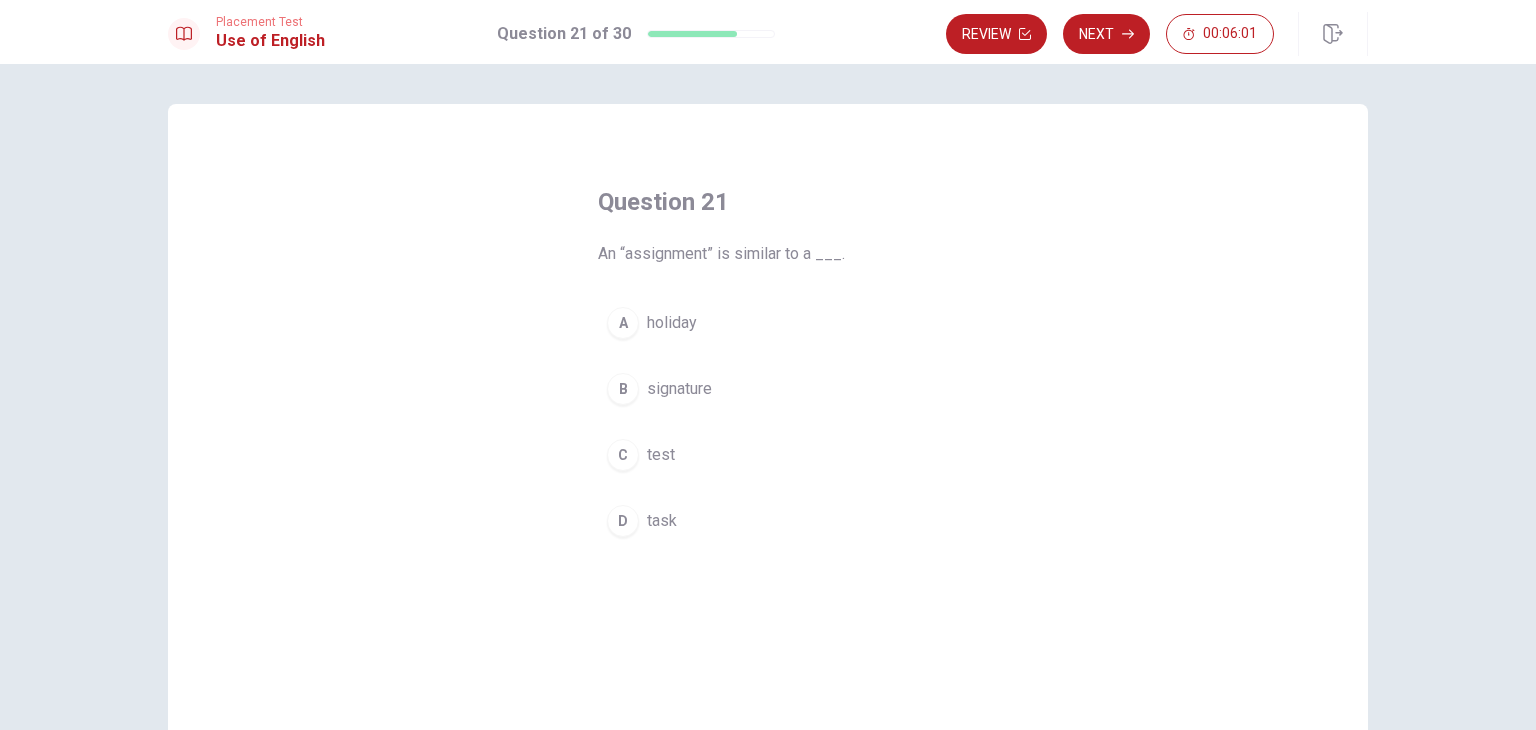 click on "A holiday" at bounding box center [768, 323] 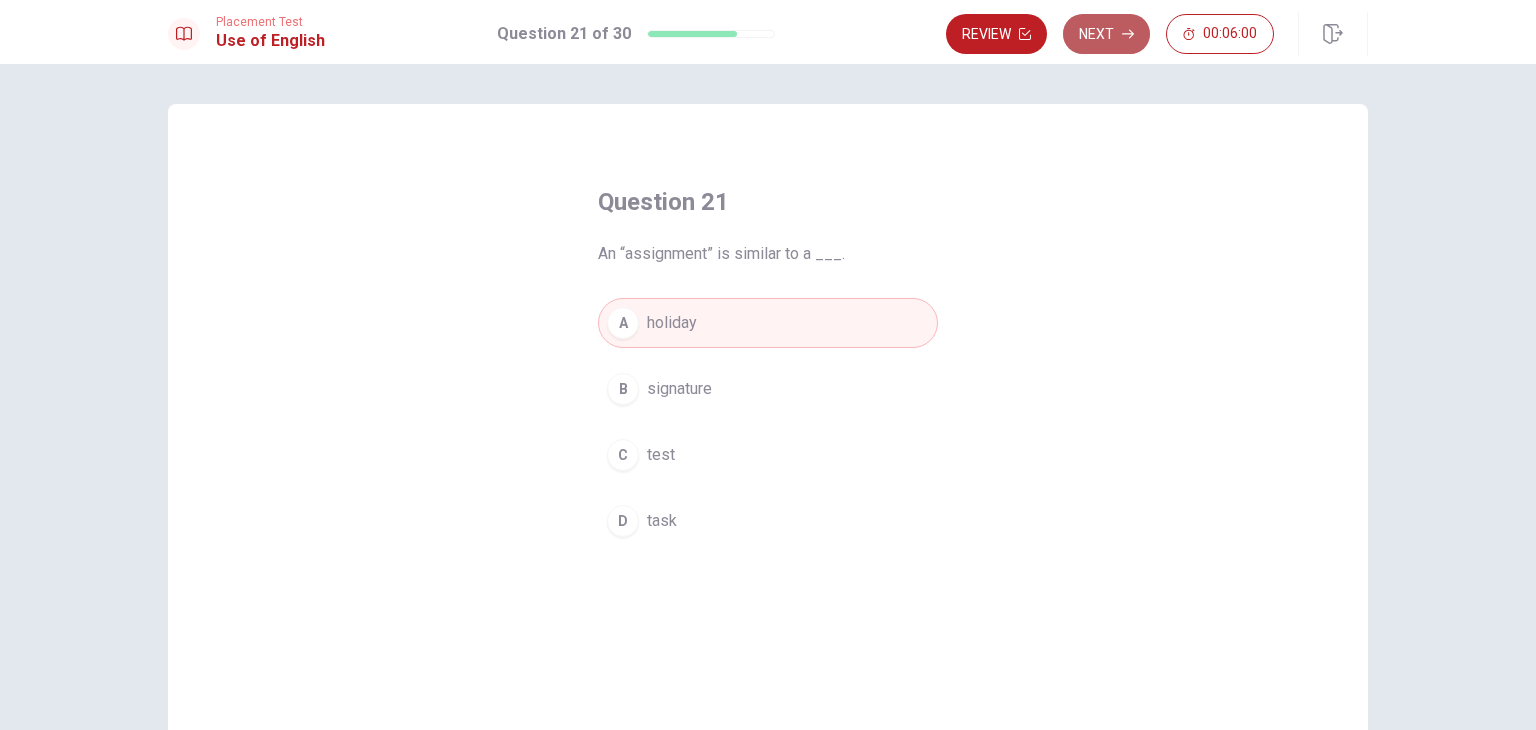 click on "Next" at bounding box center [1106, 34] 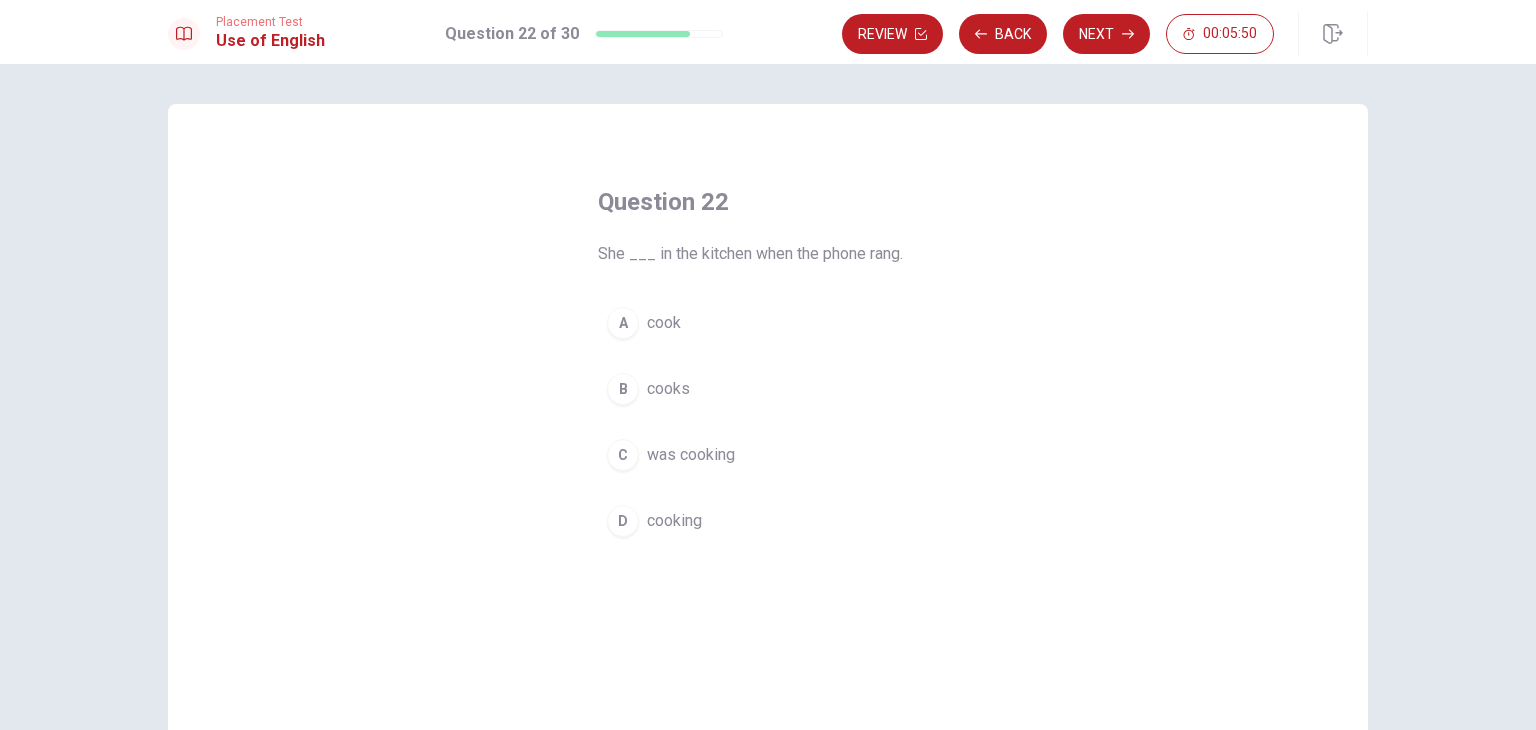 click on "was cooking" at bounding box center [691, 455] 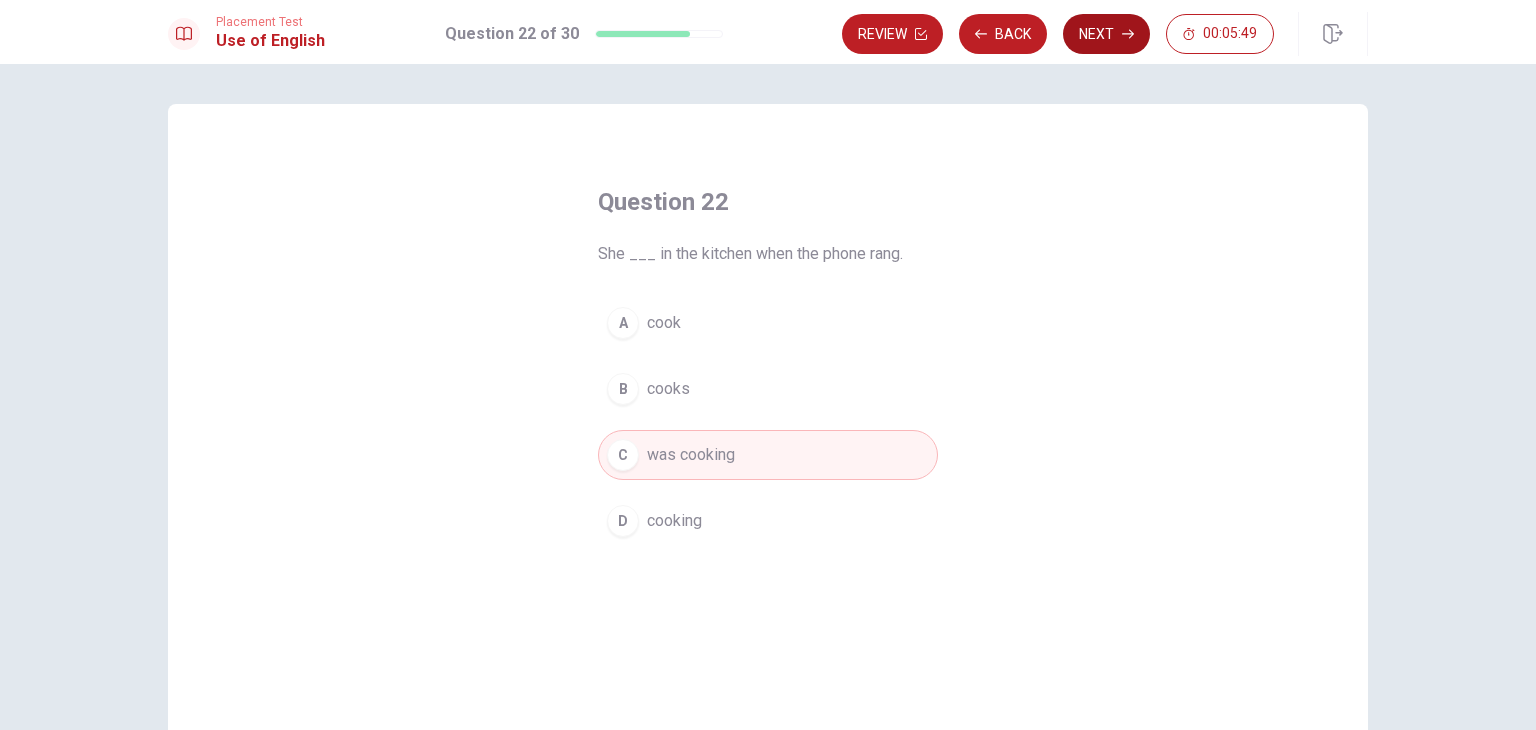 click on "Next" at bounding box center (1106, 34) 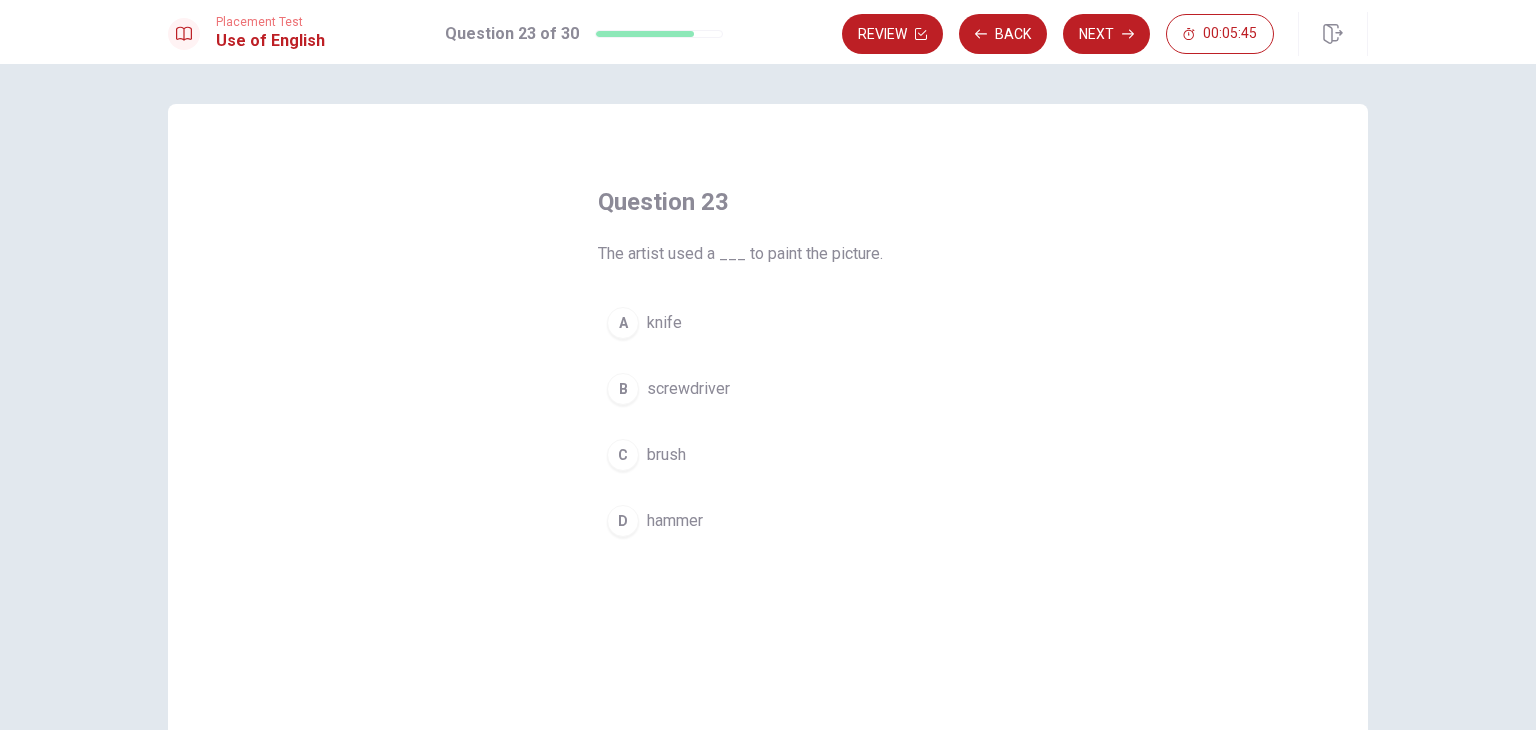 click on "brush" at bounding box center [666, 455] 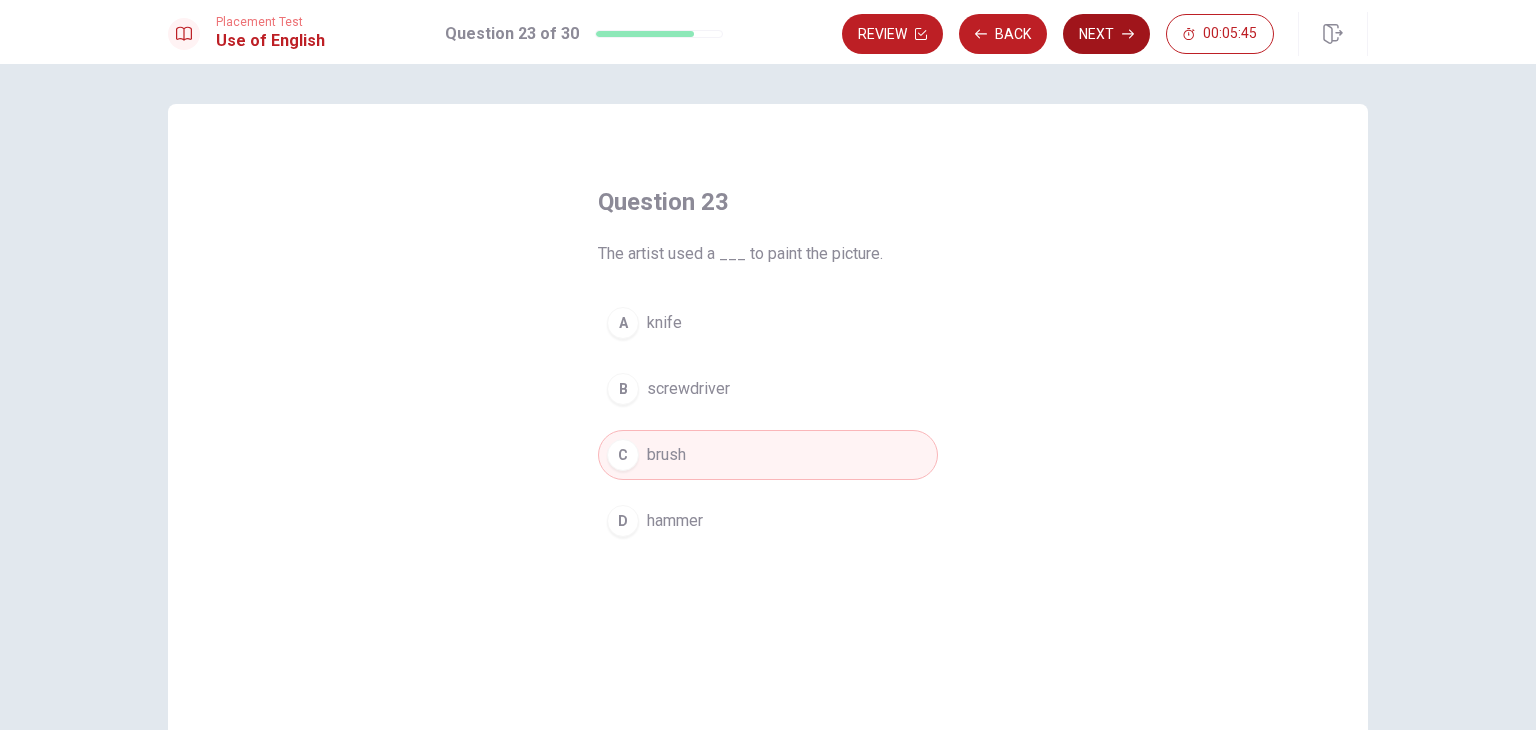 click 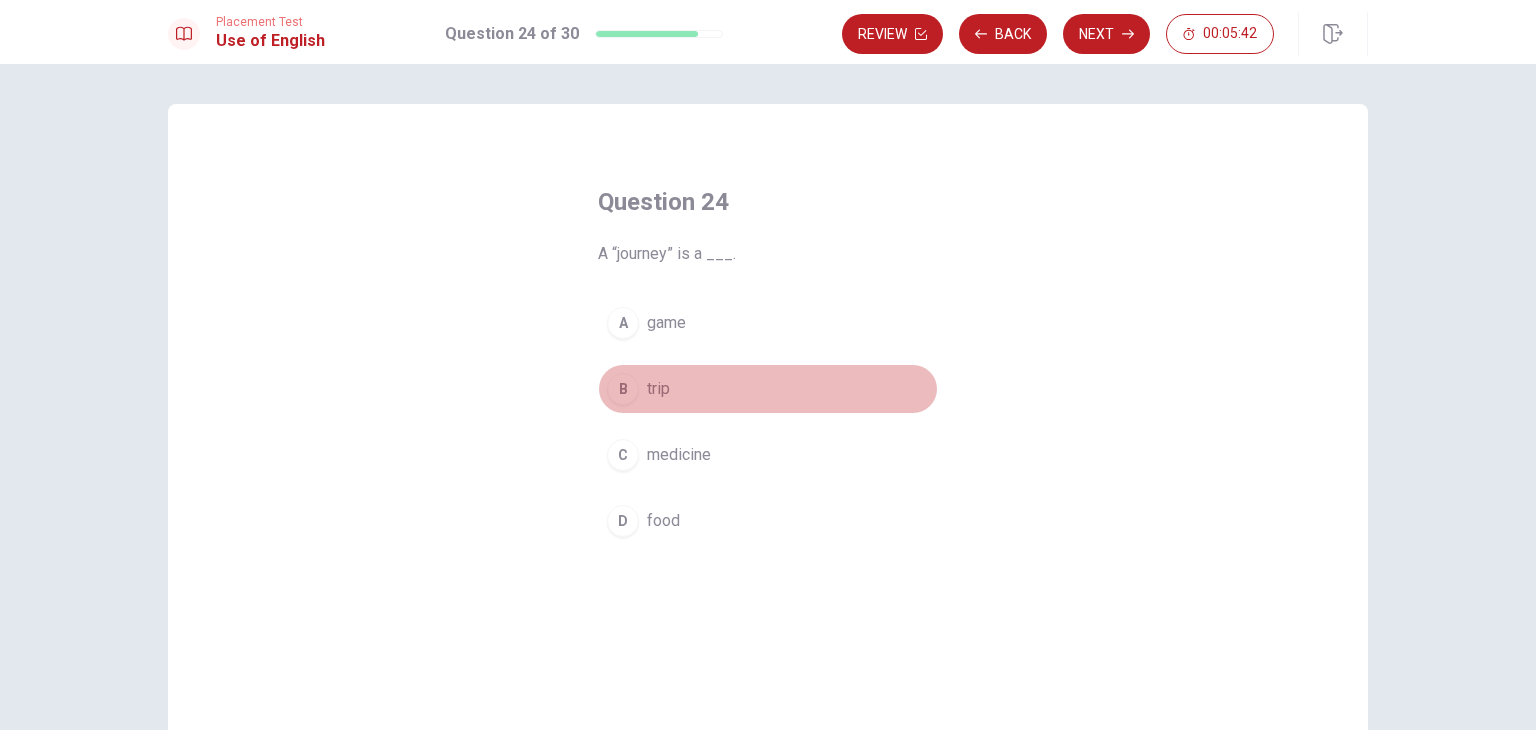 click on "B trip" at bounding box center [768, 389] 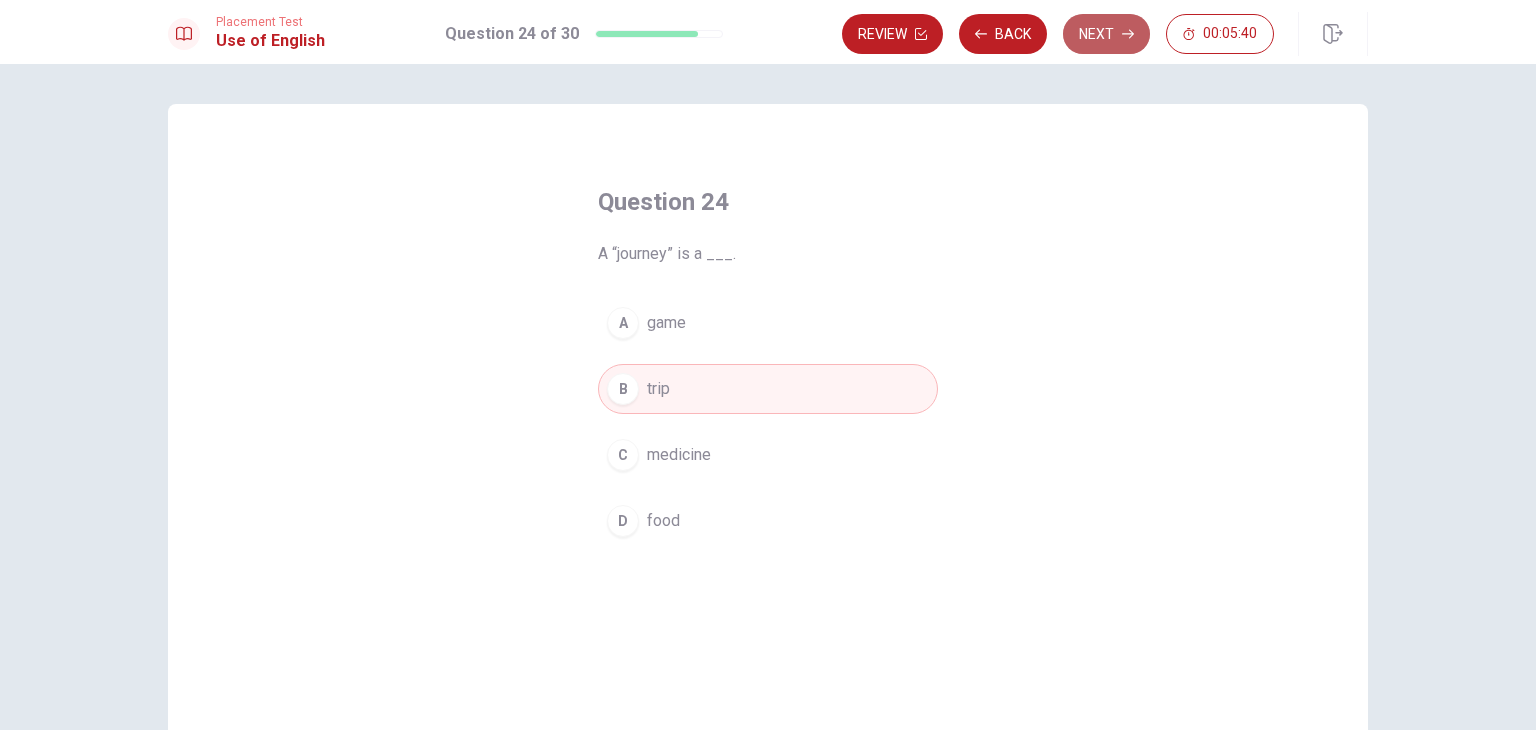 click on "Next" at bounding box center [1106, 34] 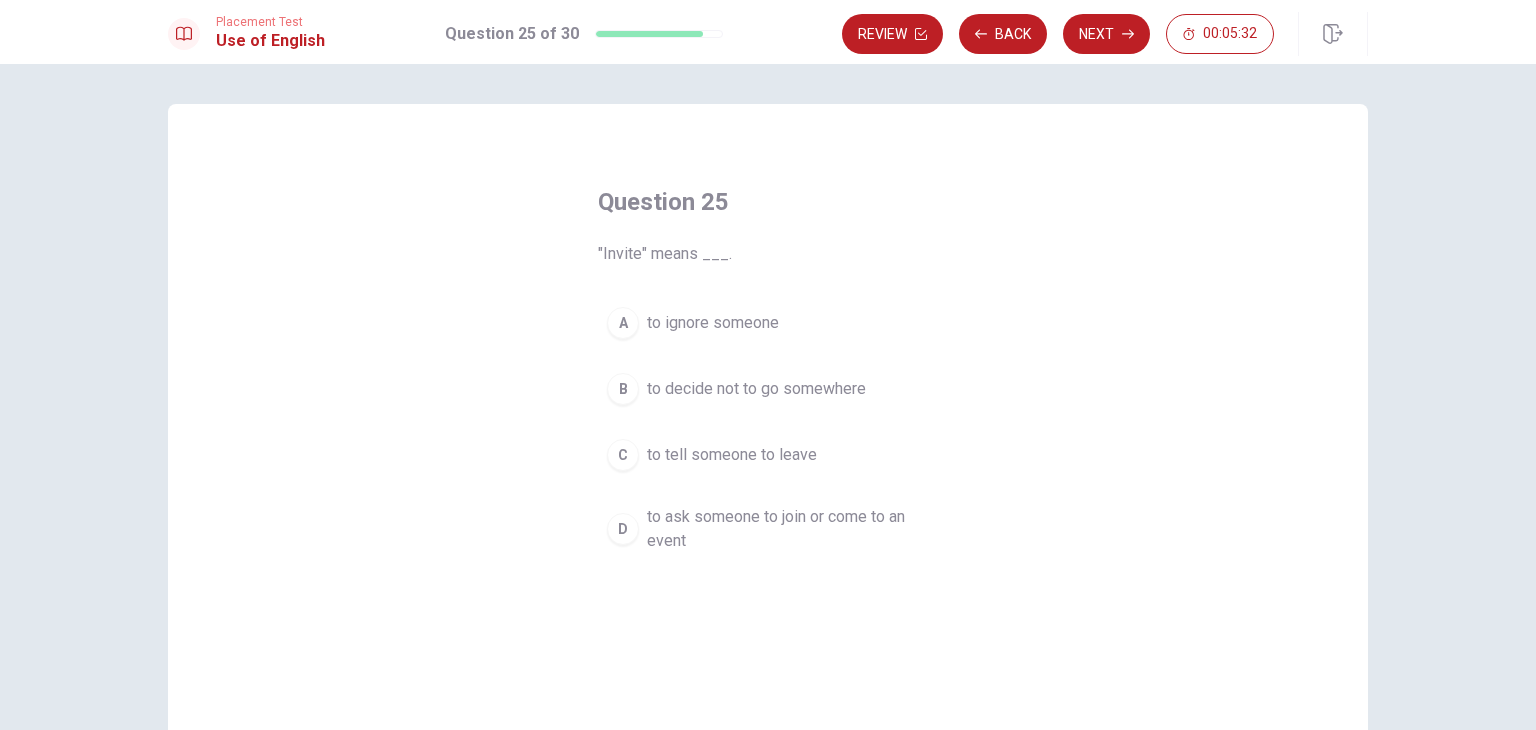 click on "to tell someone to leave" at bounding box center [732, 455] 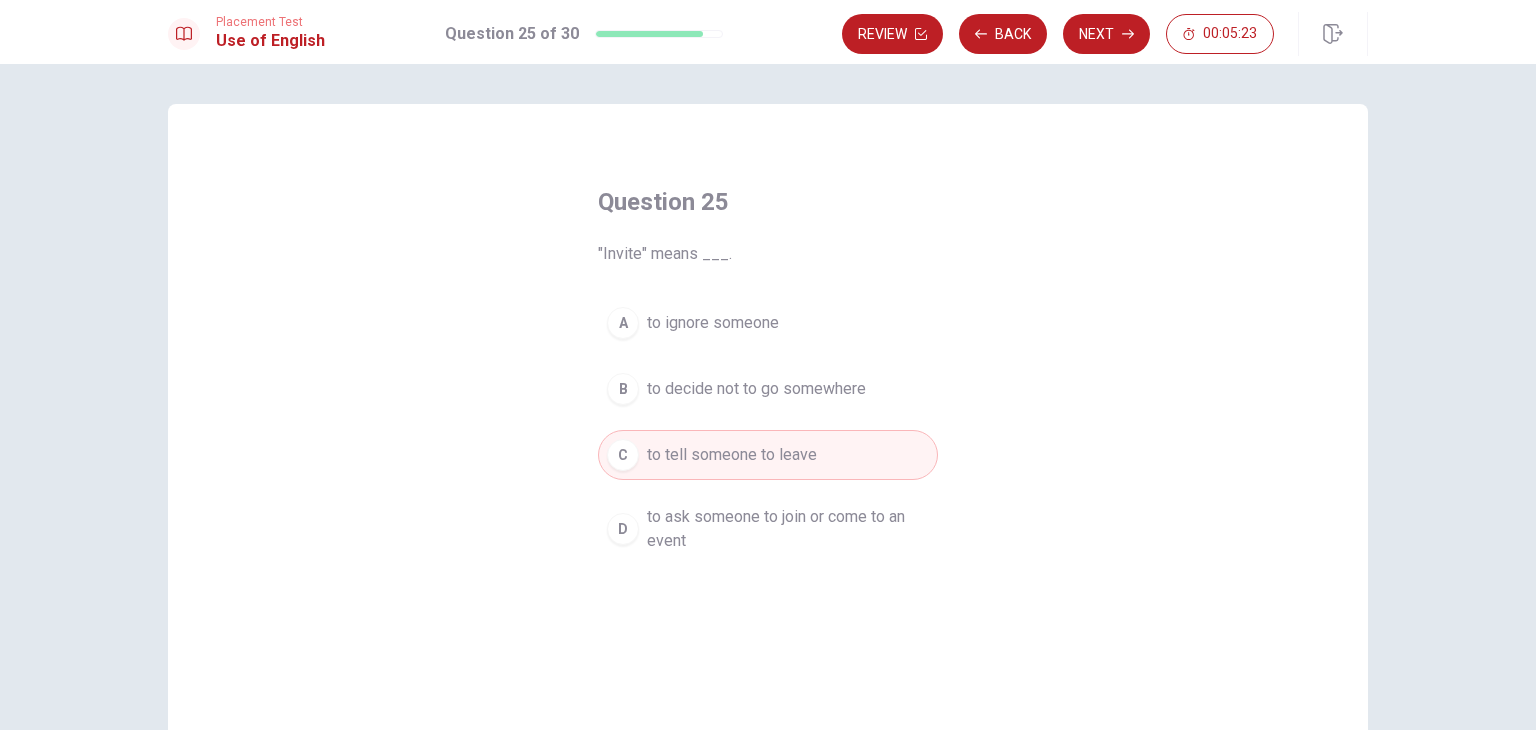 click on "to decide not to go somewhere" at bounding box center (756, 389) 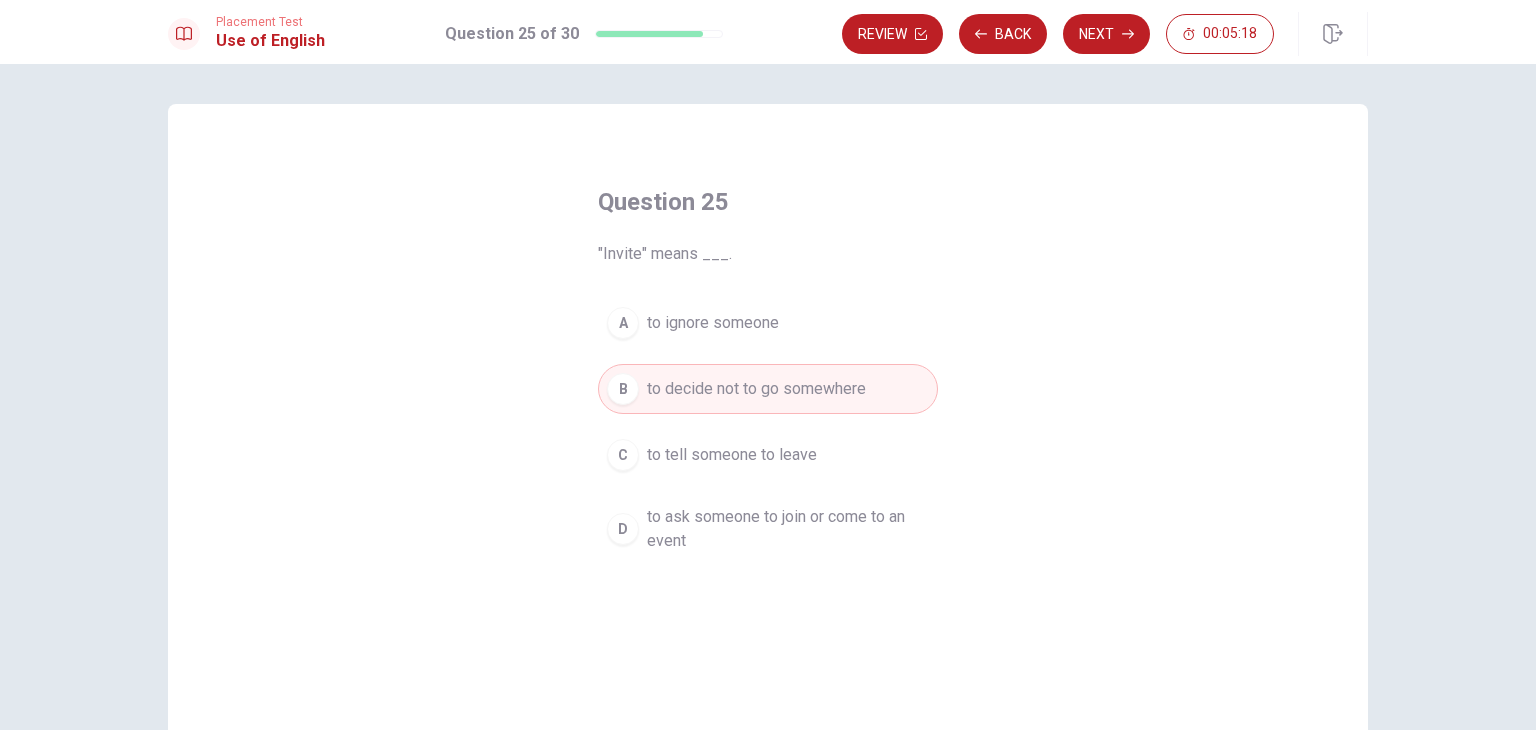 click on "Next" at bounding box center [1106, 34] 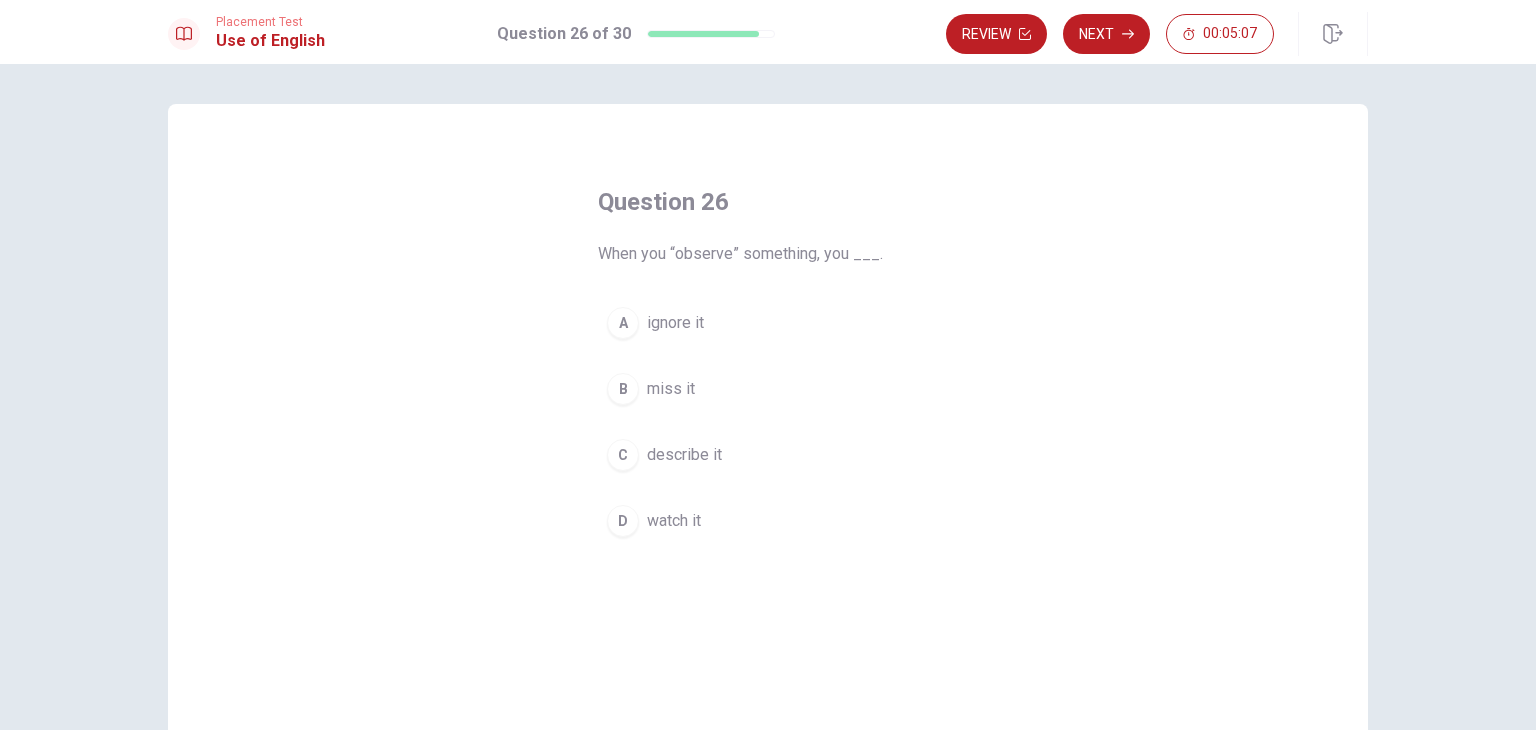 click on "A ignore it" at bounding box center (768, 323) 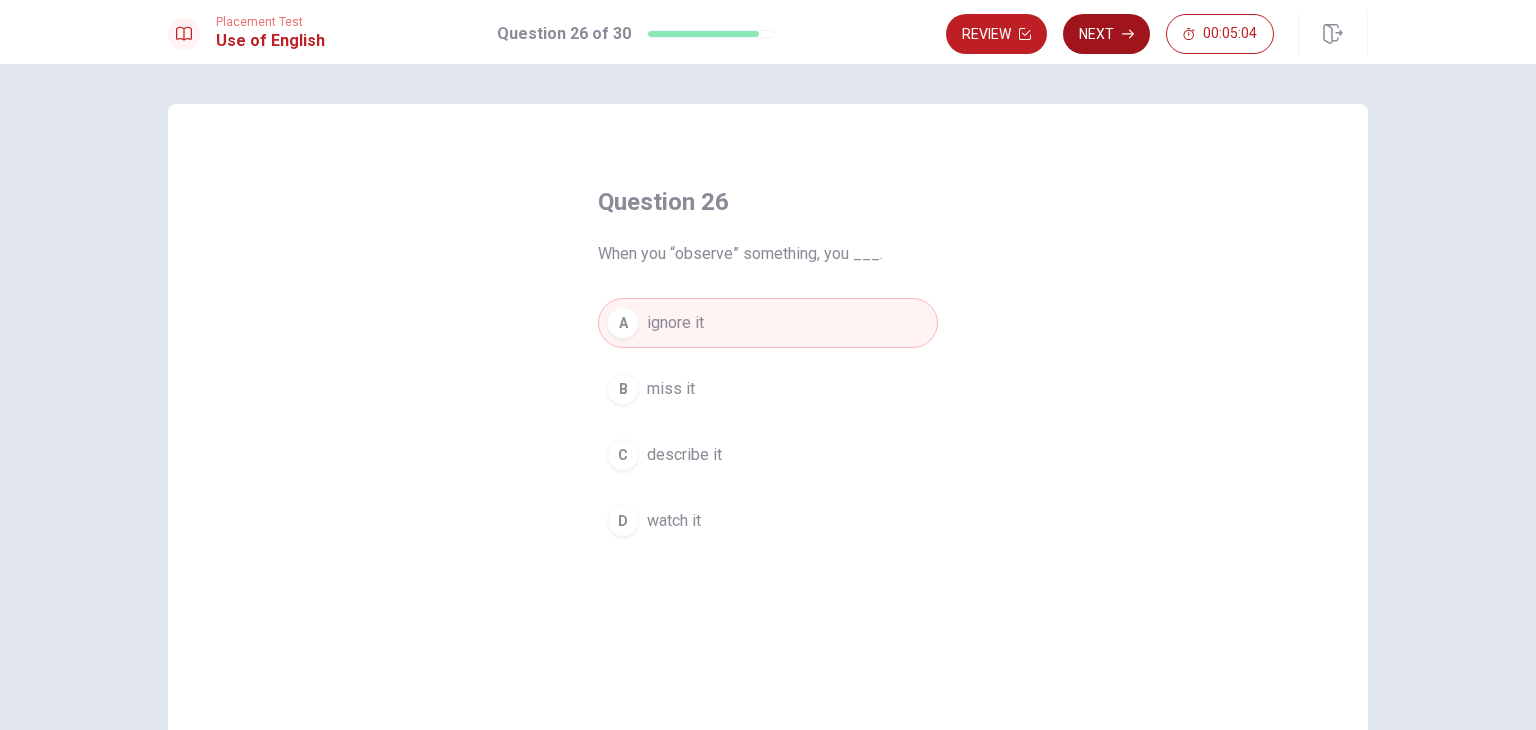 click on "Next" at bounding box center (1106, 34) 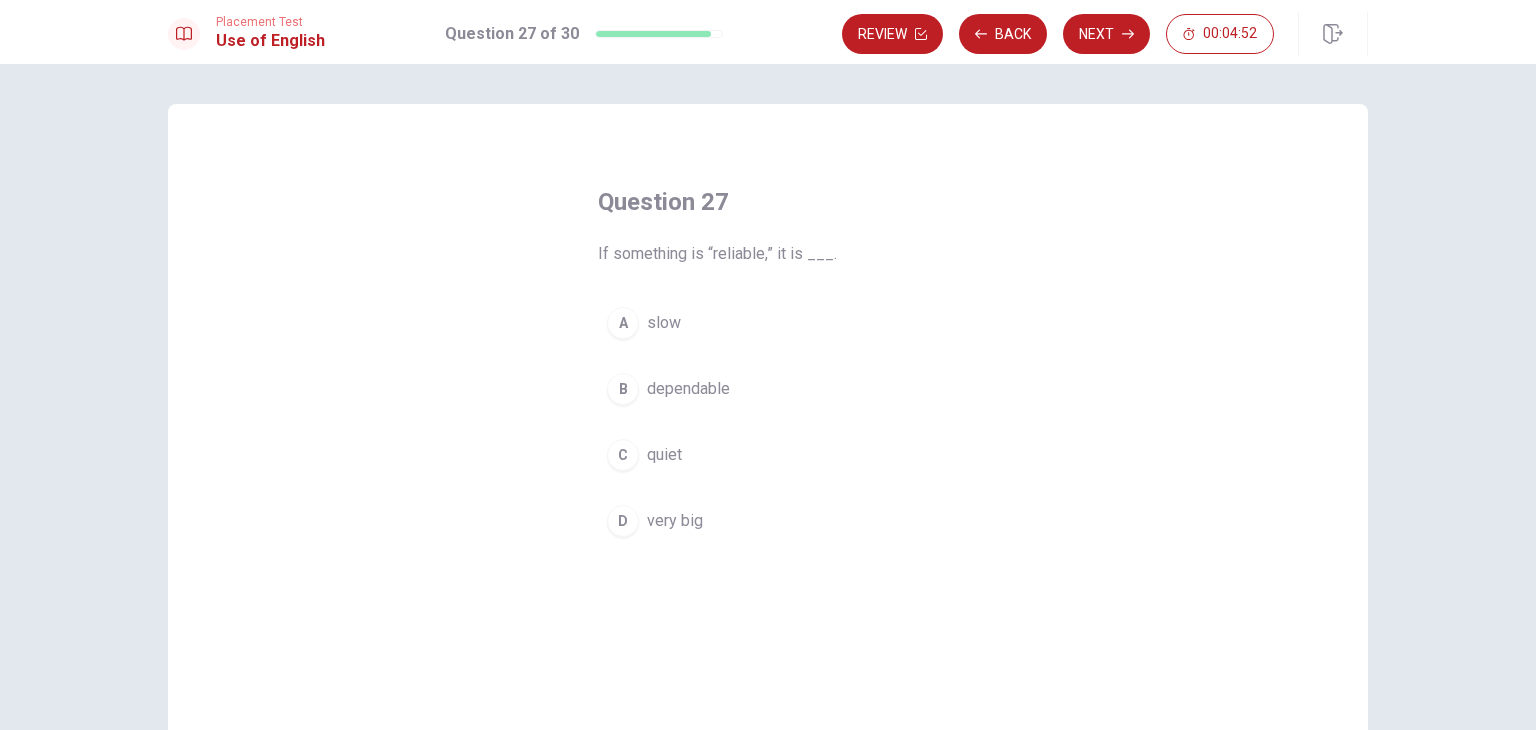 click on "B dependable" at bounding box center [768, 389] 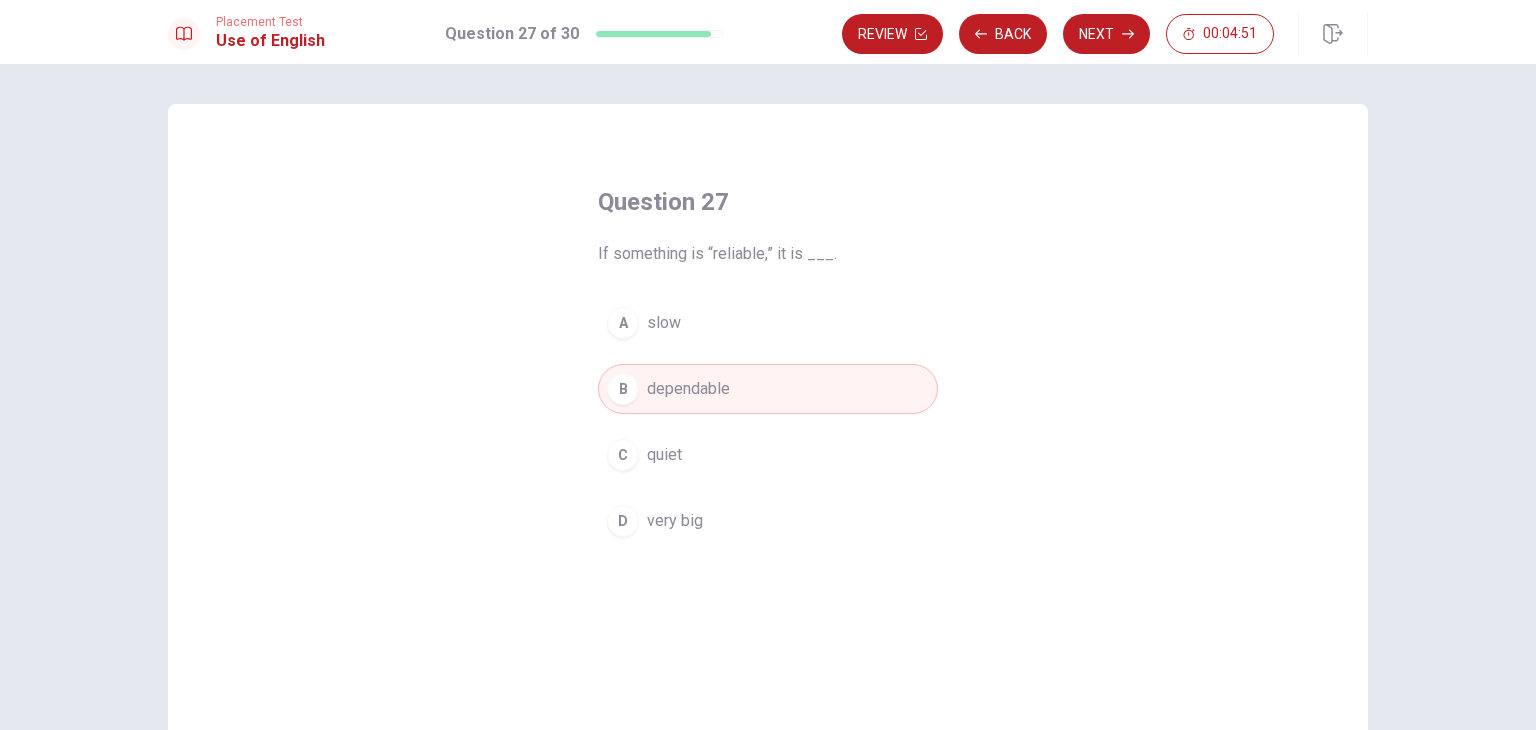 click on "A slow" at bounding box center (768, 323) 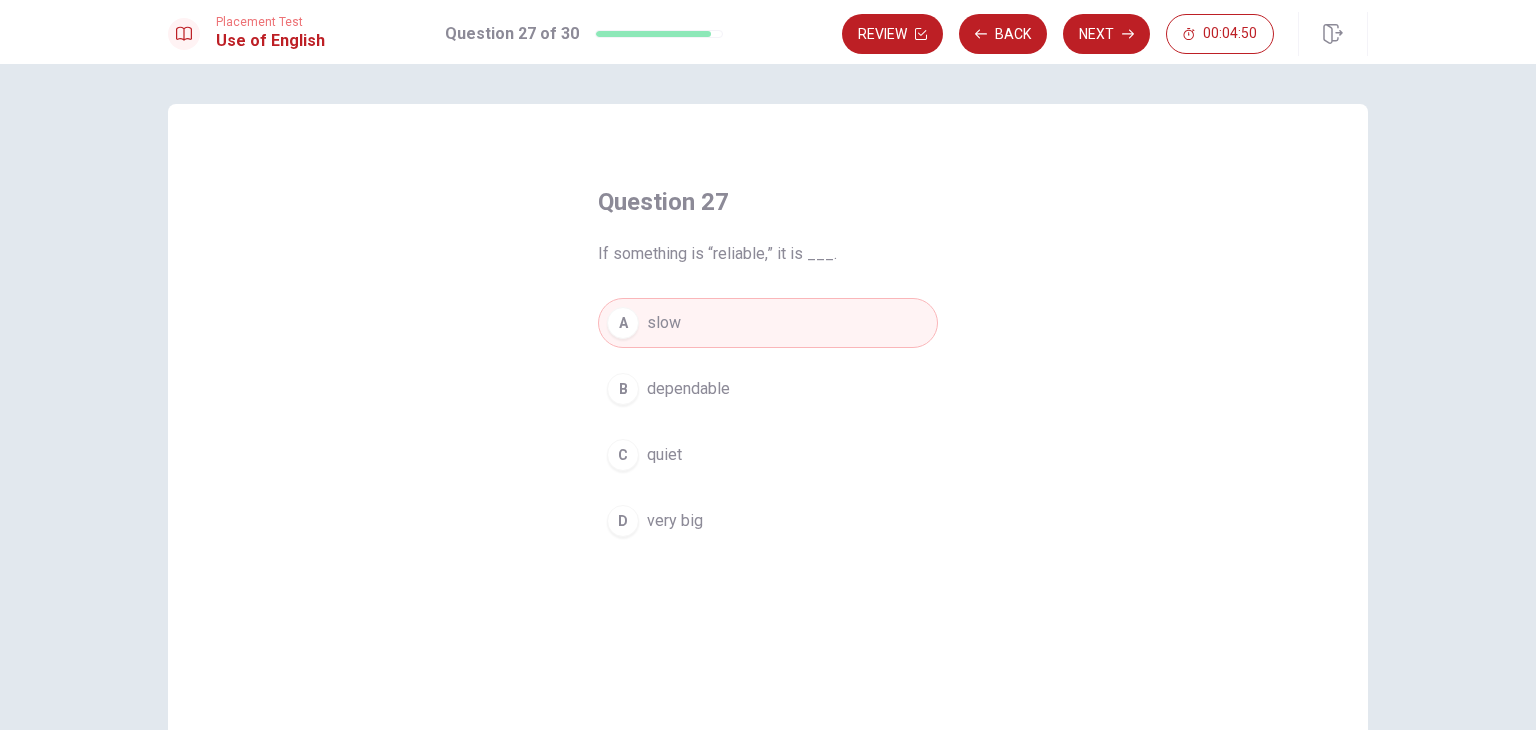 click on "C quiet" at bounding box center [768, 455] 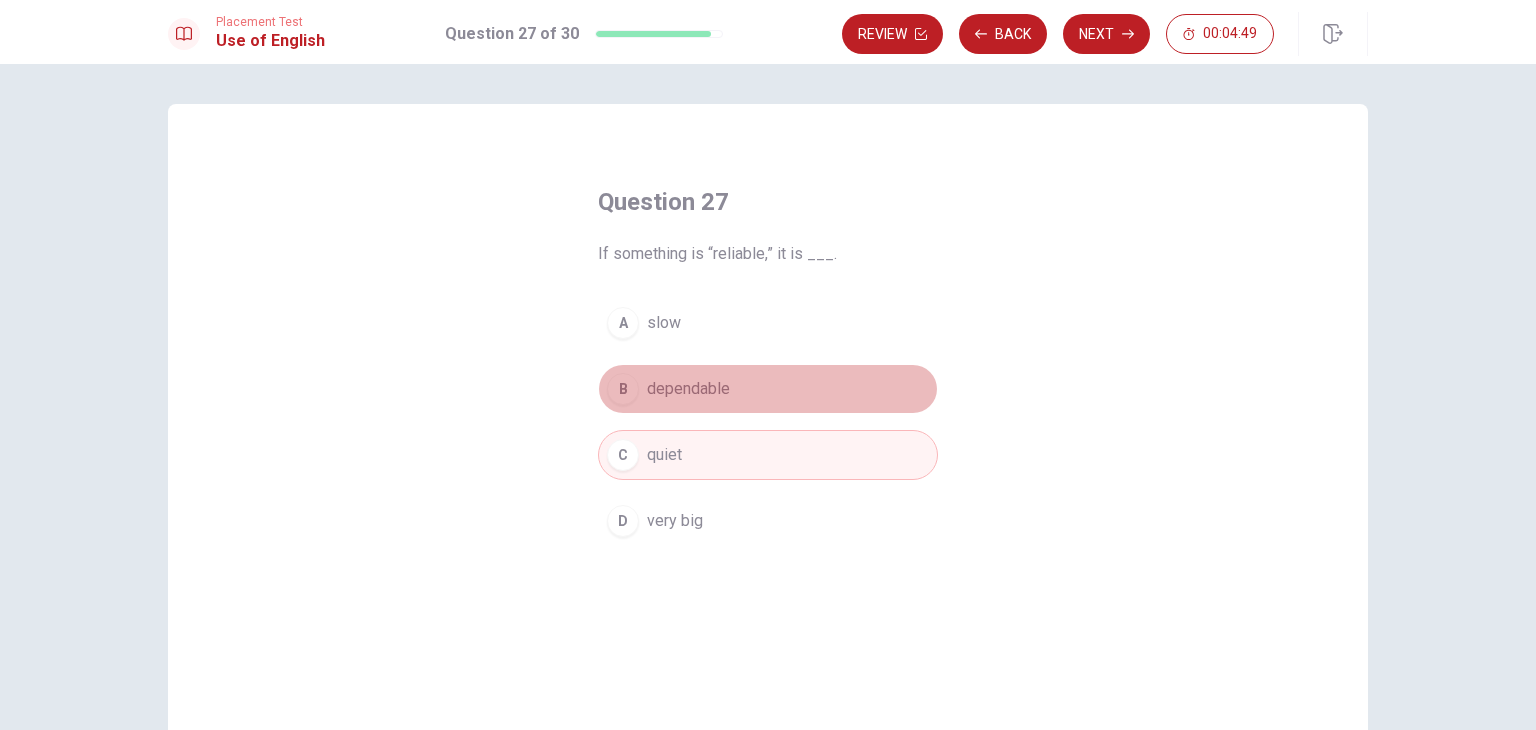 click on "B dependable" at bounding box center (768, 389) 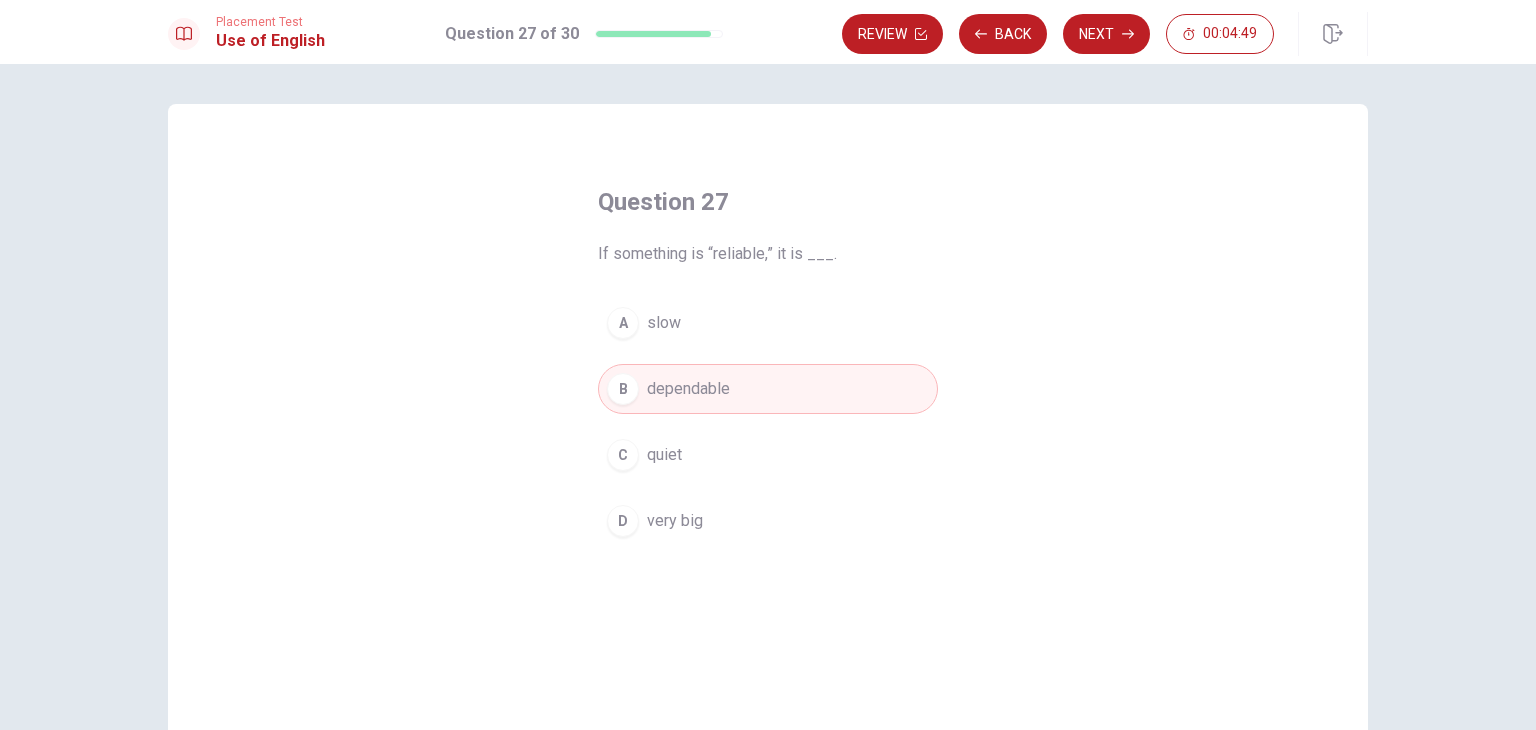 click on "C quiet" at bounding box center (768, 455) 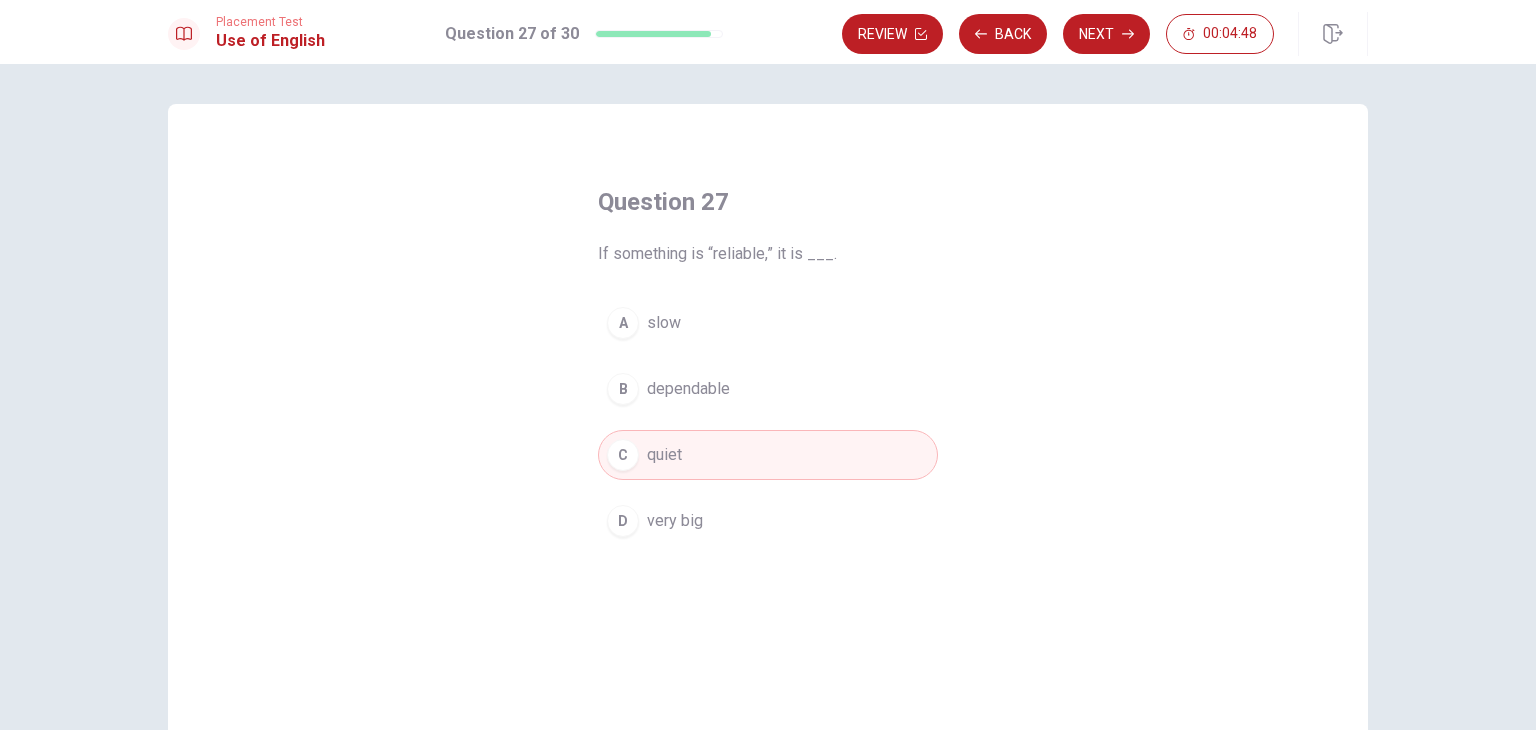 click on "B dependable" at bounding box center [768, 389] 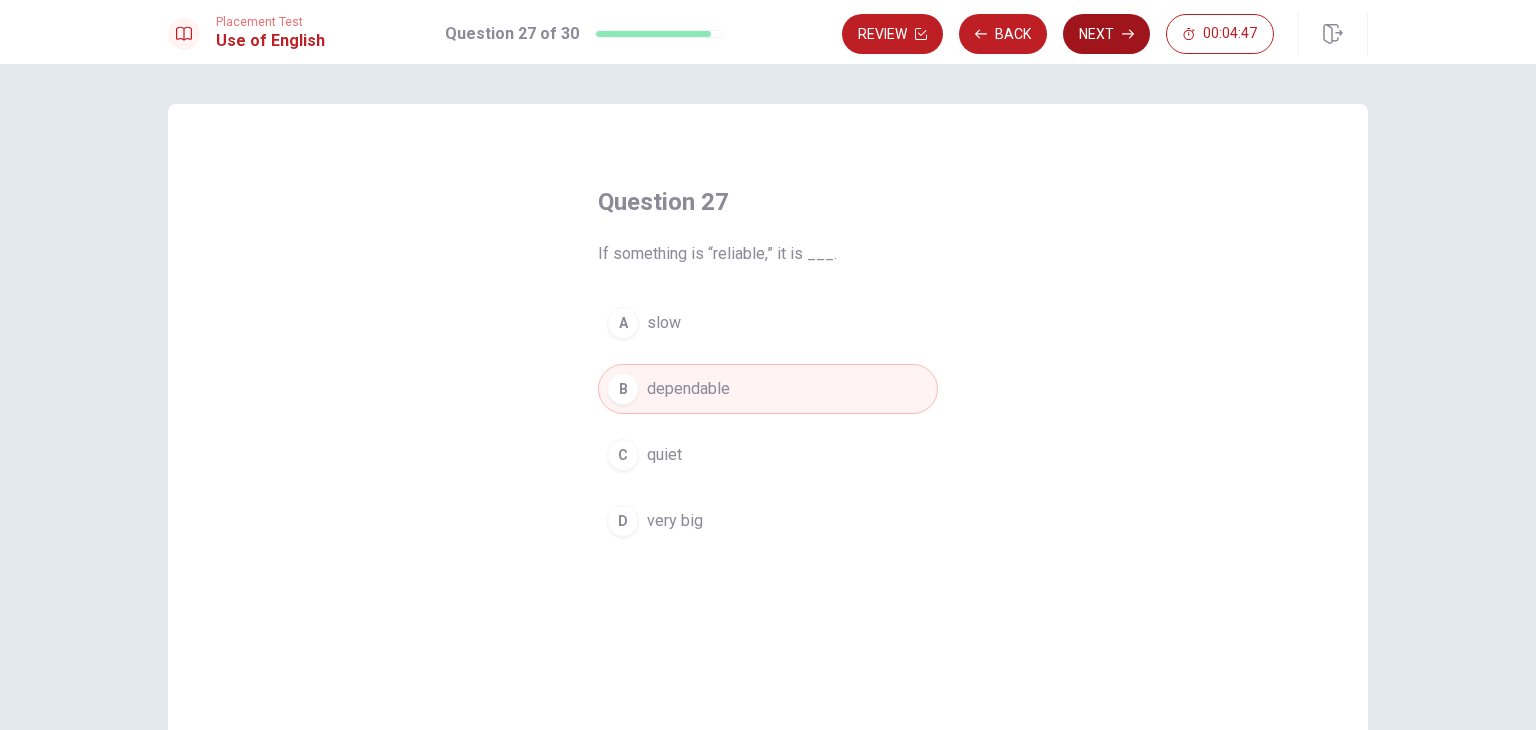 click on "Next" at bounding box center (1106, 34) 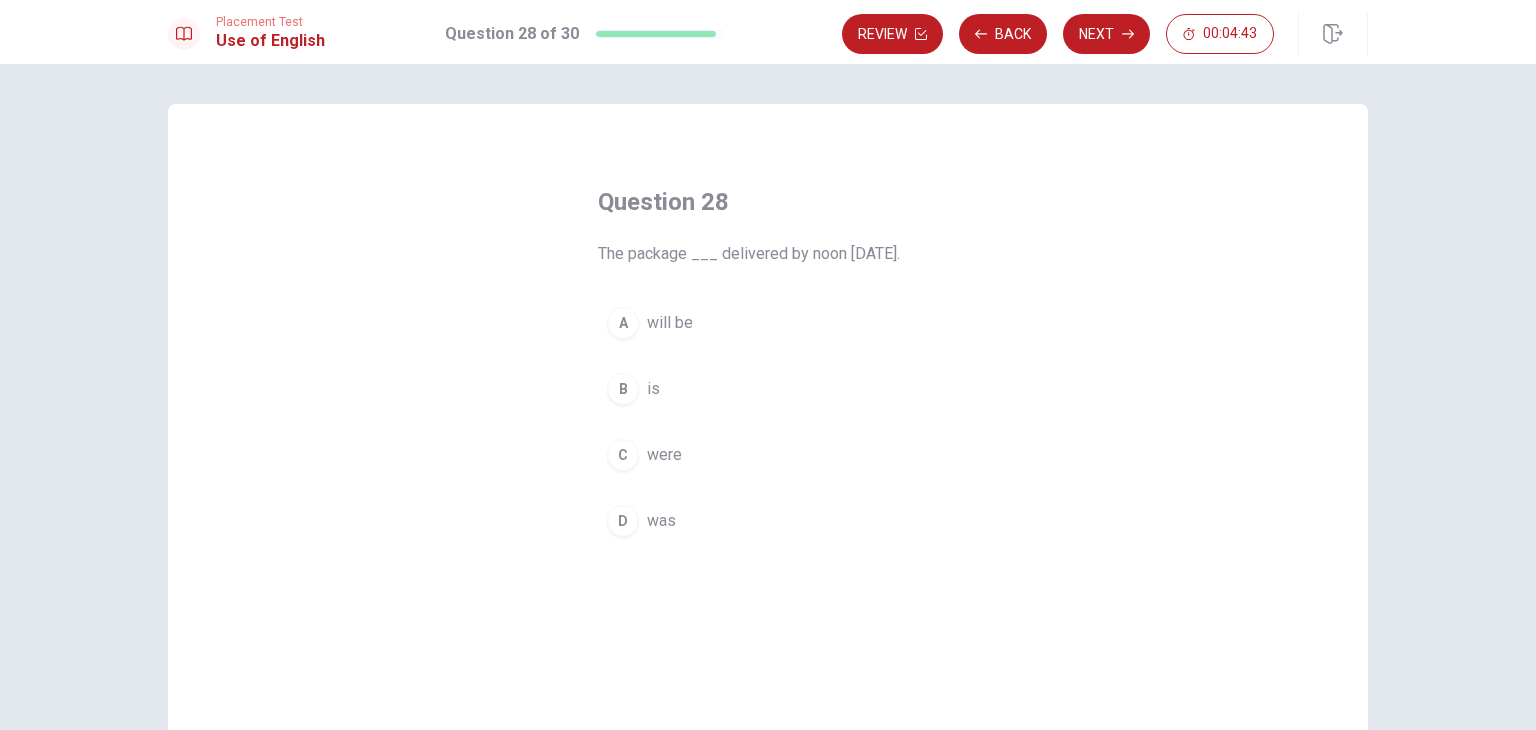 click on "will be" at bounding box center [670, 323] 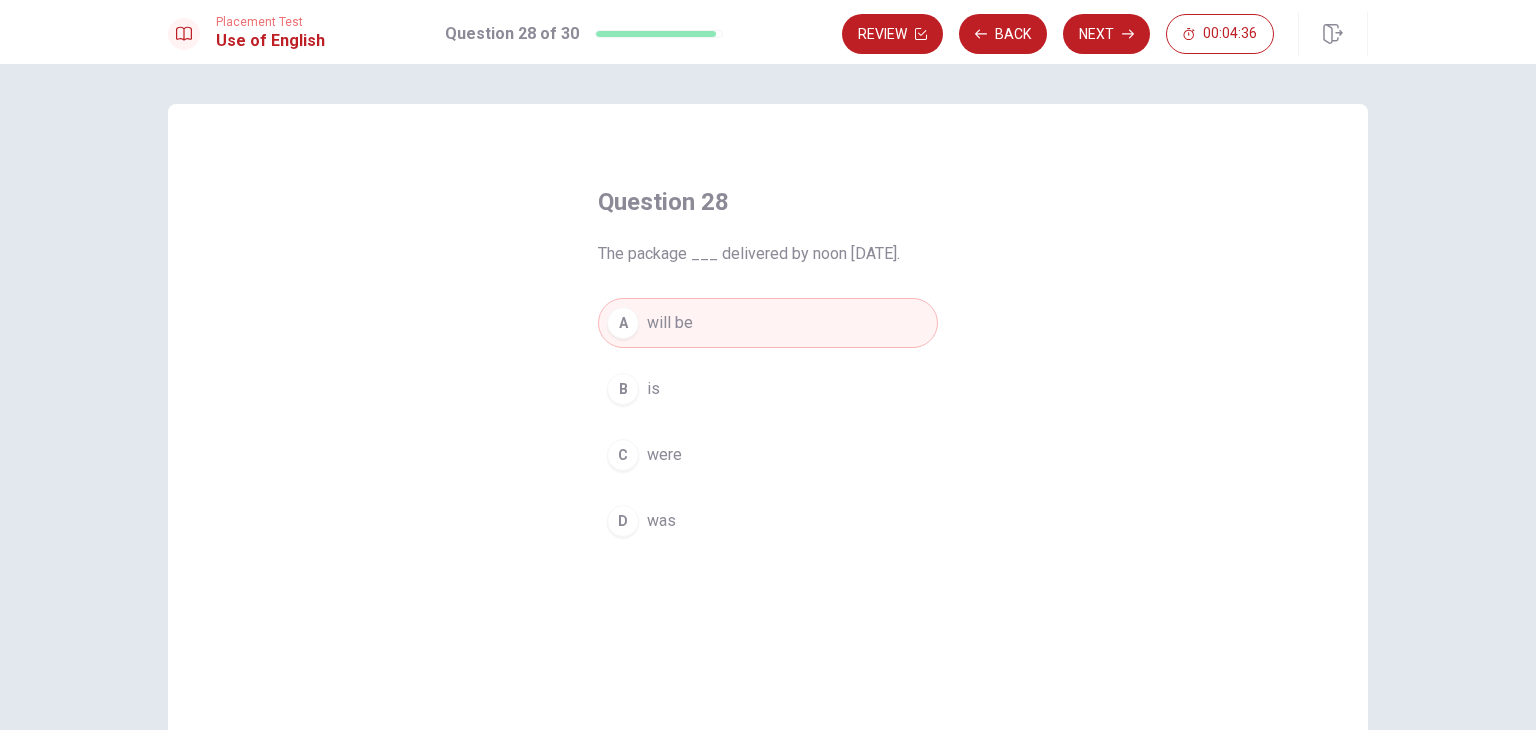 click on "C were" at bounding box center [768, 455] 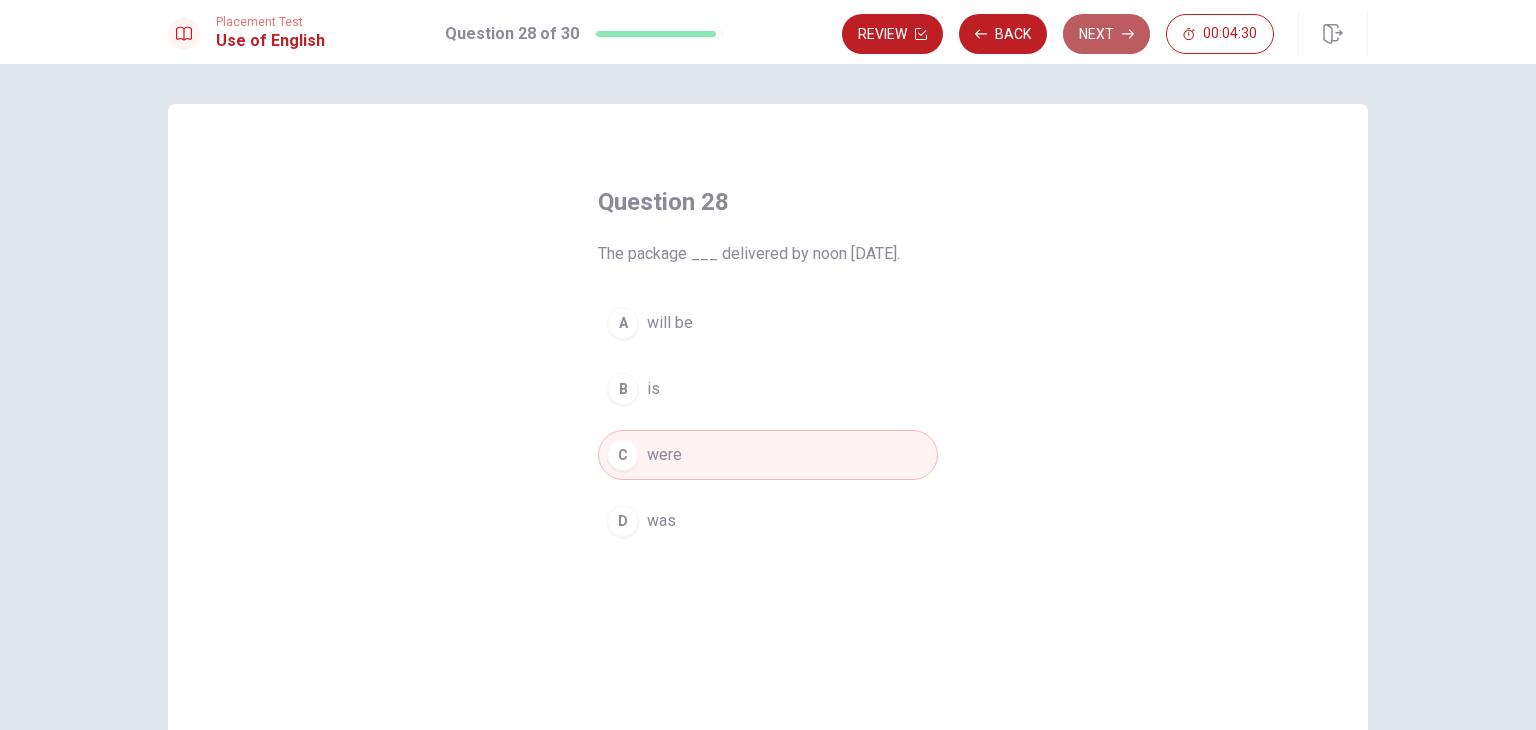 click on "Next" at bounding box center [1106, 34] 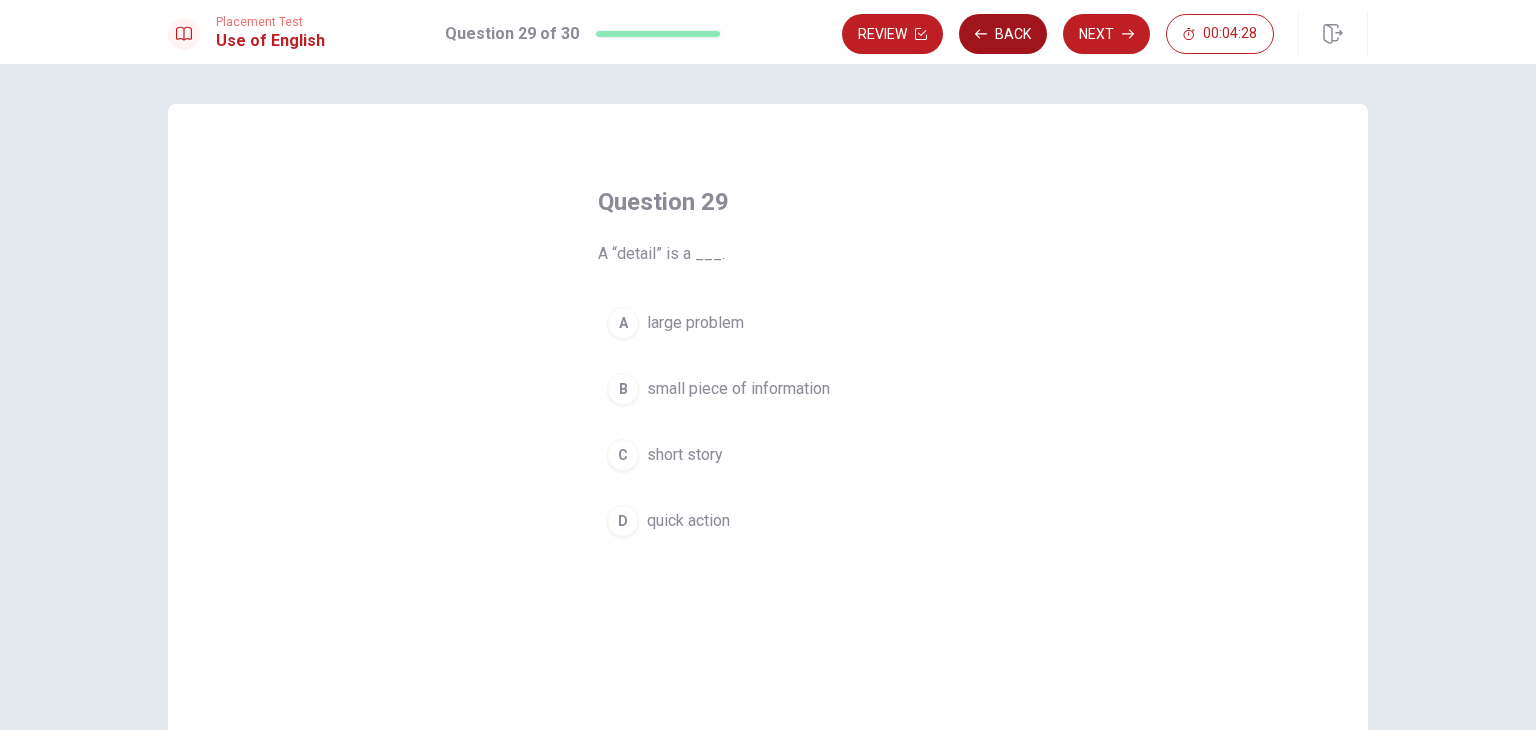 click on "Back" at bounding box center [1003, 34] 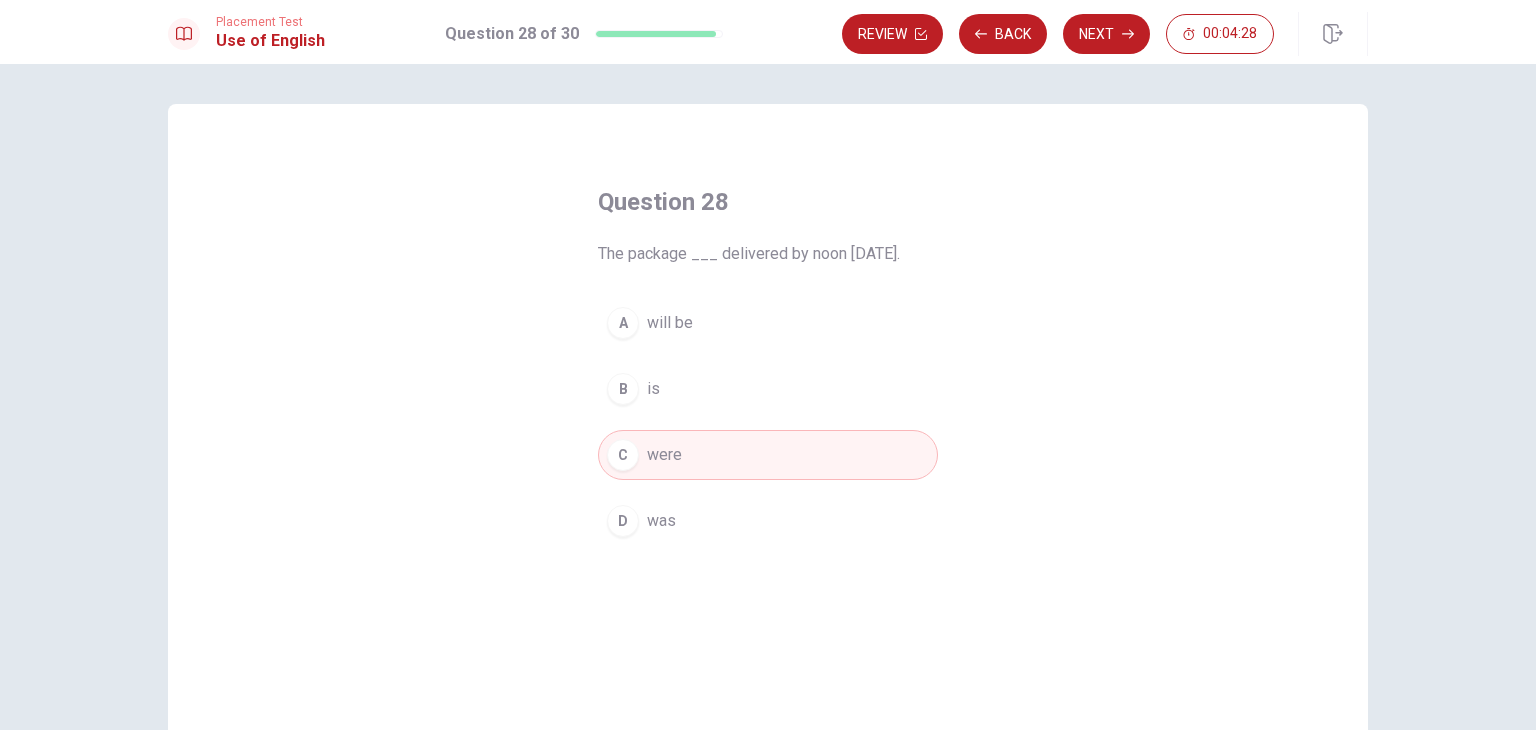 click on "D was" at bounding box center (768, 521) 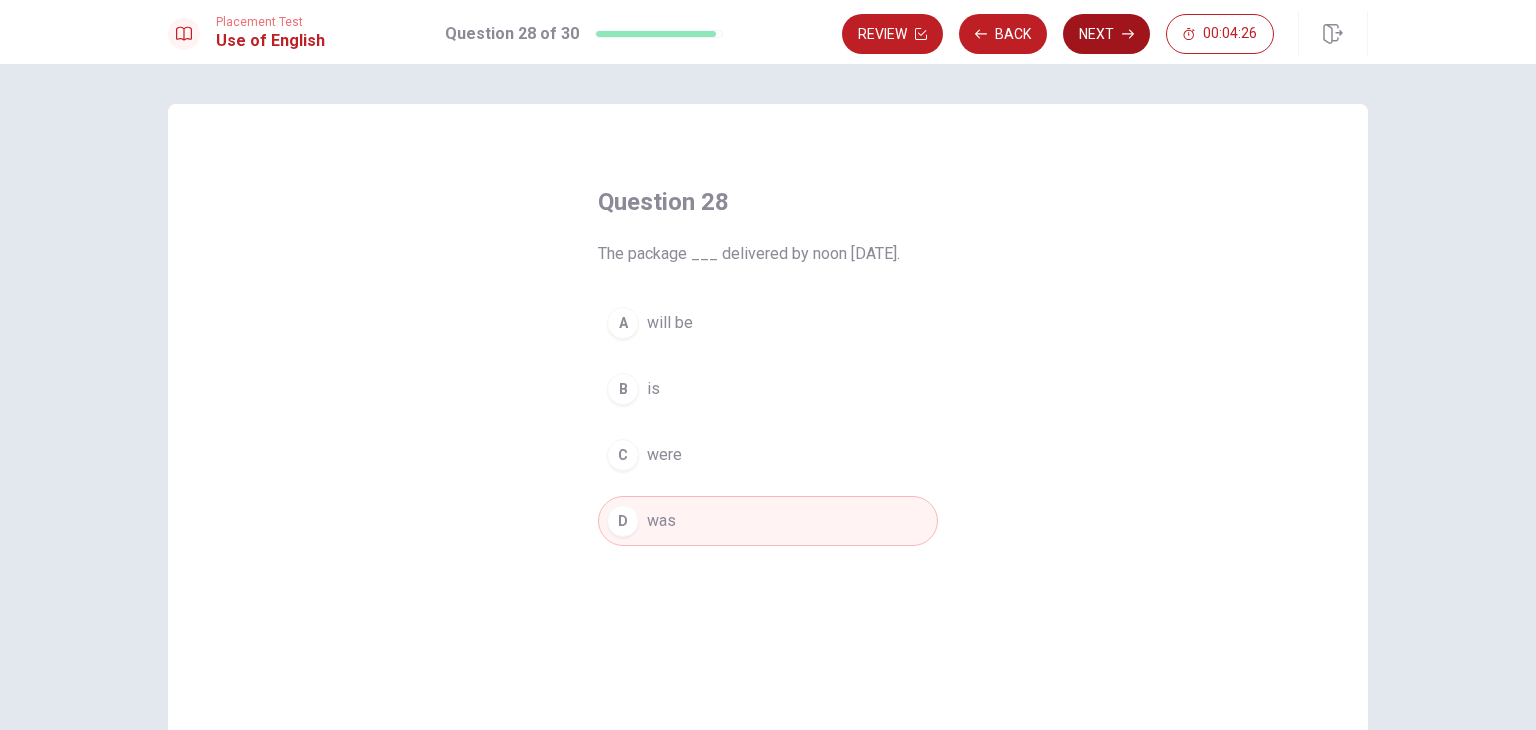 click on "Next" at bounding box center (1106, 34) 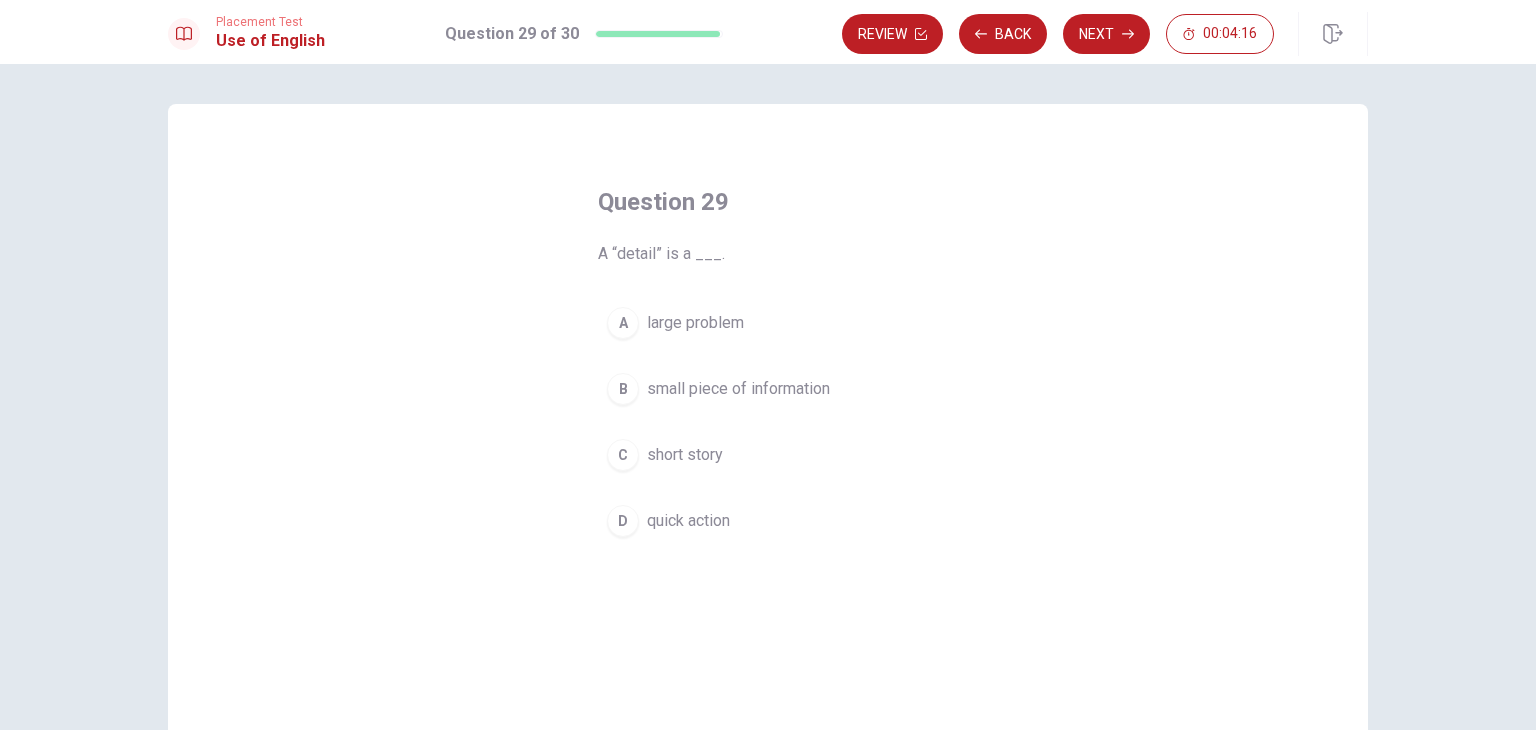 click on "small piece of information" at bounding box center (738, 389) 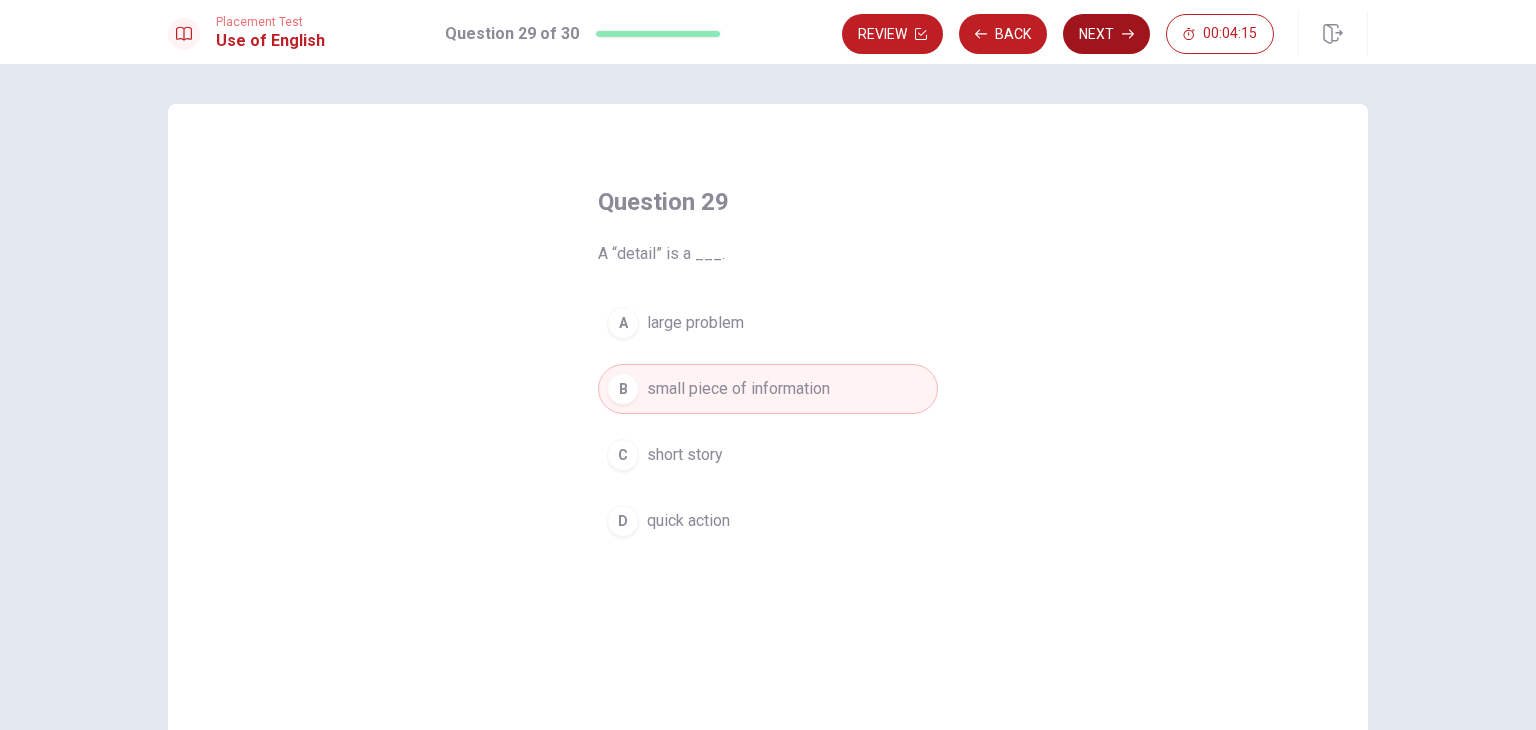 click on "Next" at bounding box center [1106, 34] 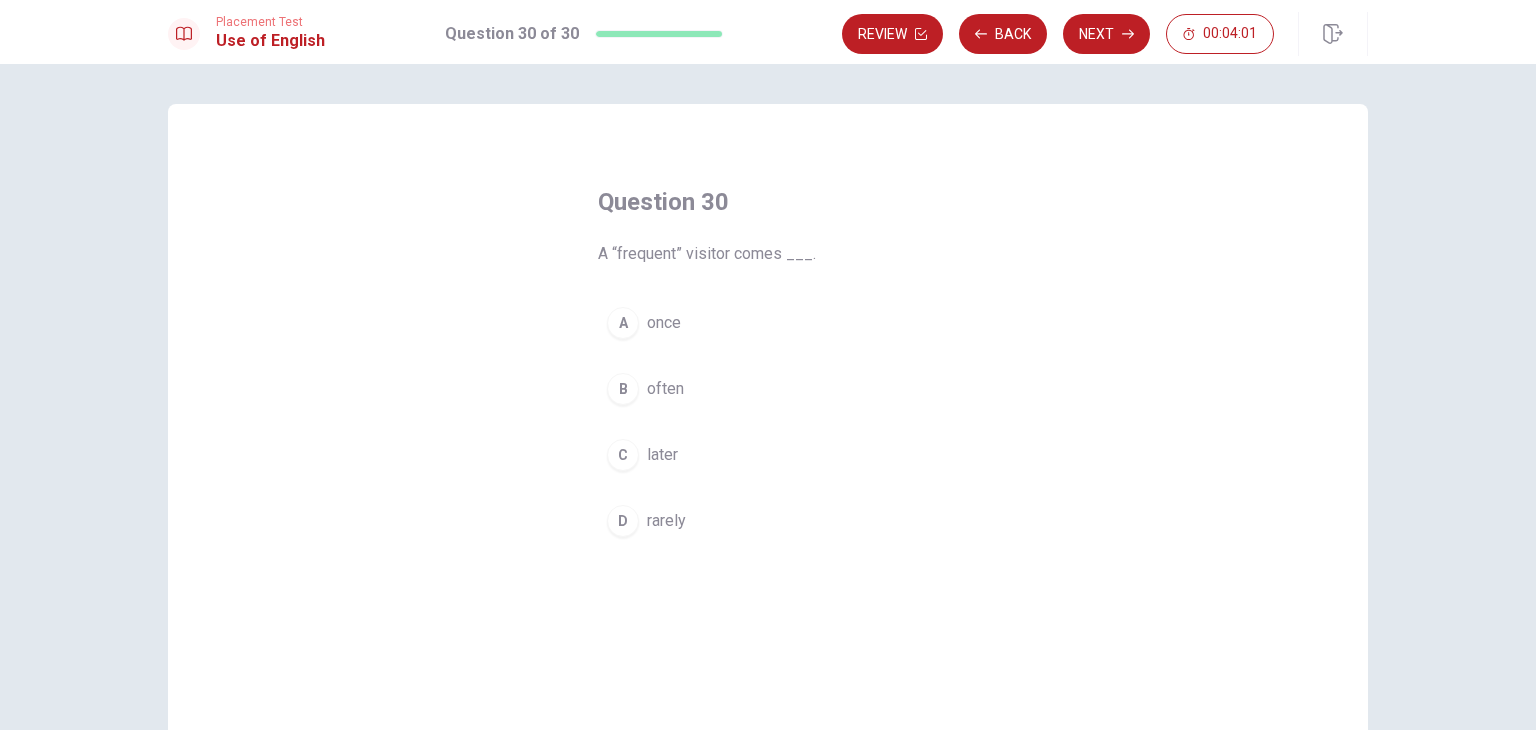 click on "B often" at bounding box center (768, 389) 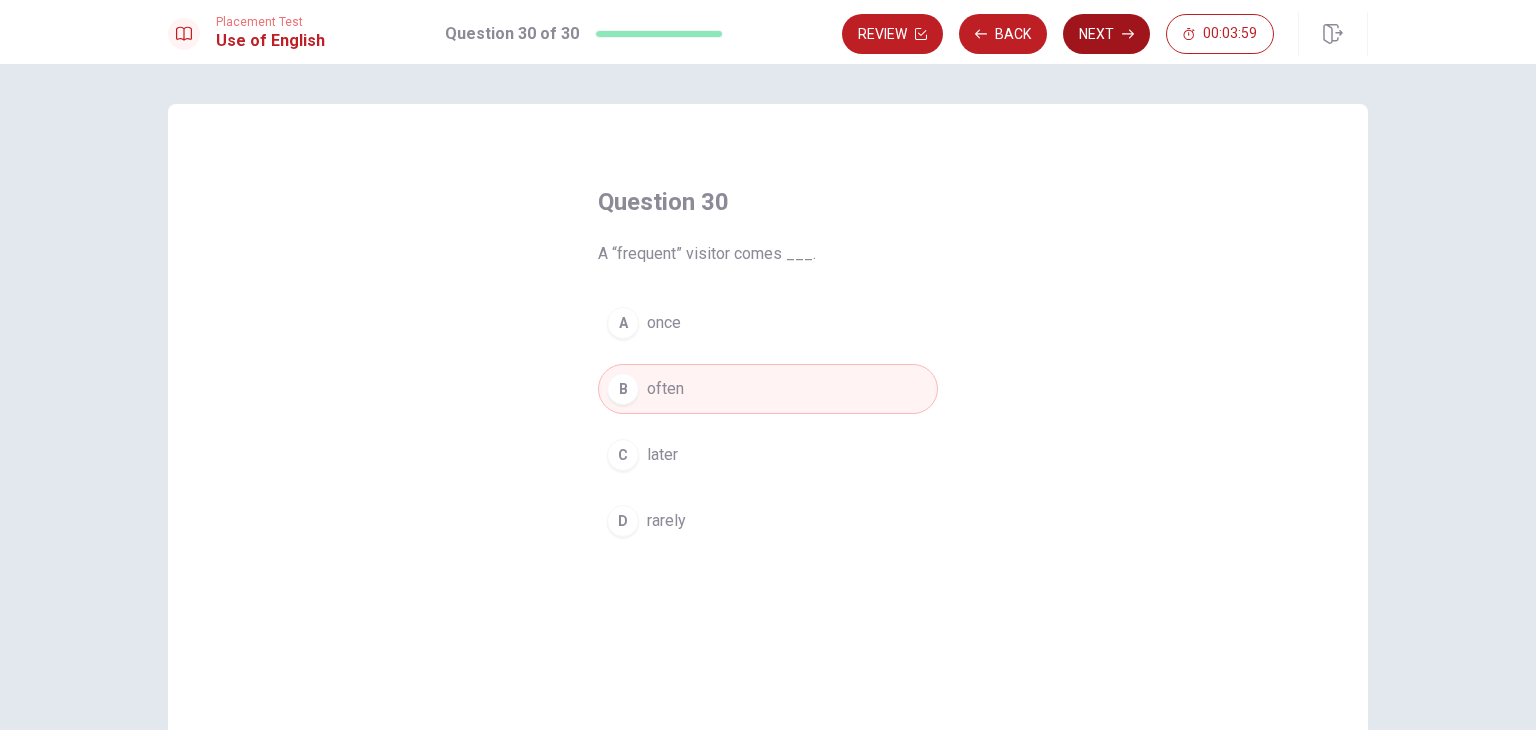 click on "Next" at bounding box center [1106, 34] 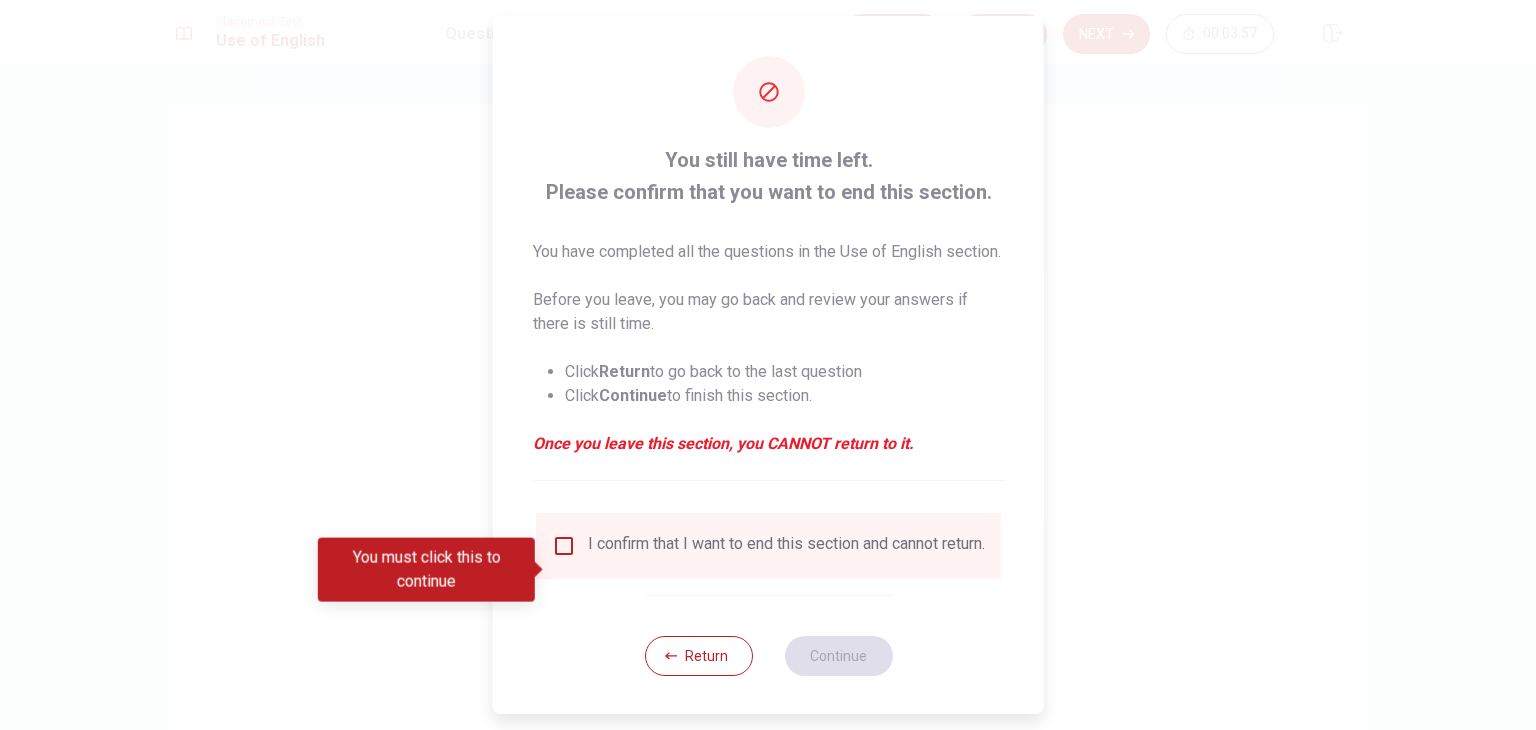 click at bounding box center [564, 546] 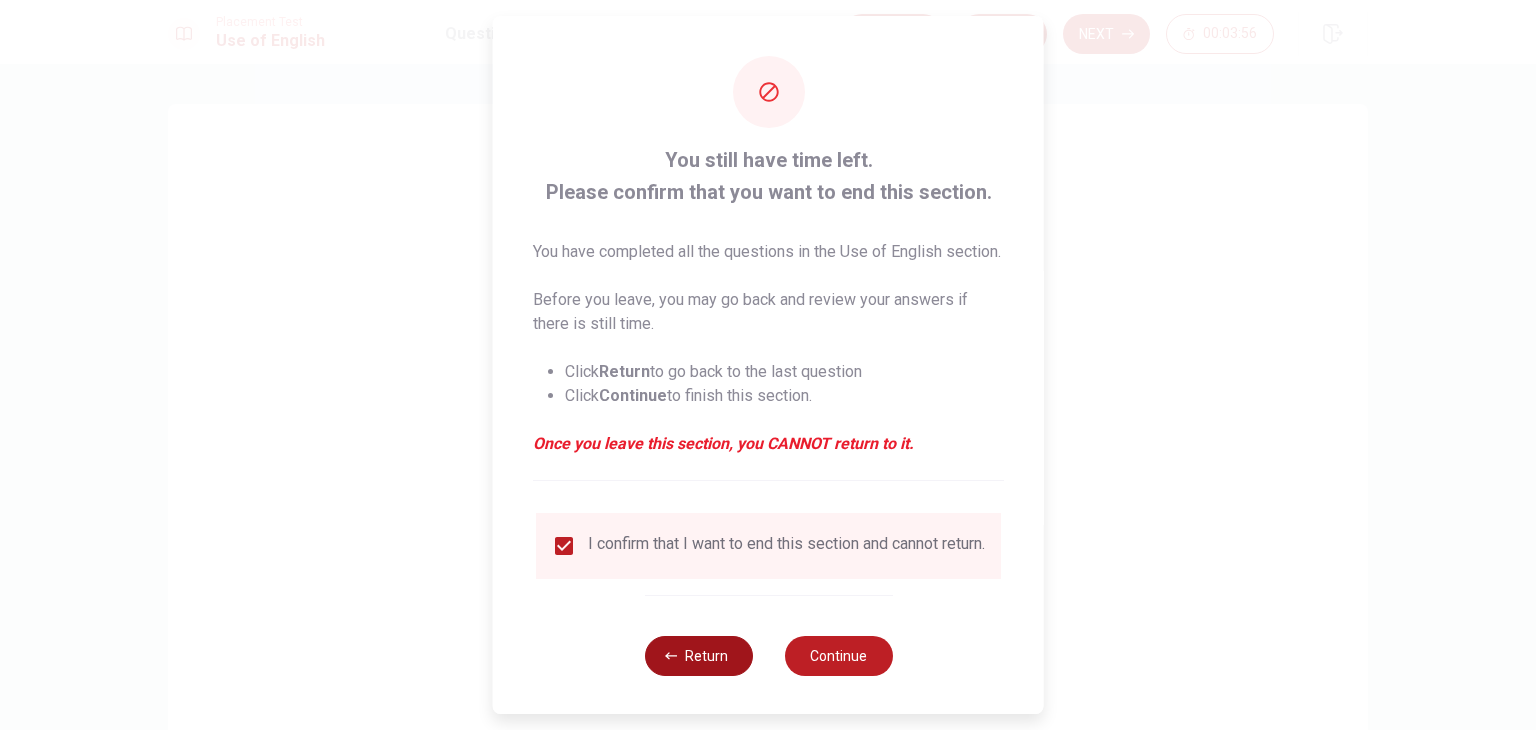 click on "Return" at bounding box center [698, 656] 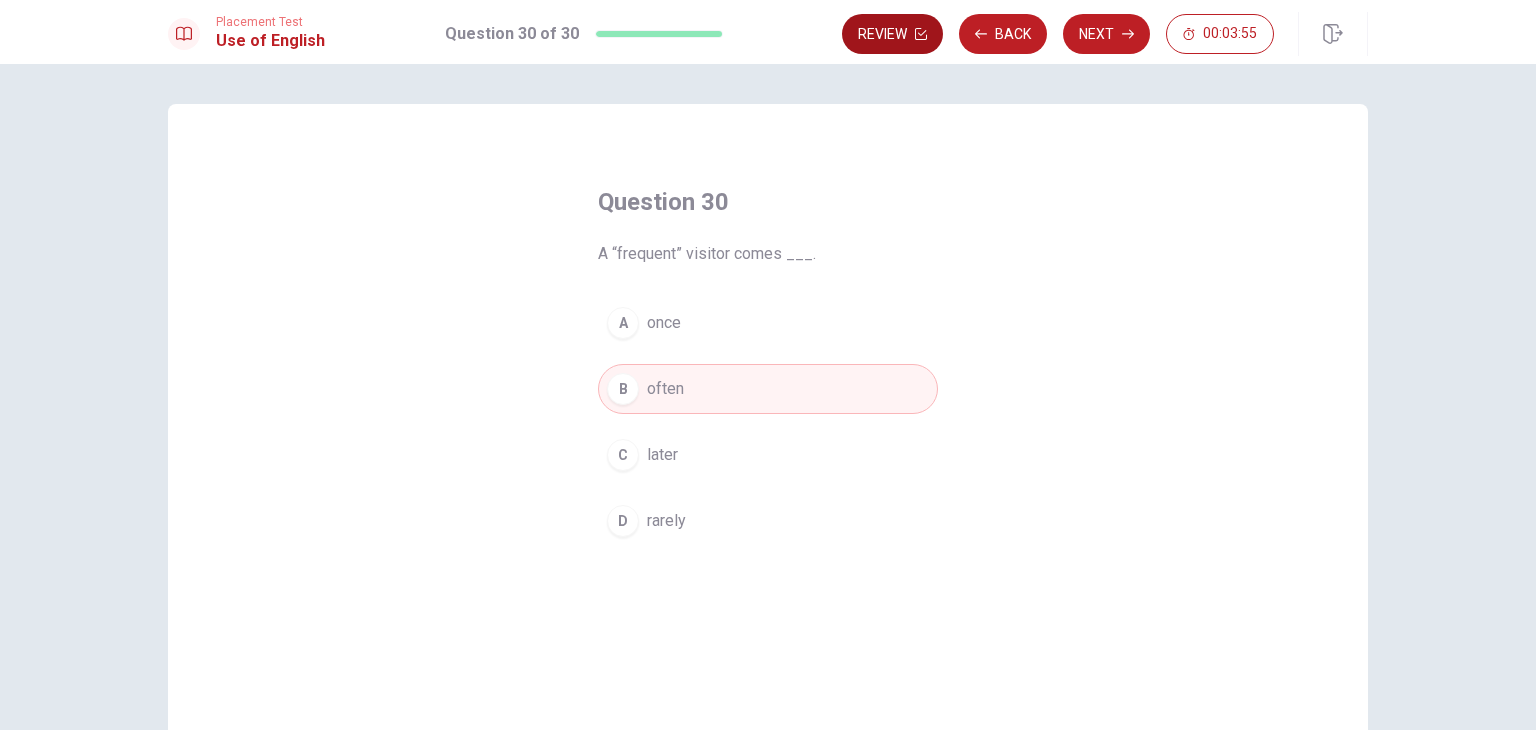 click on "Review" at bounding box center (892, 34) 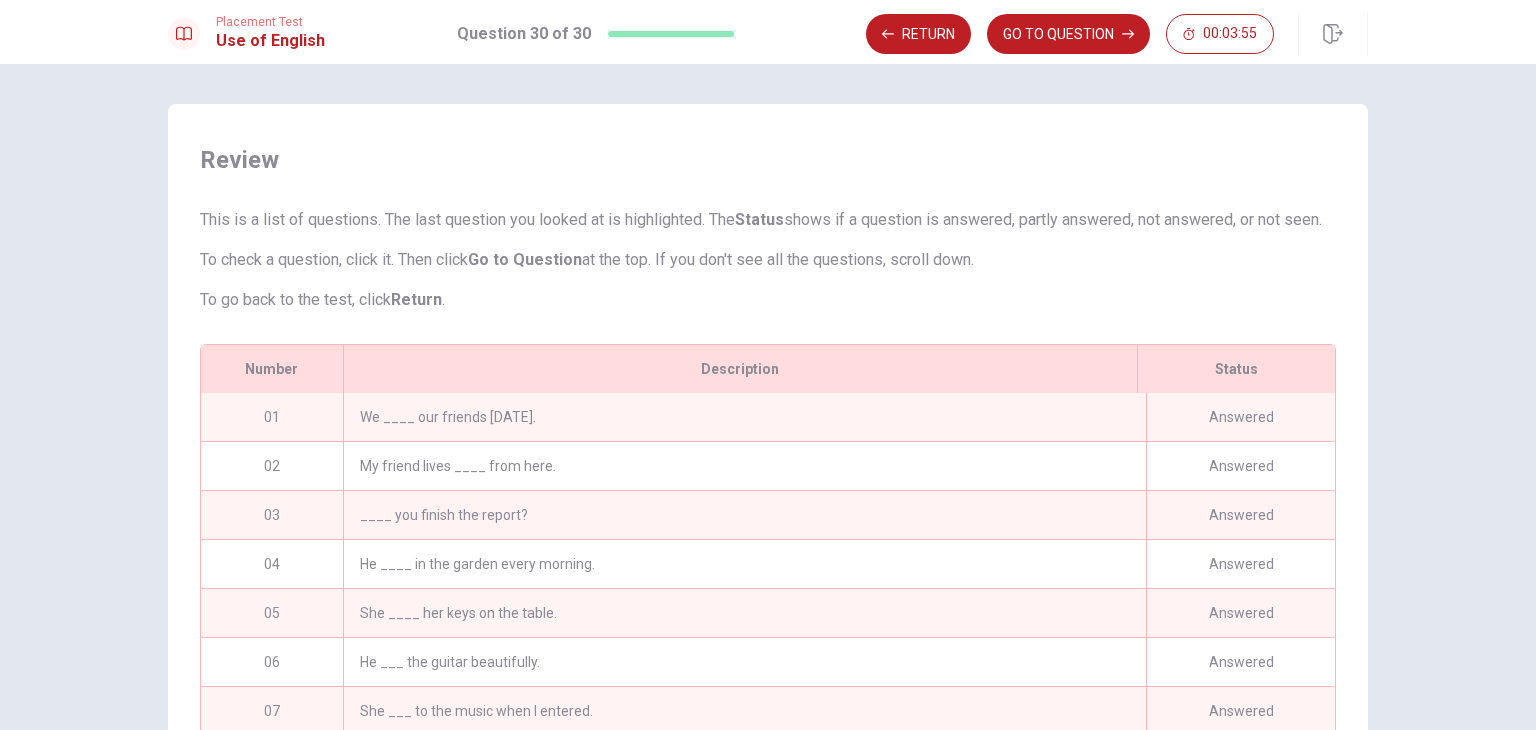 scroll, scrollTop: 280, scrollLeft: 0, axis: vertical 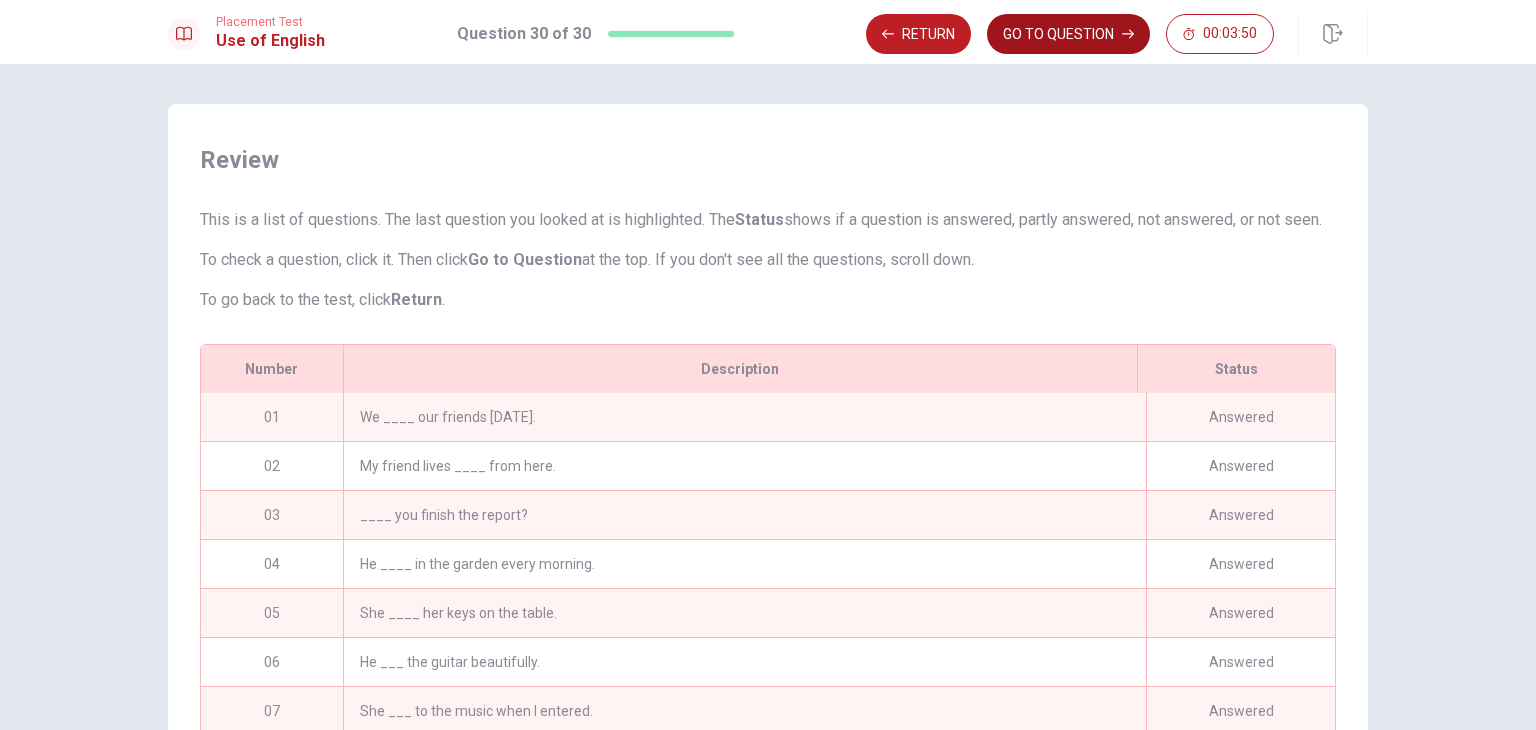 click on "GO TO QUESTION" at bounding box center [1068, 34] 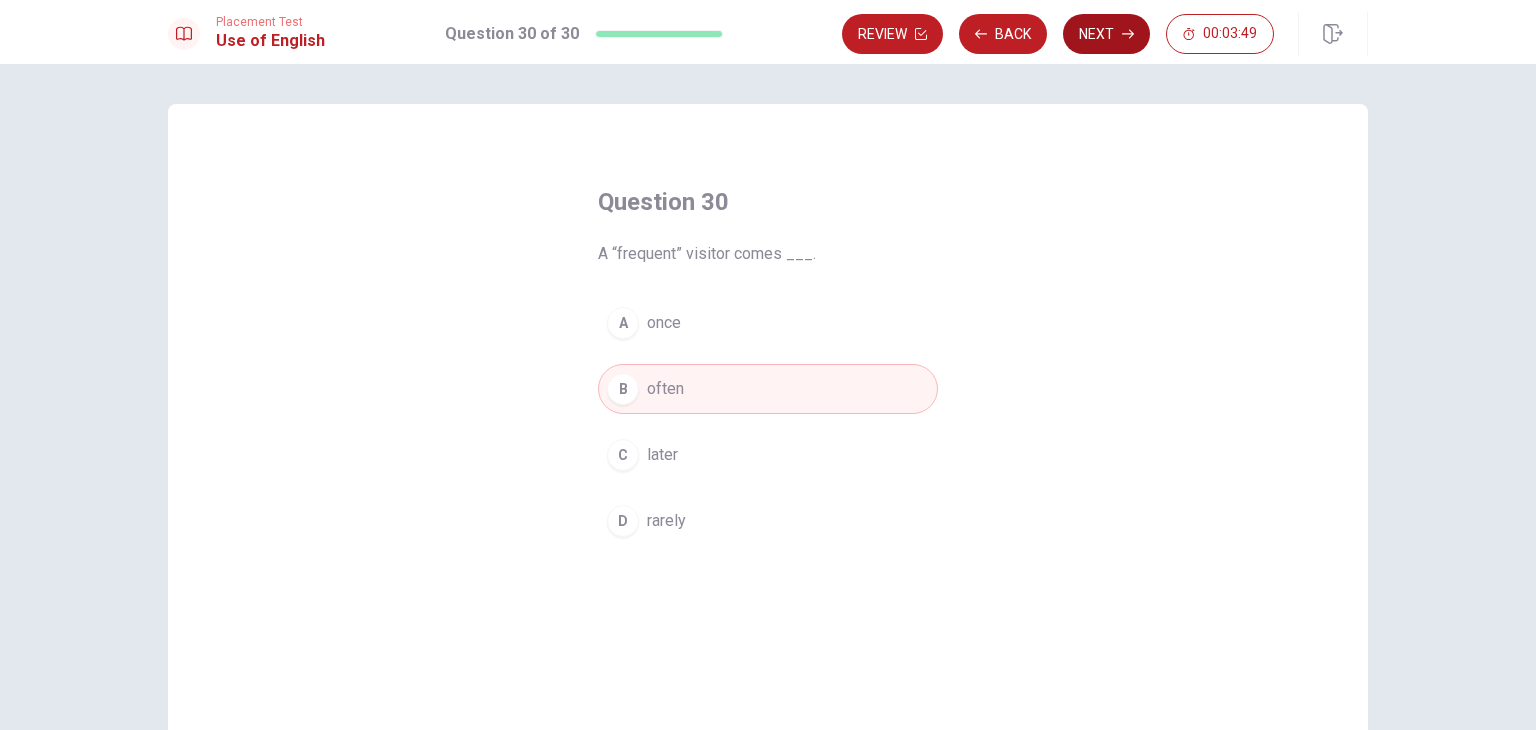 click on "Next" at bounding box center (1106, 34) 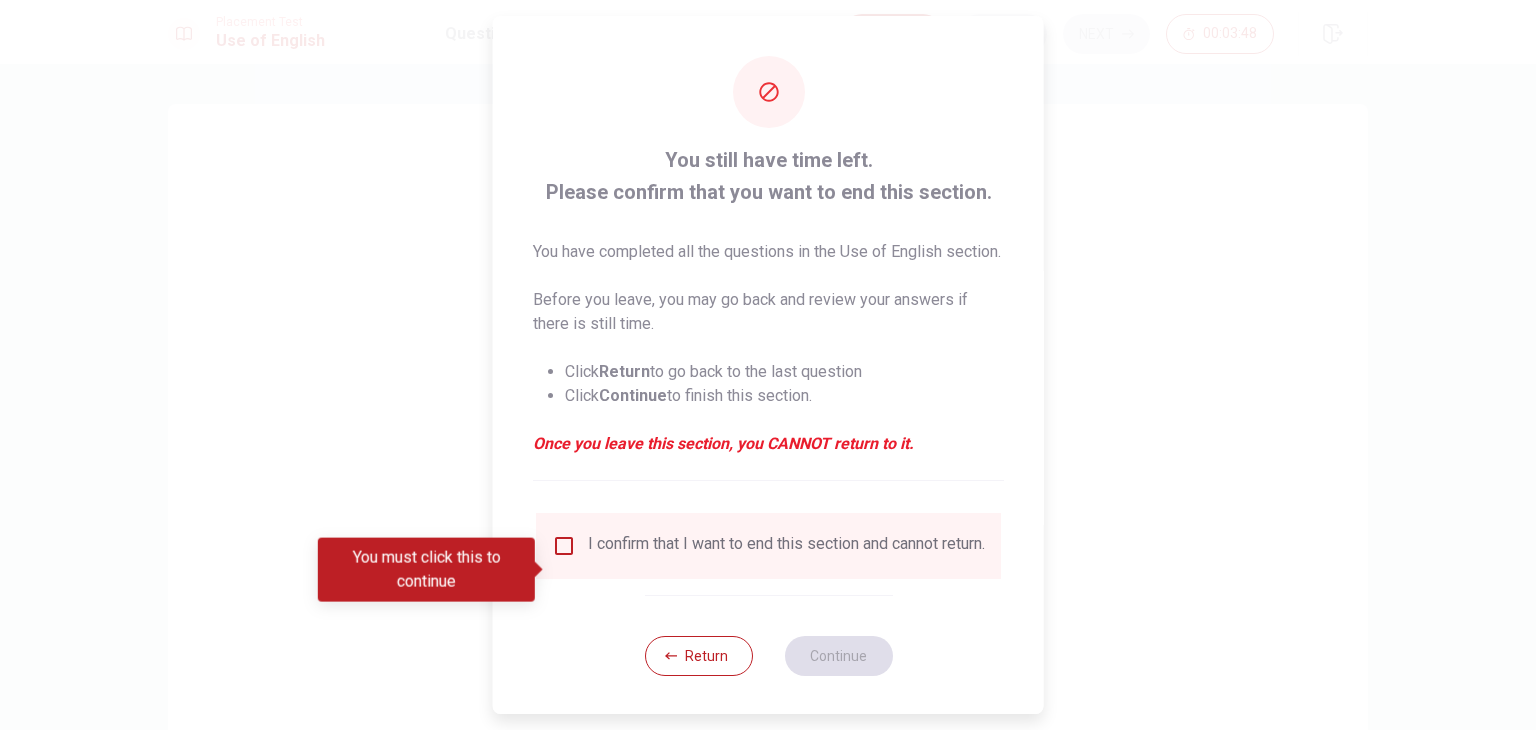click at bounding box center [564, 546] 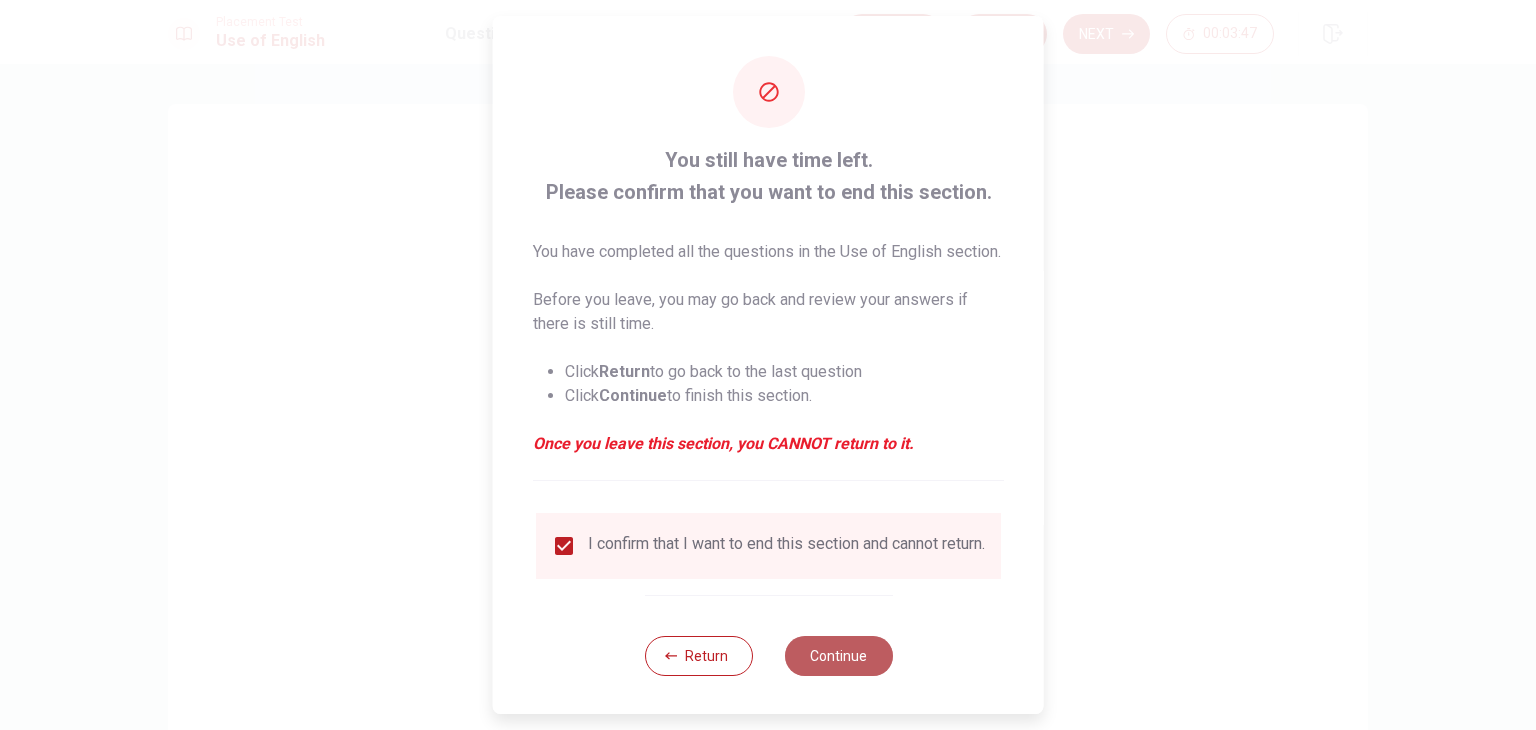click on "Continue" at bounding box center (838, 656) 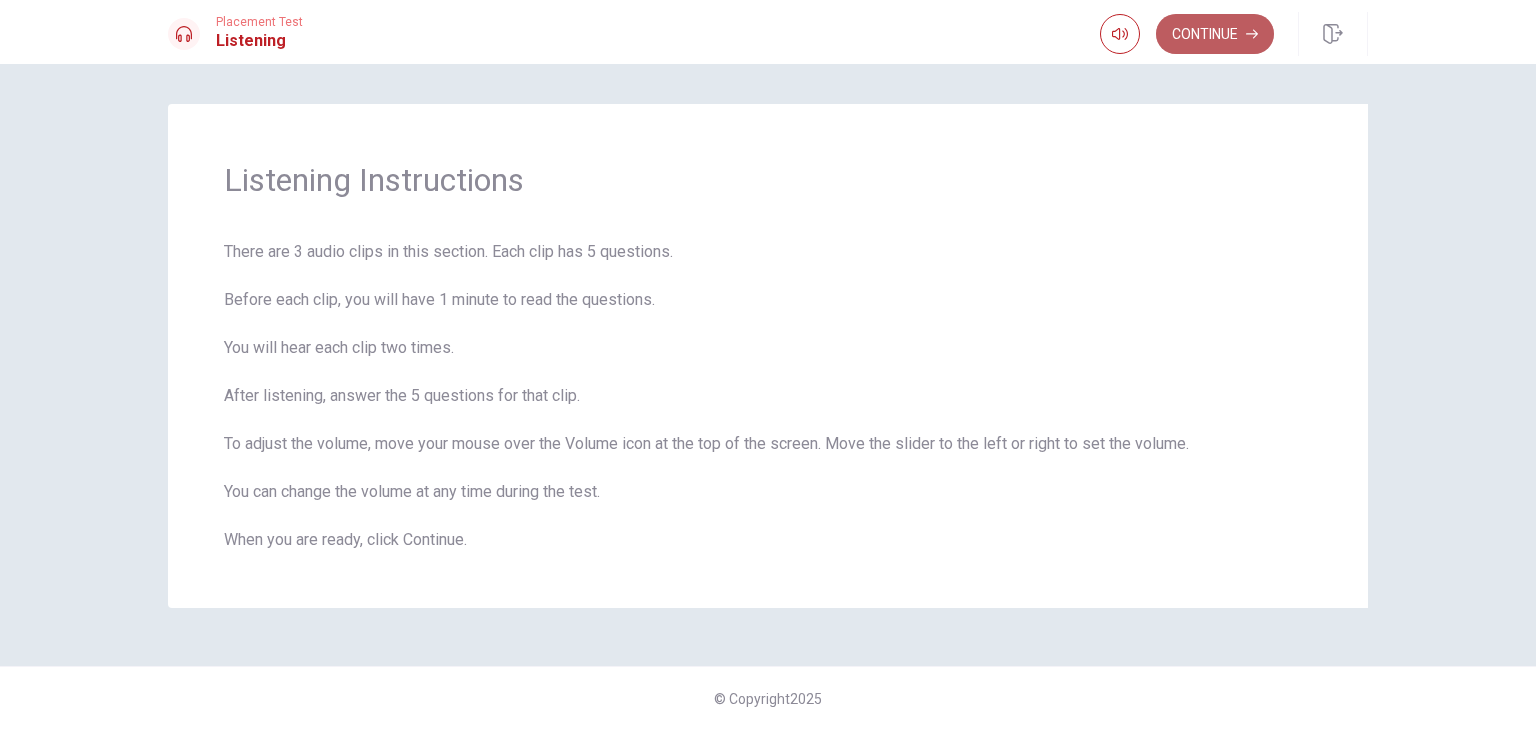 click on "Continue" at bounding box center [1215, 34] 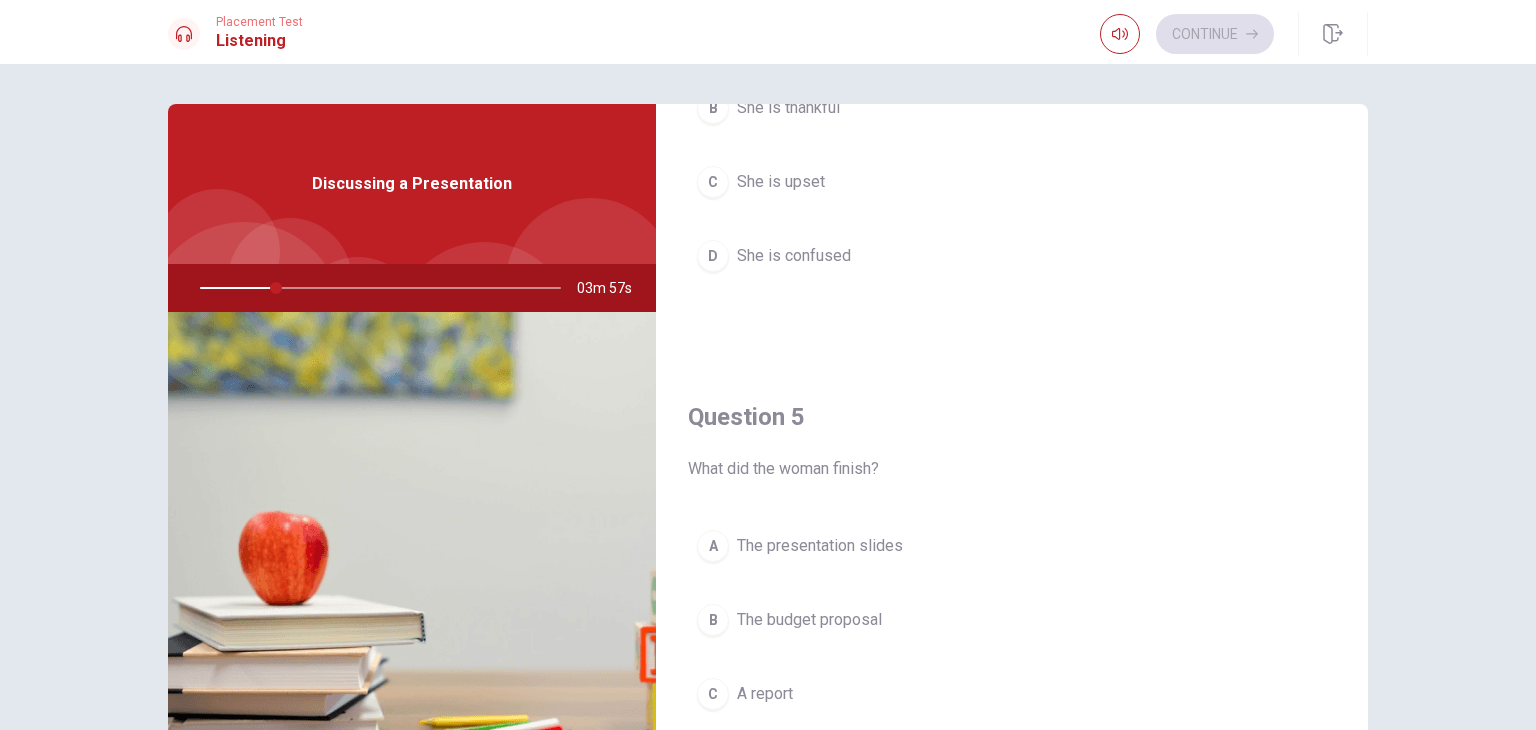 scroll, scrollTop: 1856, scrollLeft: 0, axis: vertical 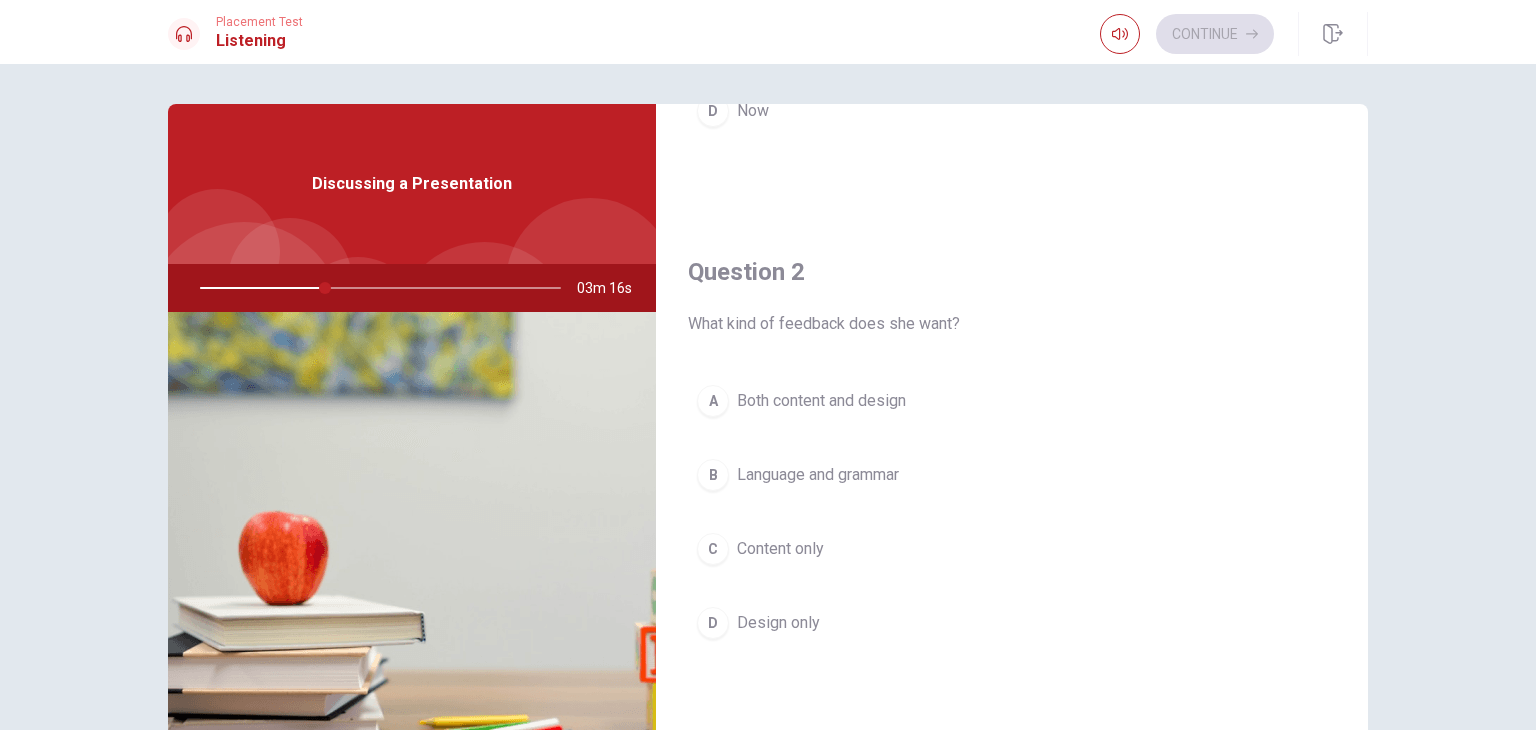 click on "Both content and design" at bounding box center (821, 401) 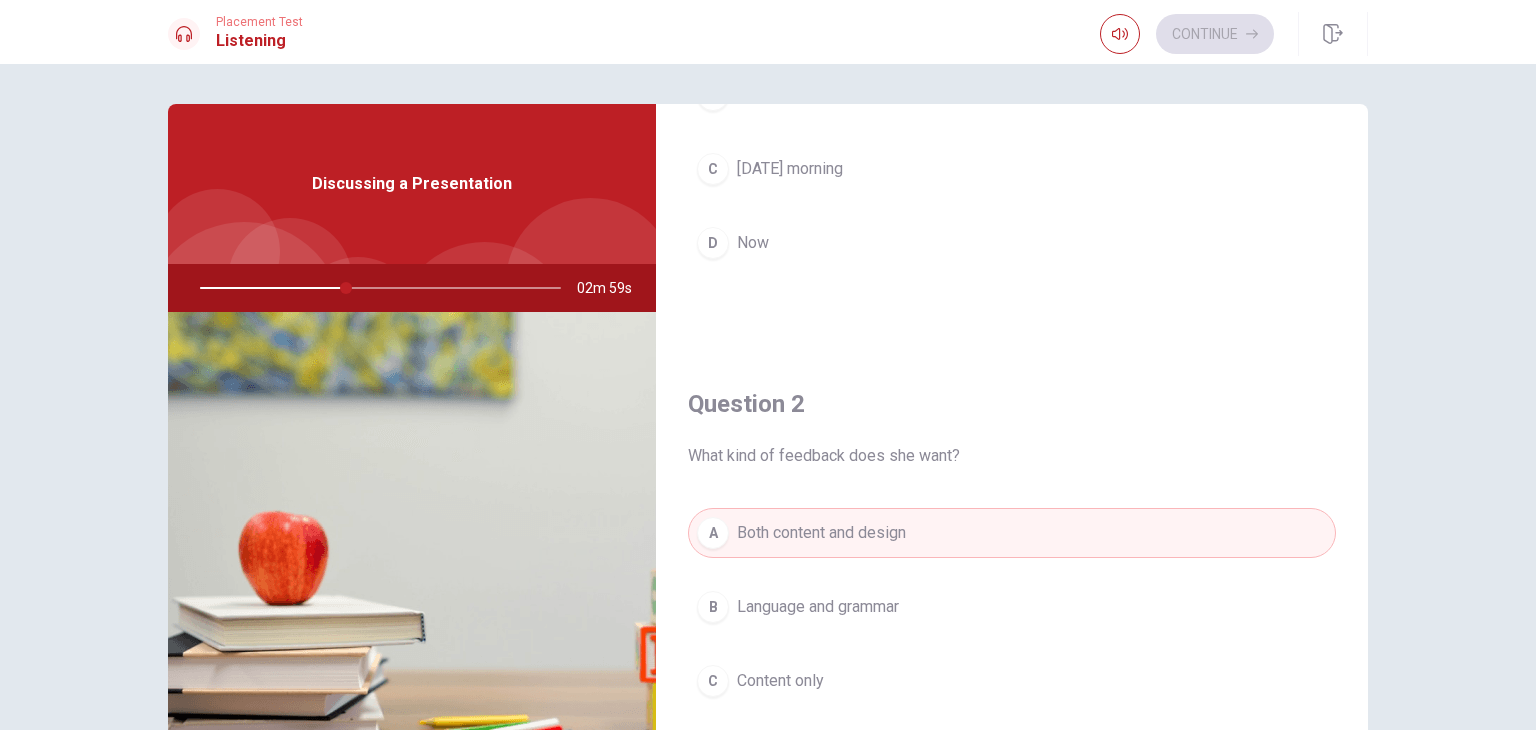 scroll, scrollTop: 0, scrollLeft: 0, axis: both 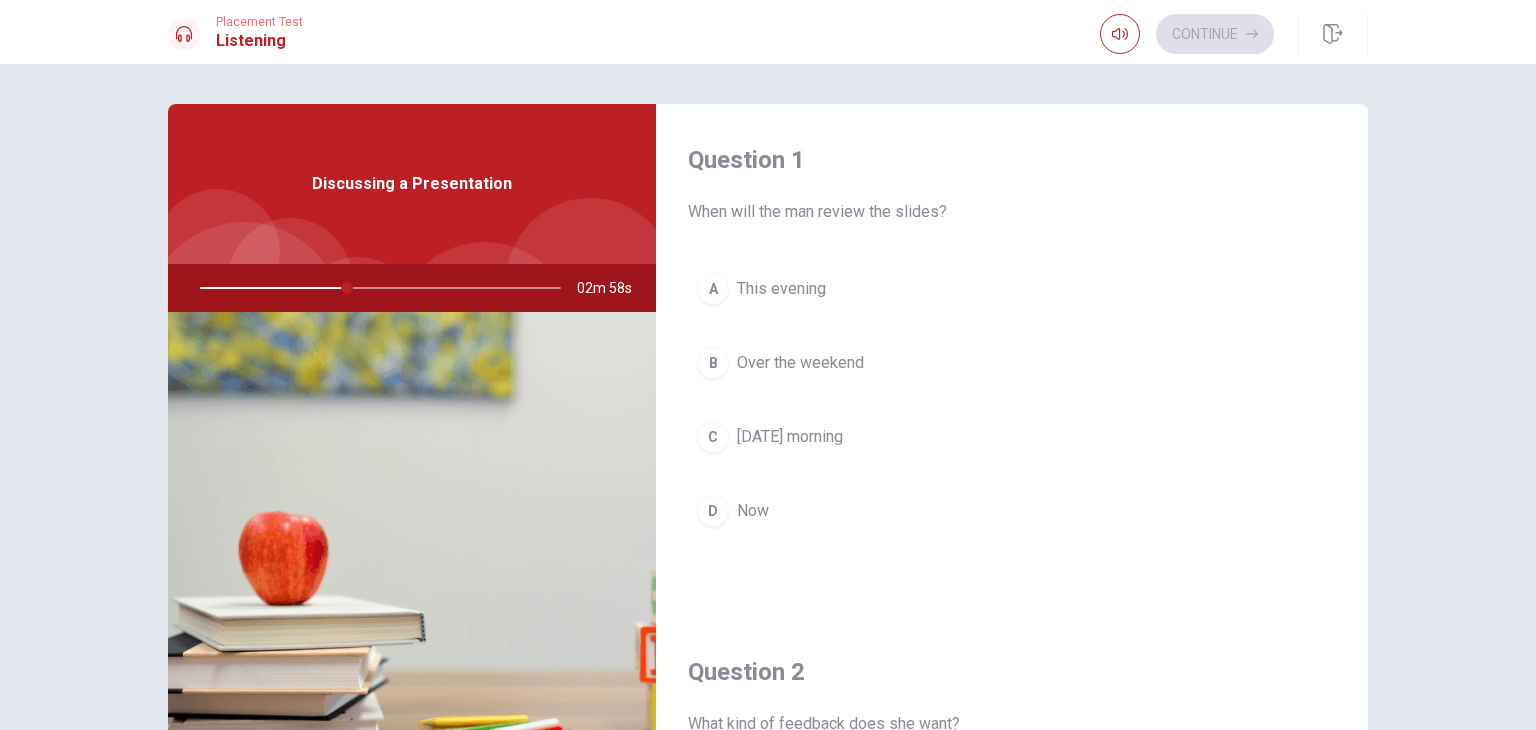 click on "[DATE] morning" at bounding box center (790, 437) 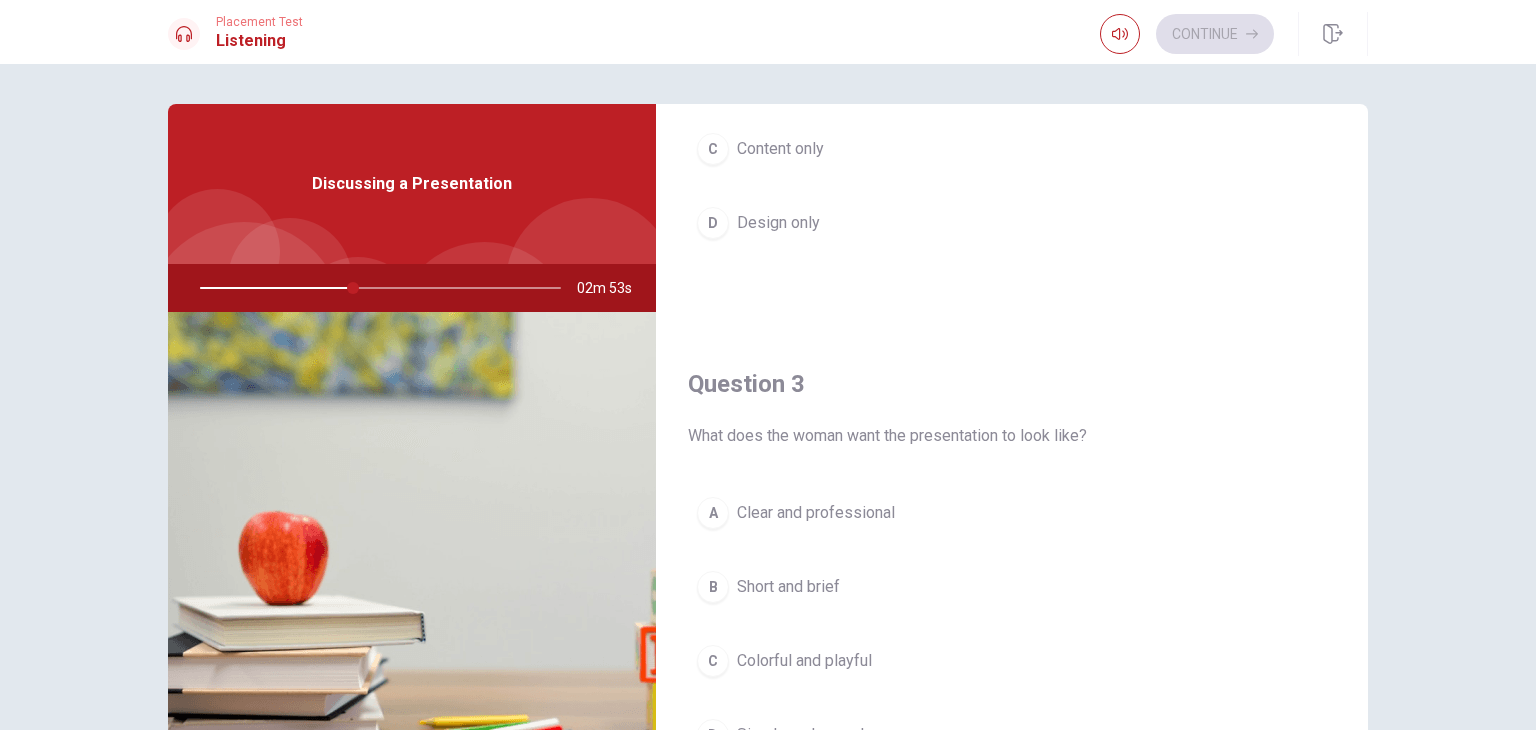 scroll, scrollTop: 900, scrollLeft: 0, axis: vertical 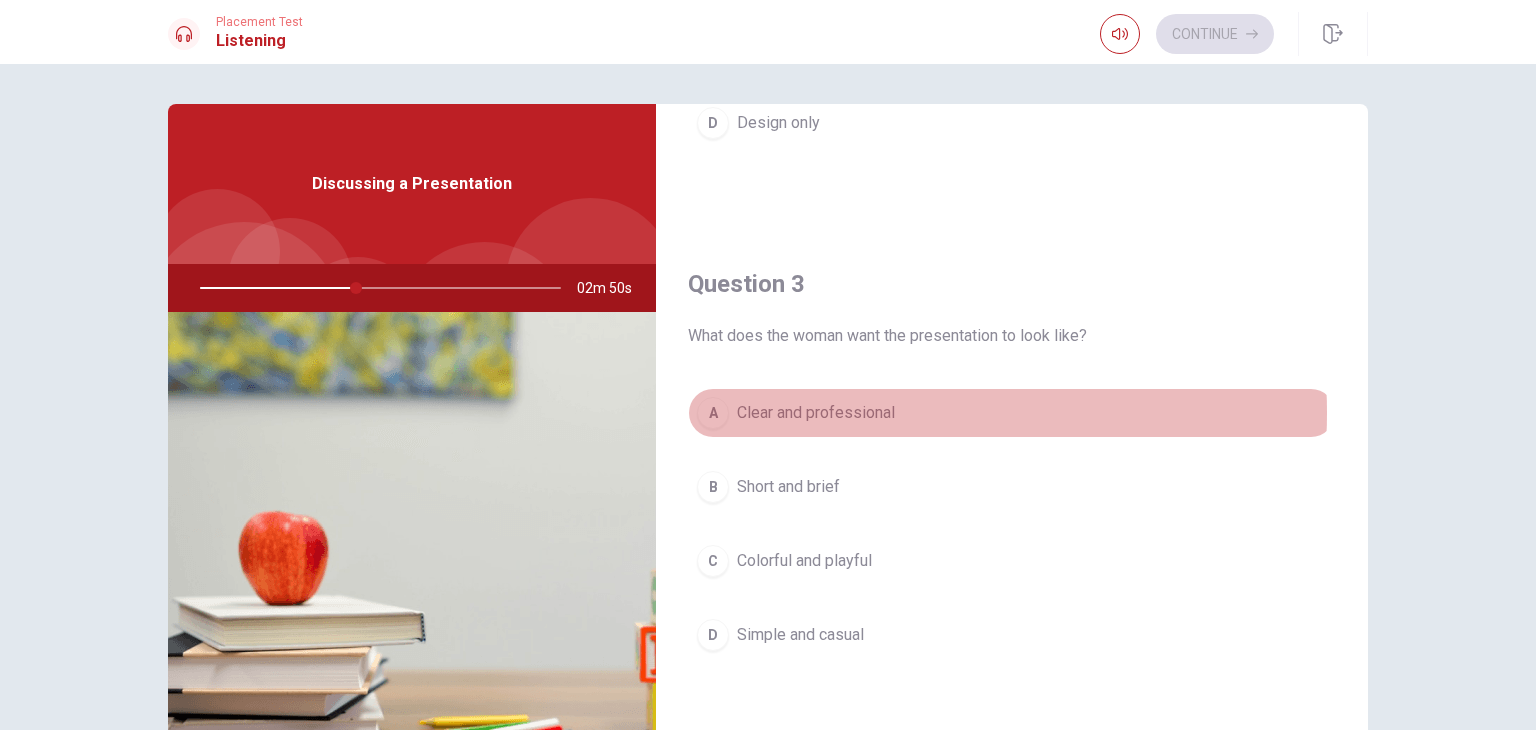 click on "Clear and professional" at bounding box center [816, 413] 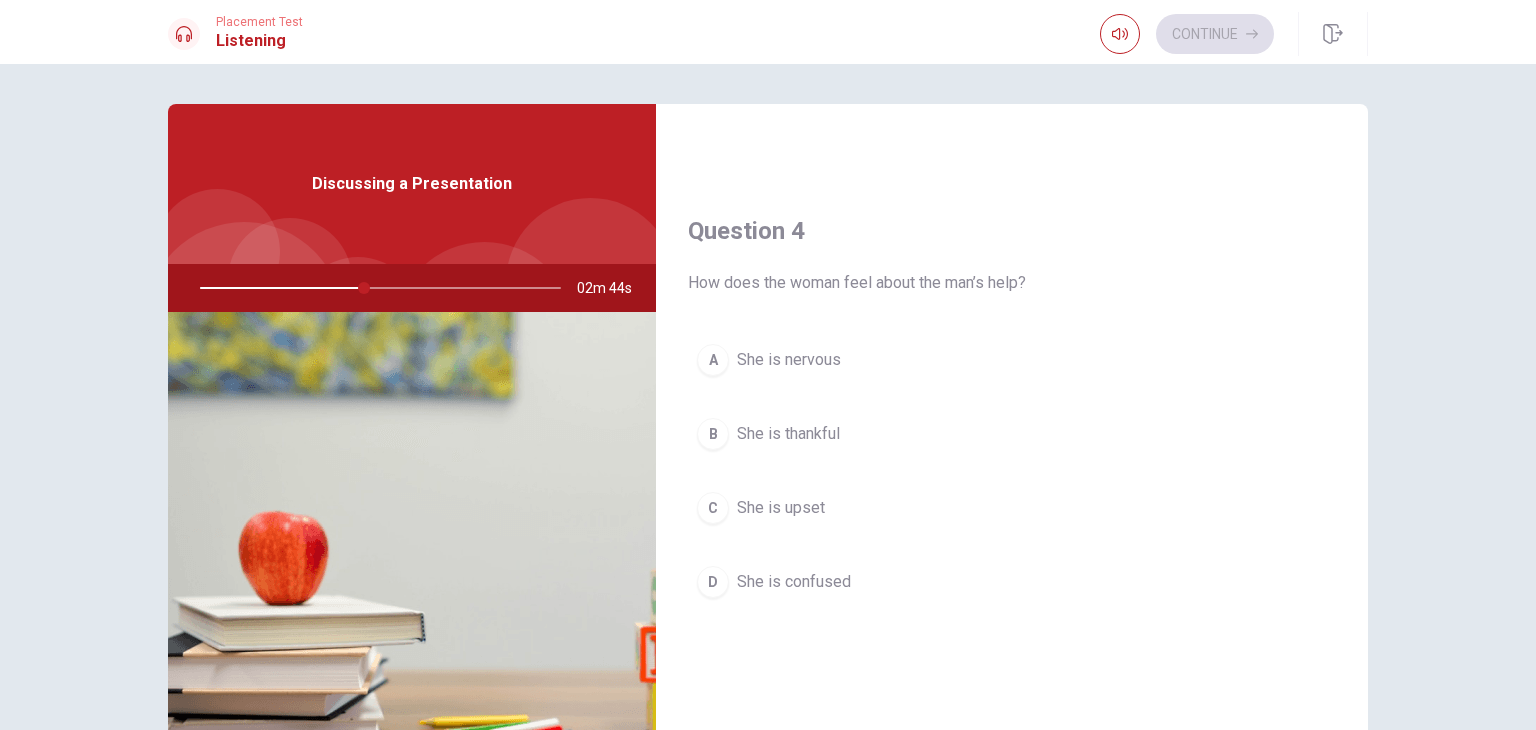 scroll, scrollTop: 1500, scrollLeft: 0, axis: vertical 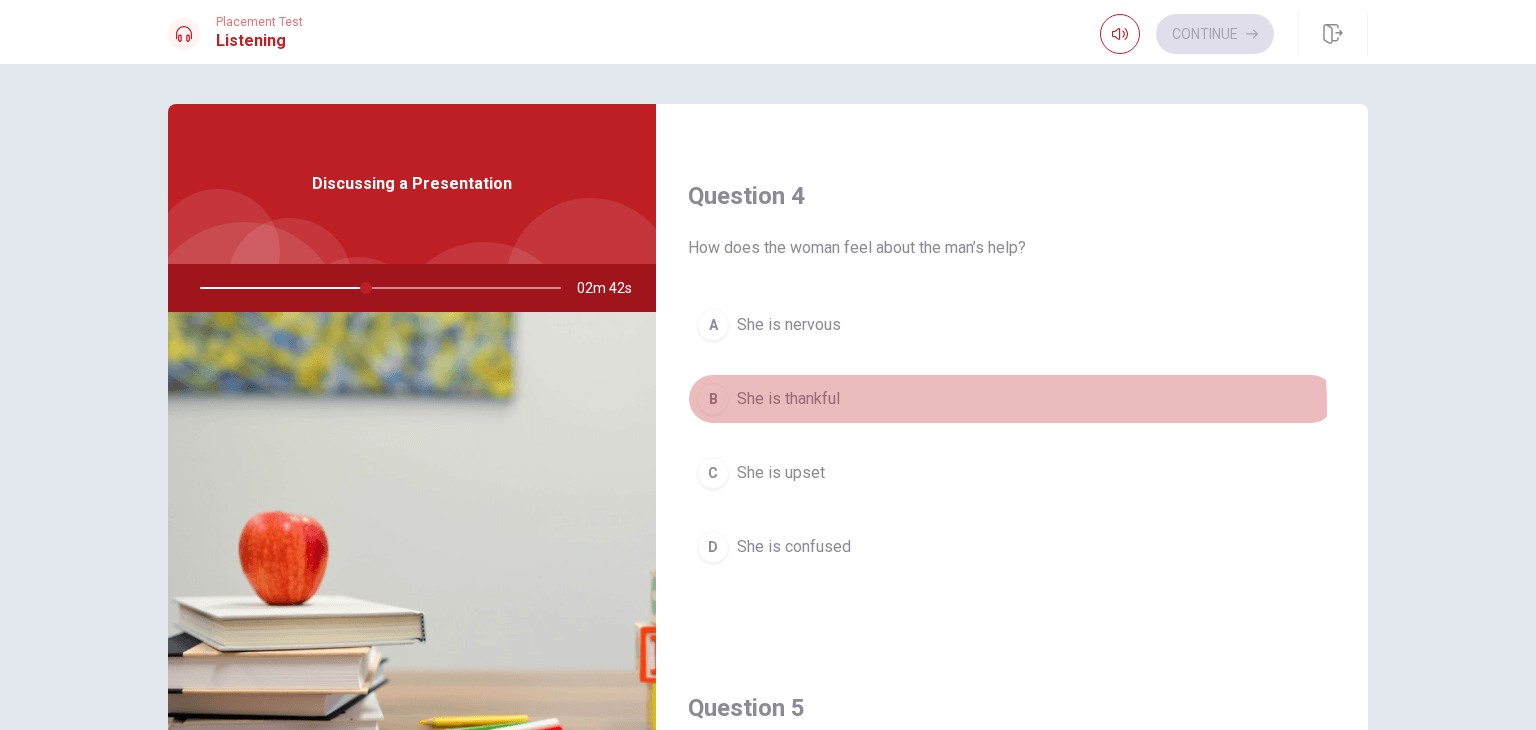 click on "She is thankful" at bounding box center [788, 399] 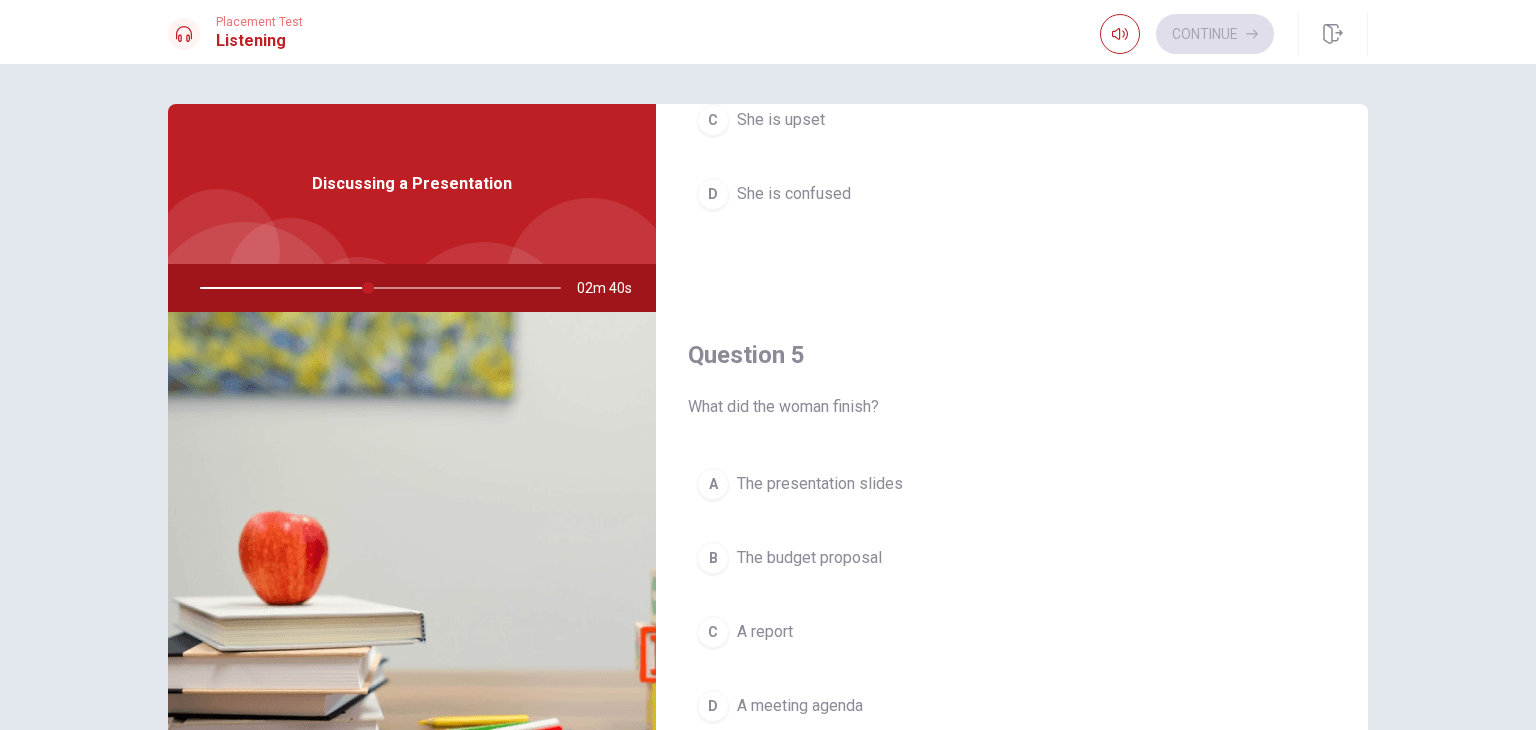 scroll, scrollTop: 1856, scrollLeft: 0, axis: vertical 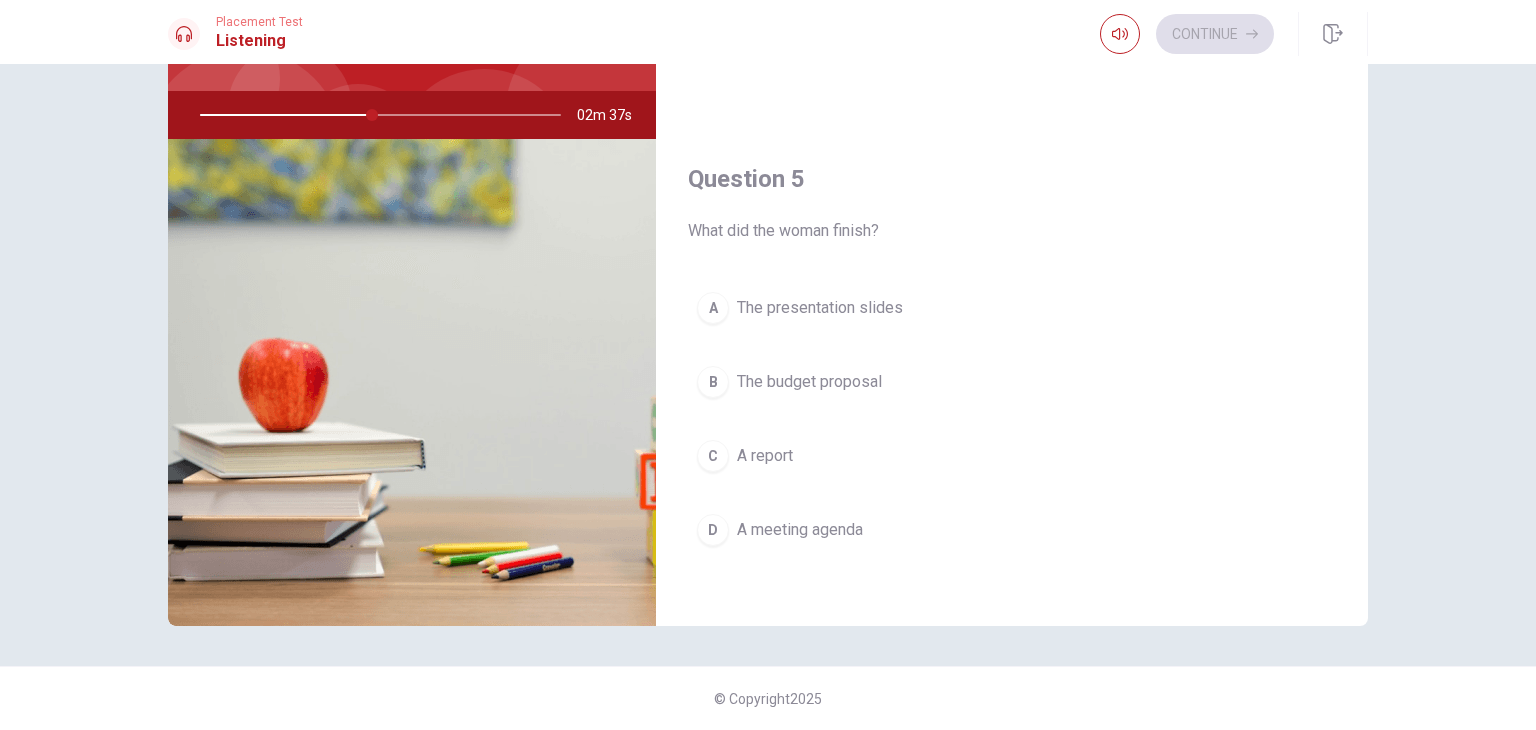 click on "C A report" at bounding box center [1012, 456] 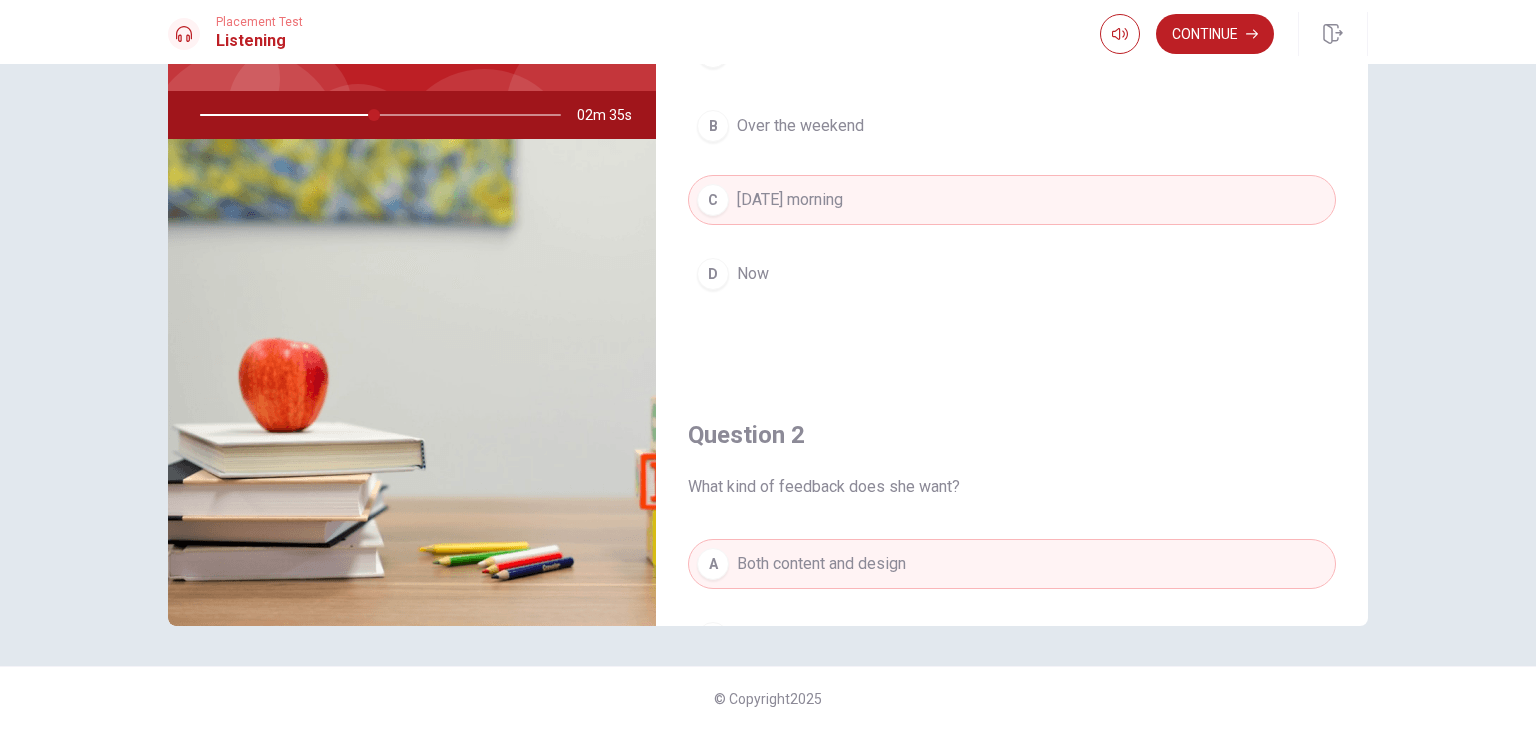 scroll, scrollTop: 0, scrollLeft: 0, axis: both 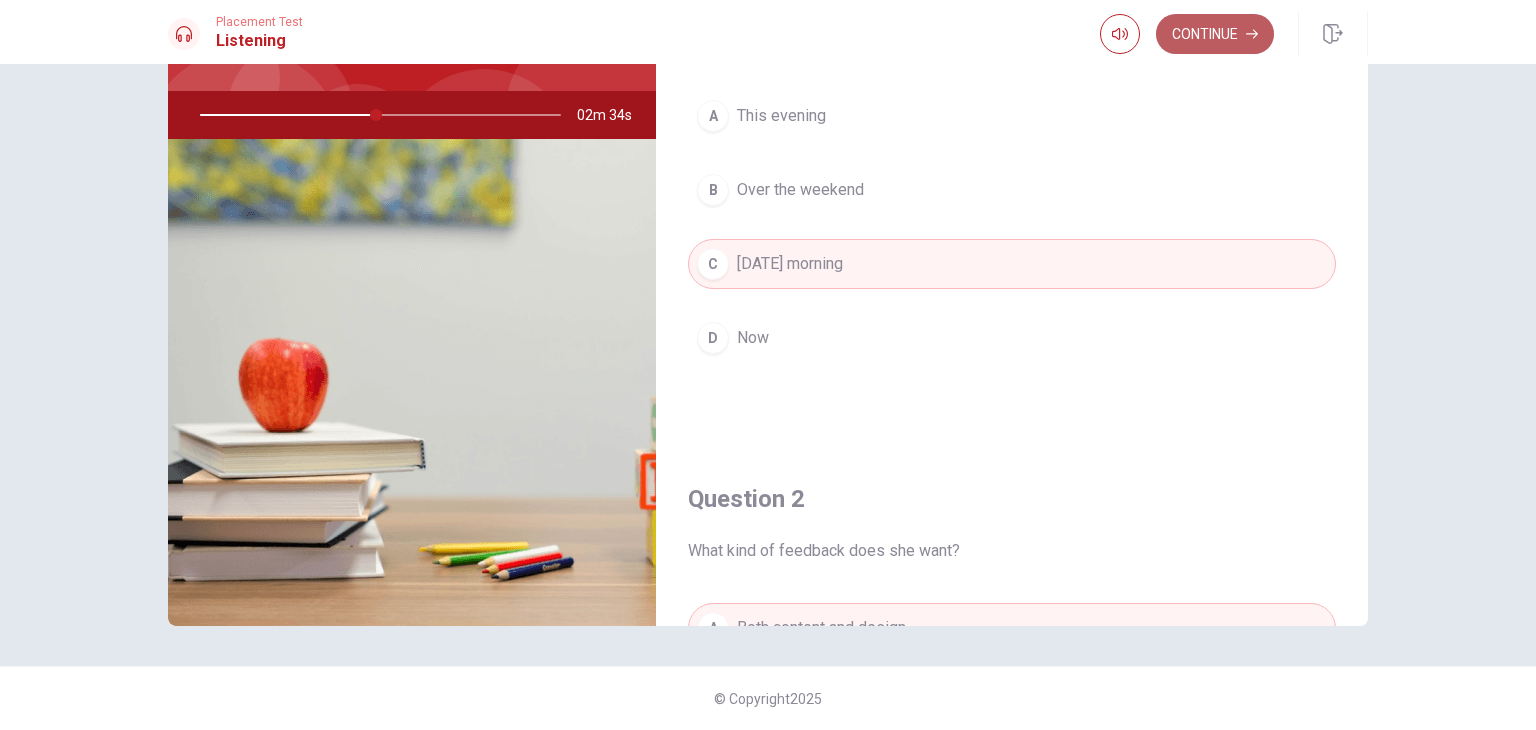 click on "Continue" at bounding box center (1215, 34) 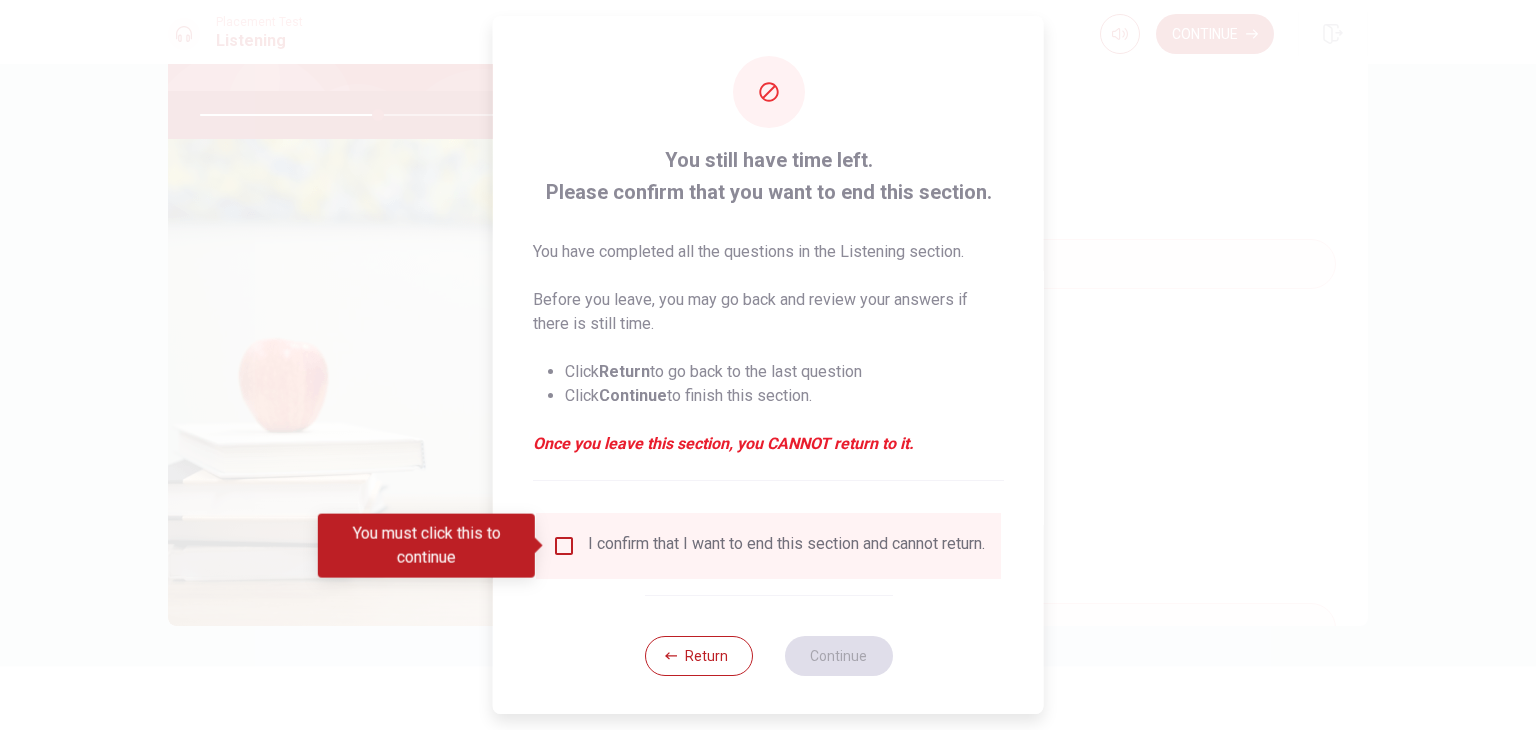 click at bounding box center [564, 546] 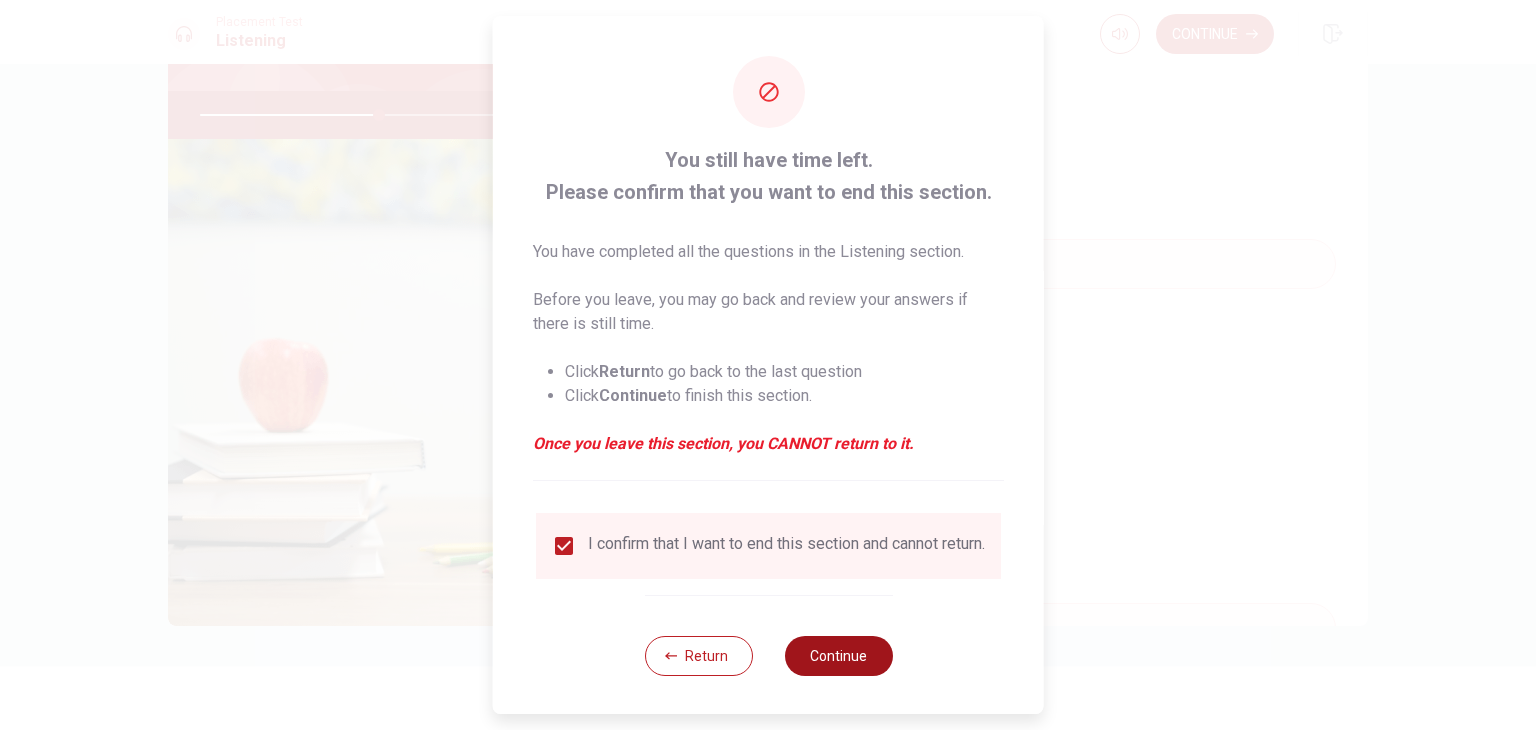 click on "Continue" at bounding box center [838, 656] 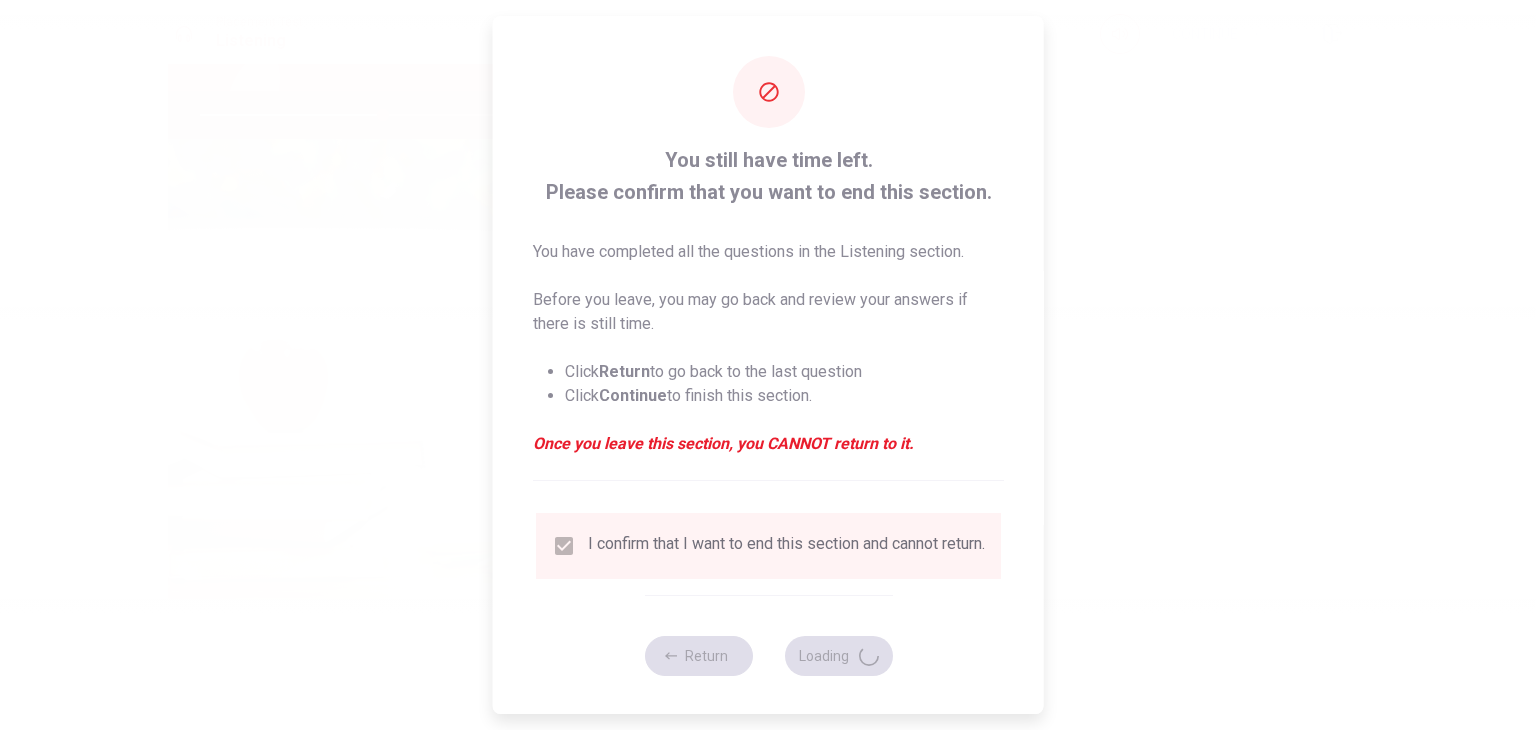 type on "51" 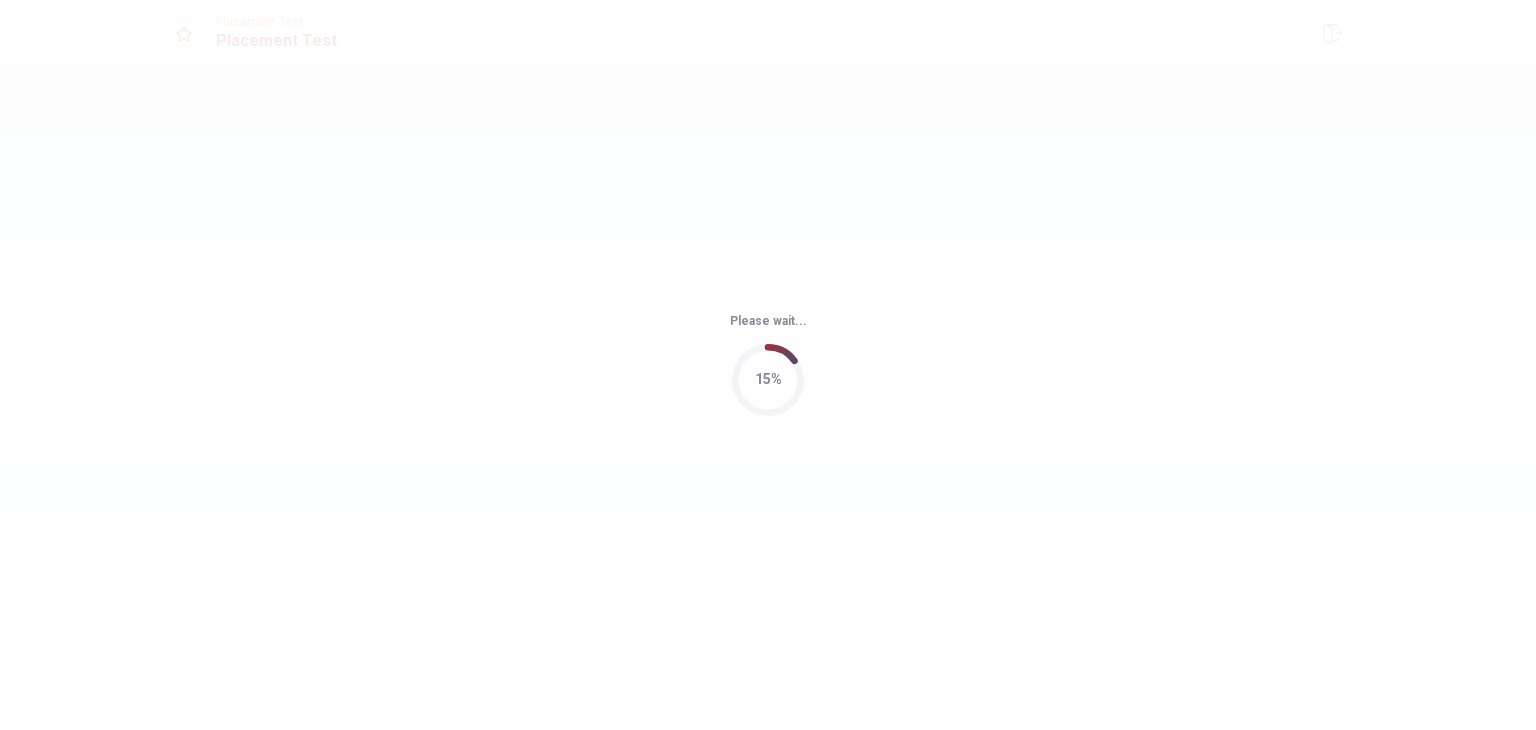 scroll, scrollTop: 0, scrollLeft: 0, axis: both 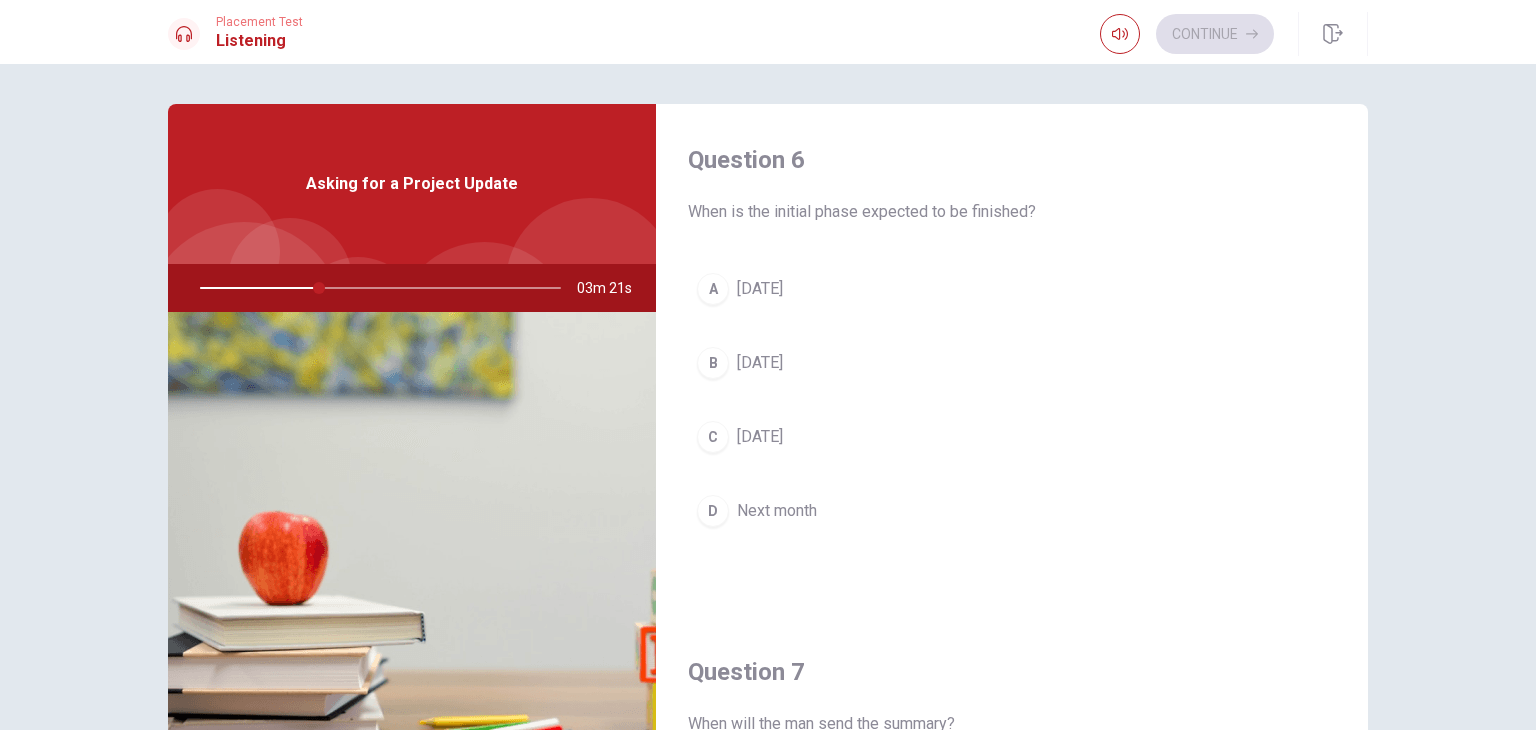 click on "[DATE]" at bounding box center (760, 437) 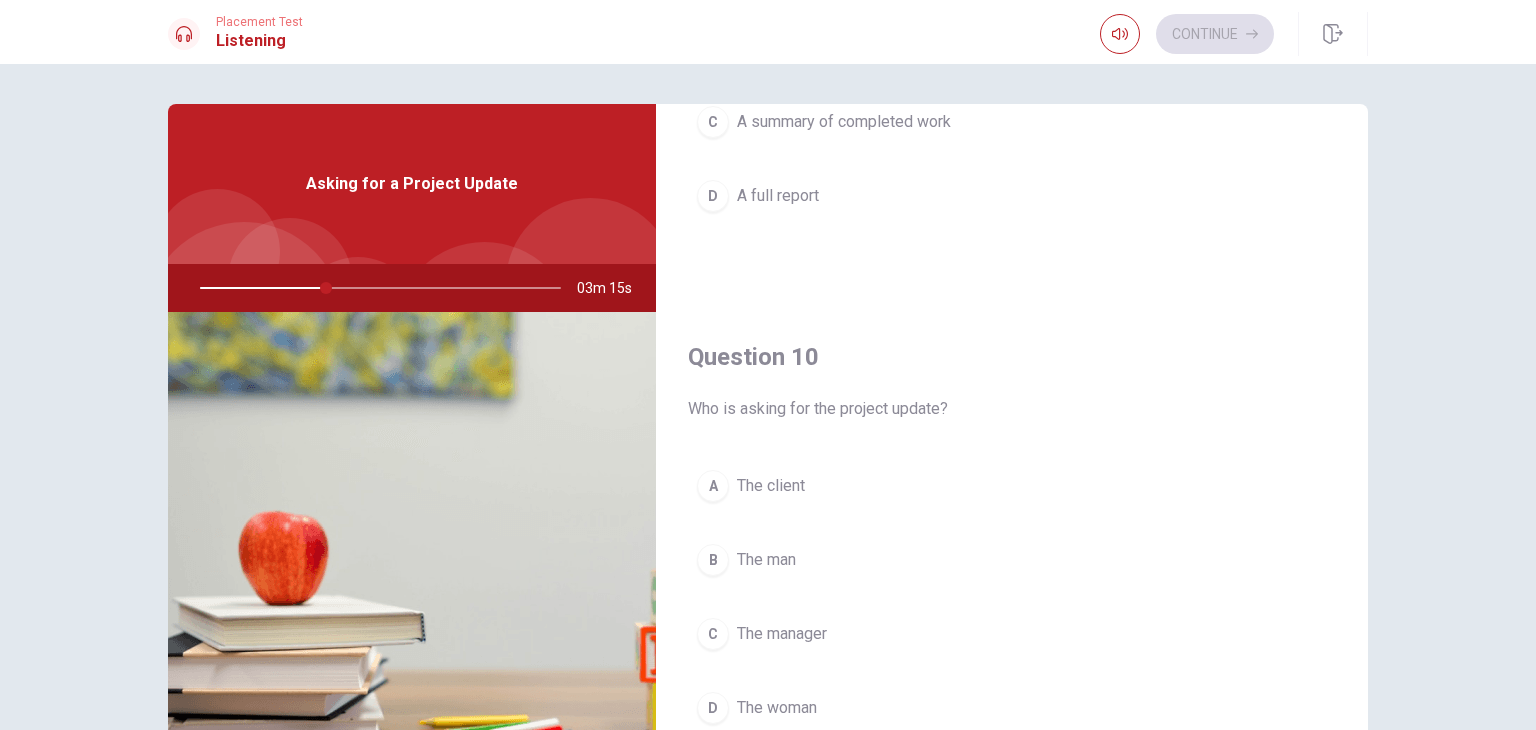 scroll, scrollTop: 1856, scrollLeft: 0, axis: vertical 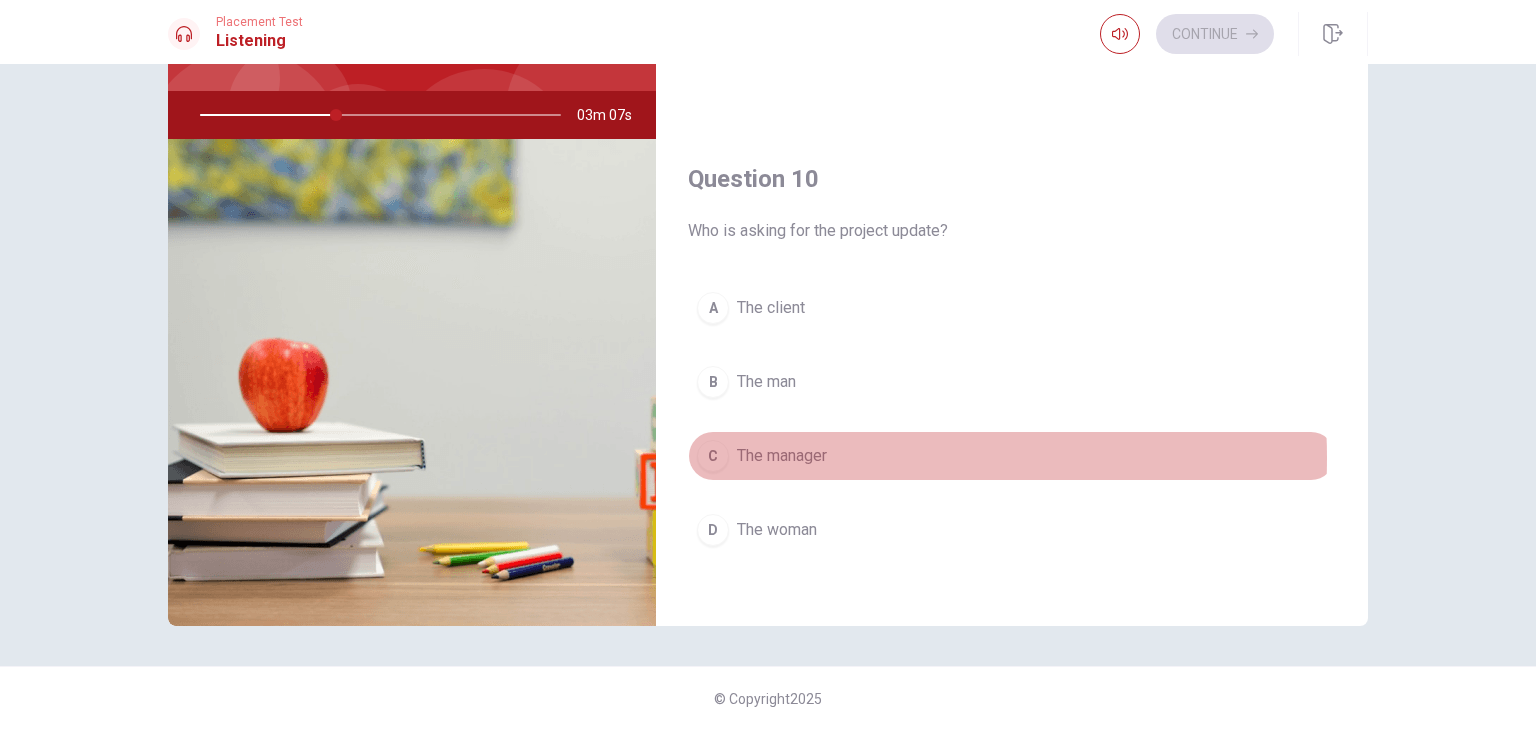 click on "The manager" at bounding box center [782, 456] 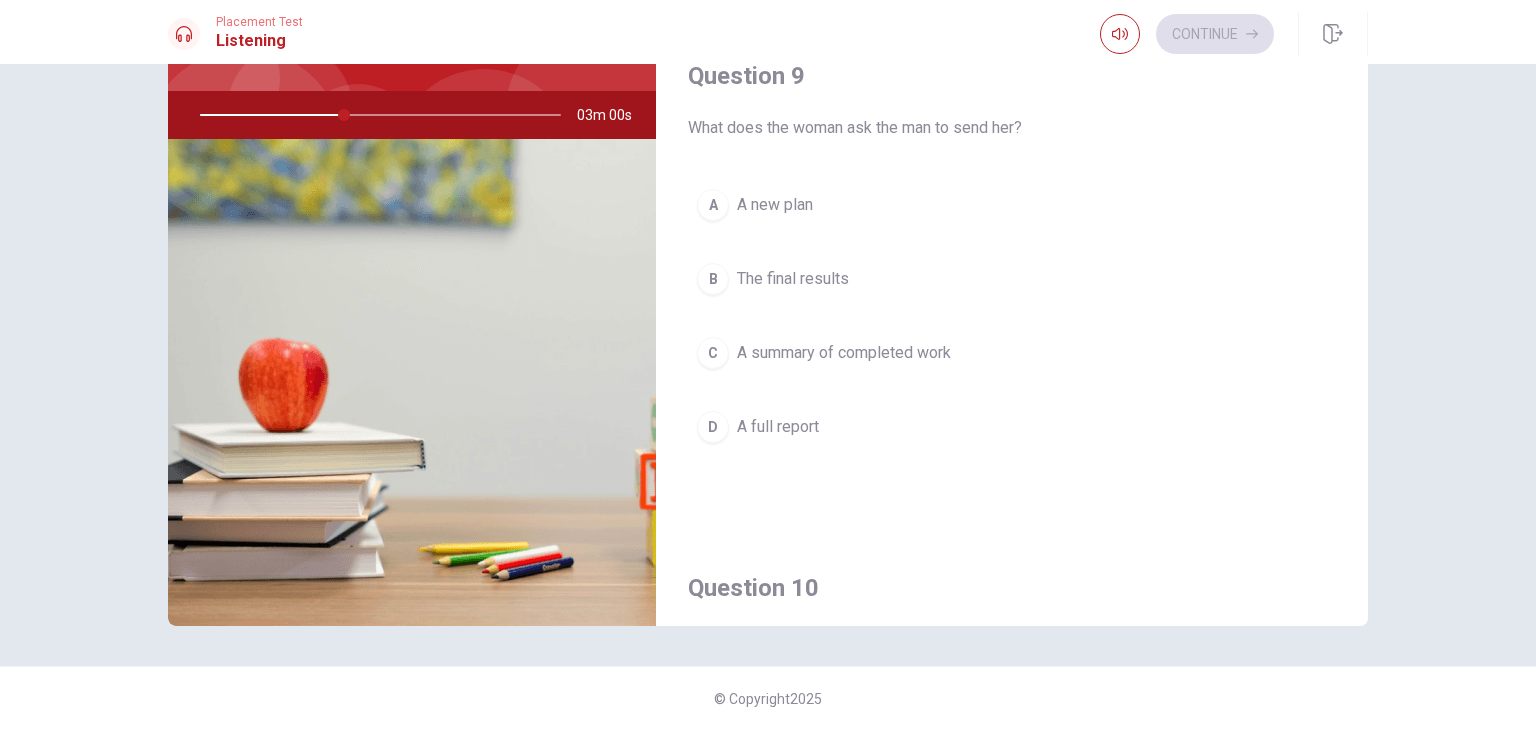 scroll, scrollTop: 1356, scrollLeft: 0, axis: vertical 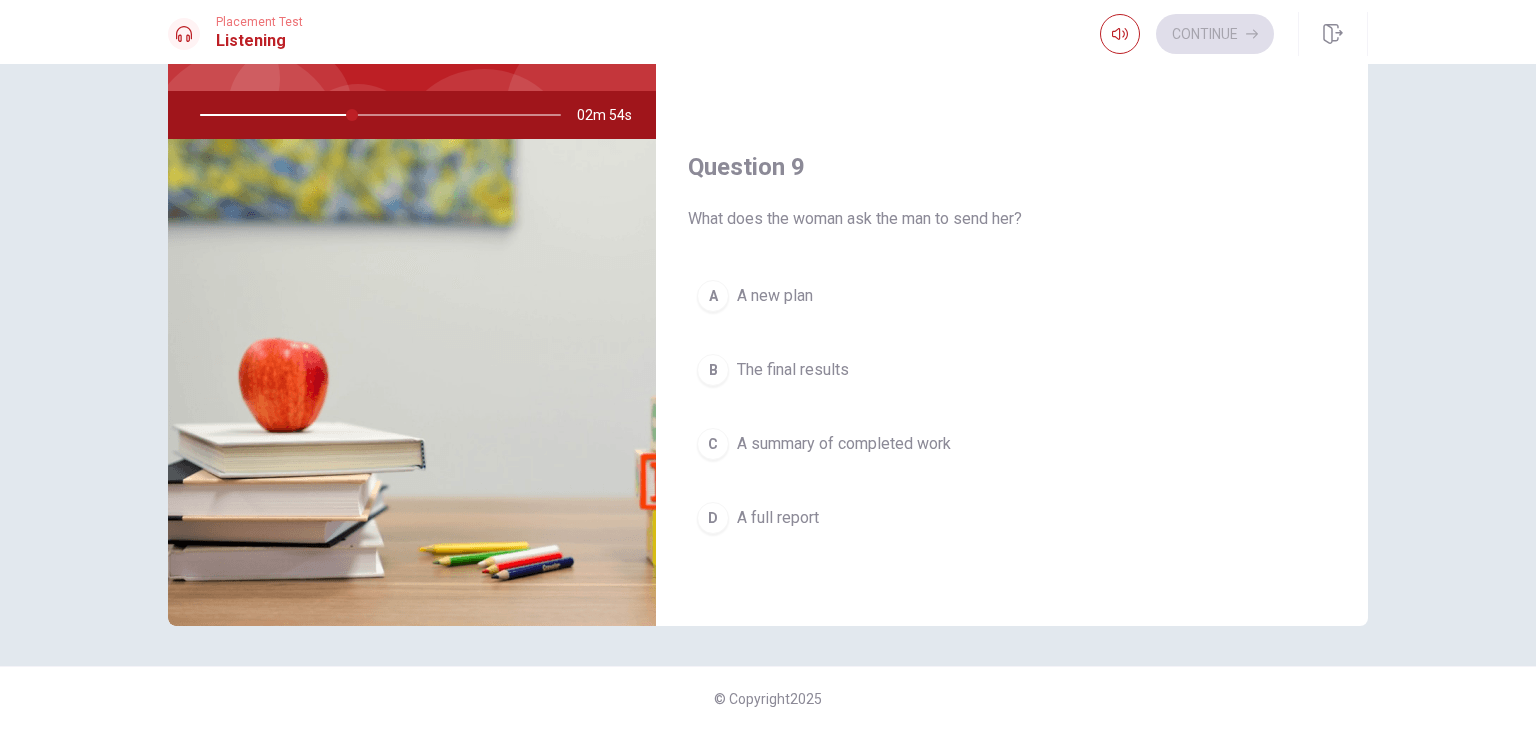 click on "A summary of completed work" at bounding box center [844, 444] 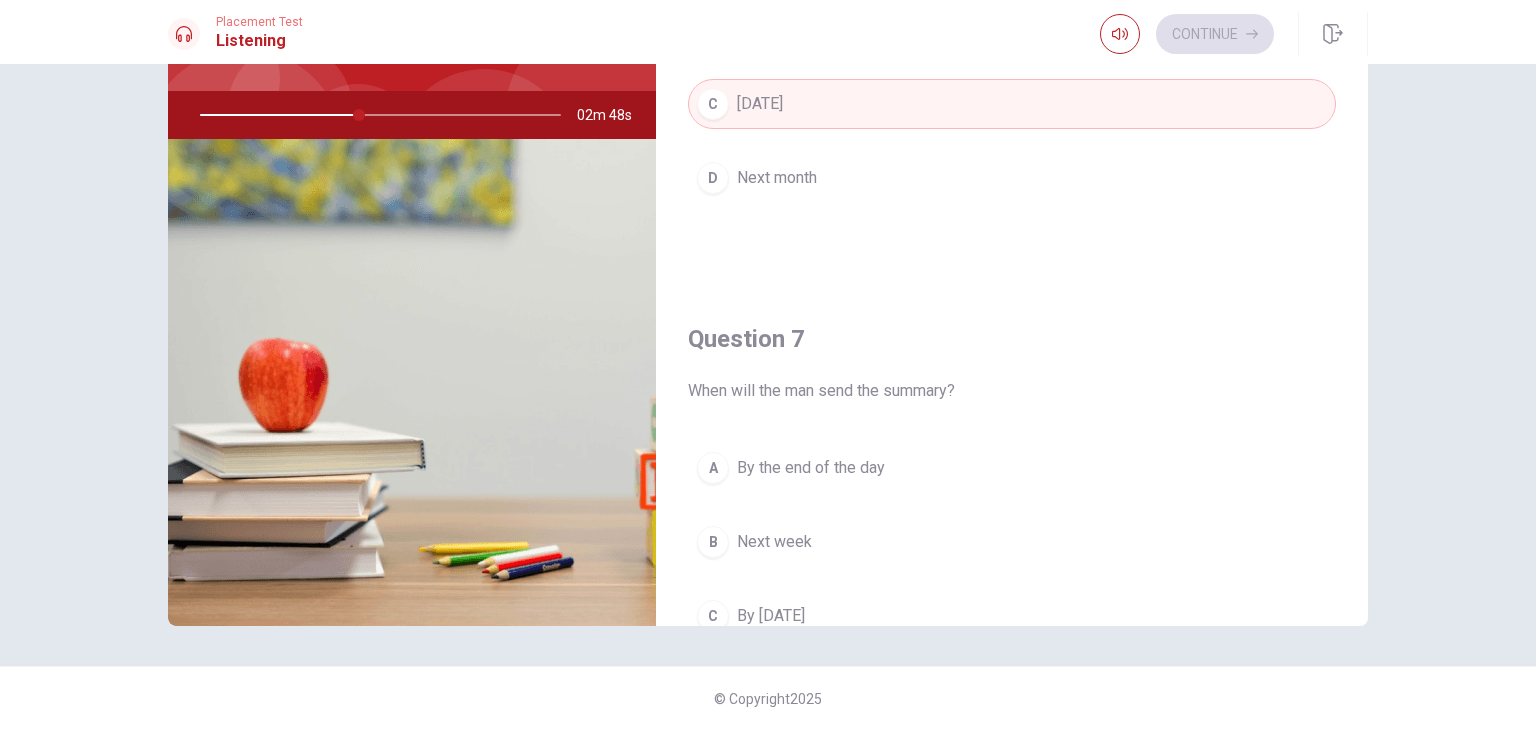 scroll, scrollTop: 356, scrollLeft: 0, axis: vertical 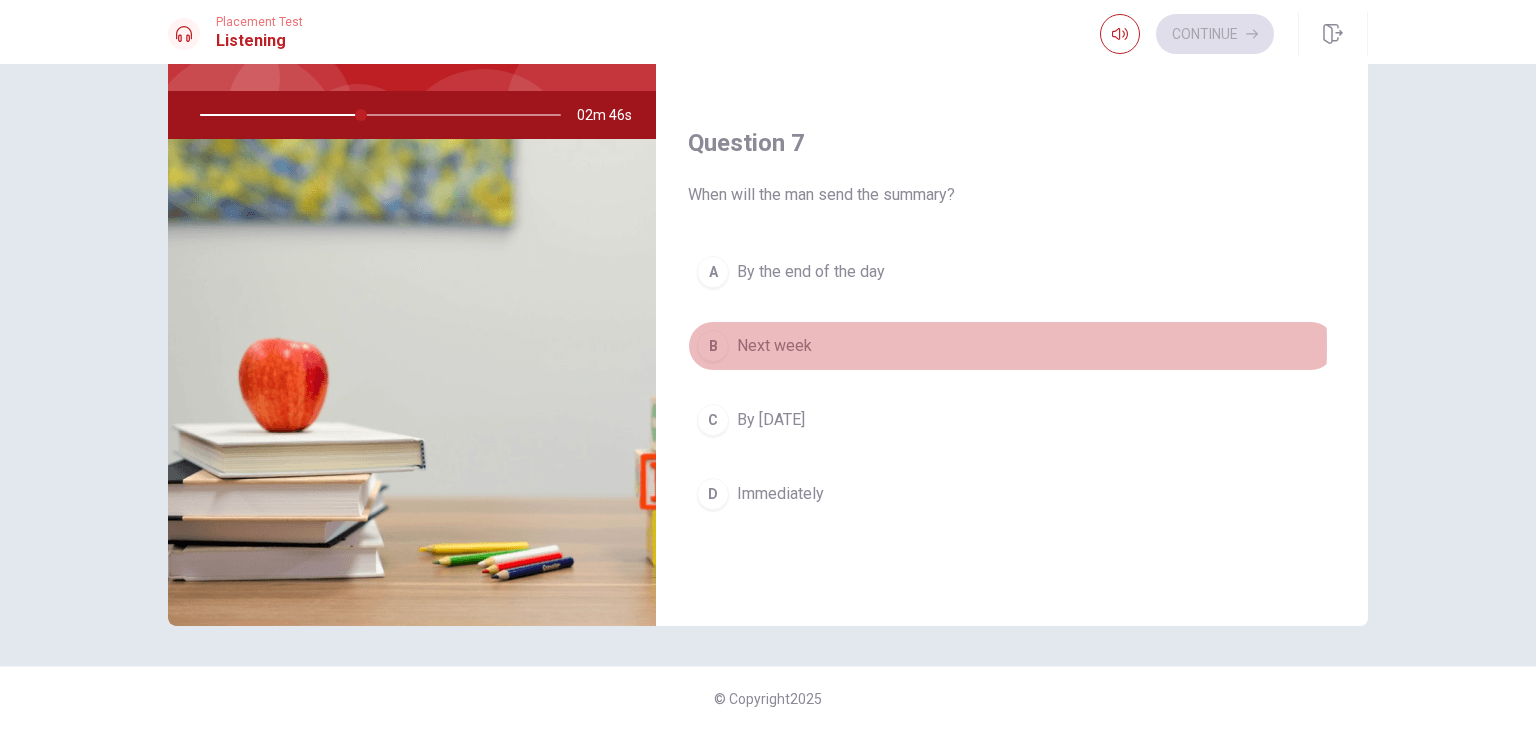 click on "Next week" at bounding box center [774, 346] 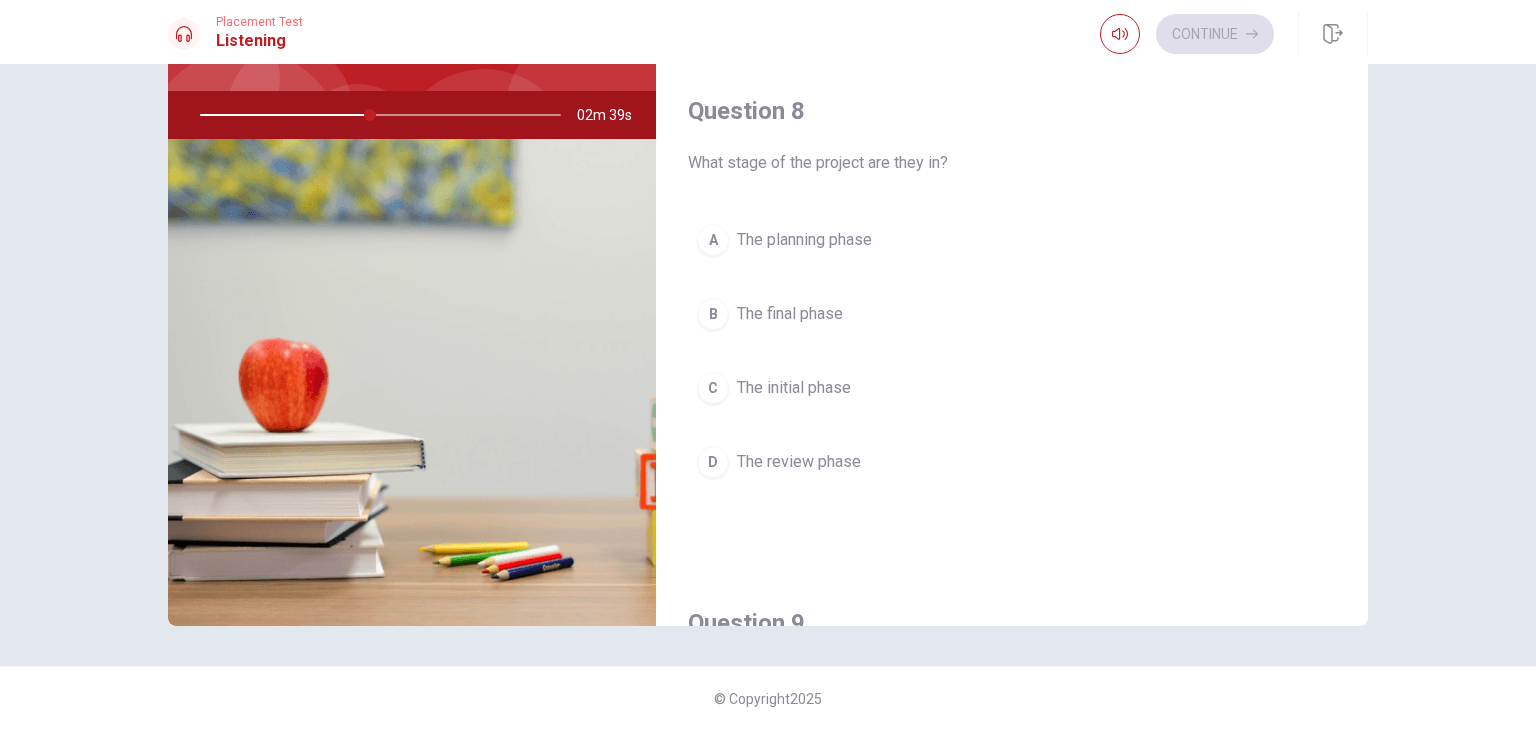 scroll, scrollTop: 900, scrollLeft: 0, axis: vertical 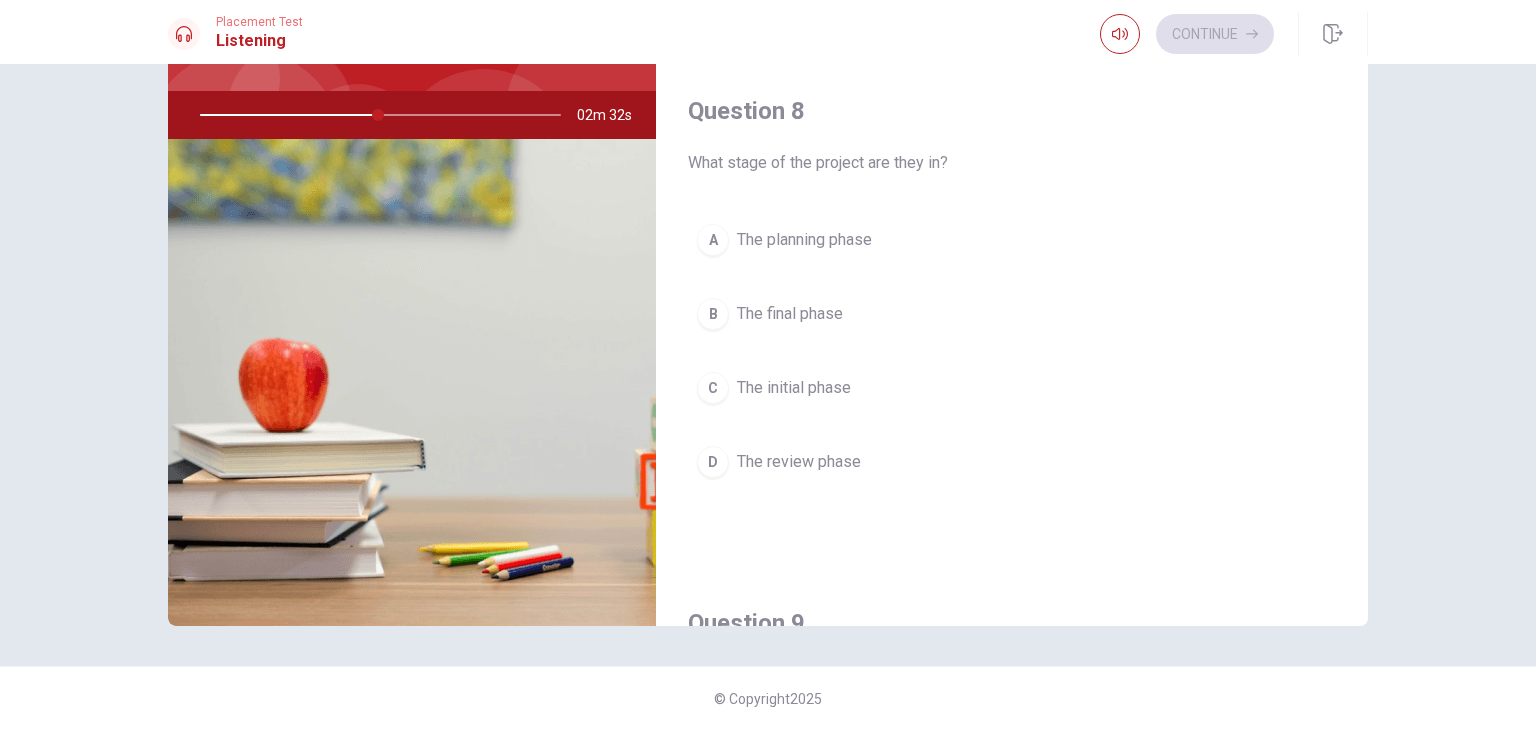 click on "B The final phase" at bounding box center (1012, 314) 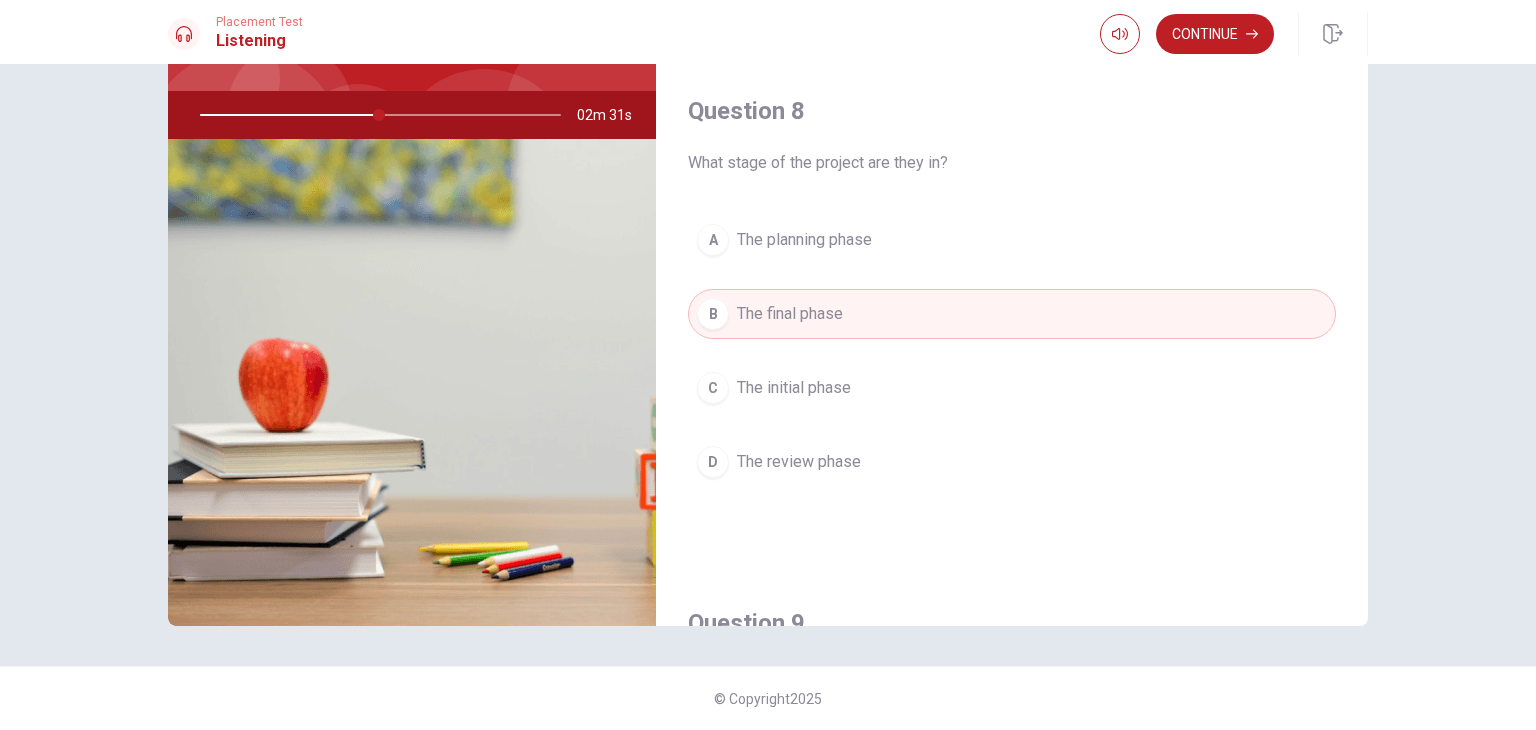 click on "D The review phase" at bounding box center (1012, 462) 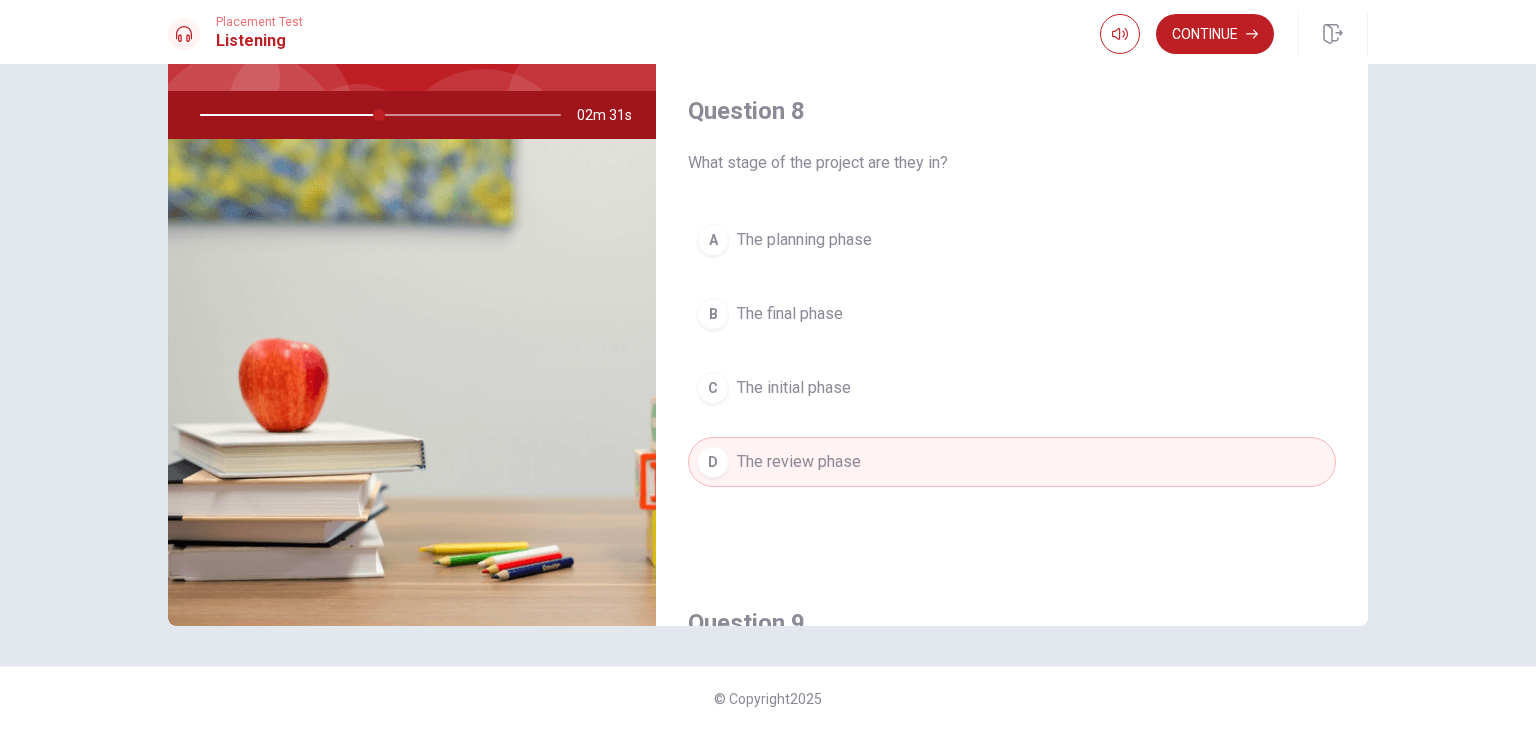 click on "B The final phase" at bounding box center (1012, 314) 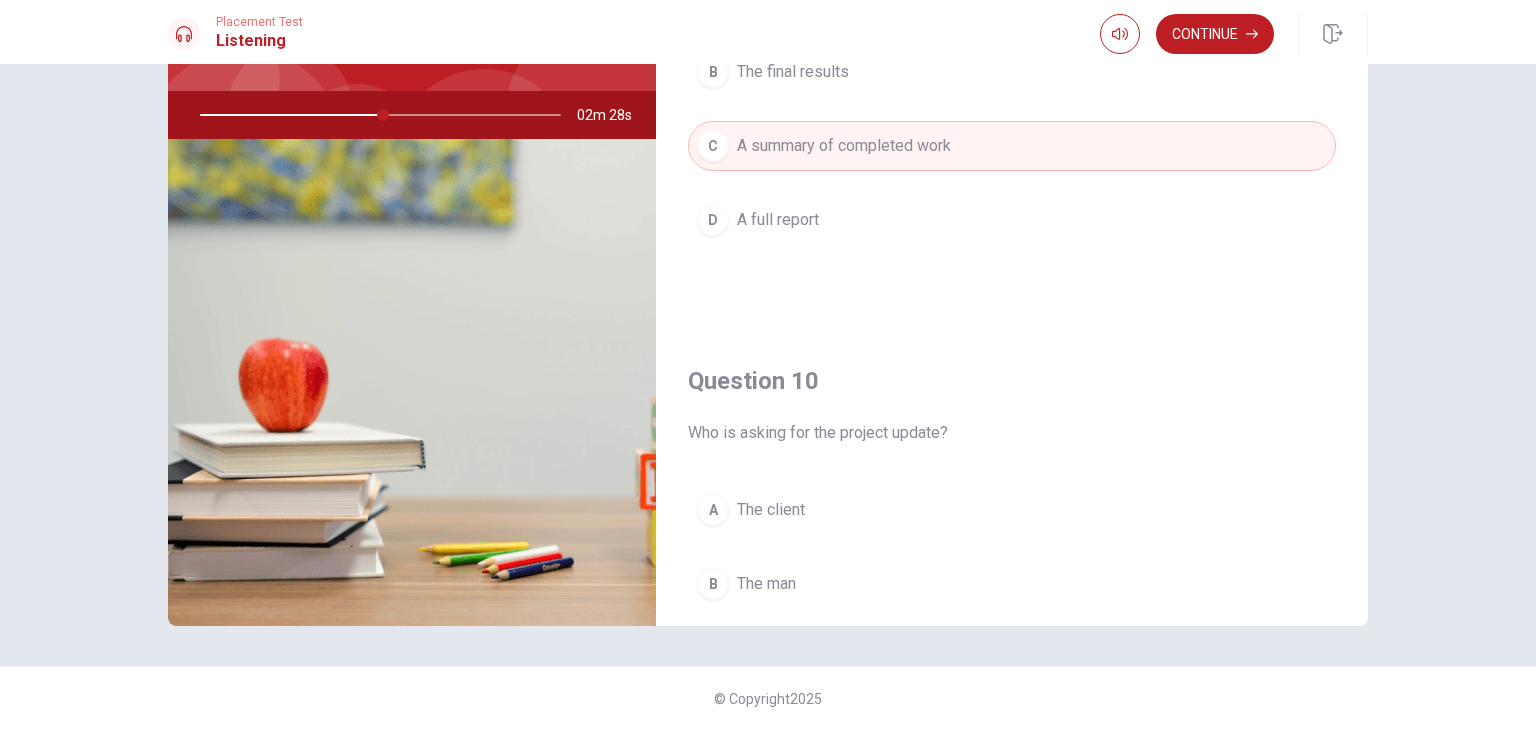 scroll, scrollTop: 1856, scrollLeft: 0, axis: vertical 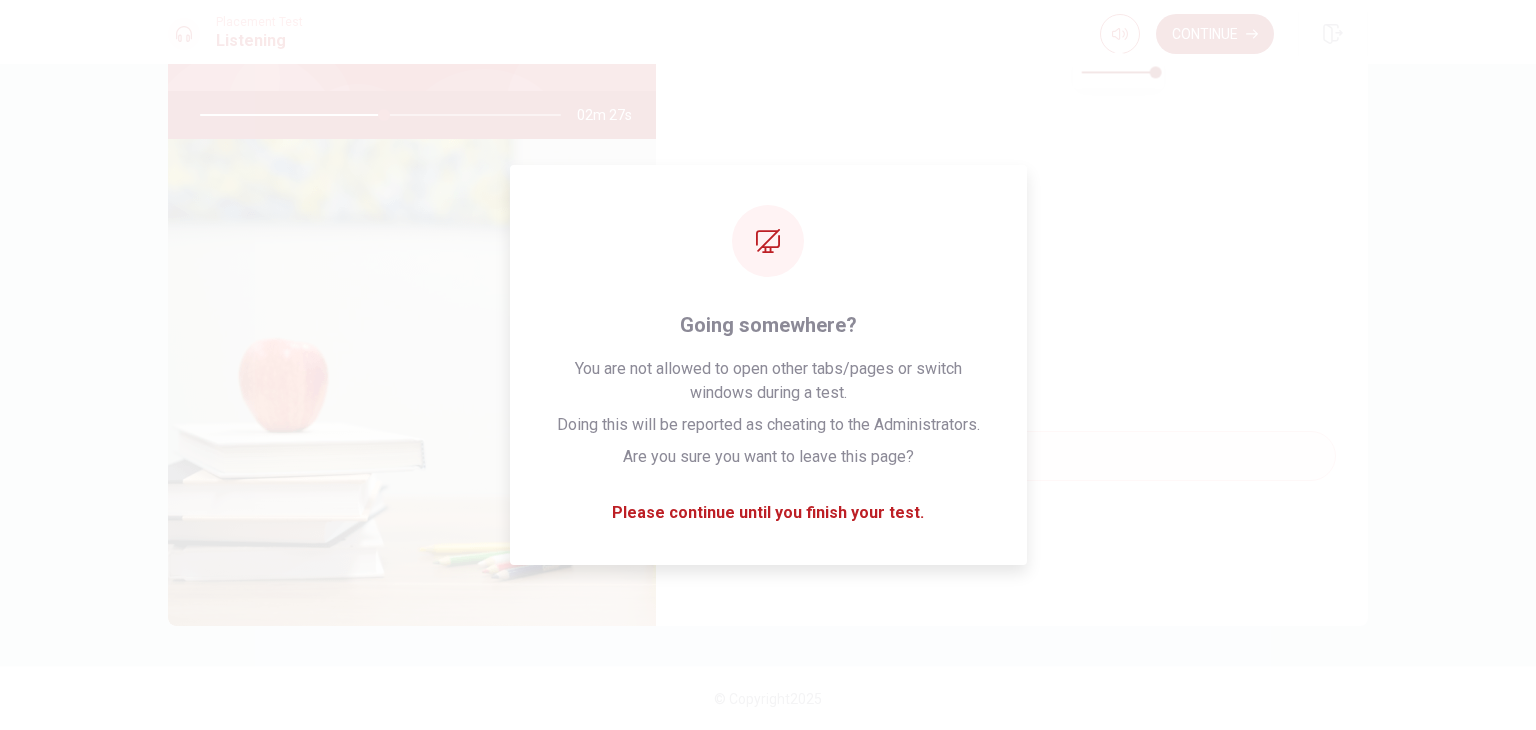click on "Continue" at bounding box center [1215, 34] 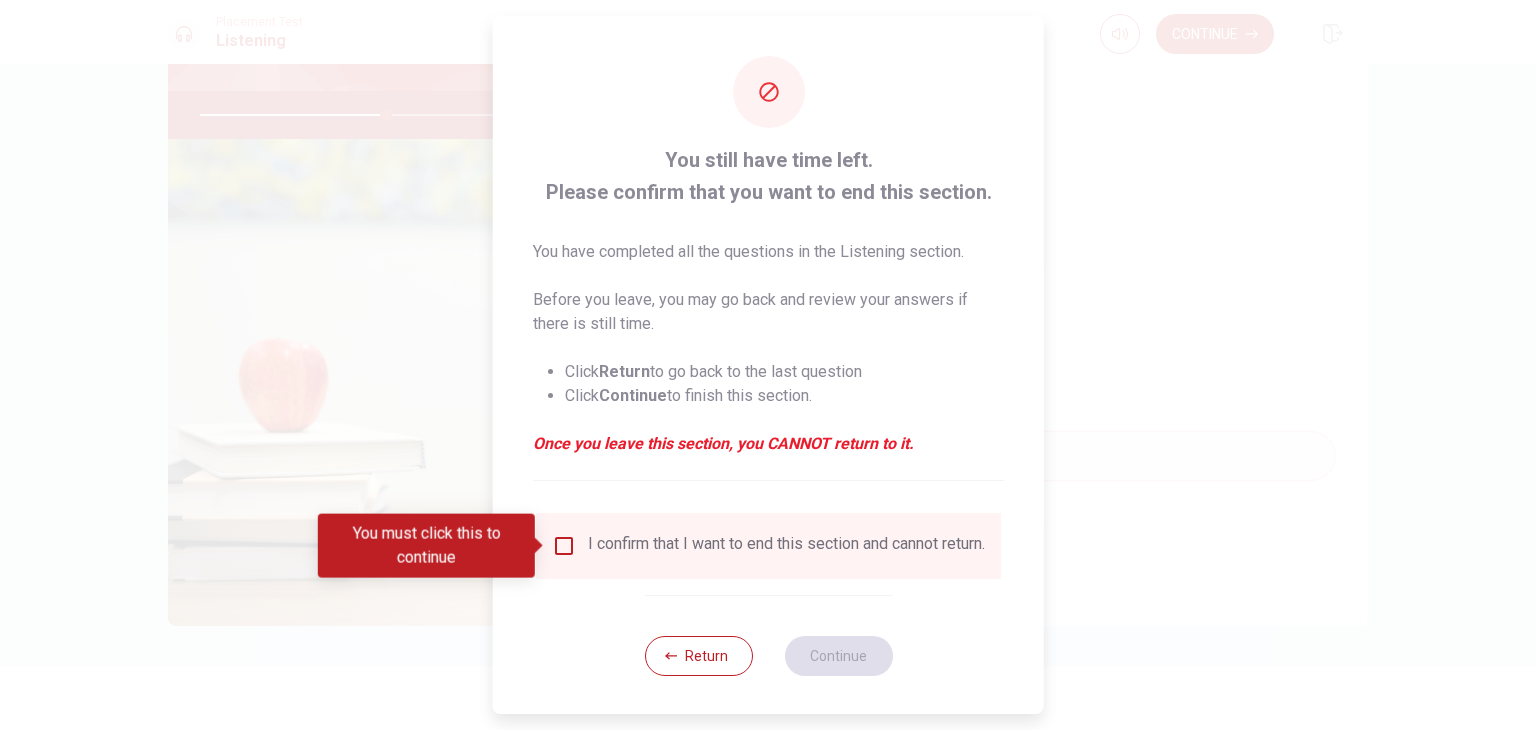 click on "I confirm that I want to end this section and cannot return." at bounding box center (768, 546) 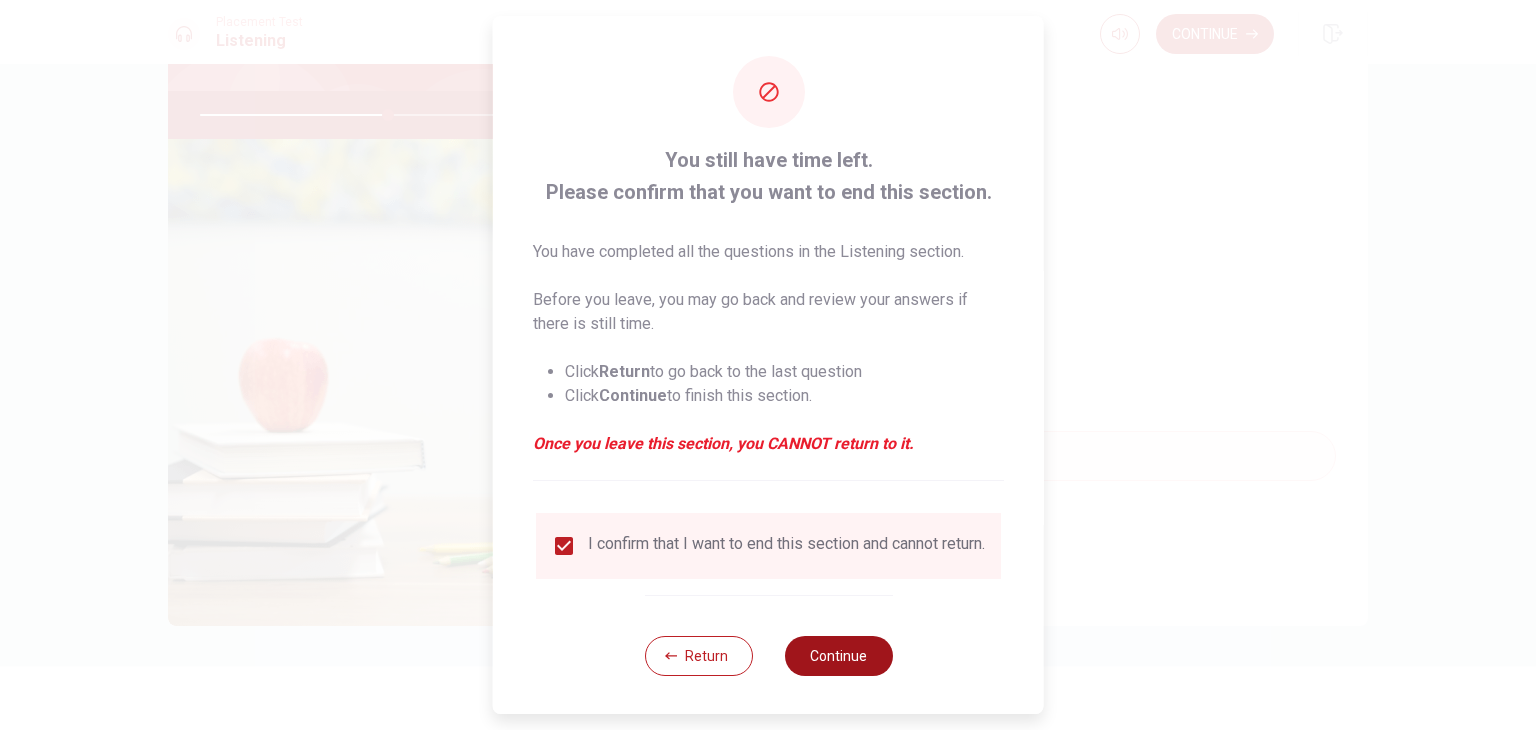 click on "Continue" at bounding box center [838, 656] 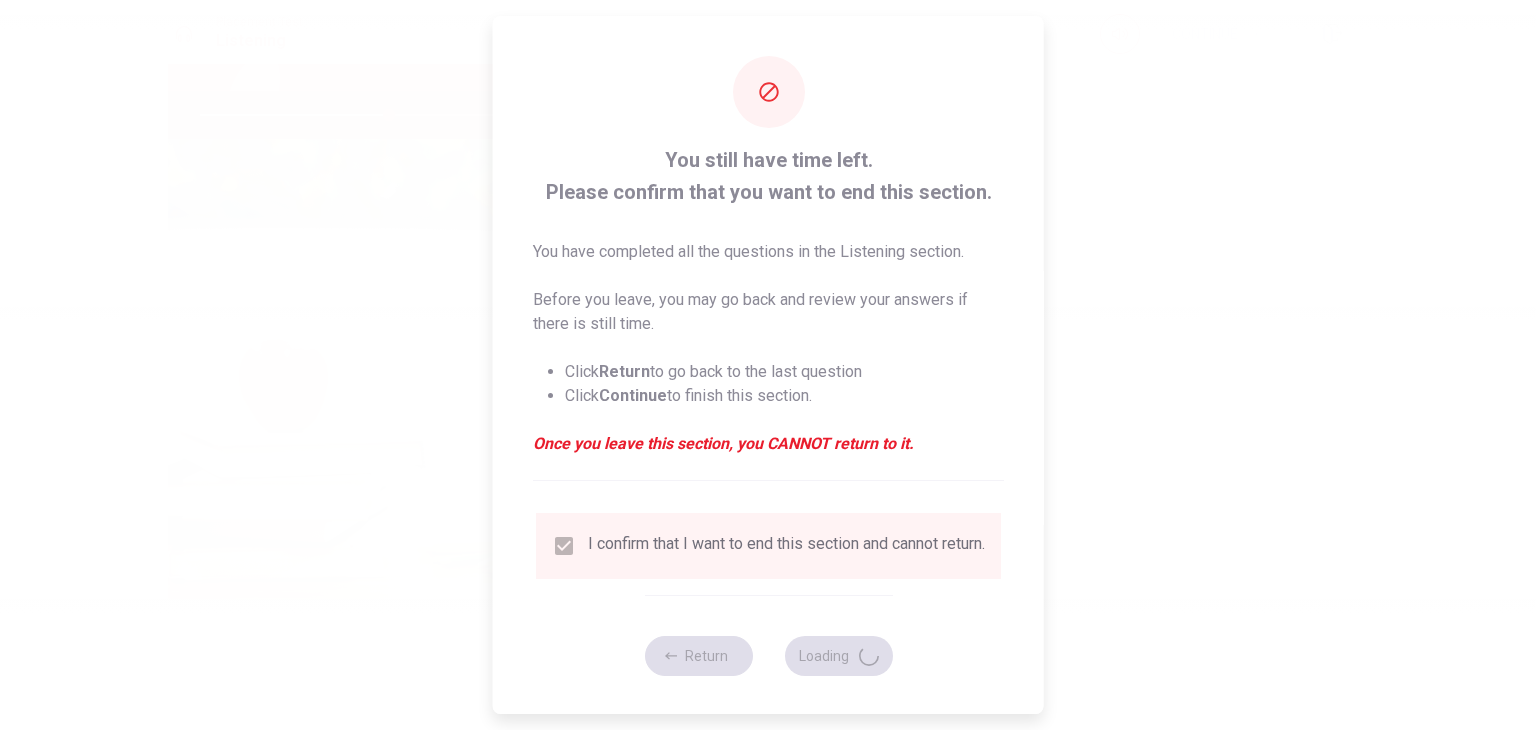 type on "53" 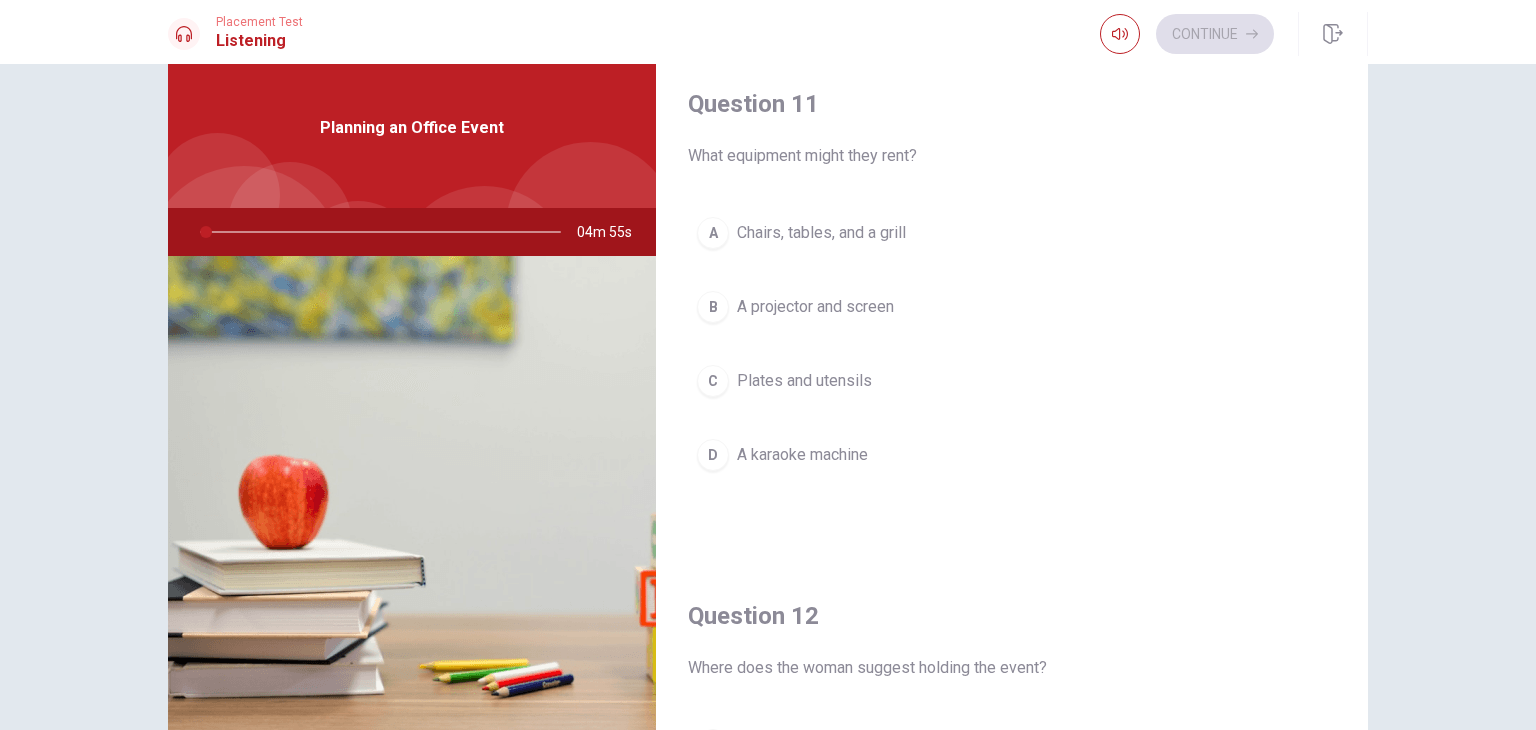 scroll, scrollTop: 173, scrollLeft: 0, axis: vertical 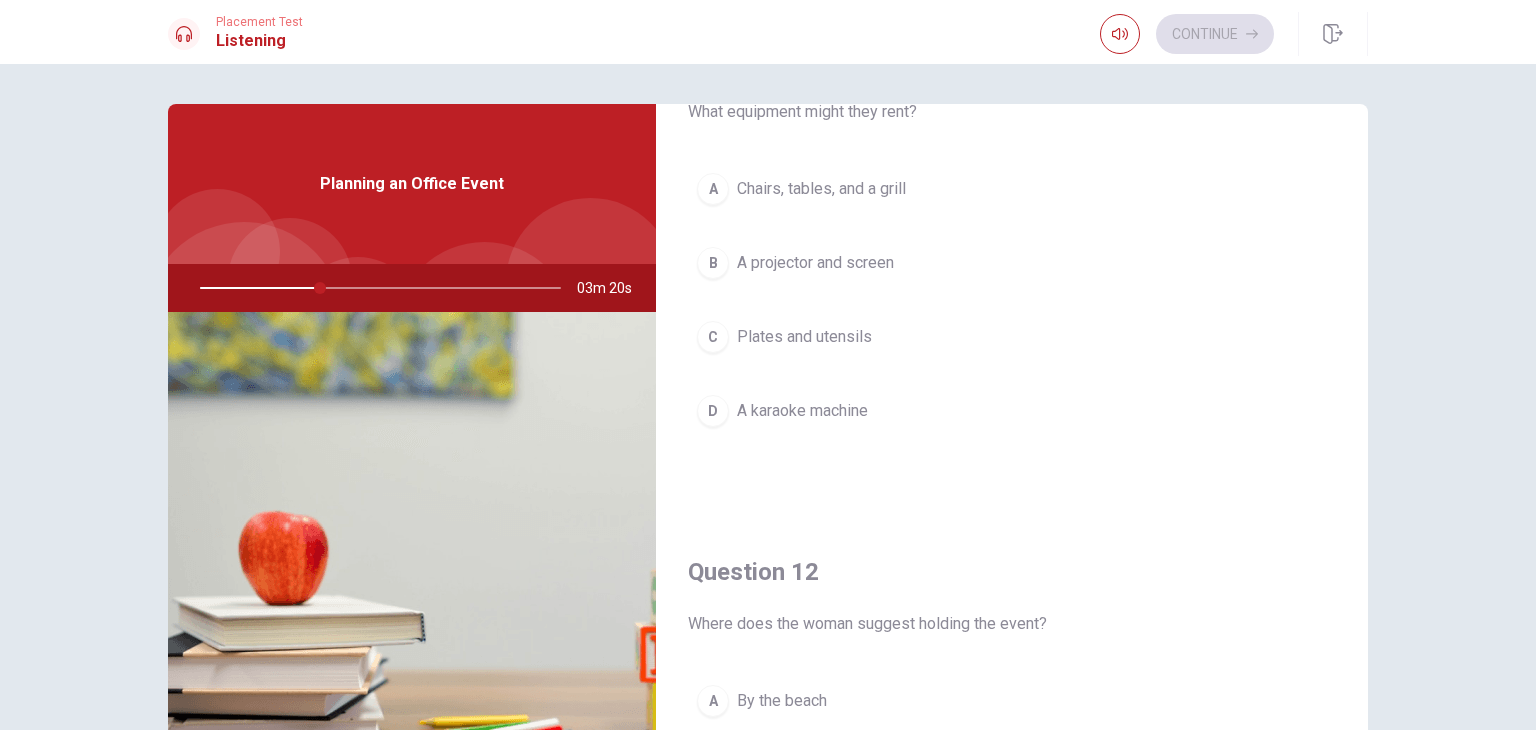 click on "Chairs, tables, and a grill" at bounding box center (821, 189) 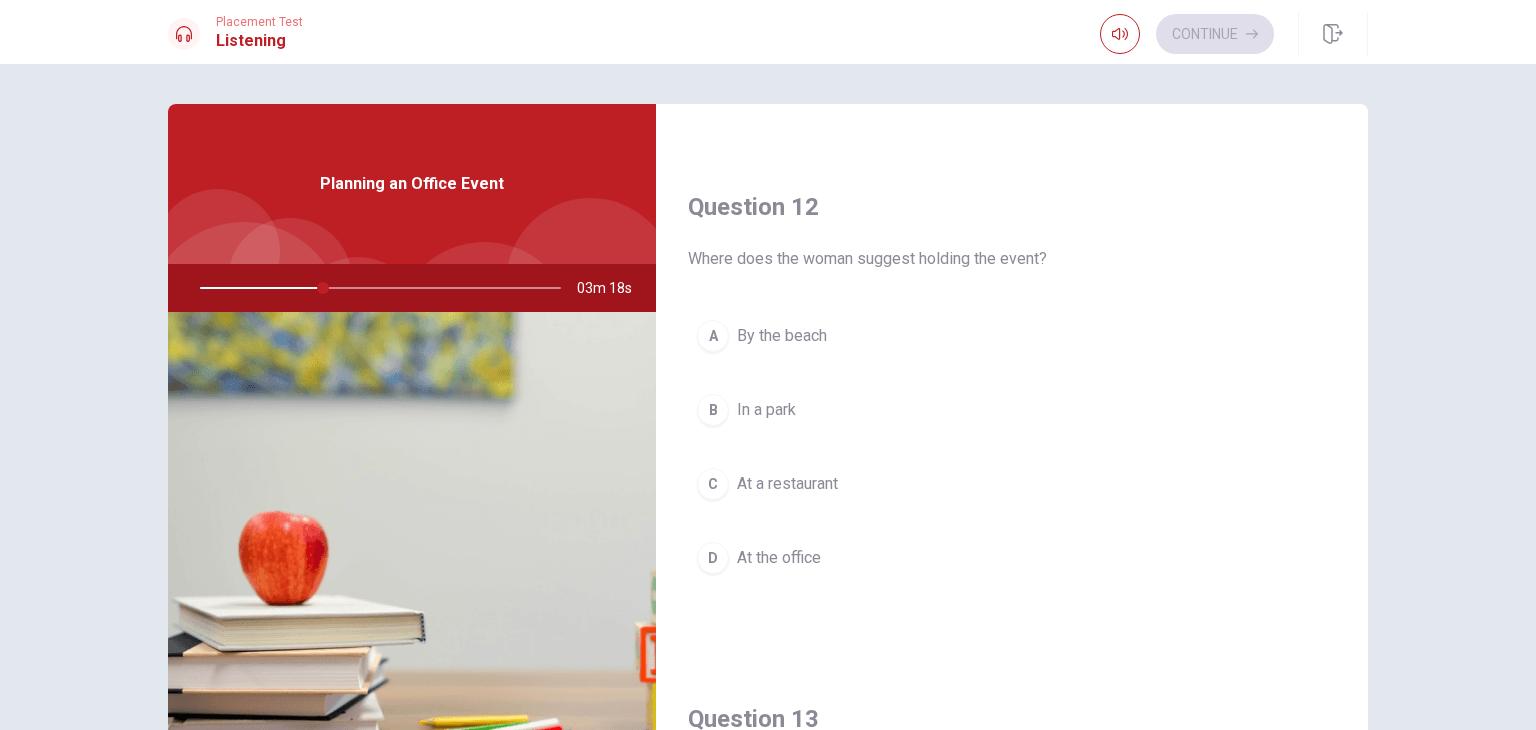 scroll, scrollTop: 500, scrollLeft: 0, axis: vertical 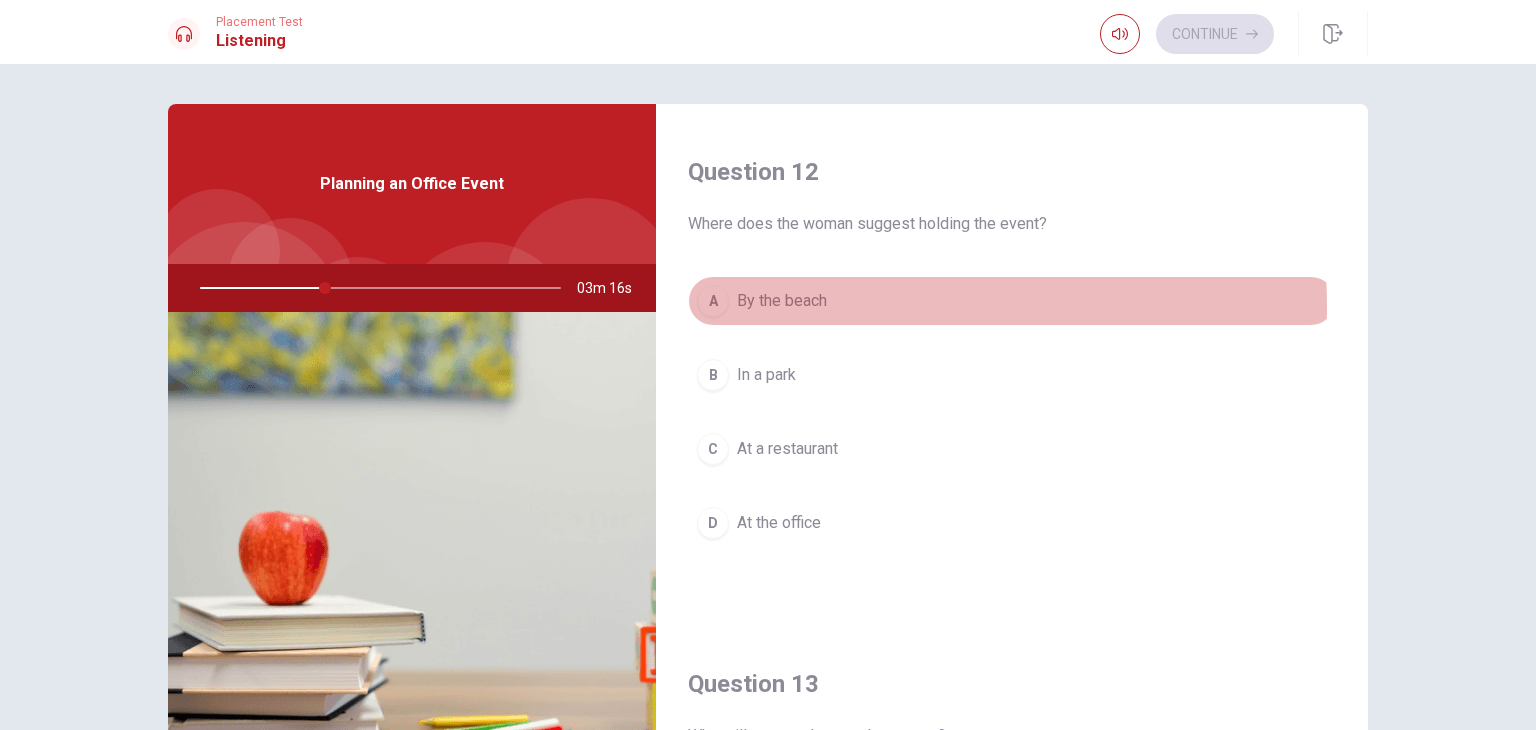 click on "By the beach" at bounding box center (782, 301) 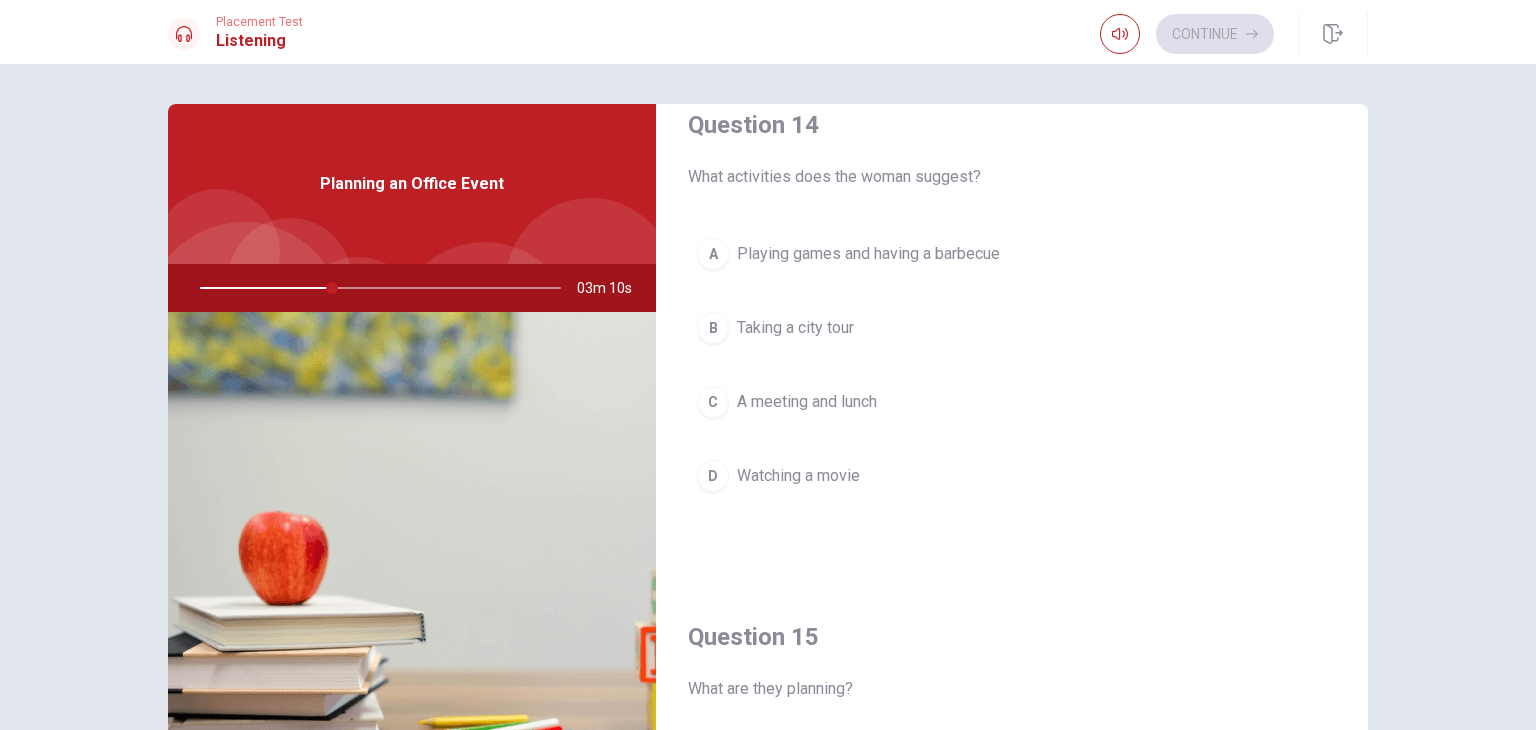 scroll, scrollTop: 1600, scrollLeft: 0, axis: vertical 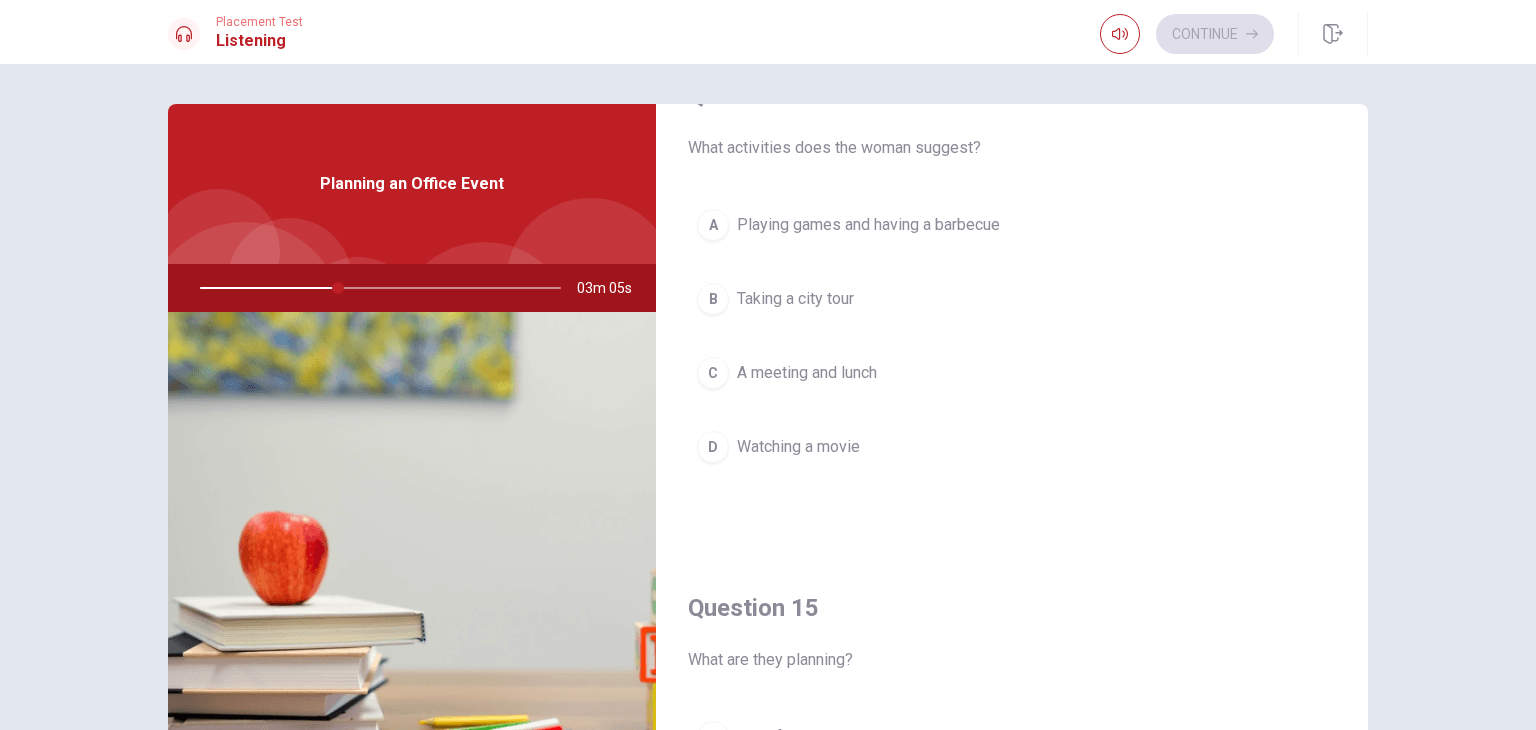 click on "Playing games and having a barbecue" at bounding box center [868, 225] 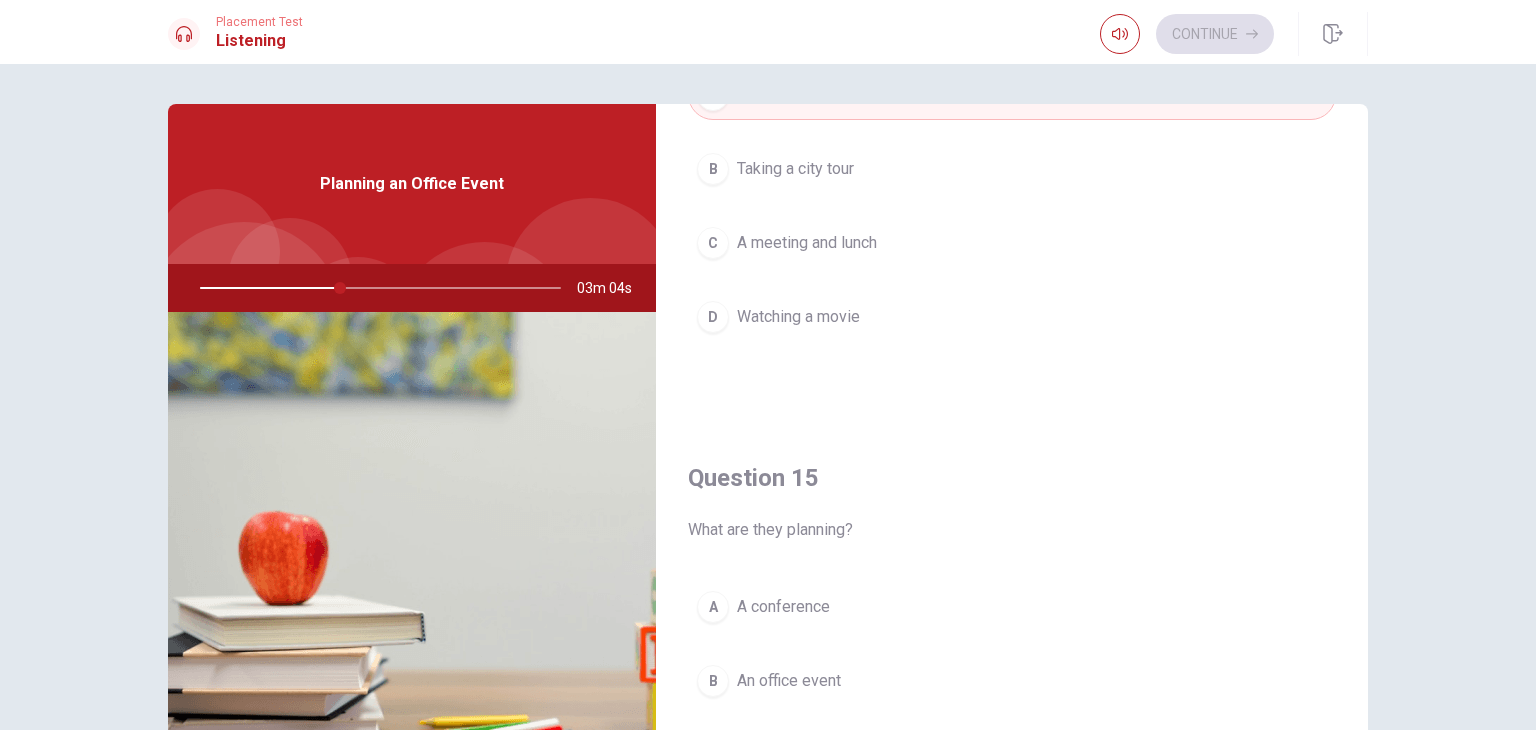 scroll, scrollTop: 1856, scrollLeft: 0, axis: vertical 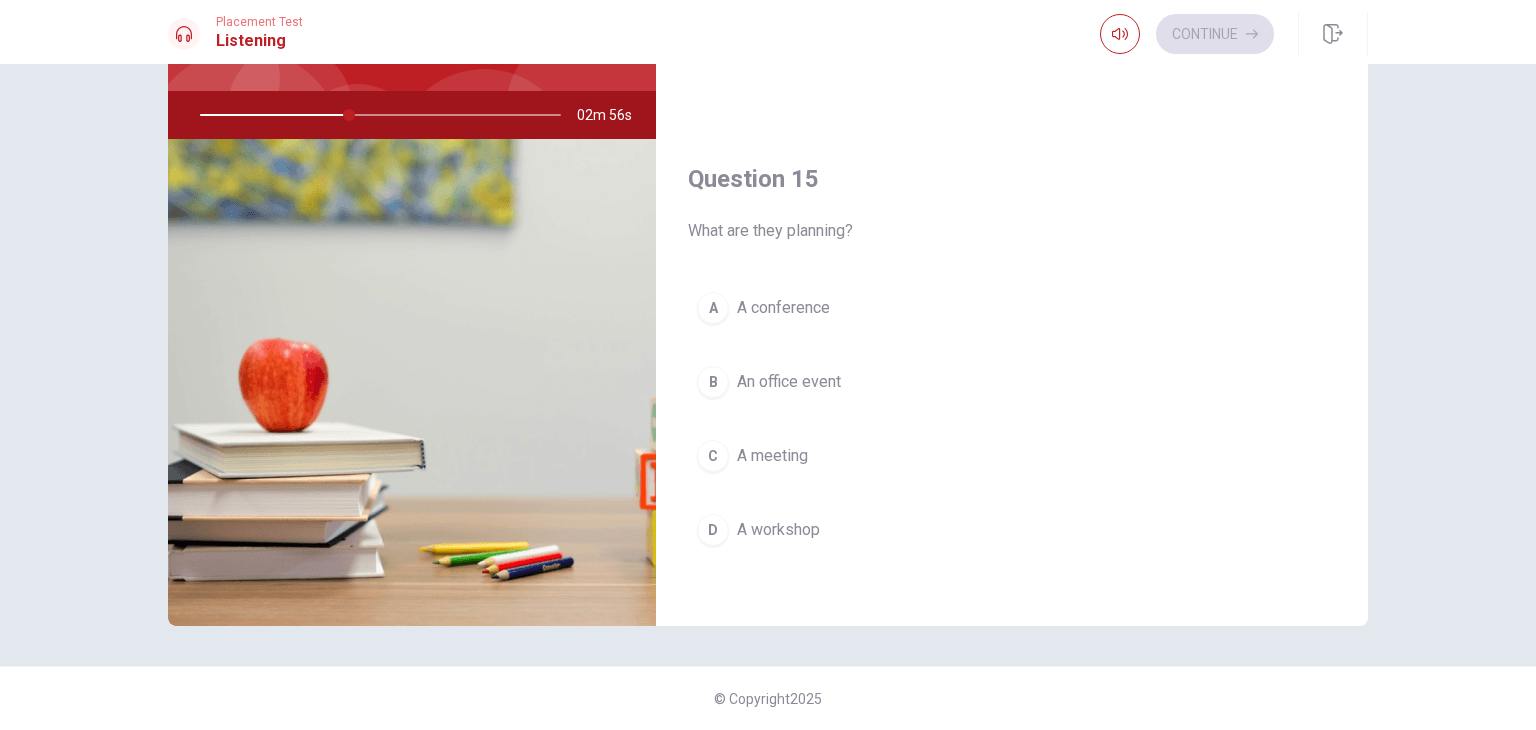 click on "A workshop" at bounding box center (778, 530) 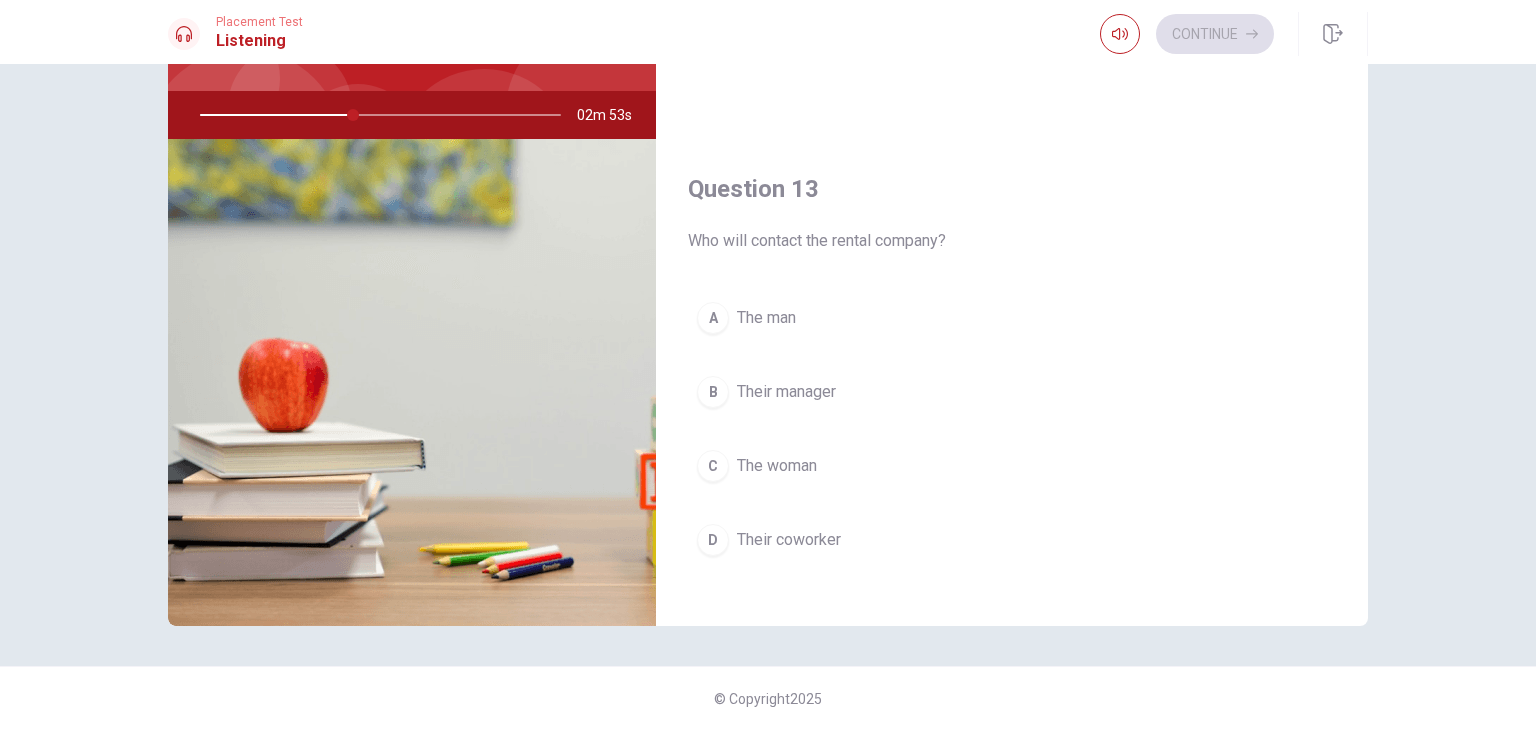 scroll, scrollTop: 856, scrollLeft: 0, axis: vertical 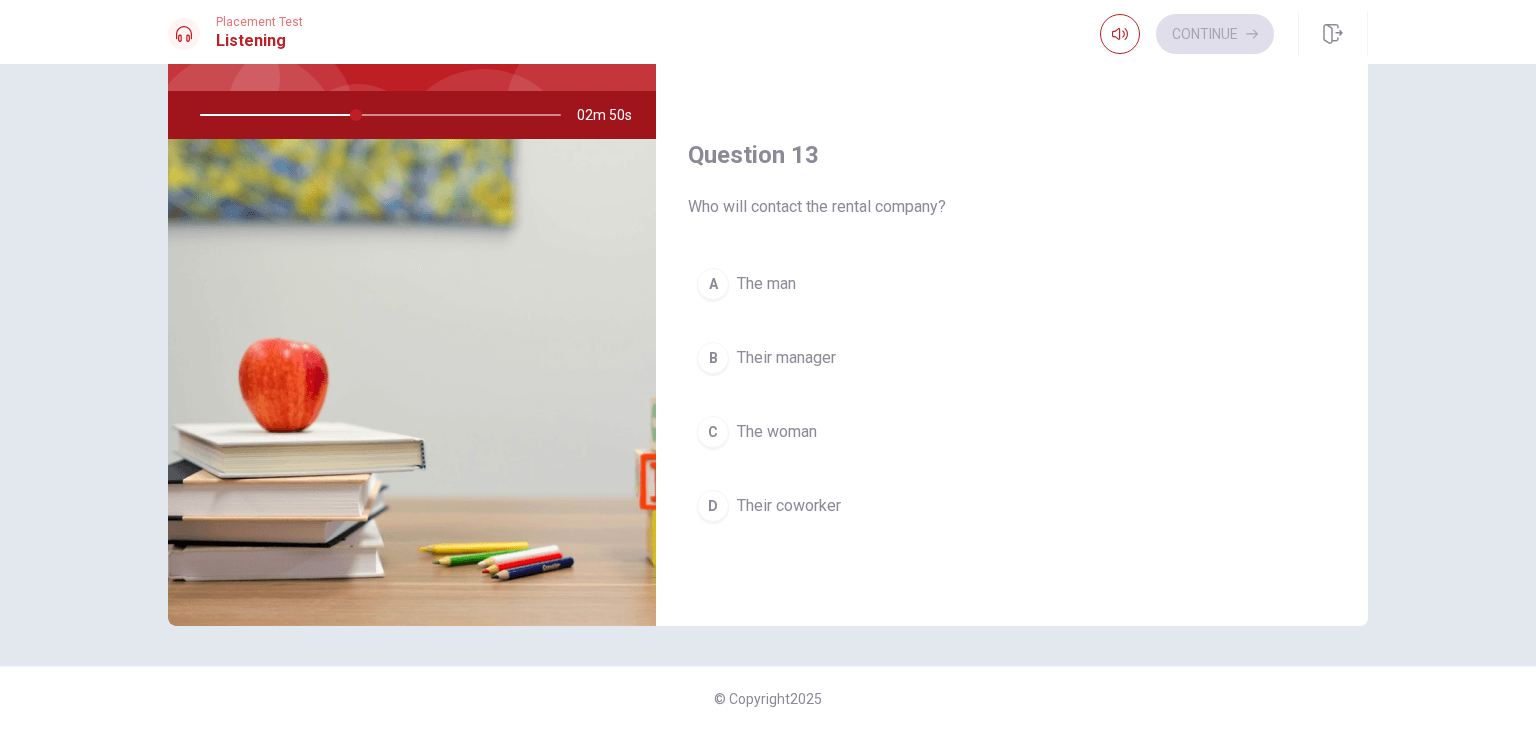 click on "Their coworker" at bounding box center [789, 506] 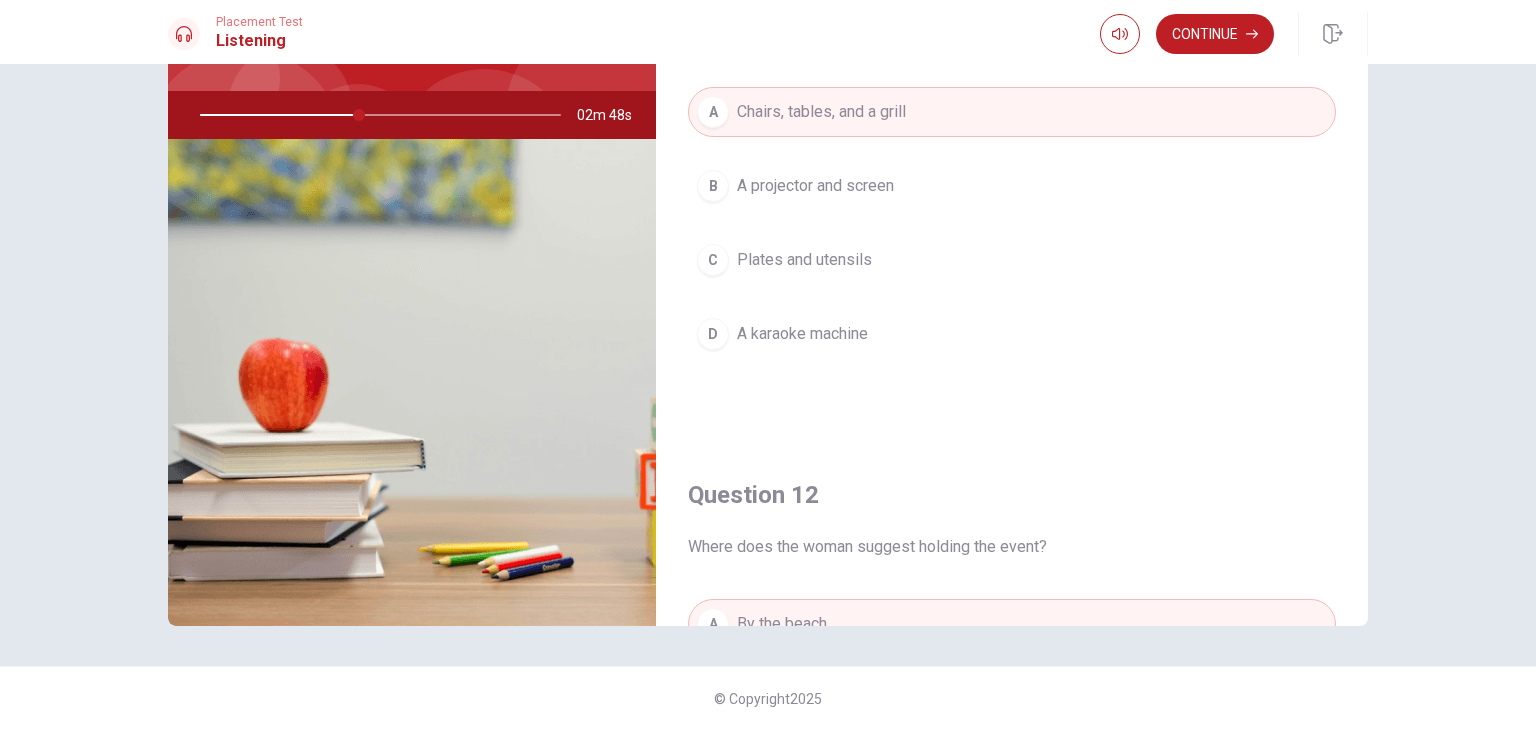 scroll, scrollTop: 0, scrollLeft: 0, axis: both 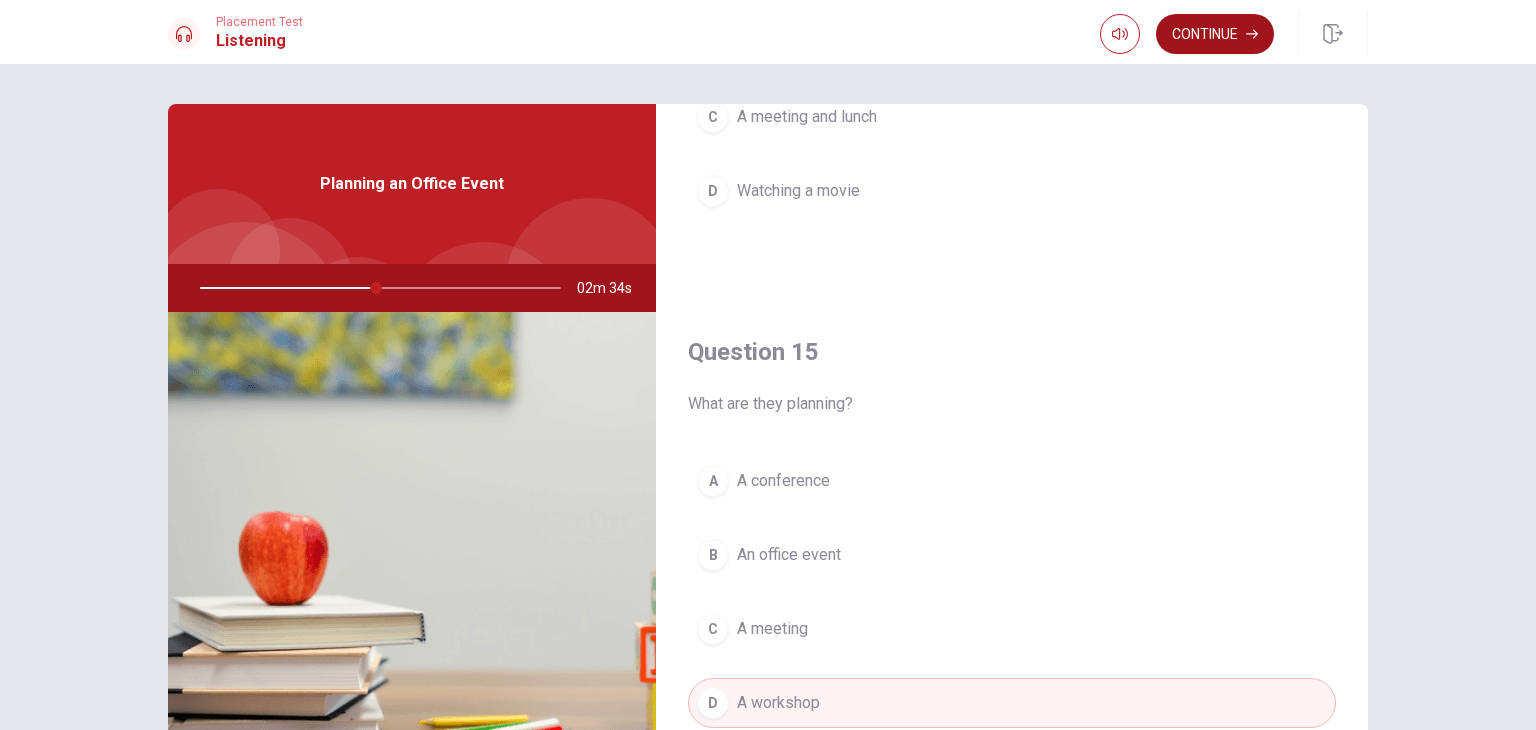 click on "Continue" at bounding box center [1215, 34] 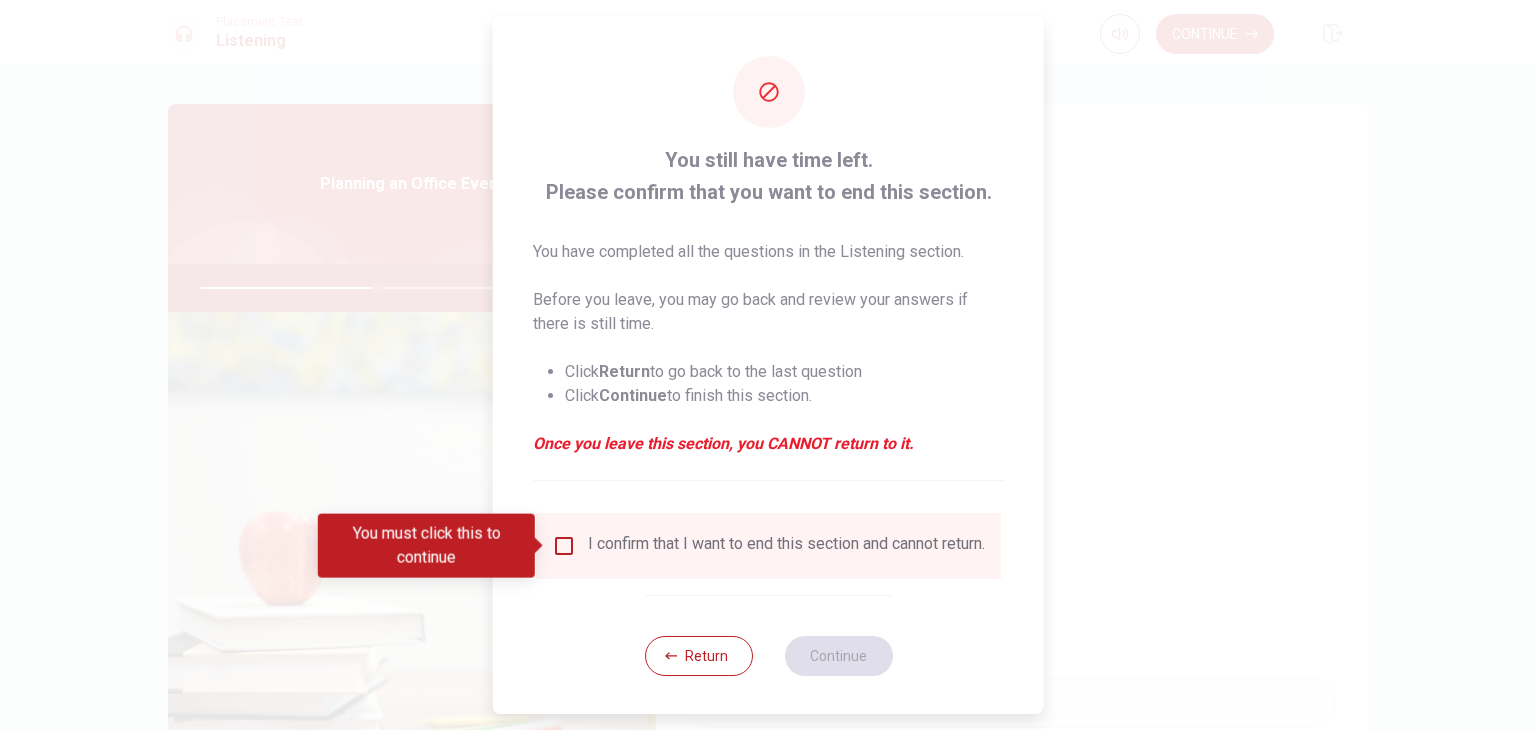 click at bounding box center (564, 546) 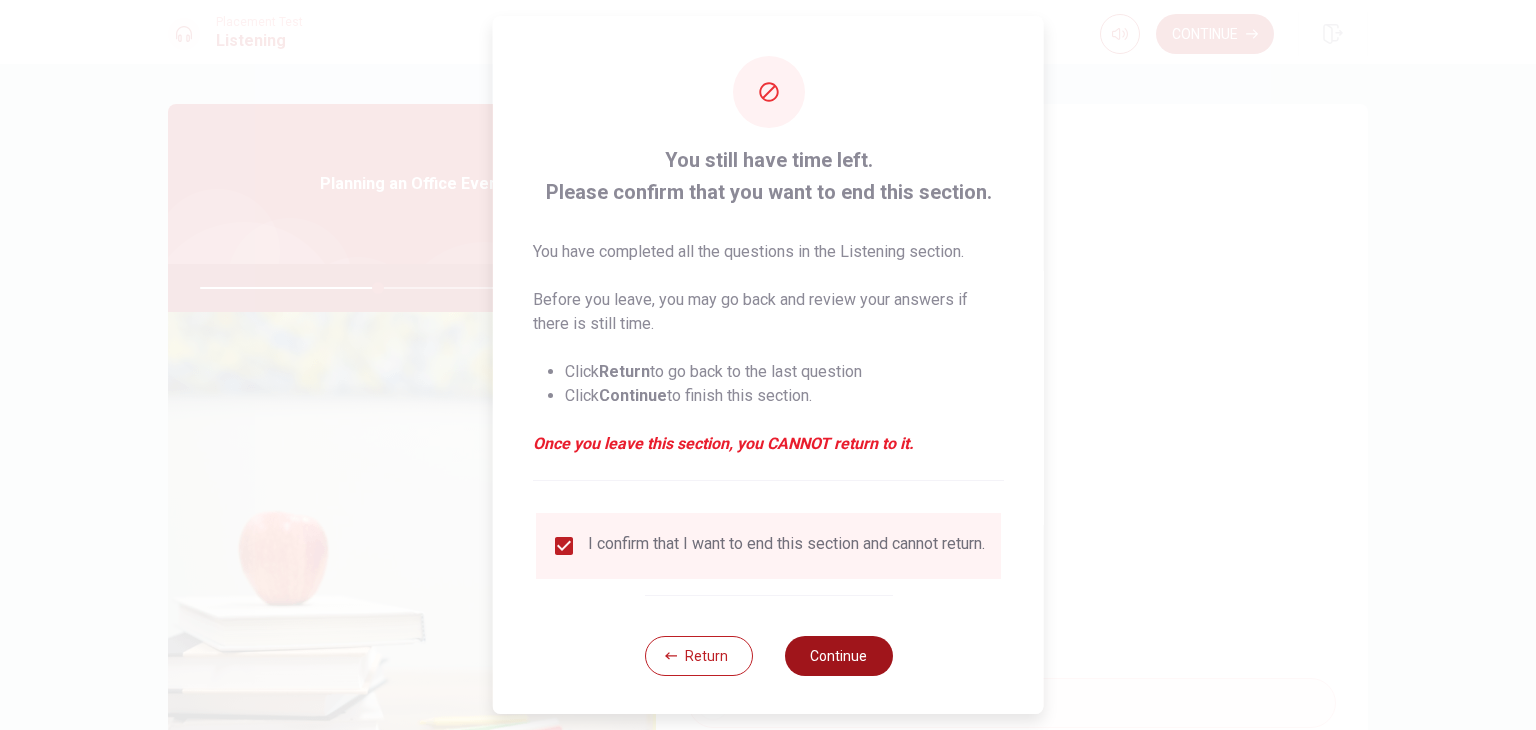 click on "Continue" at bounding box center (838, 656) 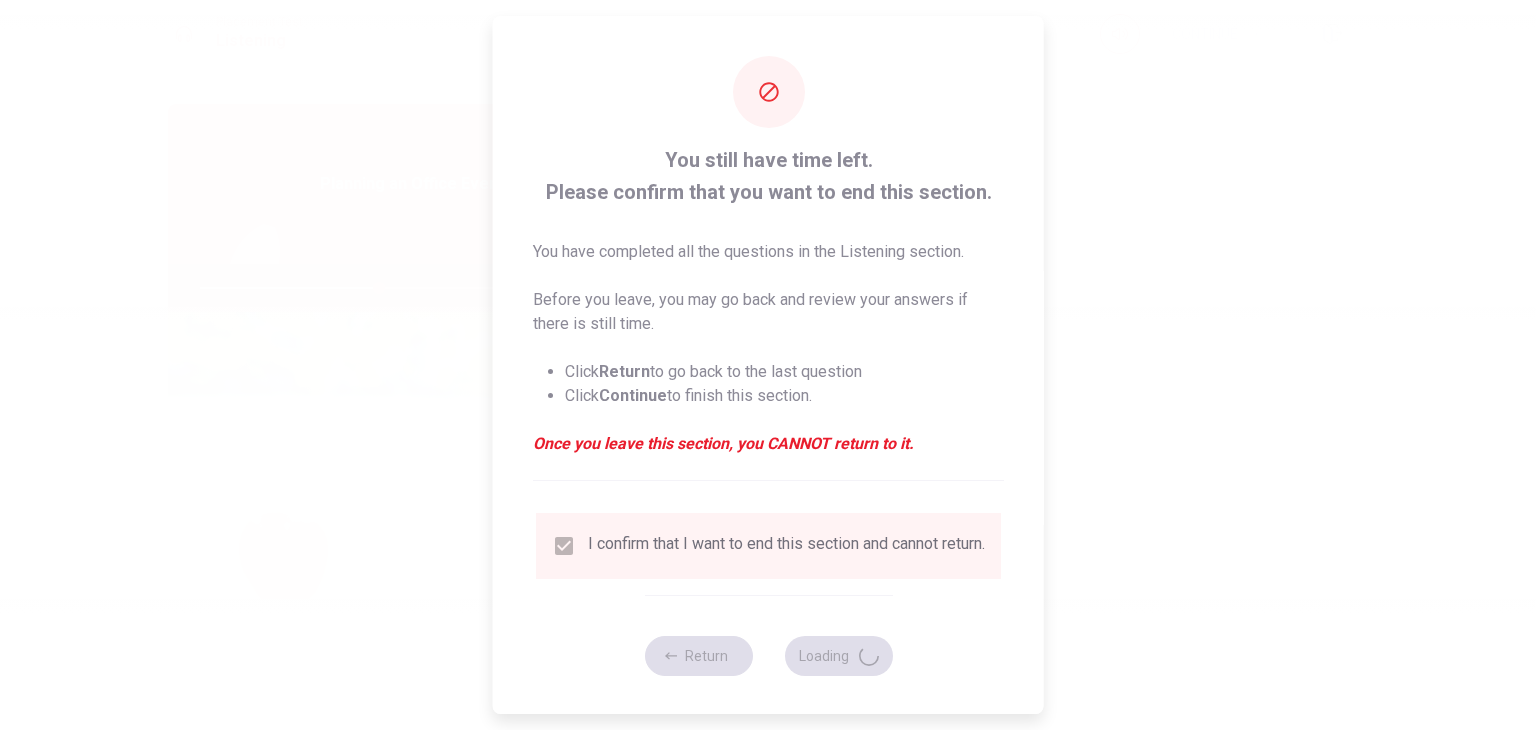 type on "50" 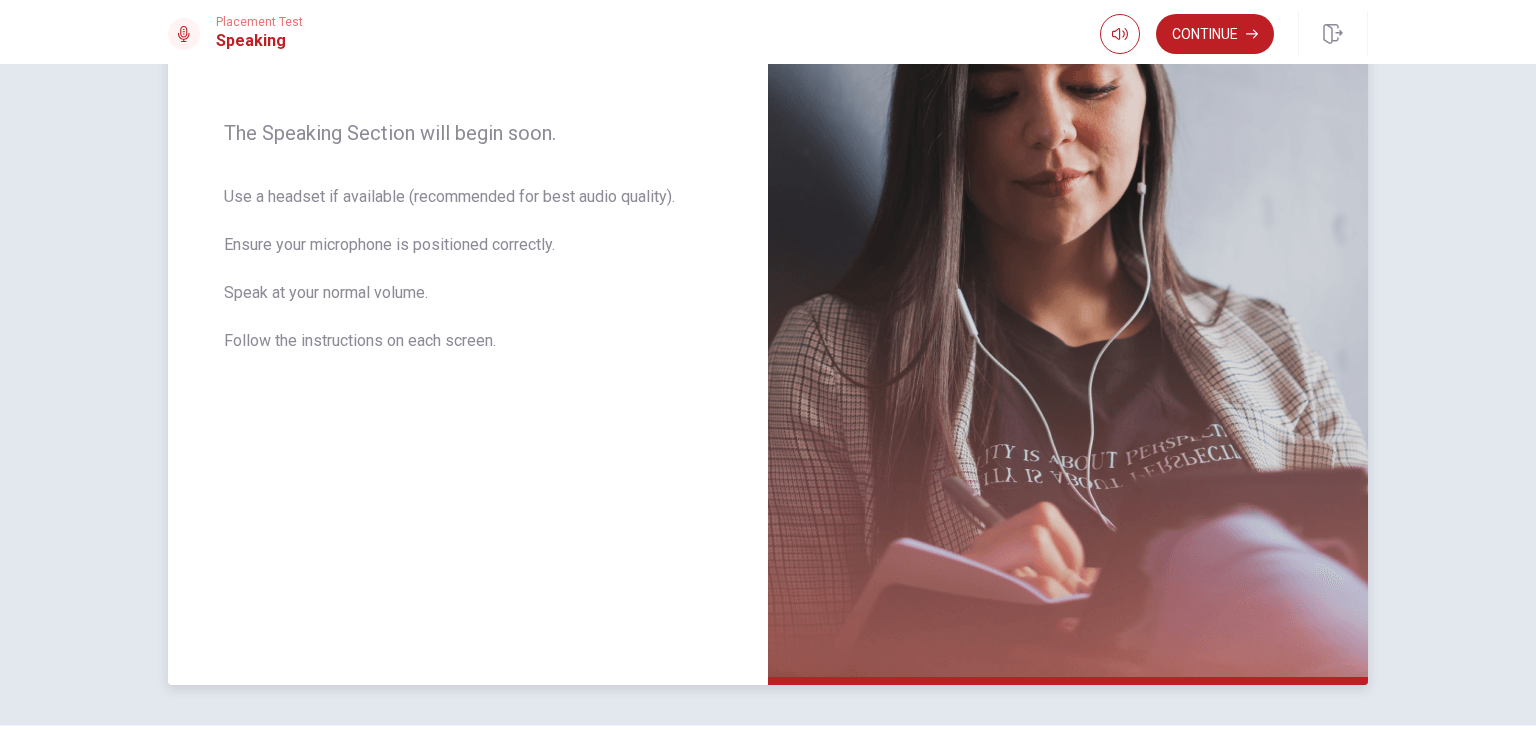 scroll, scrollTop: 250, scrollLeft: 0, axis: vertical 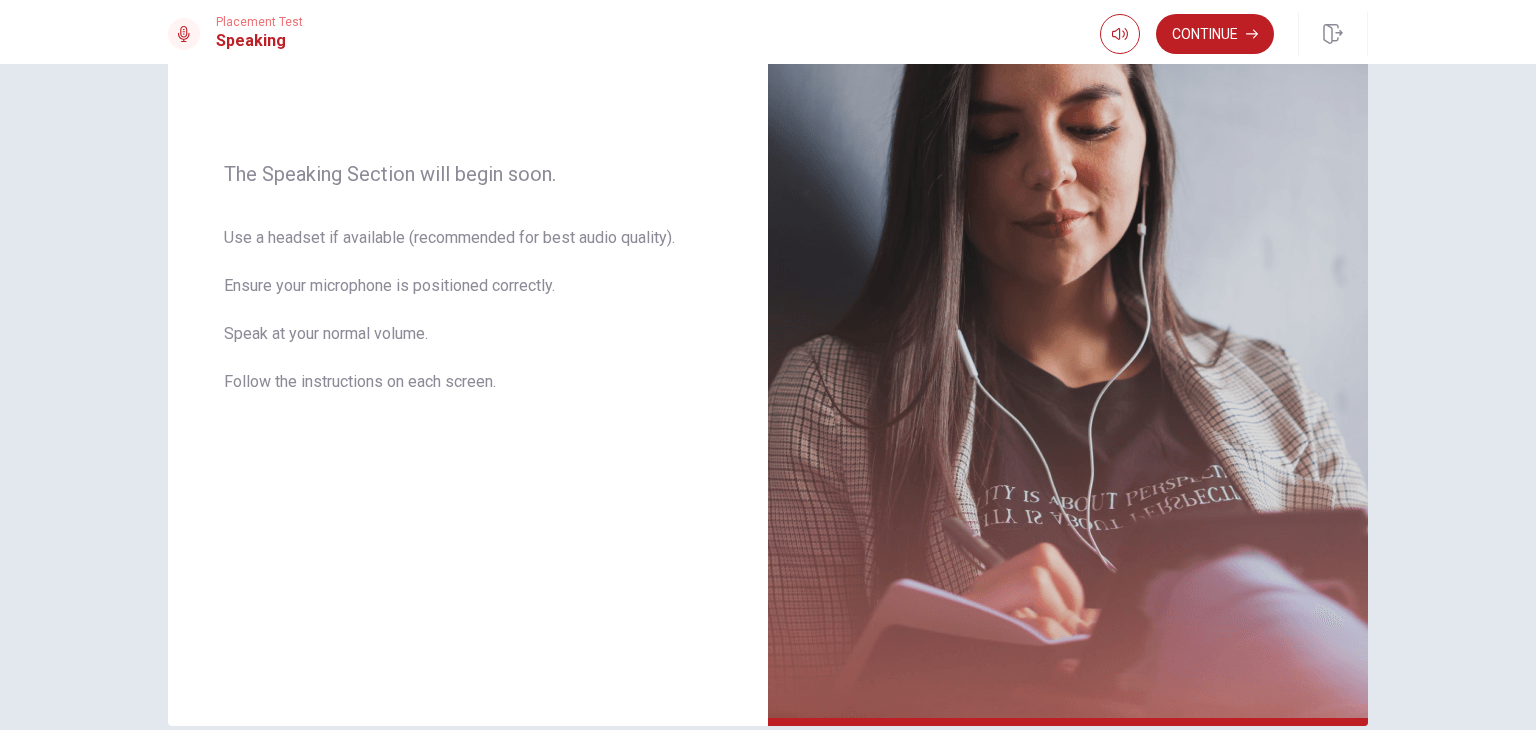 click on "Placement Test   Speaking Continue" at bounding box center (768, 32) 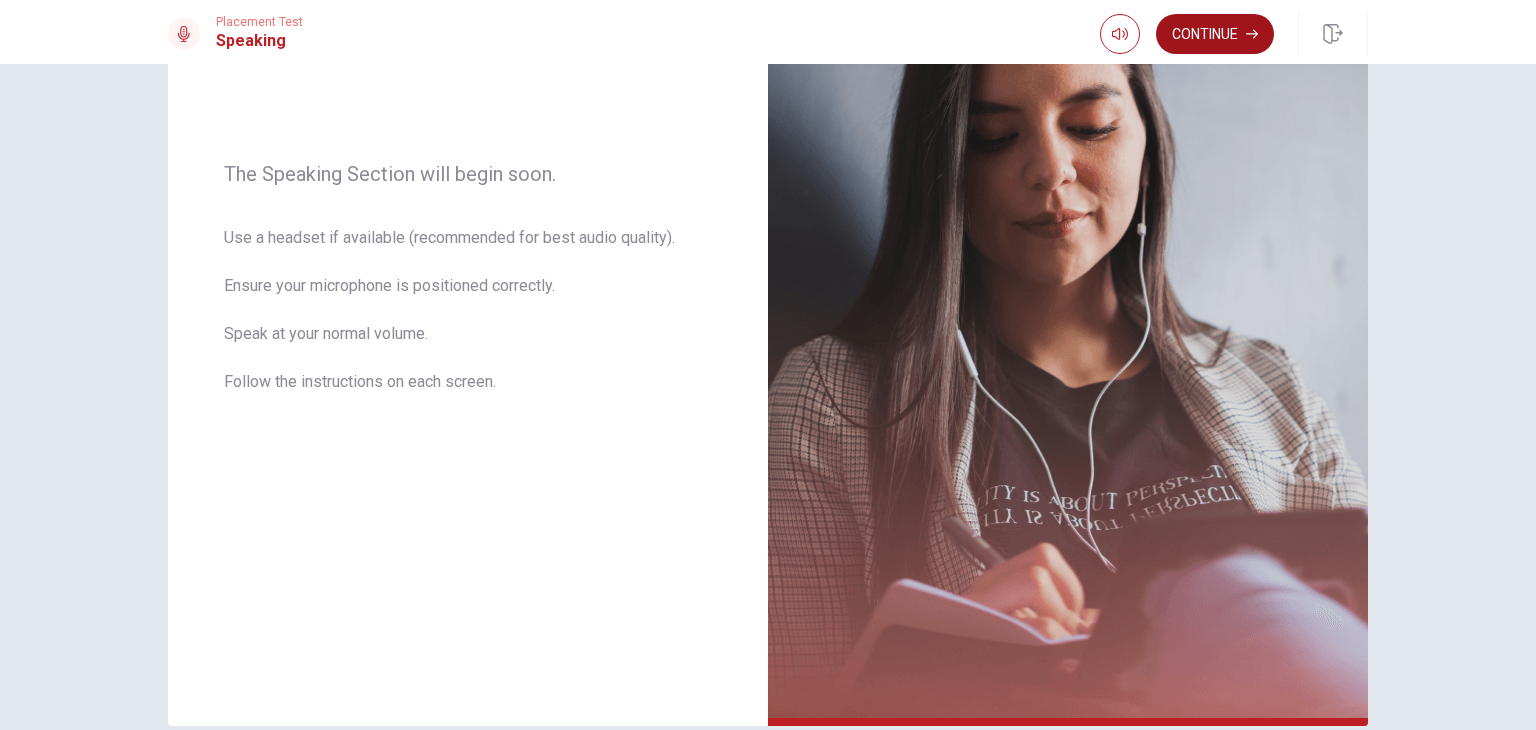 click on "Continue" at bounding box center (1215, 34) 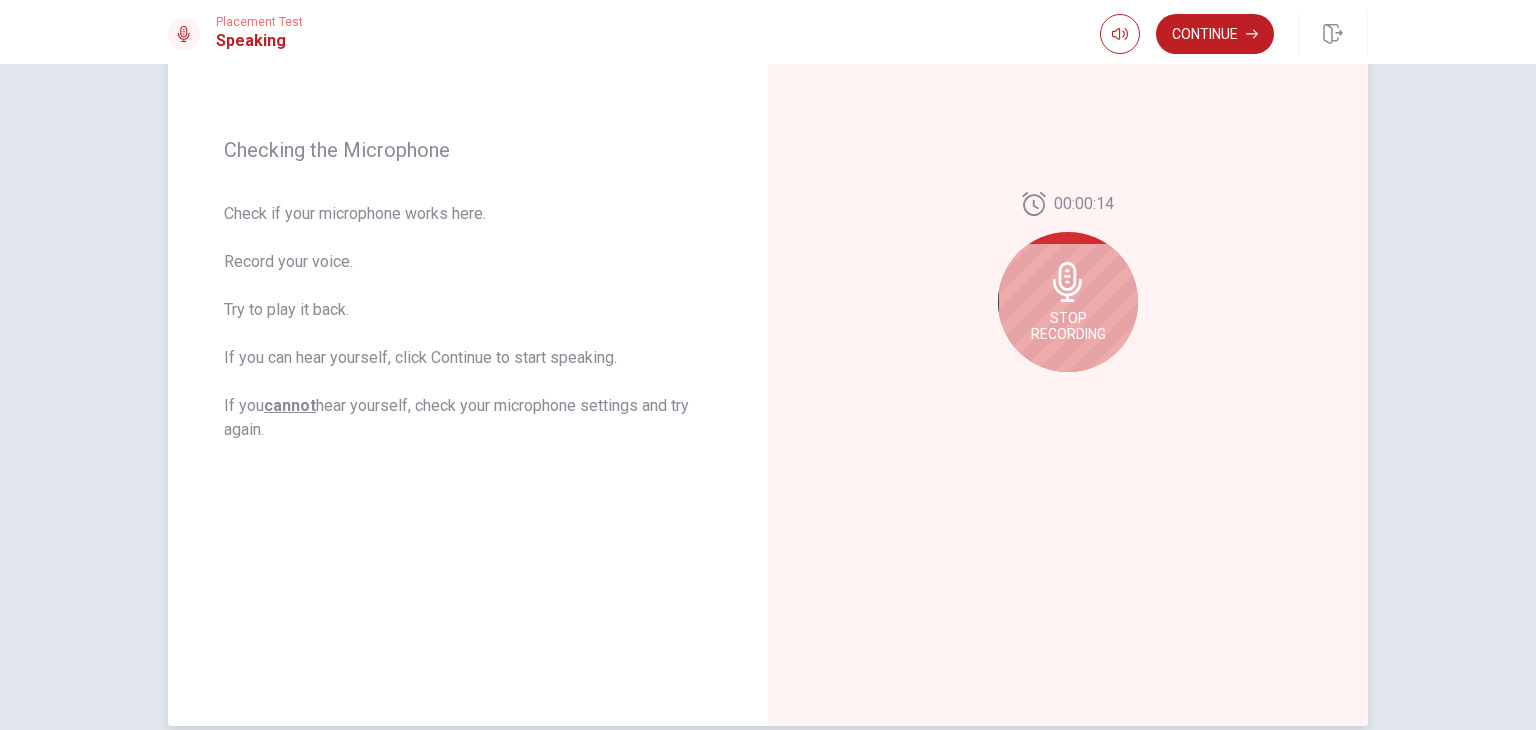 click 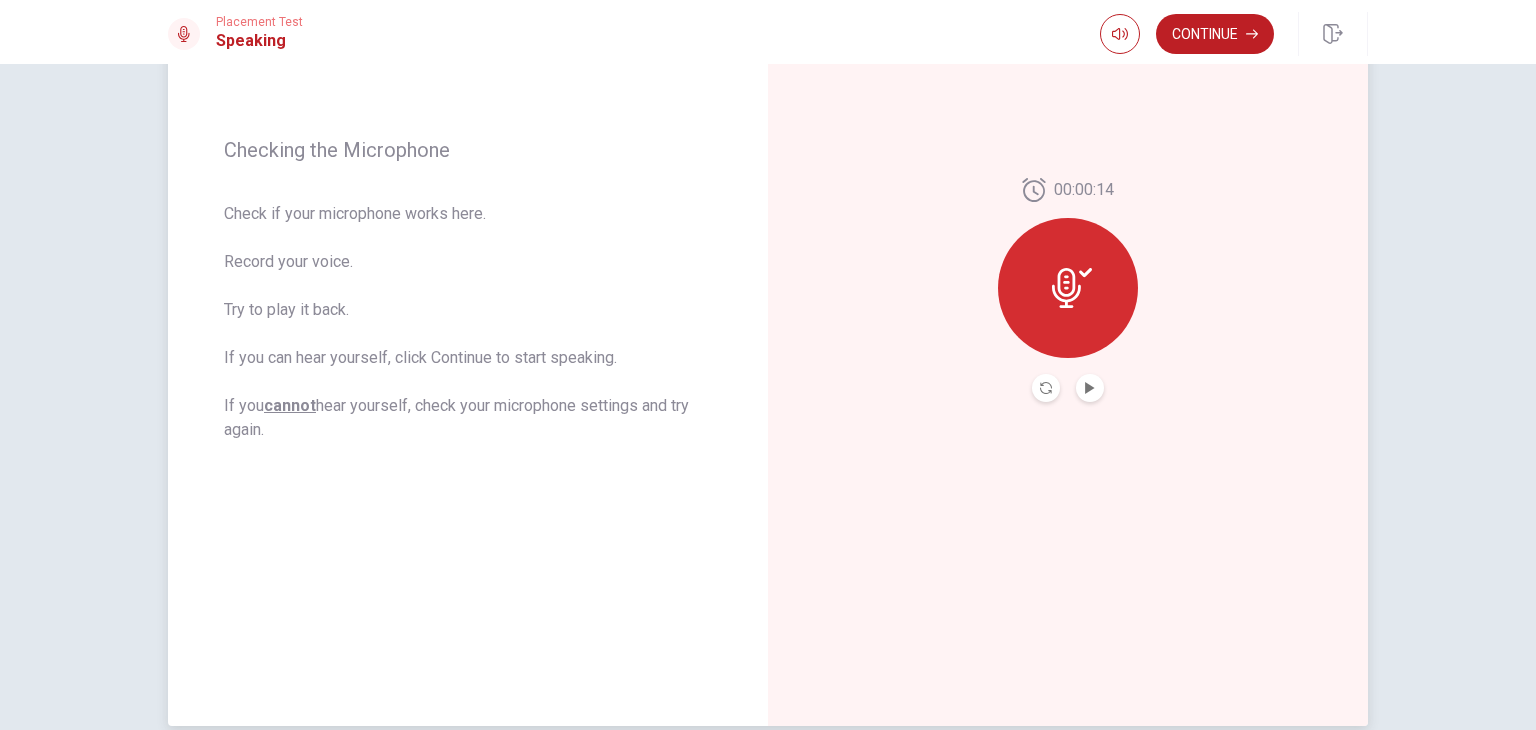 click 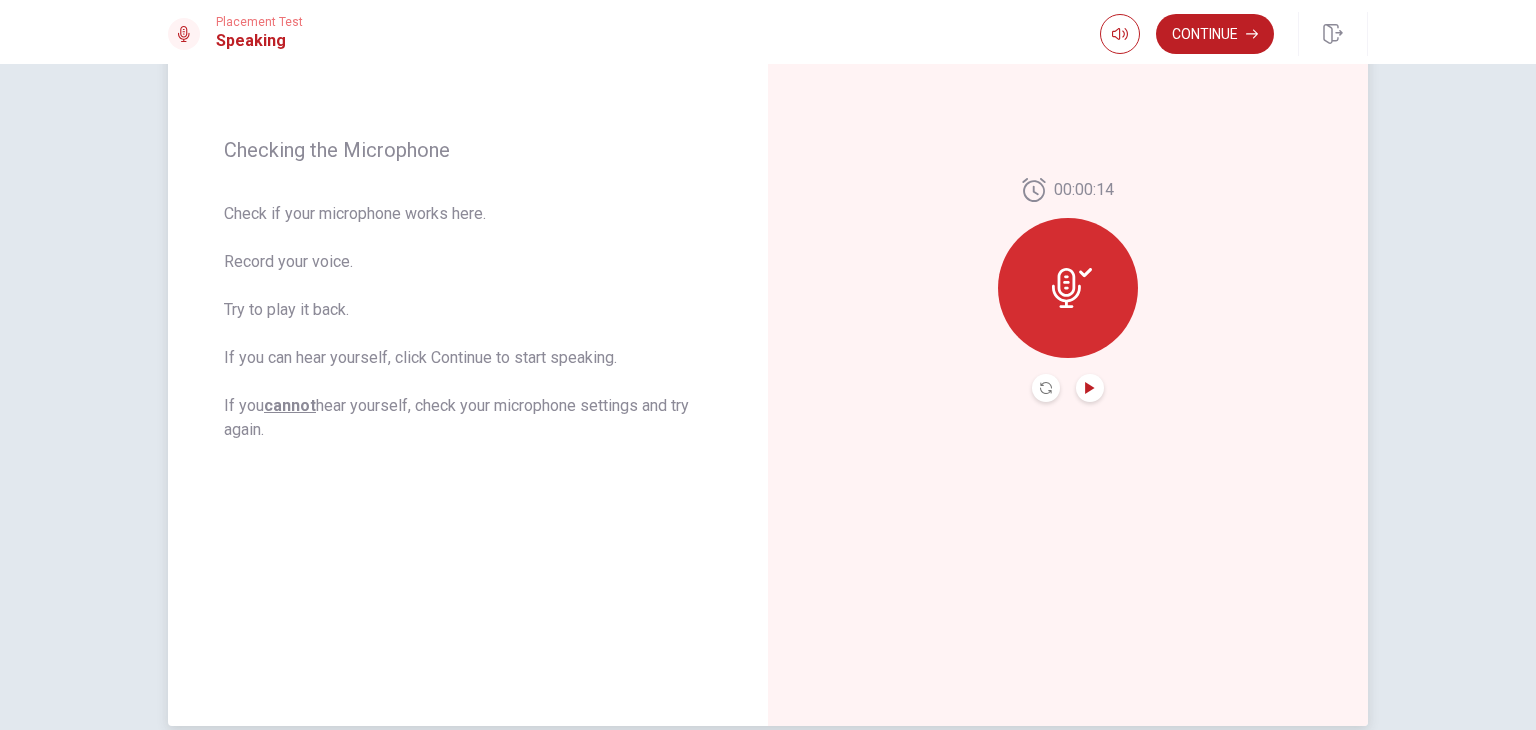 click 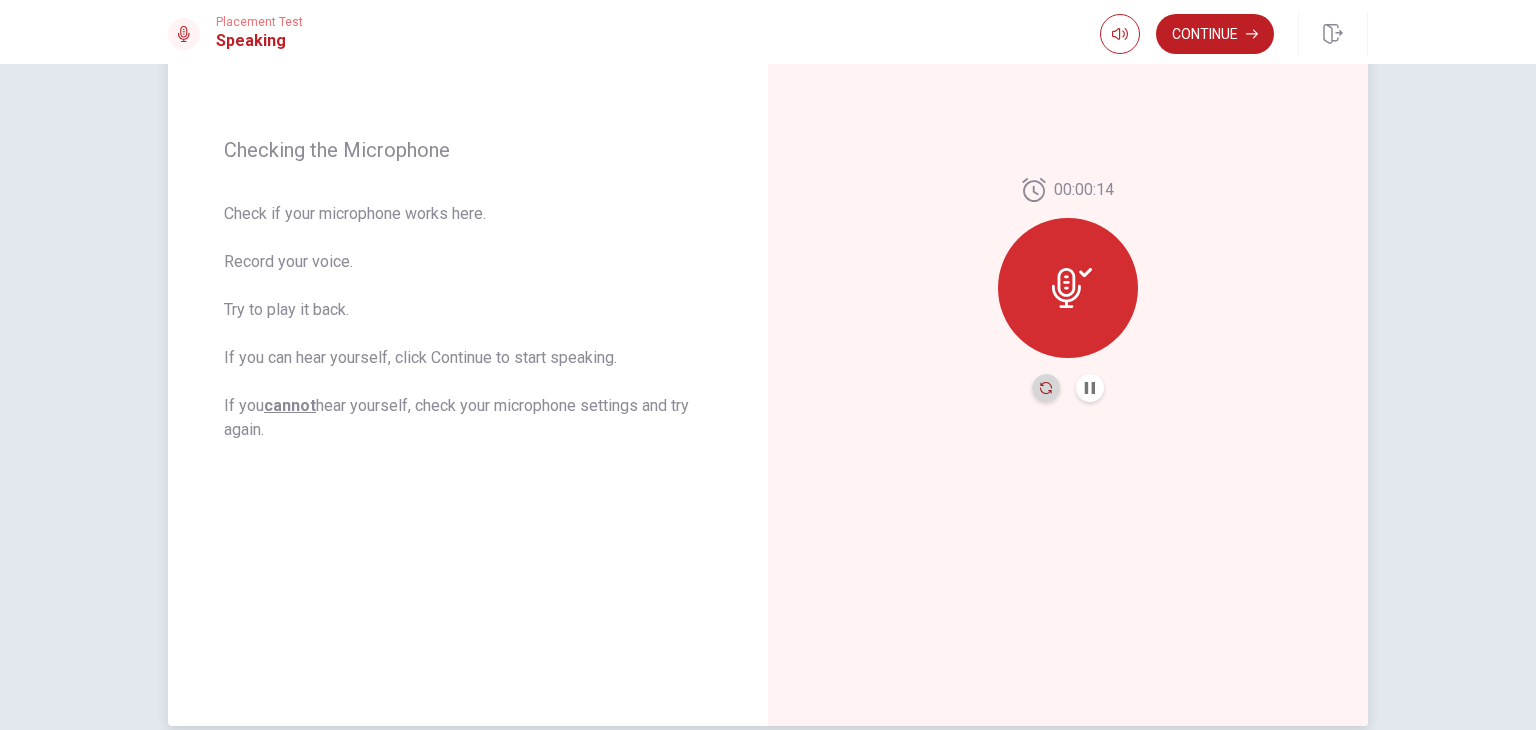 click 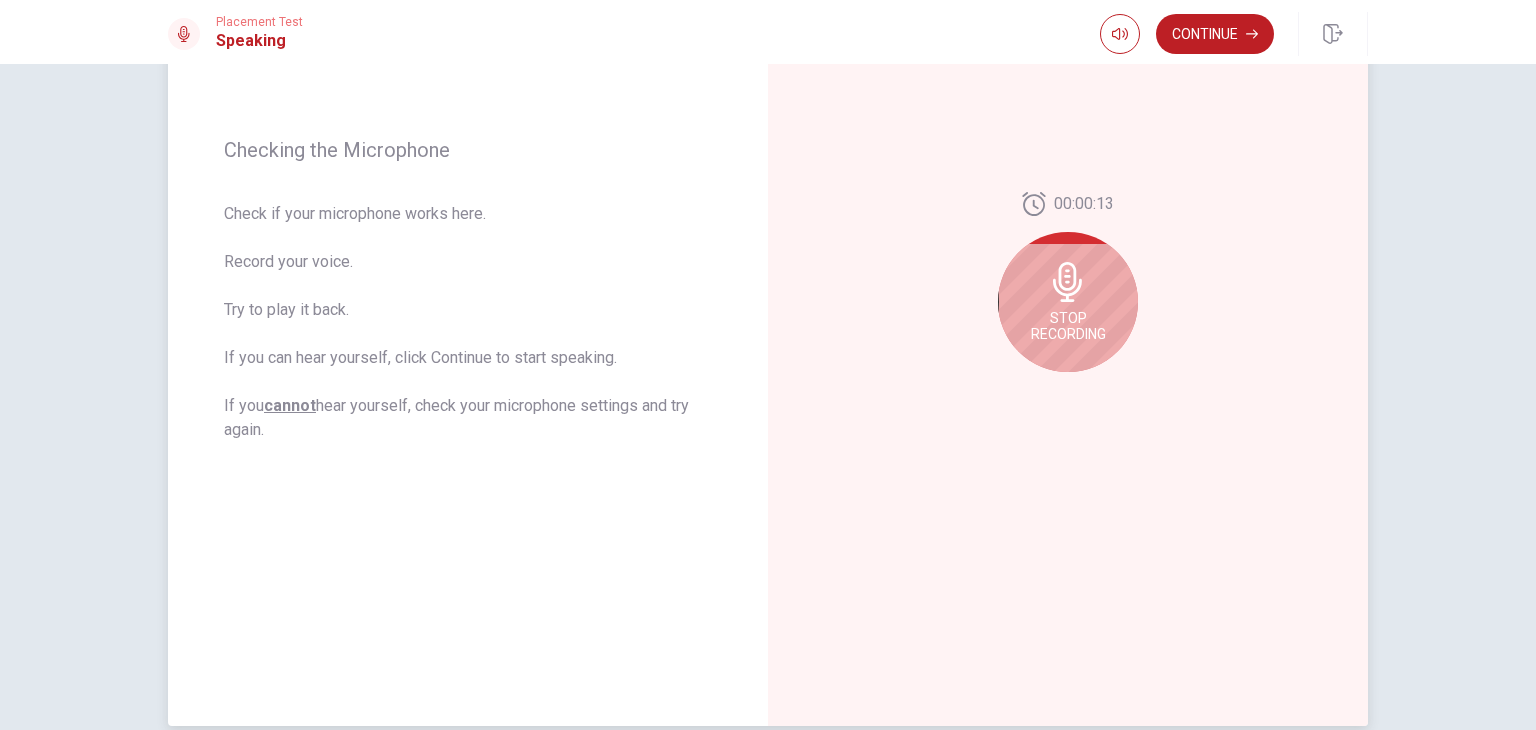 click 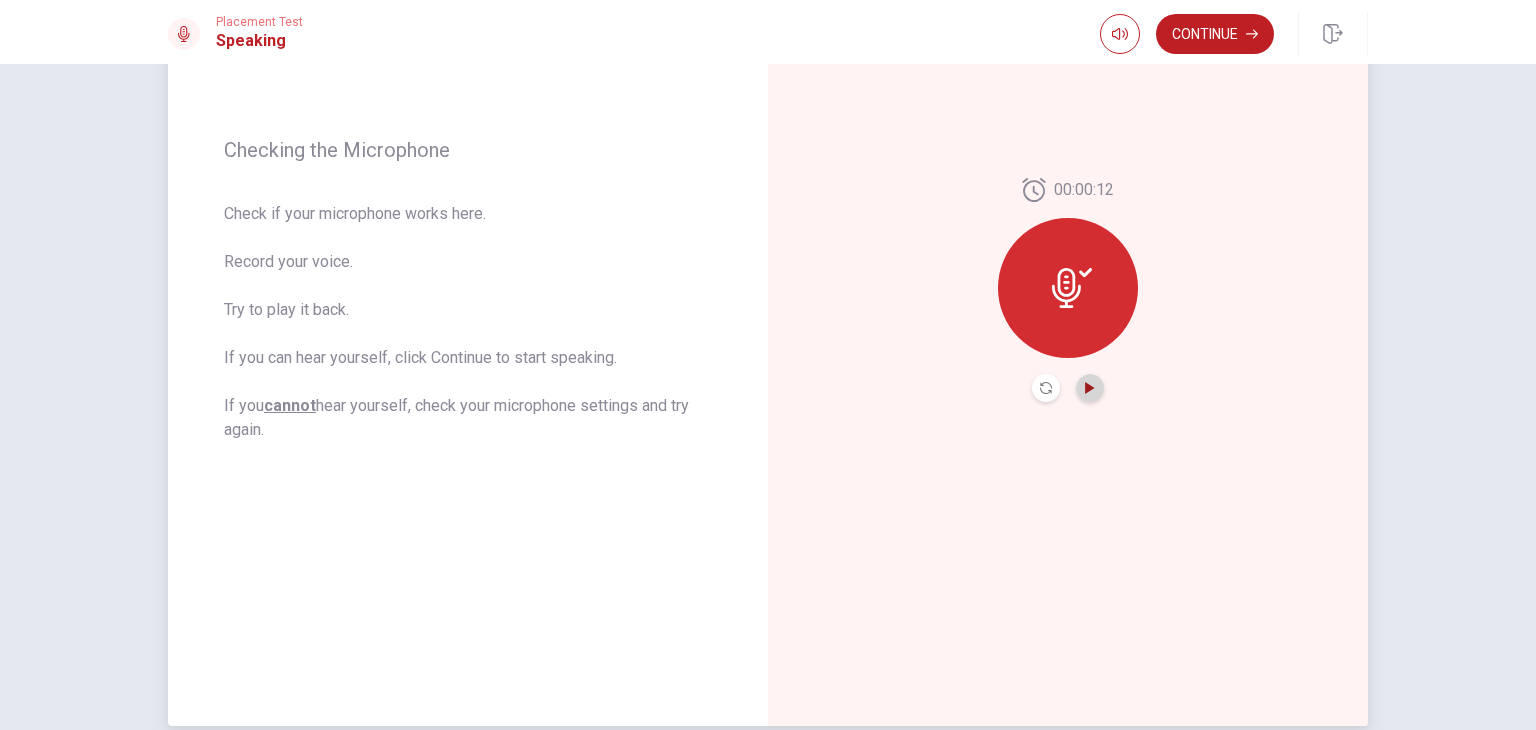 click 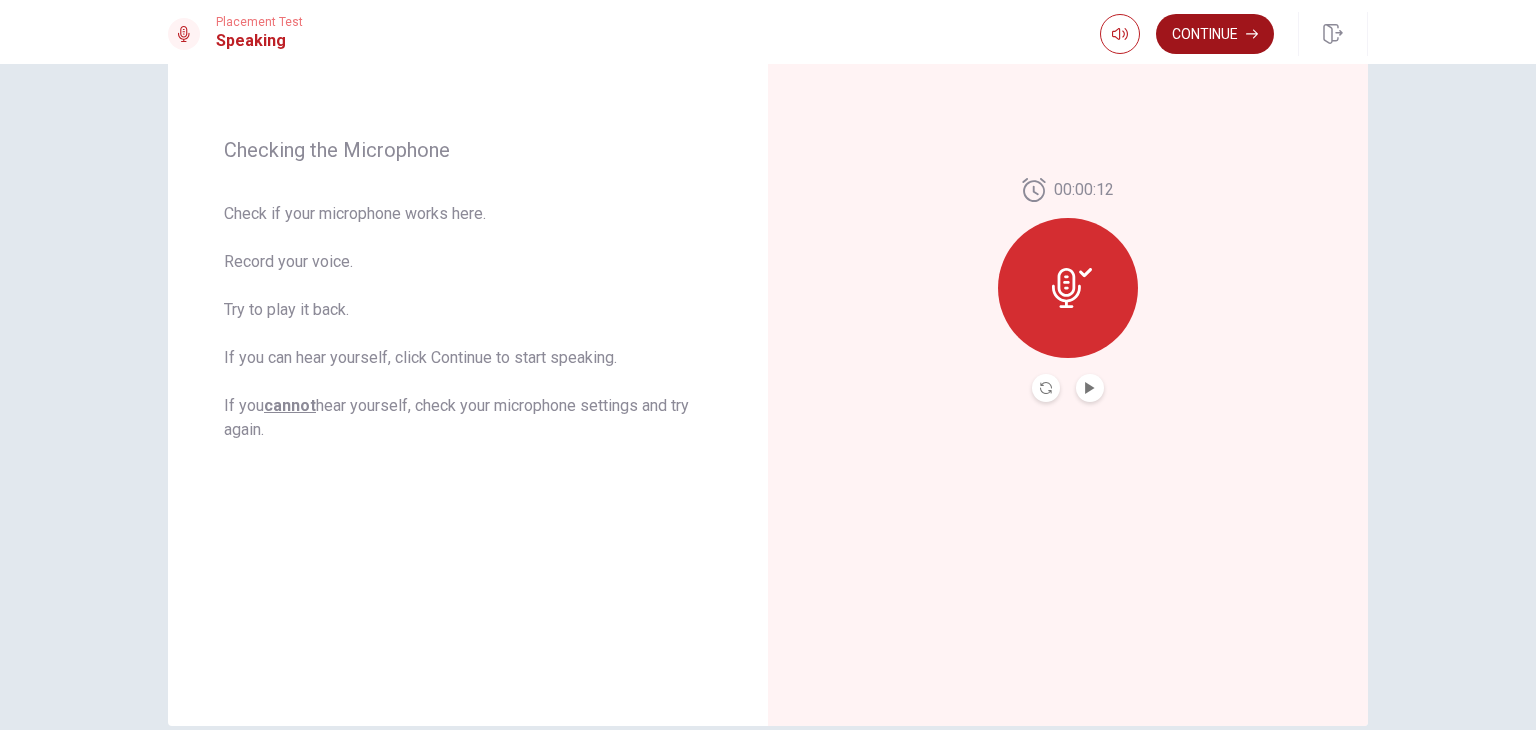 click on "Continue" at bounding box center [1215, 34] 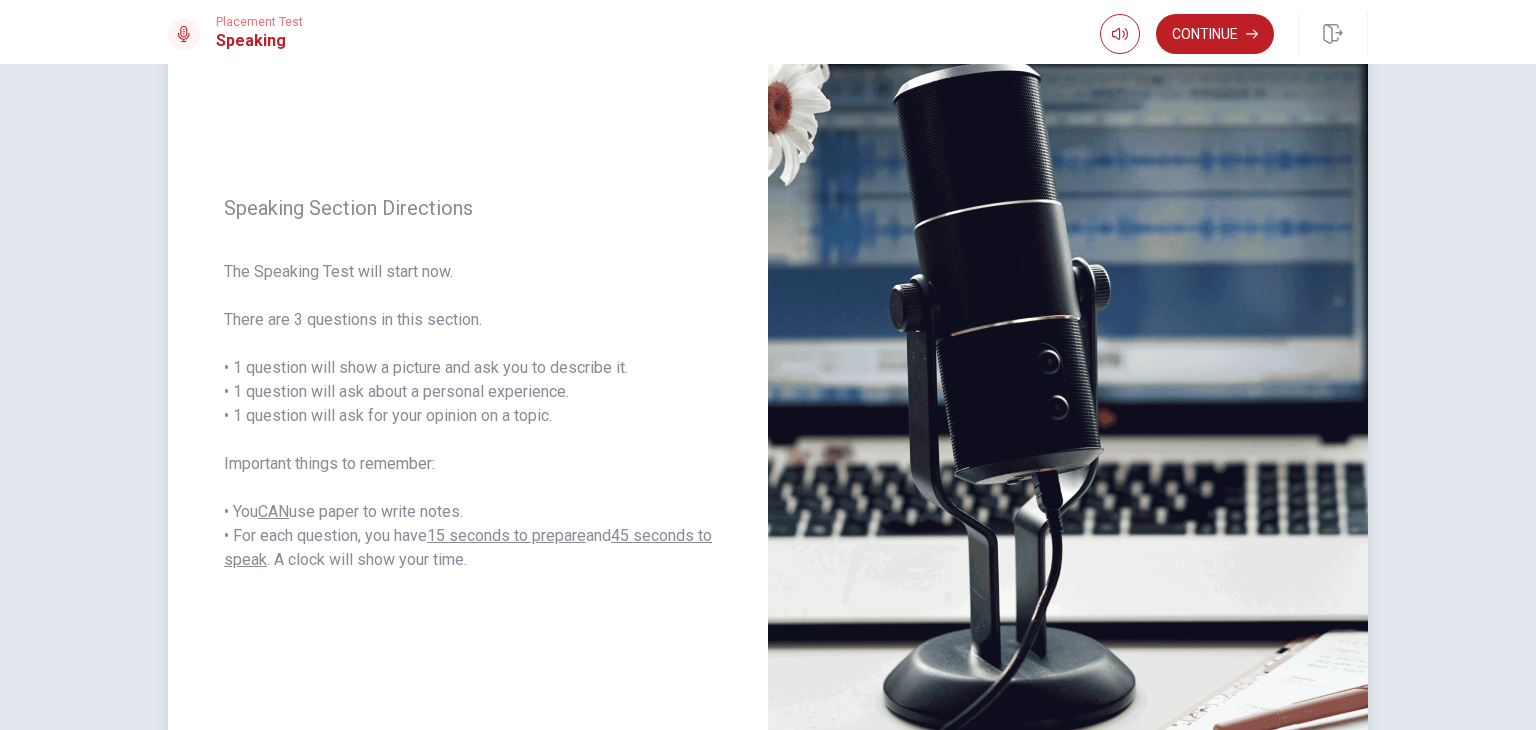 scroll, scrollTop: 300, scrollLeft: 0, axis: vertical 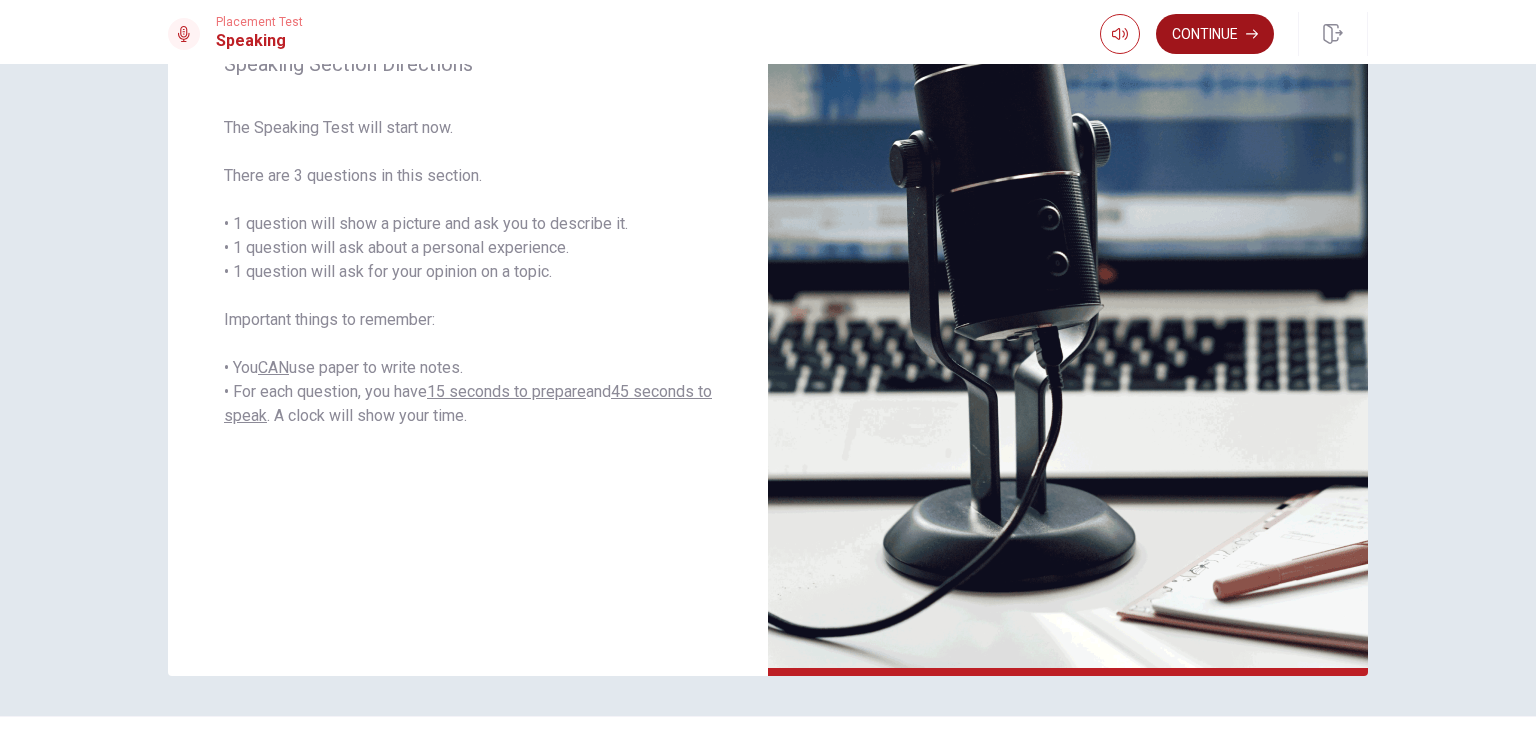 click on "Continue" at bounding box center [1215, 34] 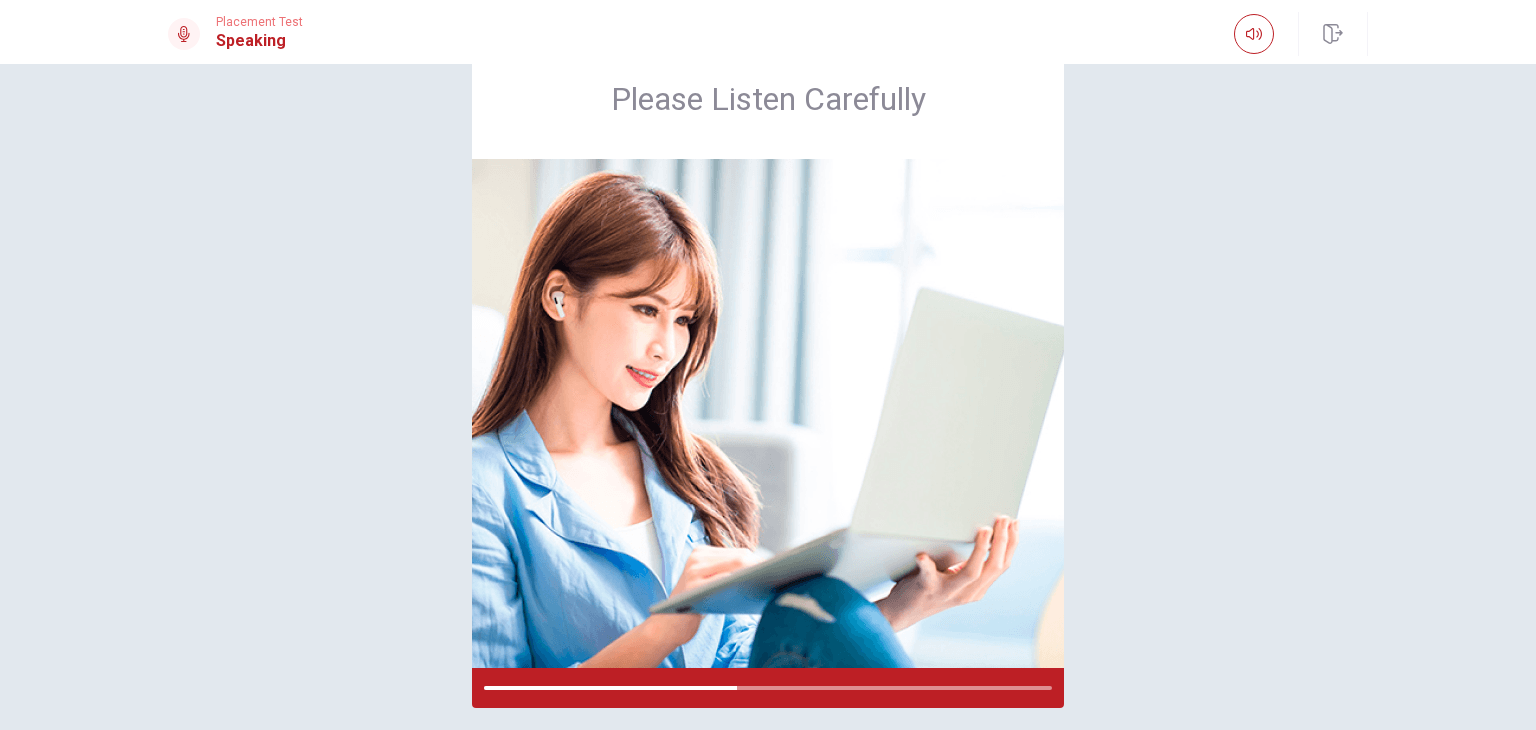 scroll, scrollTop: 100, scrollLeft: 0, axis: vertical 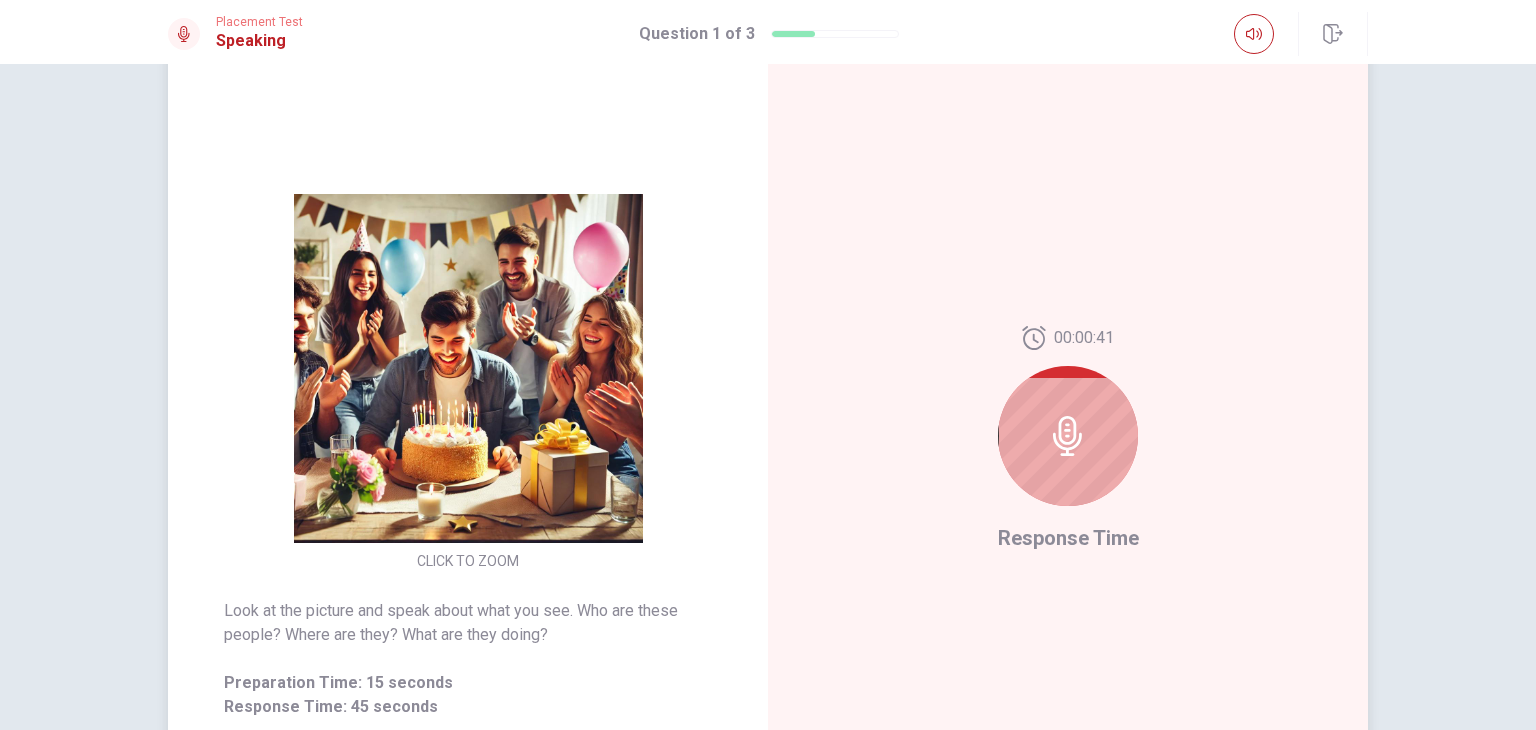 click 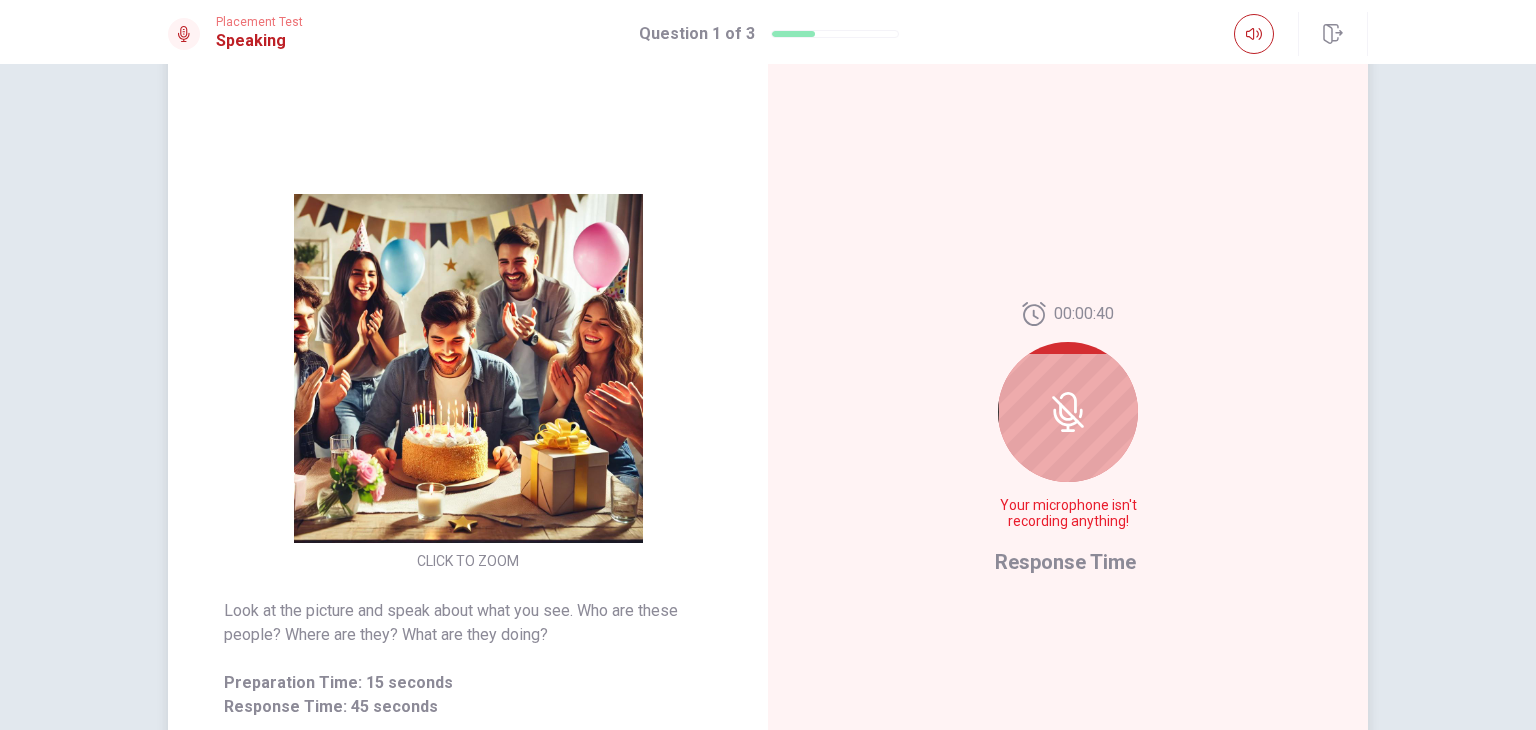 click 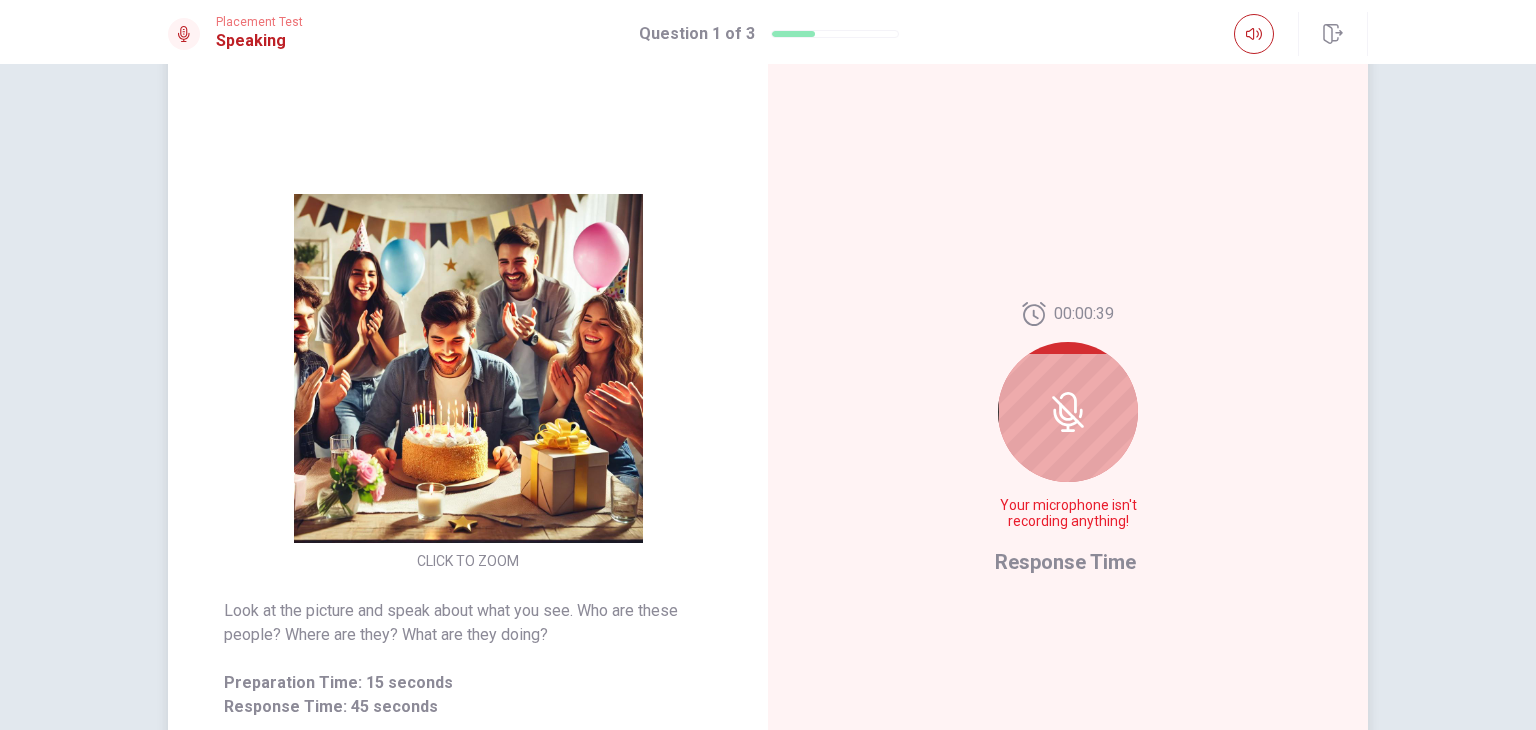 click 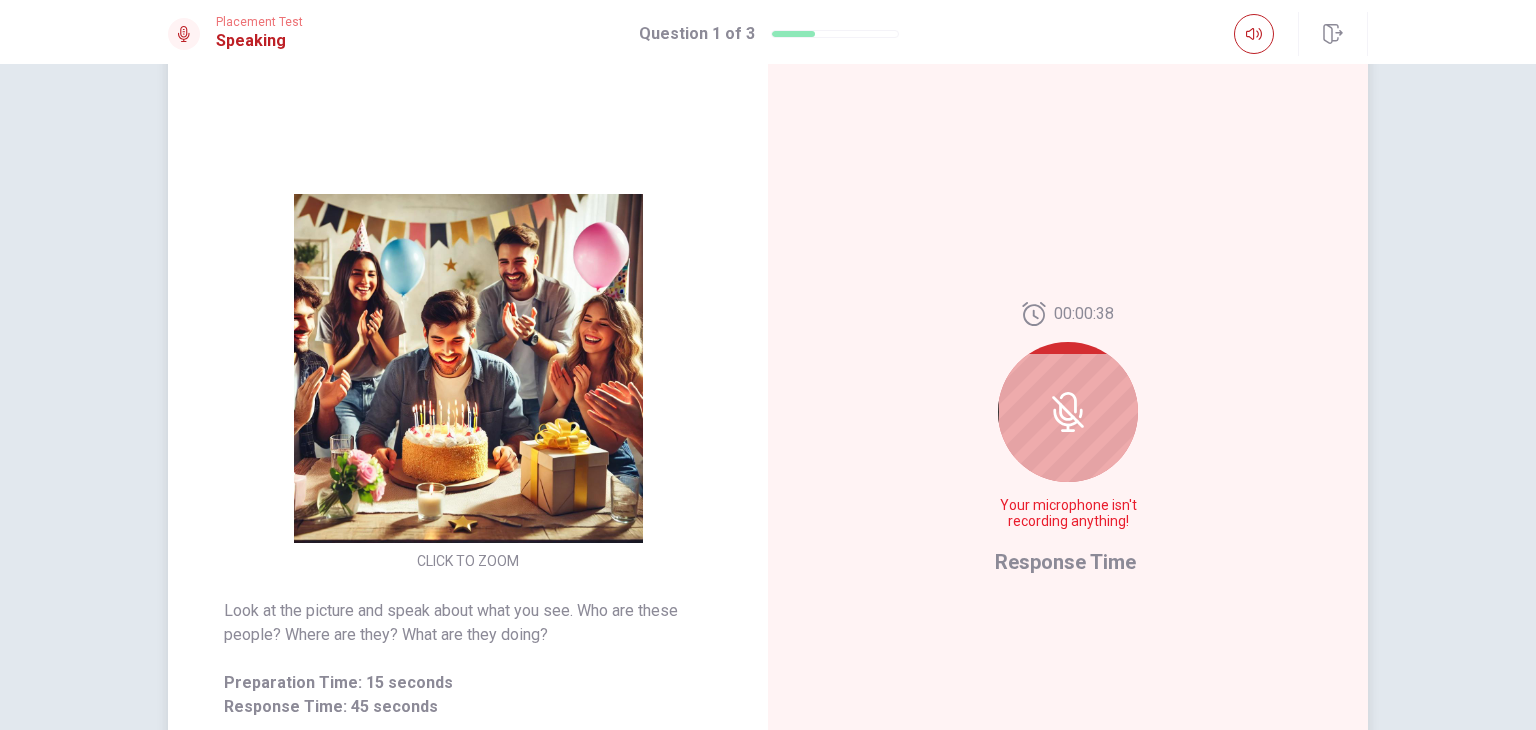click 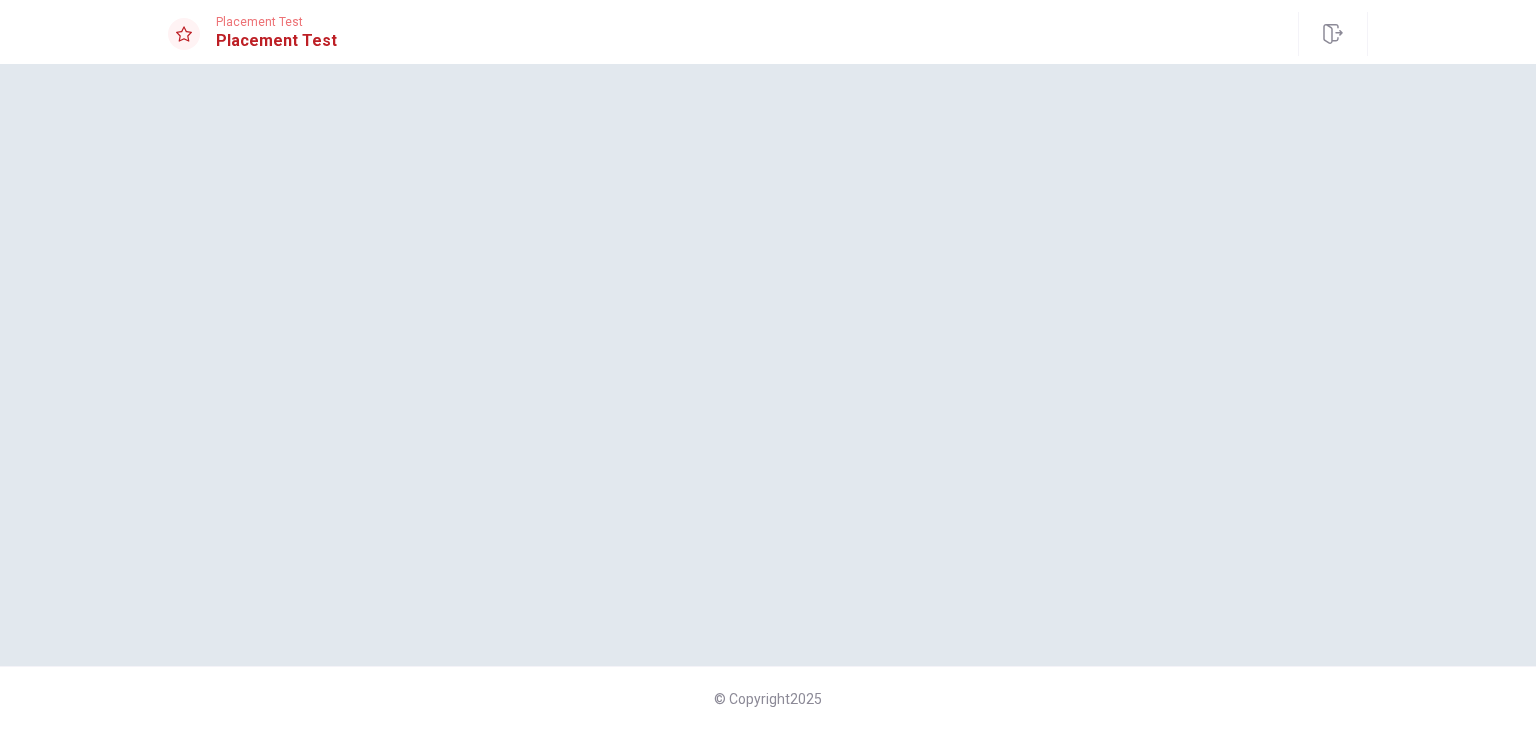scroll, scrollTop: 0, scrollLeft: 0, axis: both 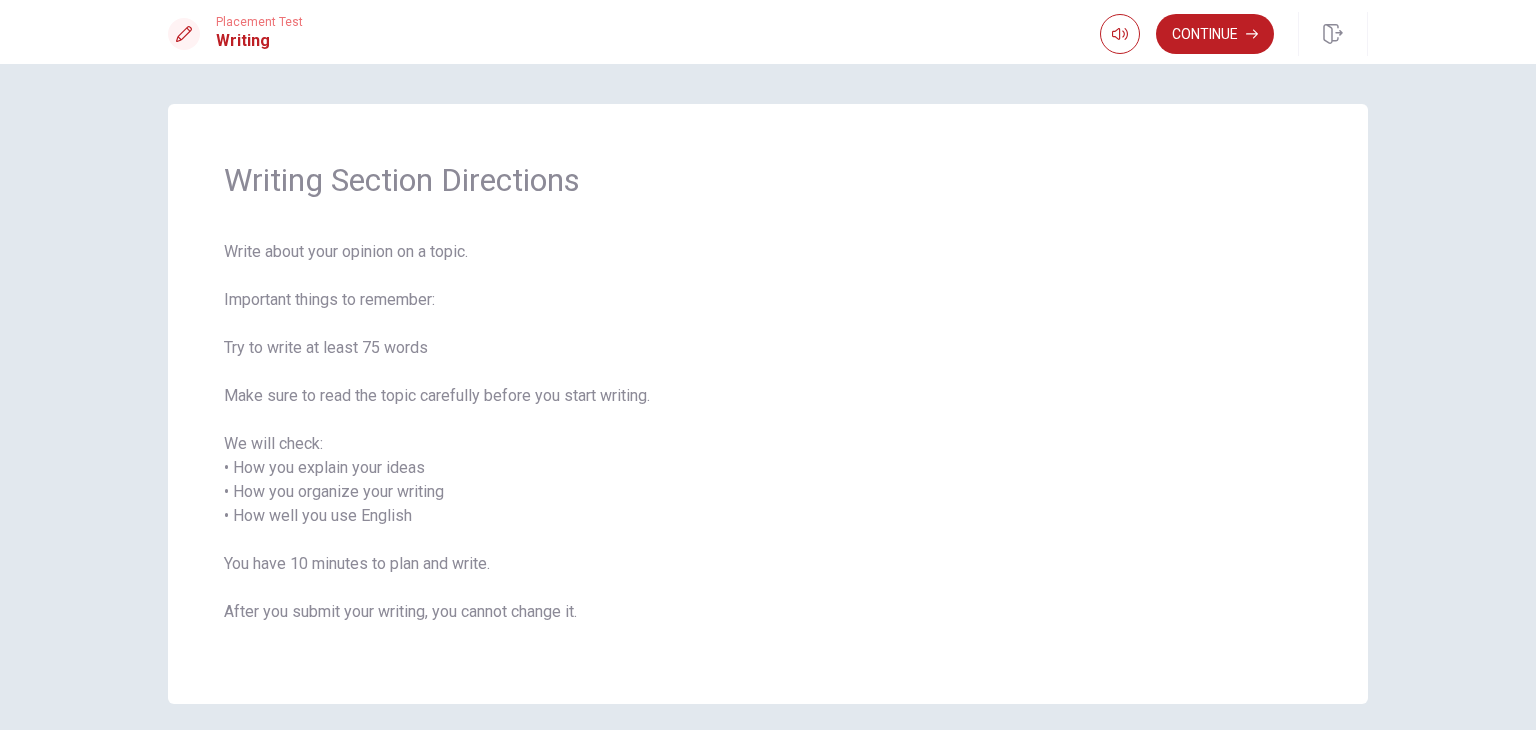 drag, startPoint x: 336, startPoint y: 467, endPoint x: 428, endPoint y: 481, distance: 93.05912 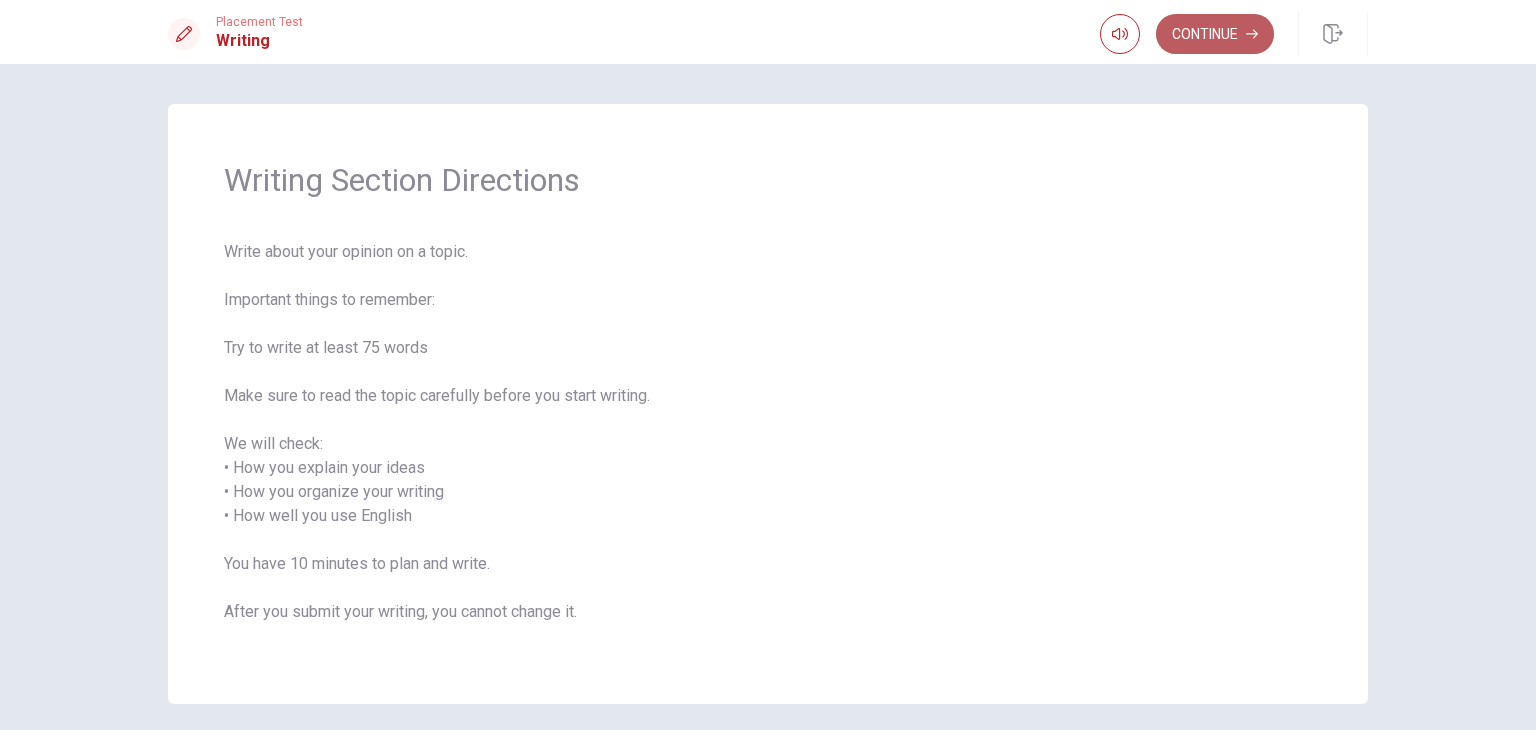 click on "Continue" at bounding box center (1215, 34) 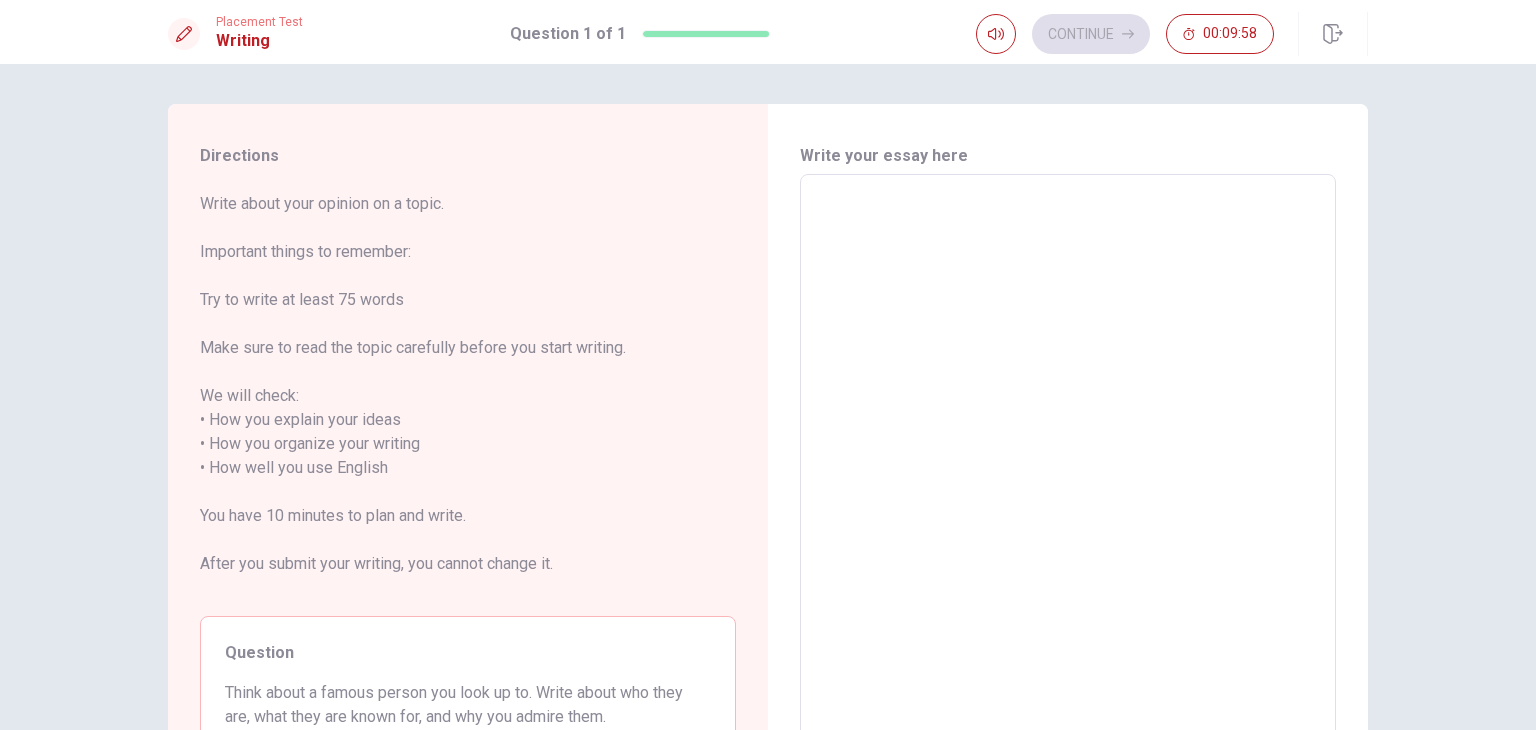 click at bounding box center (1068, 468) 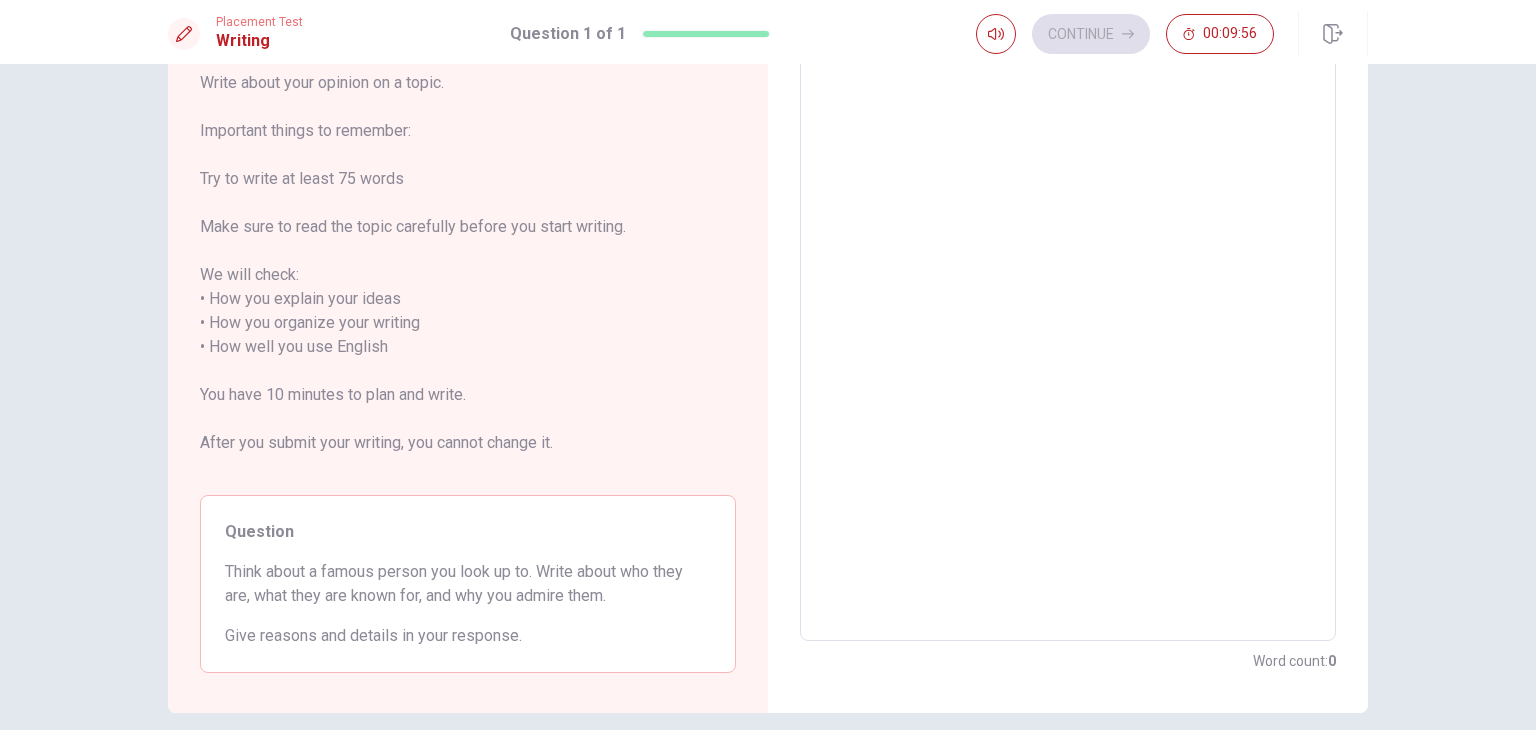 scroll, scrollTop: 0, scrollLeft: 0, axis: both 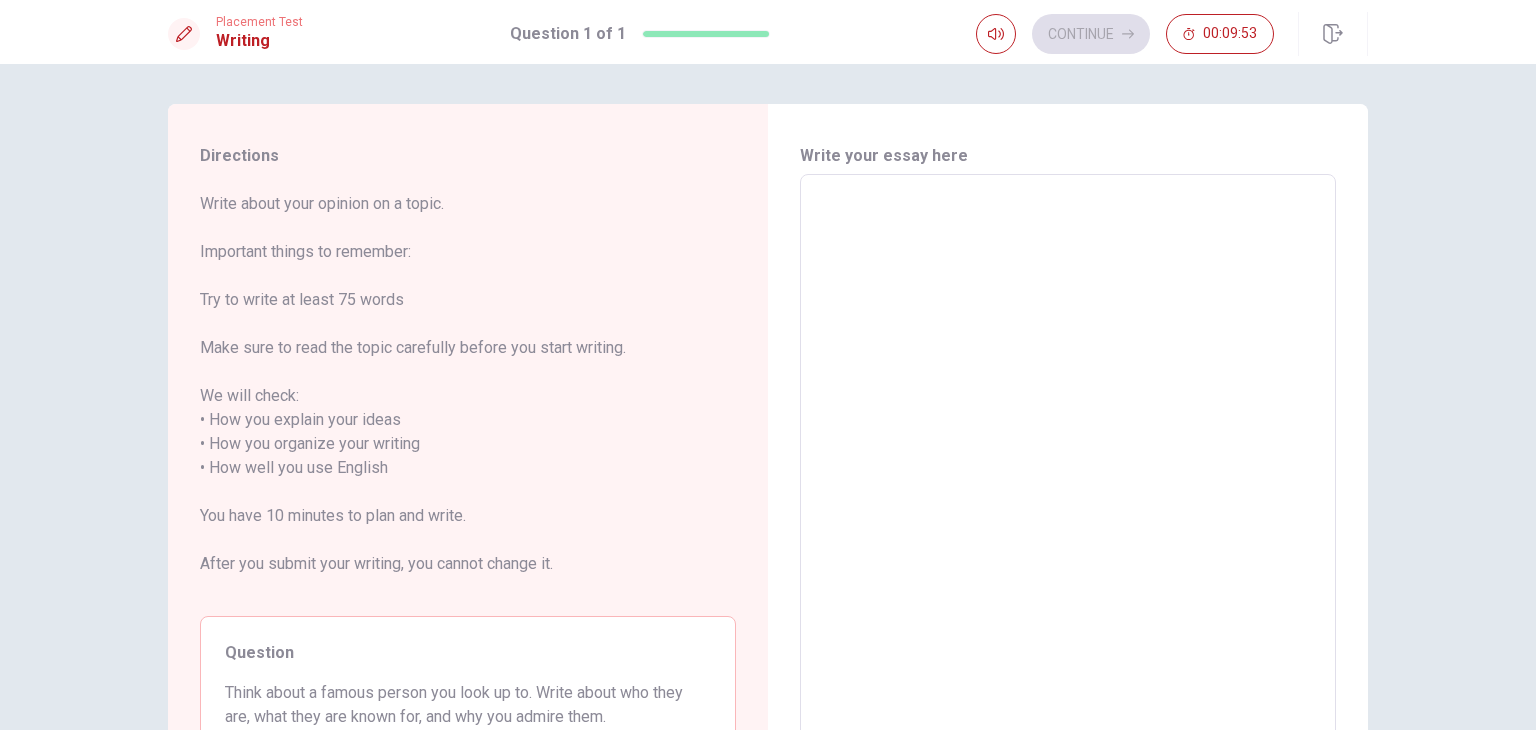 drag, startPoint x: 225, startPoint y: 345, endPoint x: 369, endPoint y: 348, distance: 144.03125 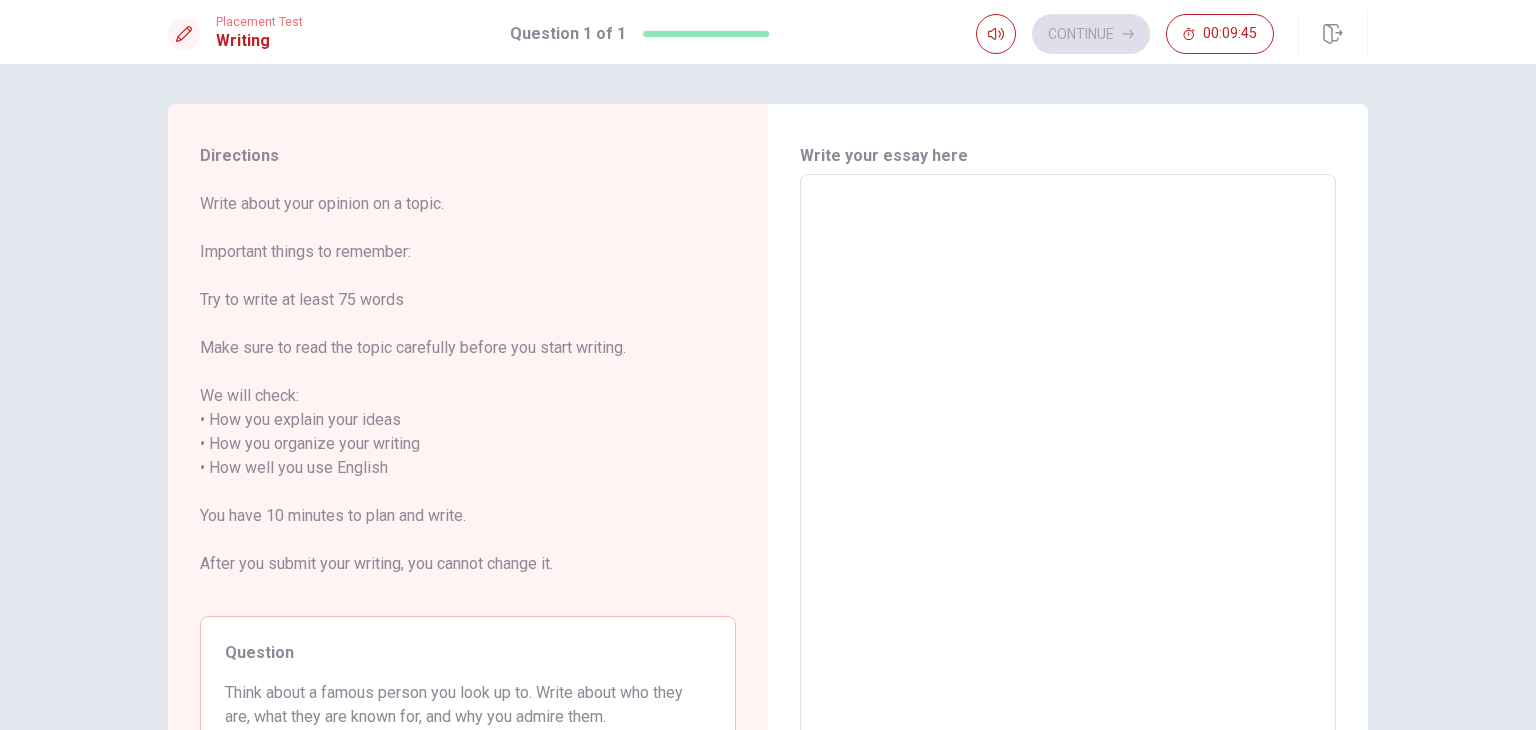 click at bounding box center [1068, 468] 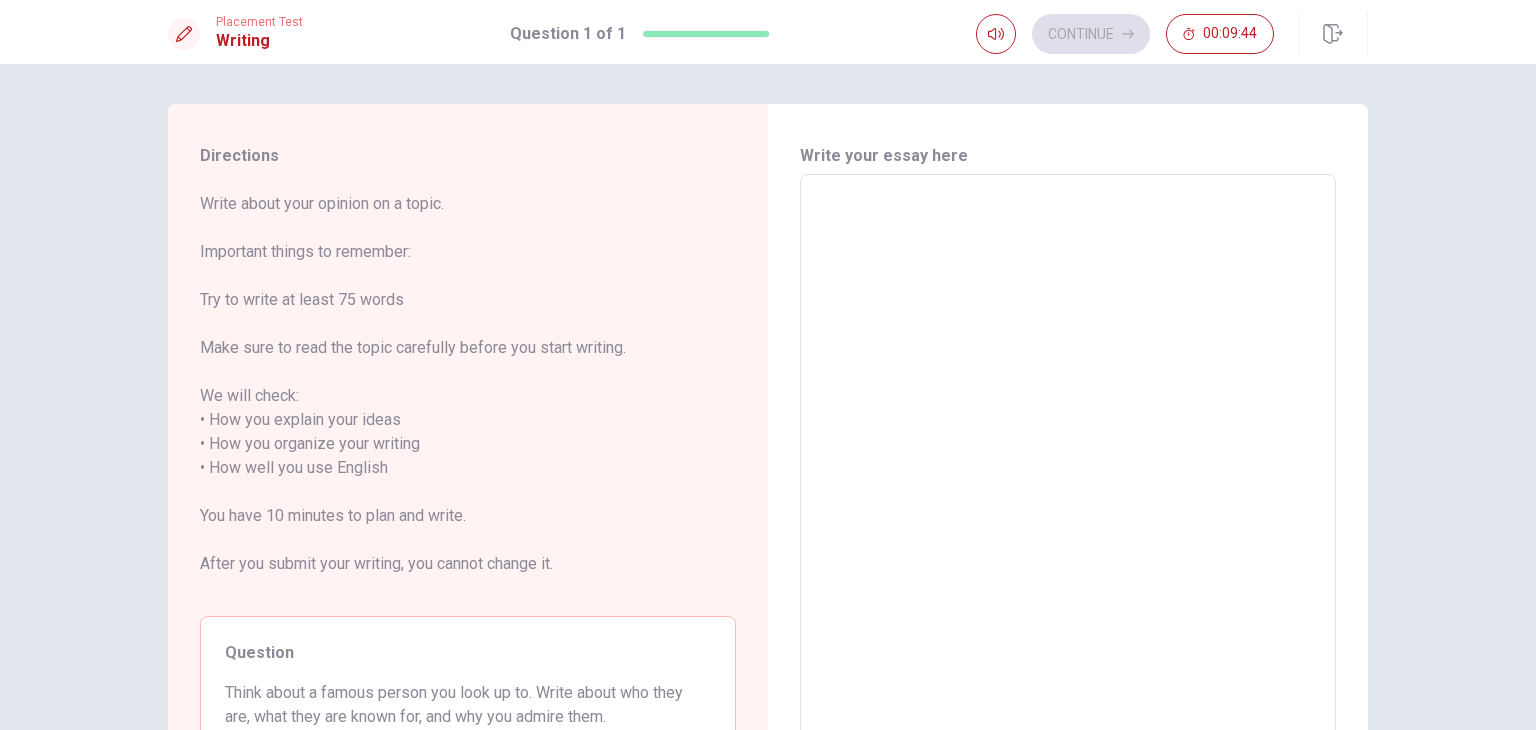 type on "i" 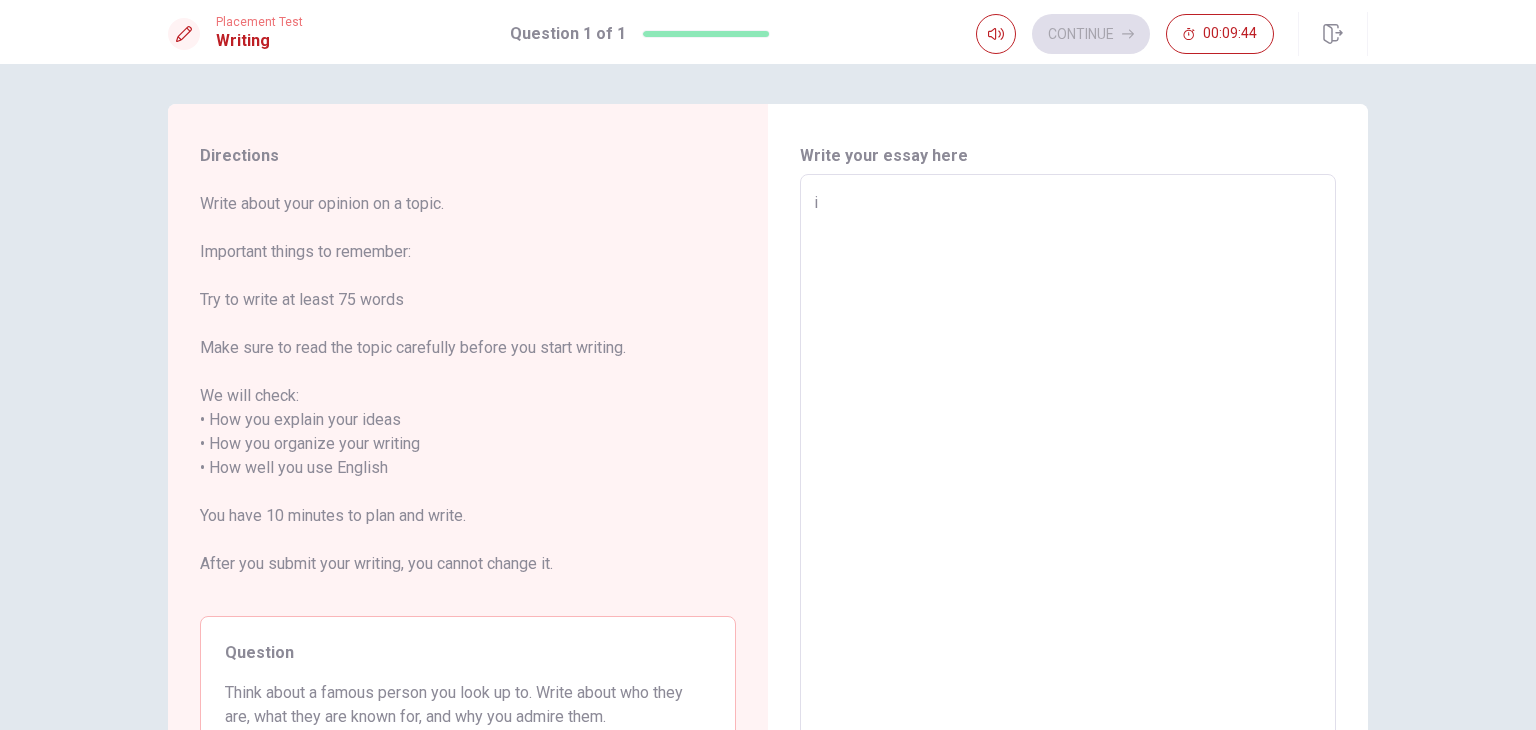 type on "x" 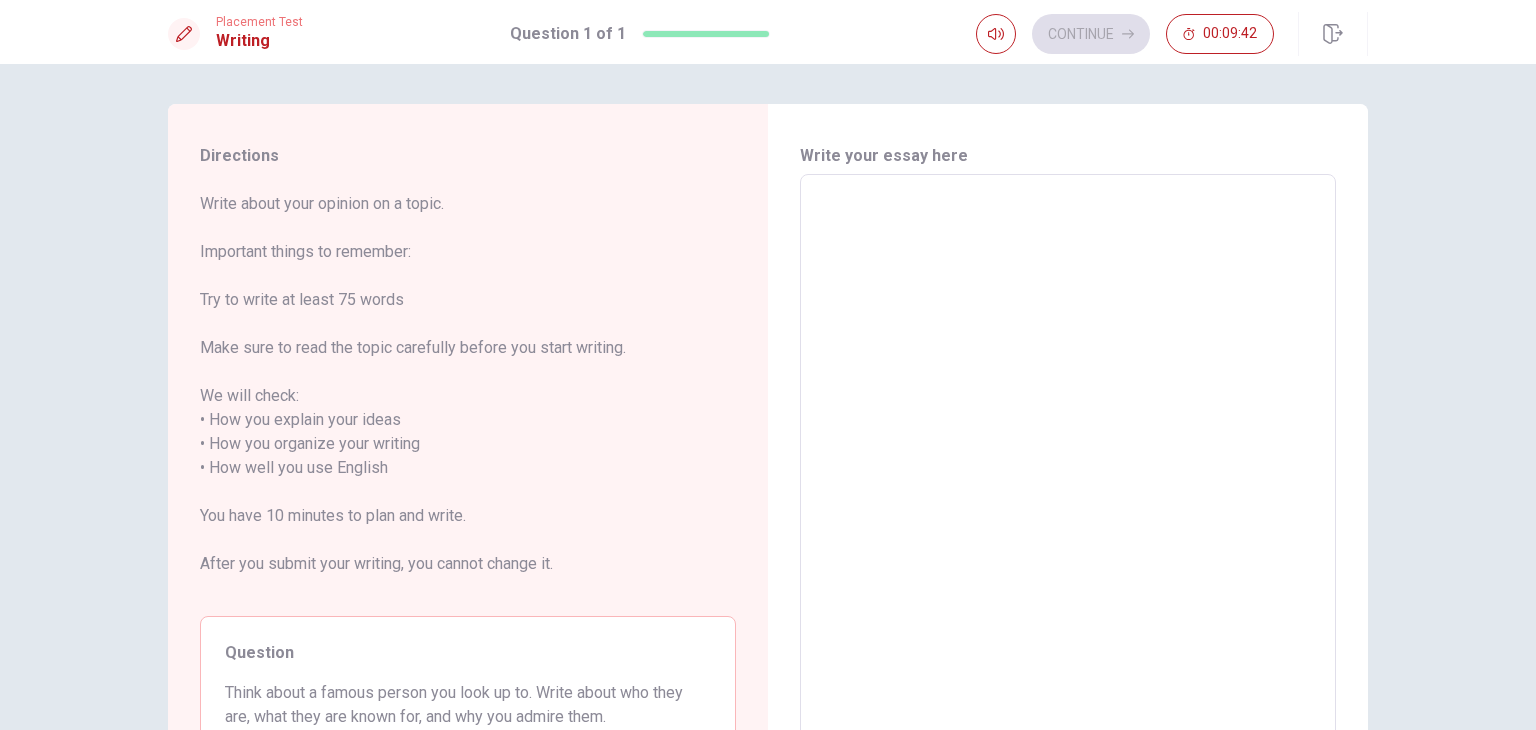 type on "I" 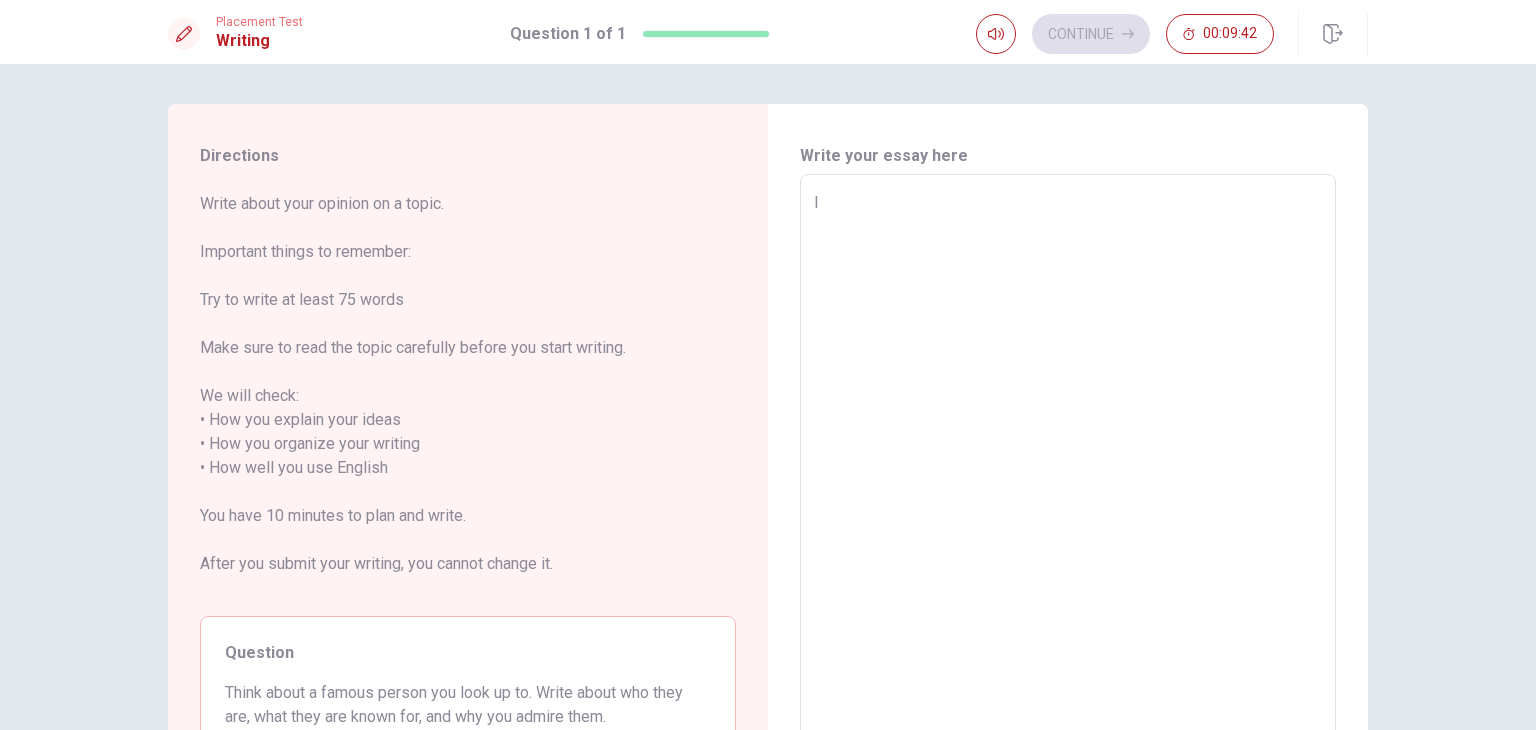 type on "x" 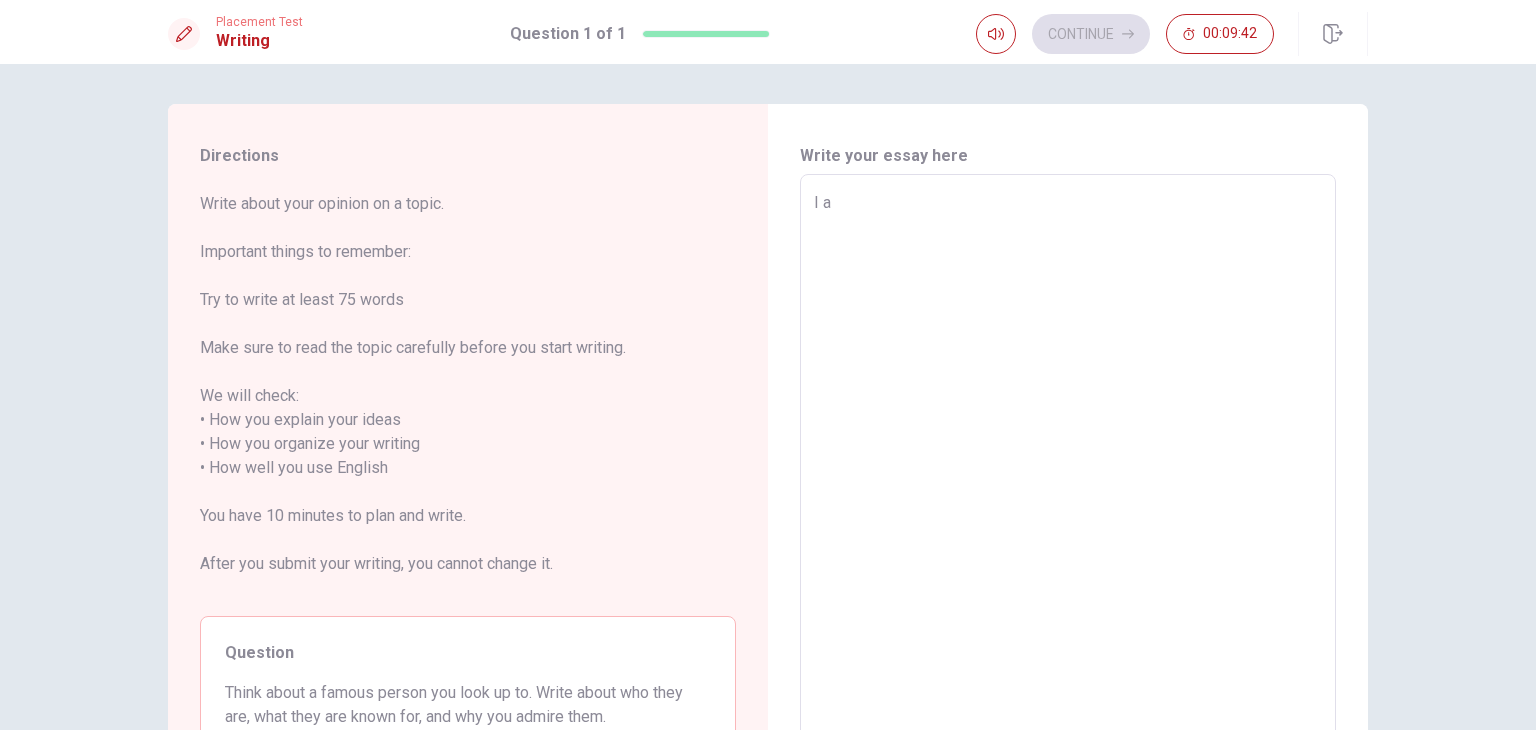 type on "x" 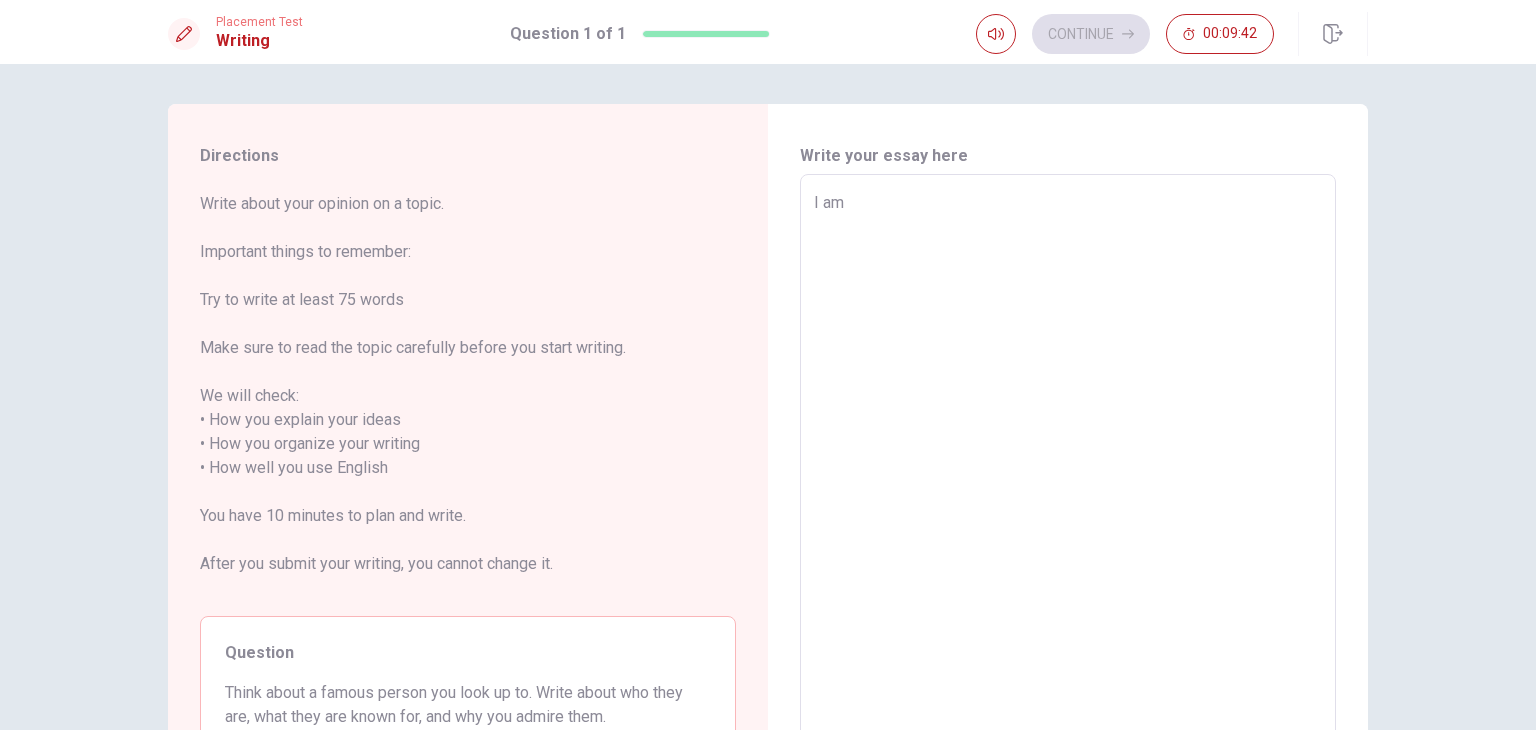 type on "x" 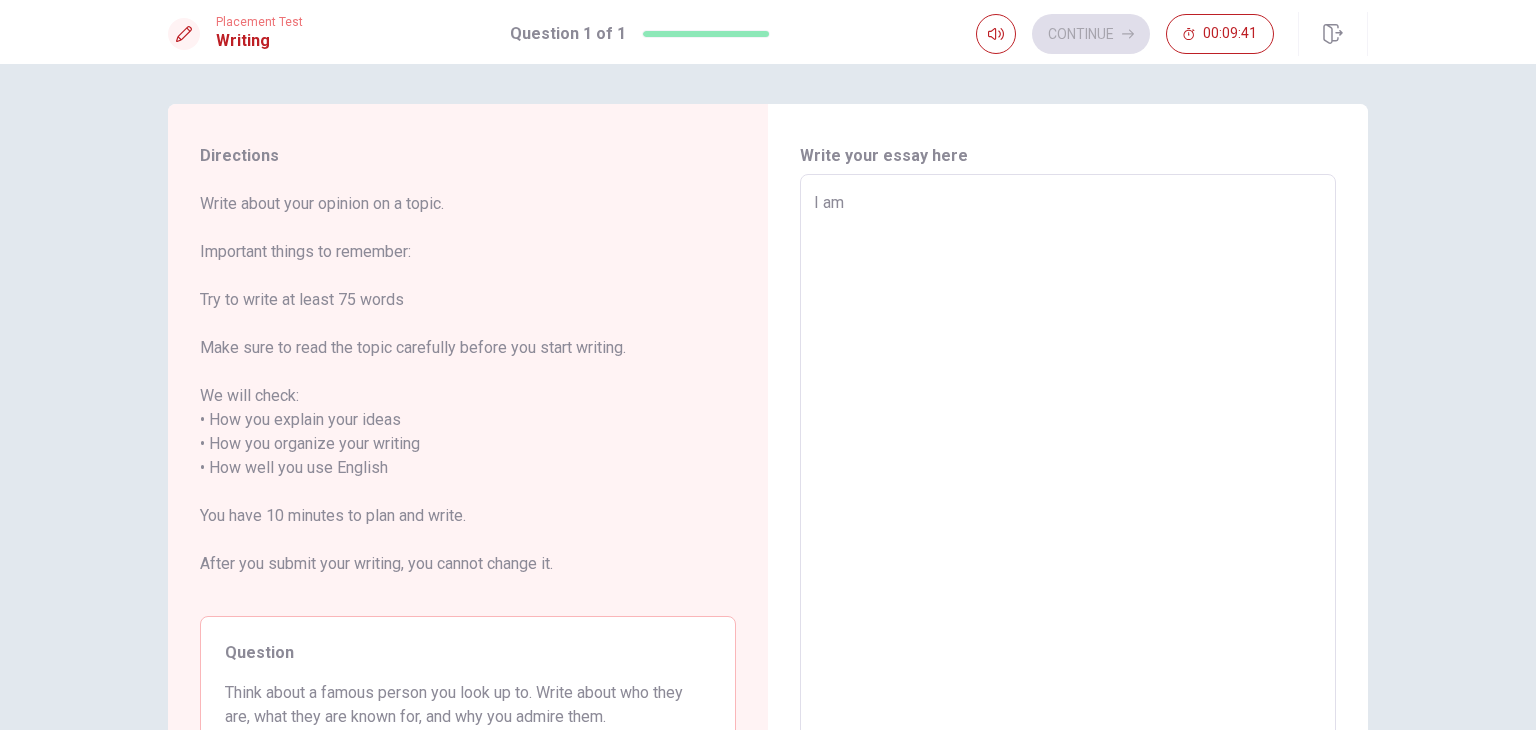 type on "I am" 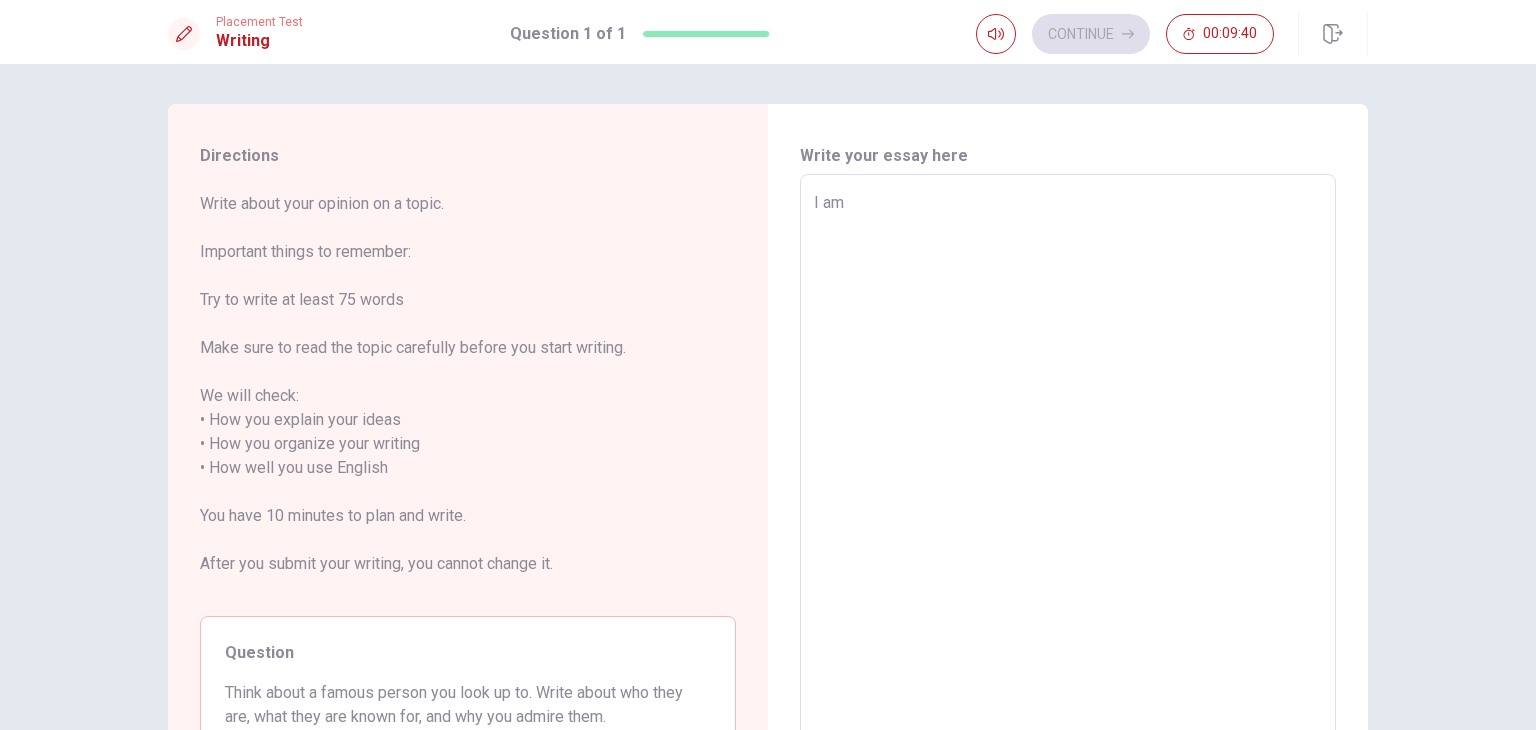 type on "x" 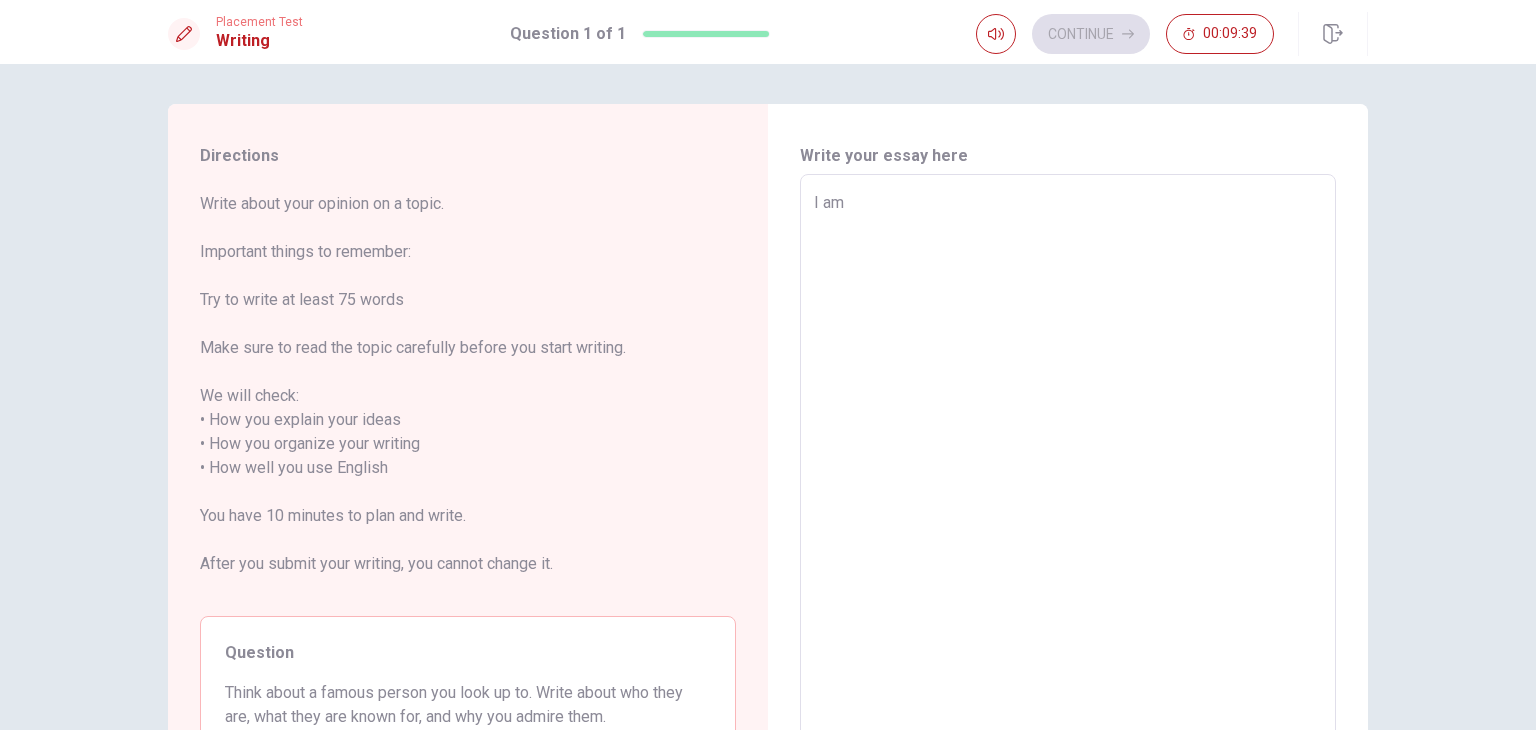 type on "I am" 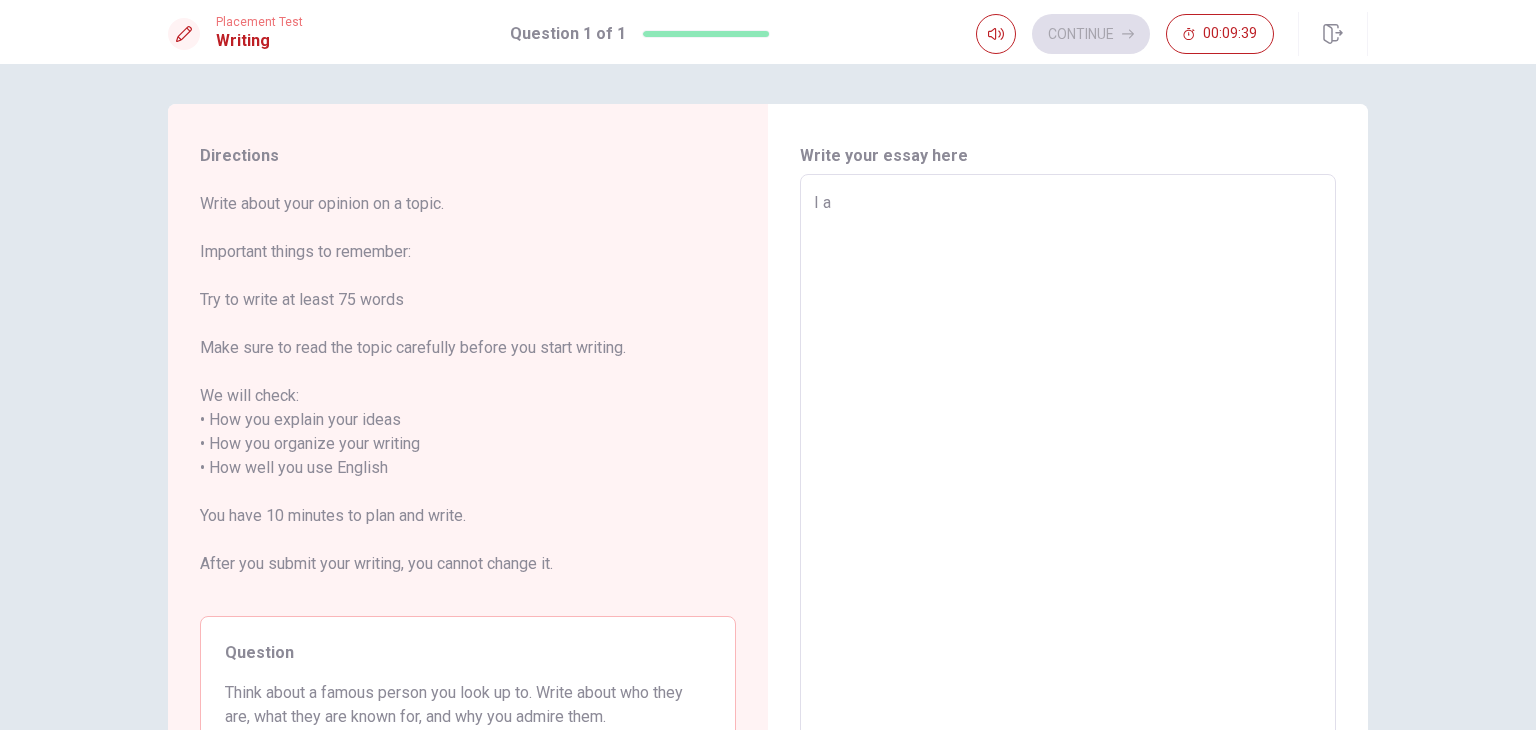type on "x" 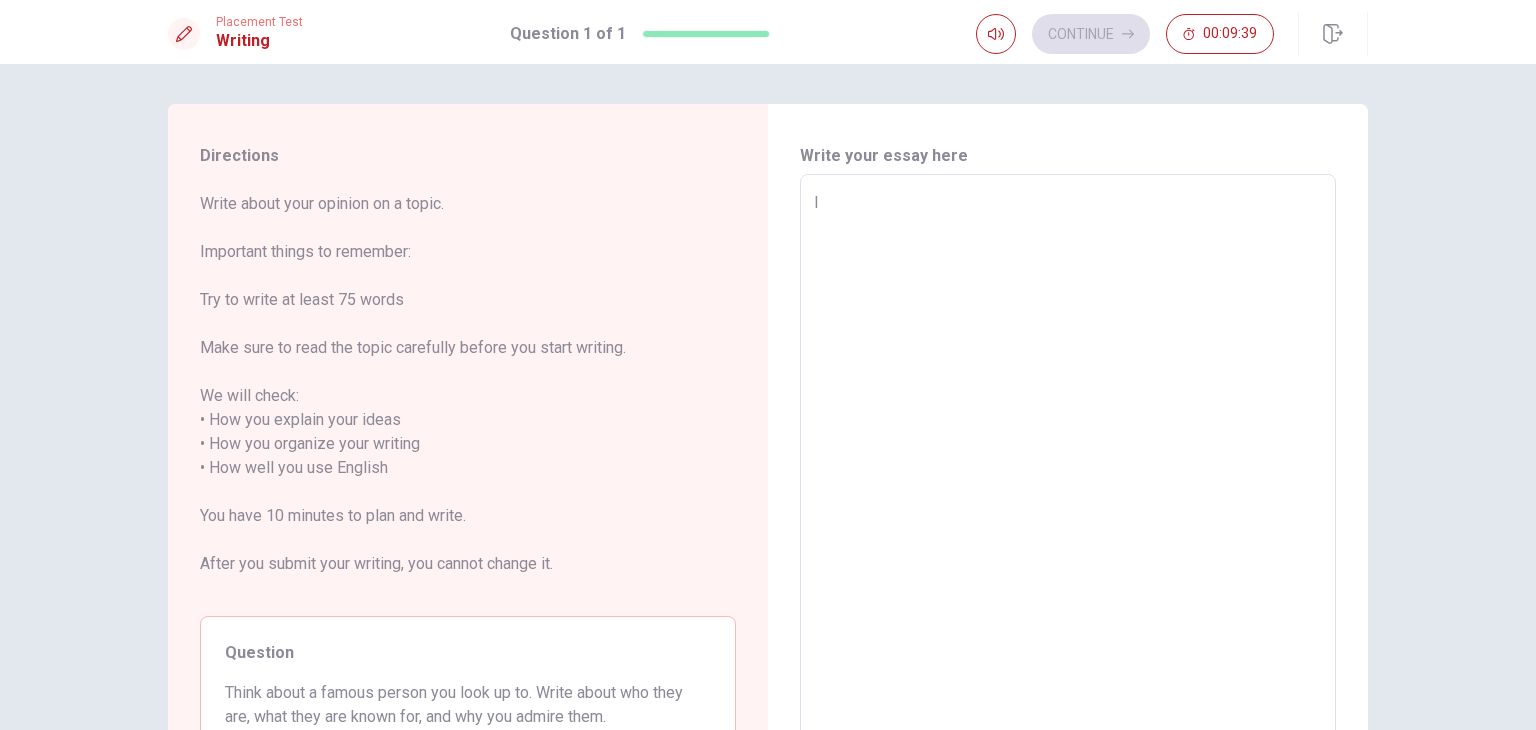 type on "x" 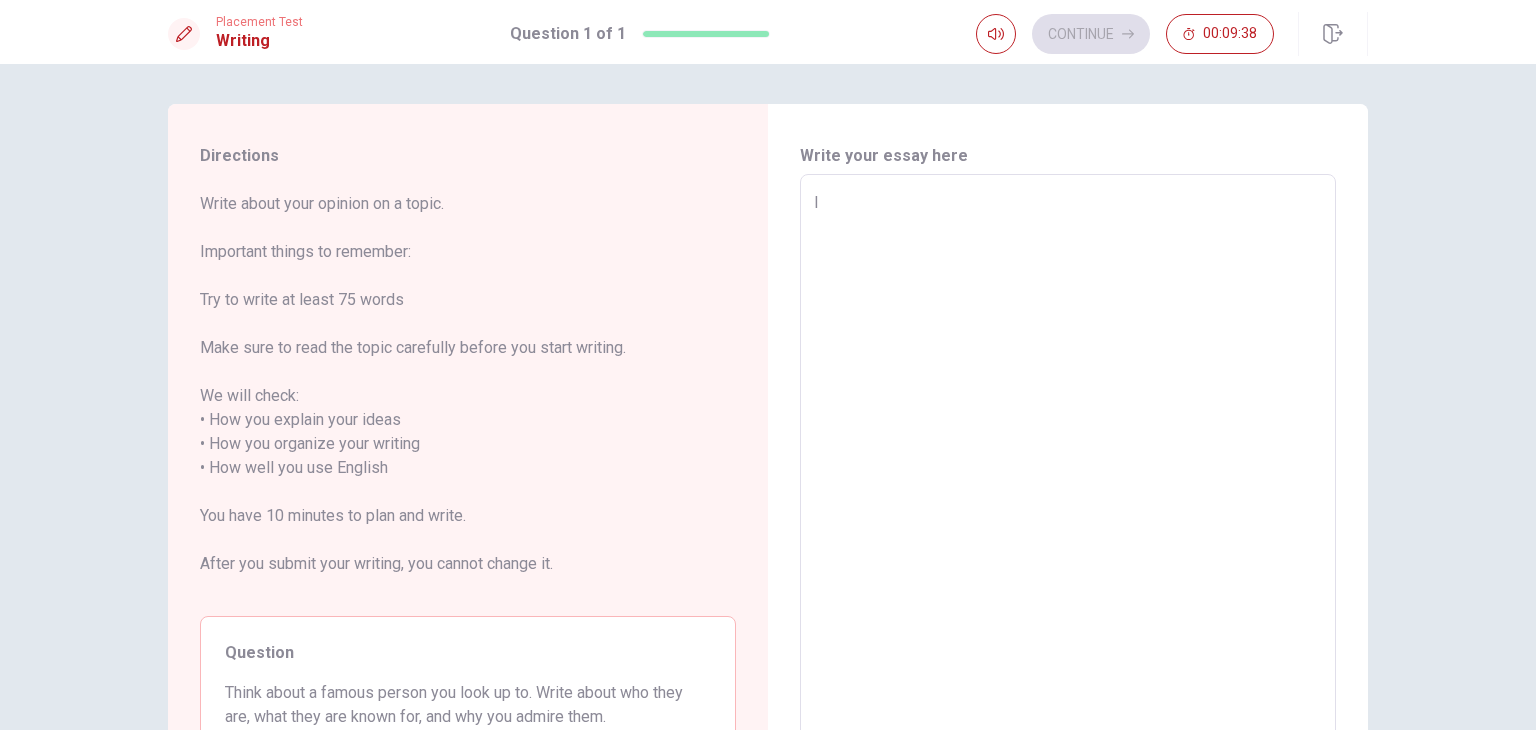 type on "I t" 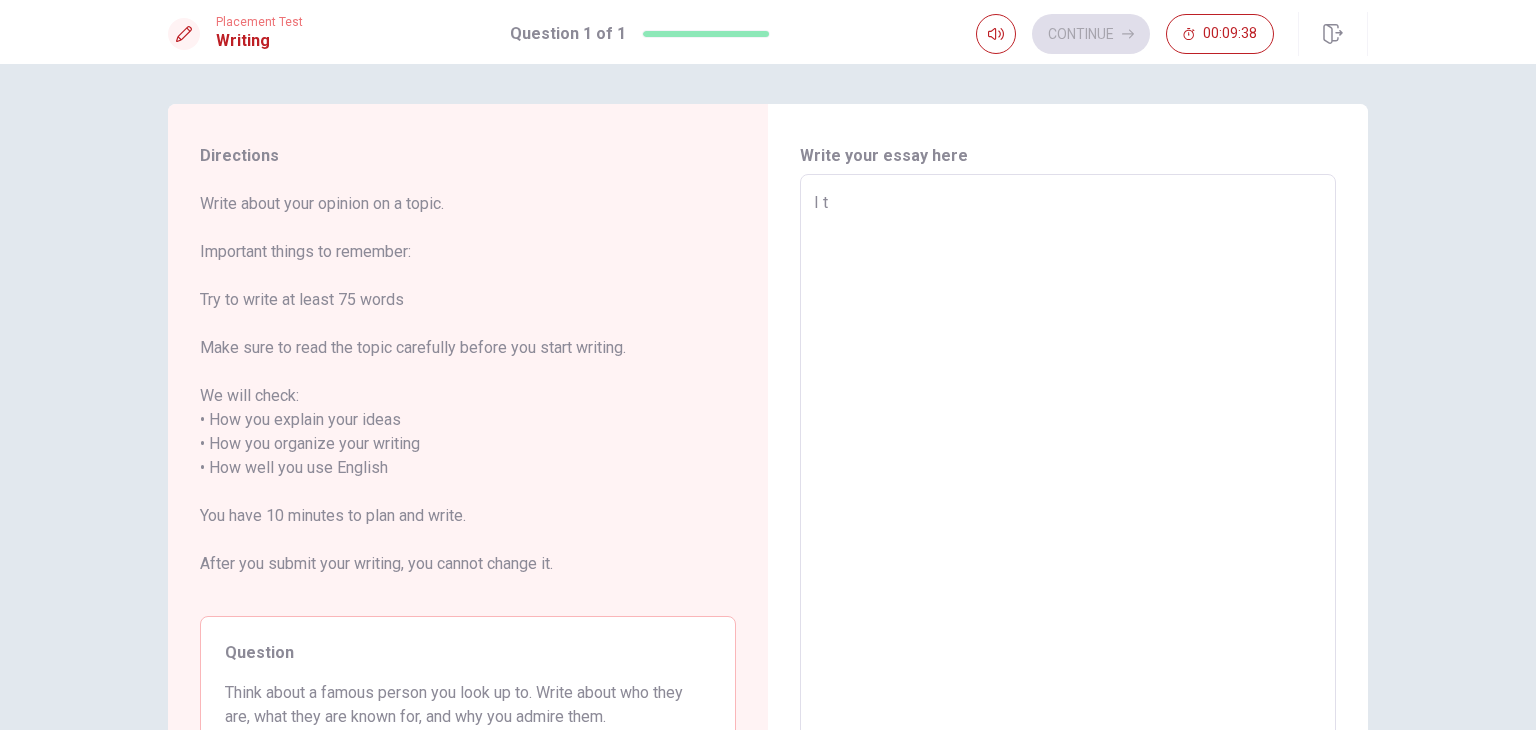 type on "x" 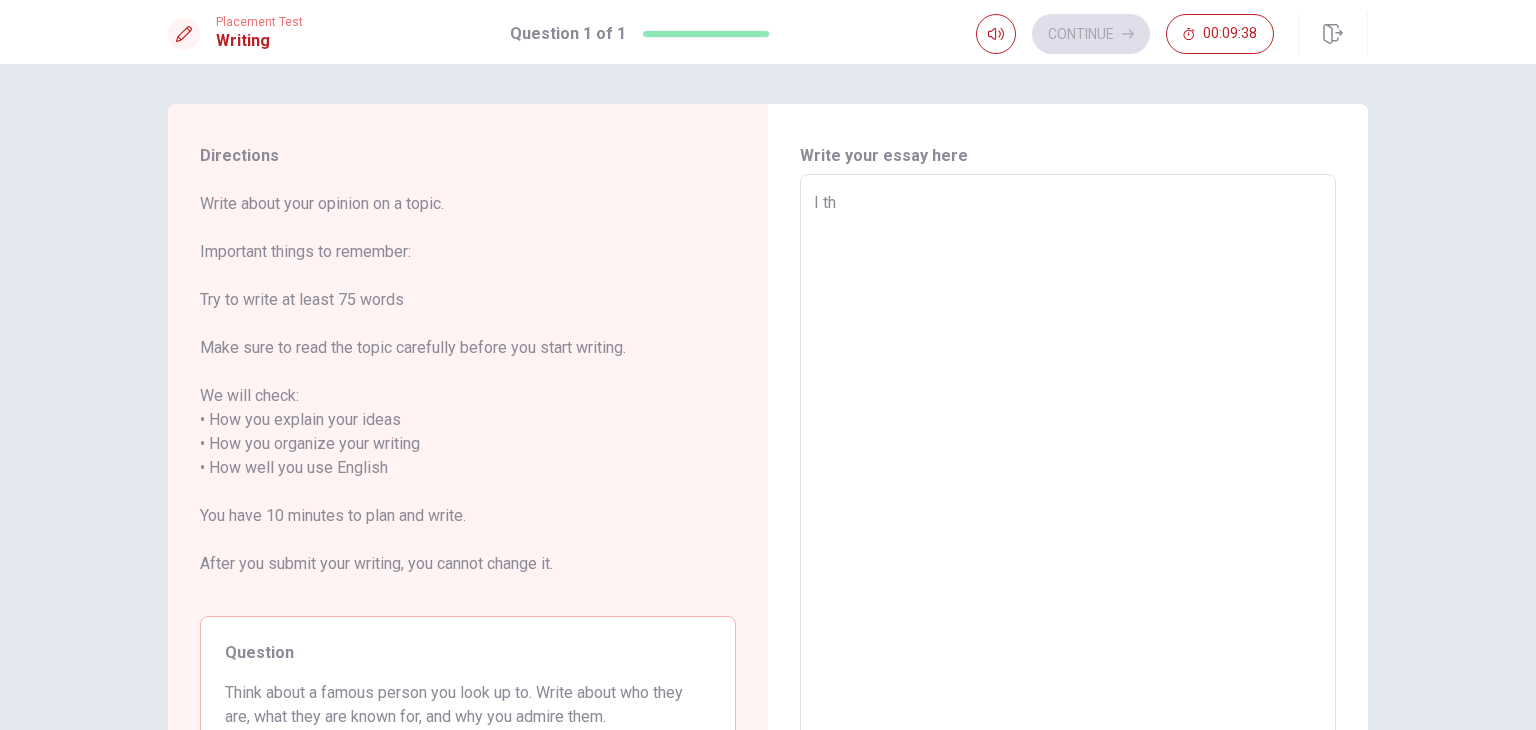 type on "x" 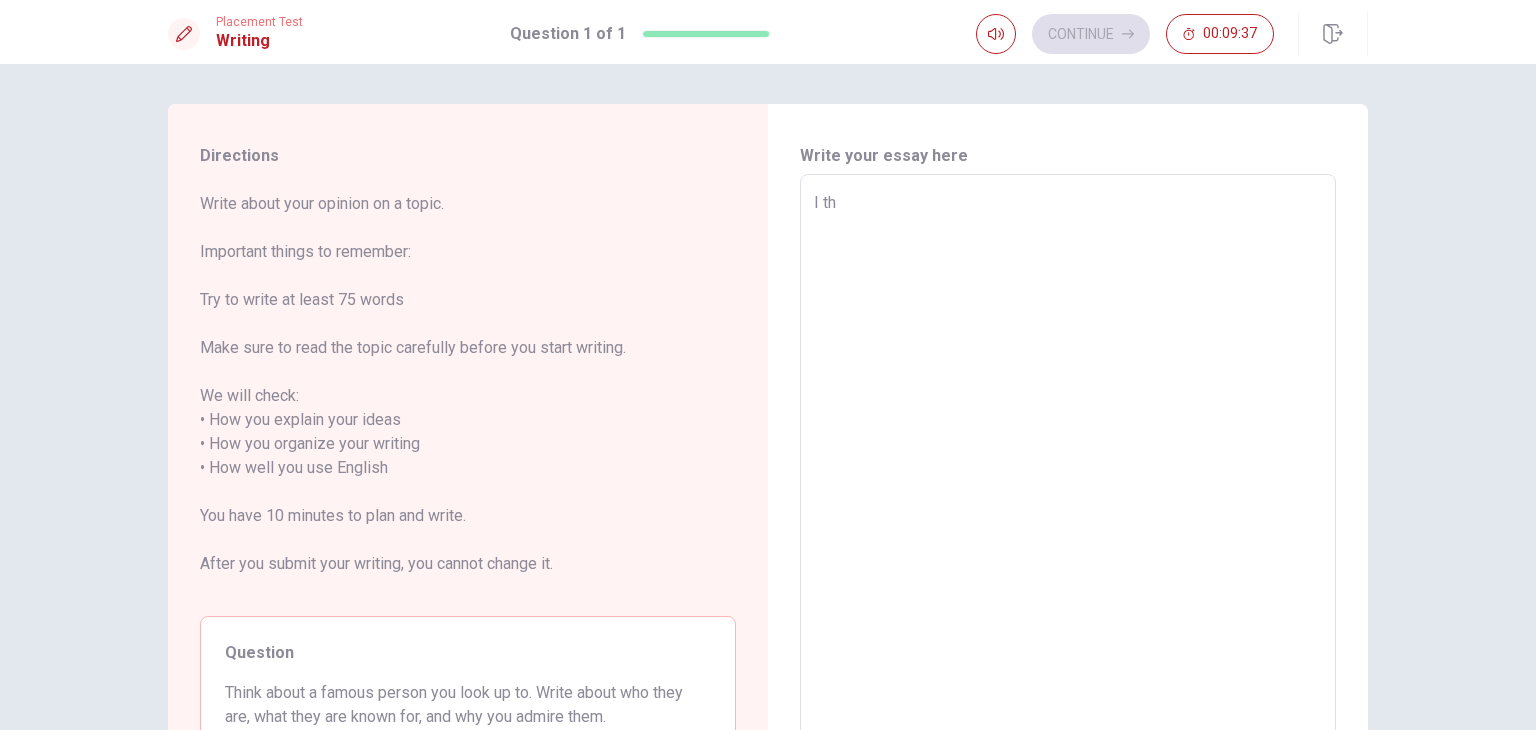type on "I thi" 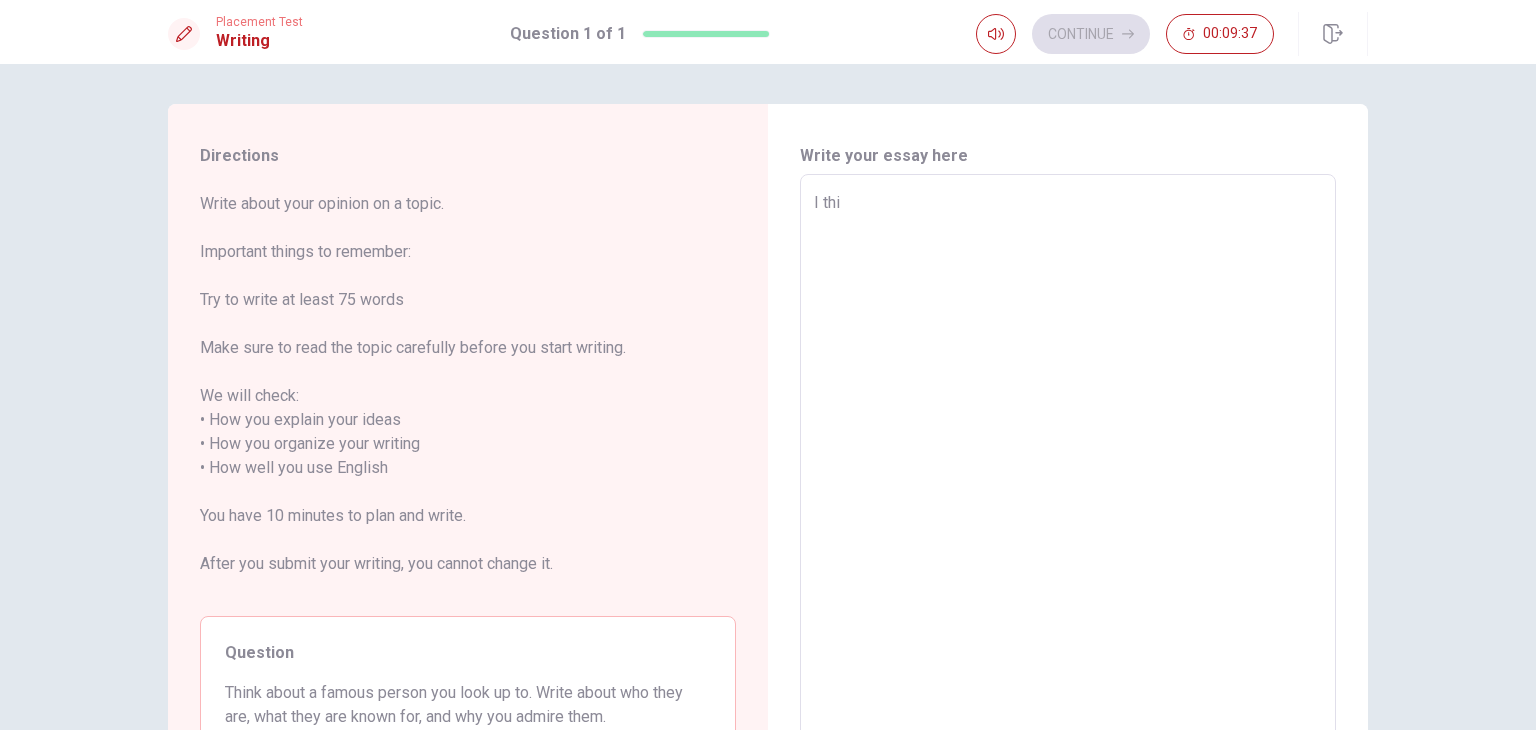 type on "x" 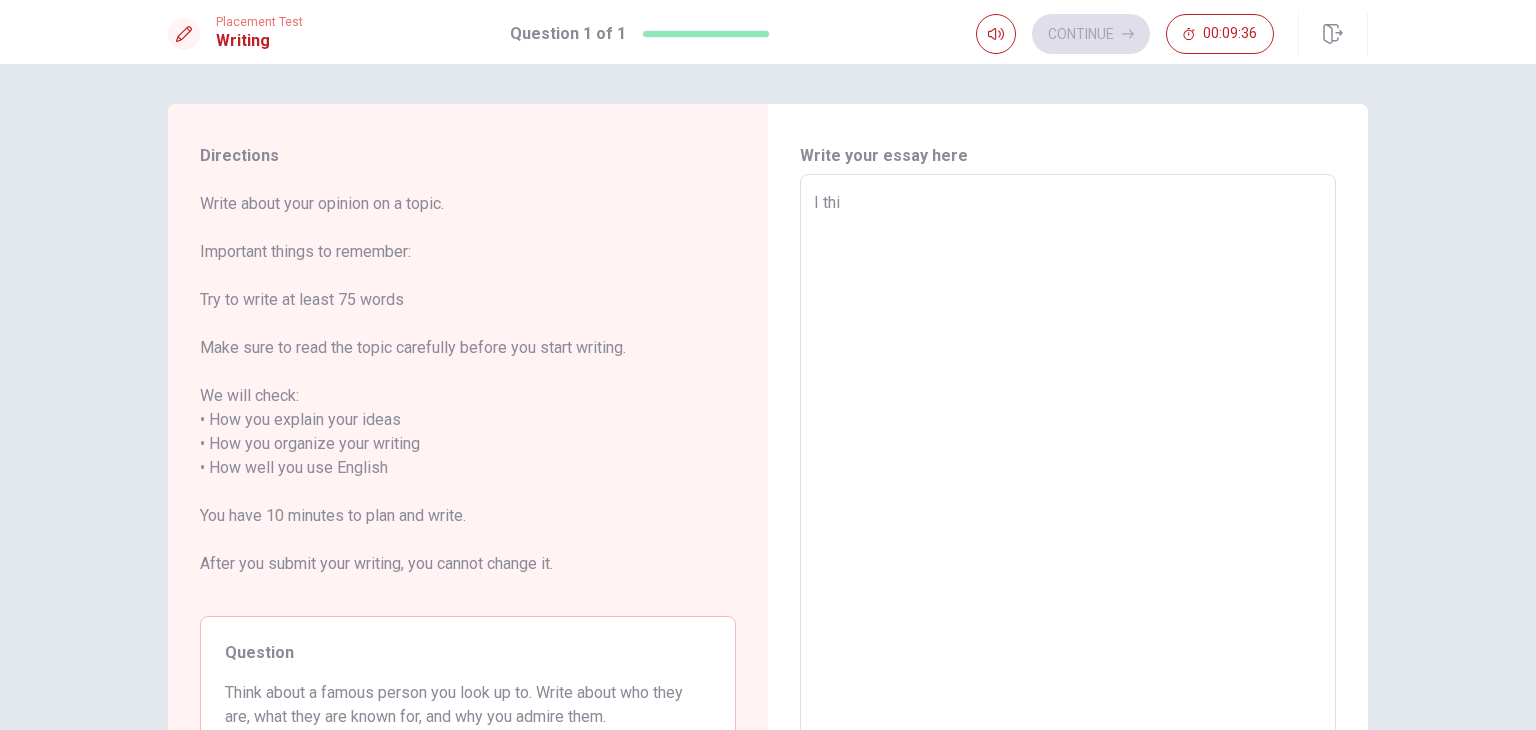 type on "I thin" 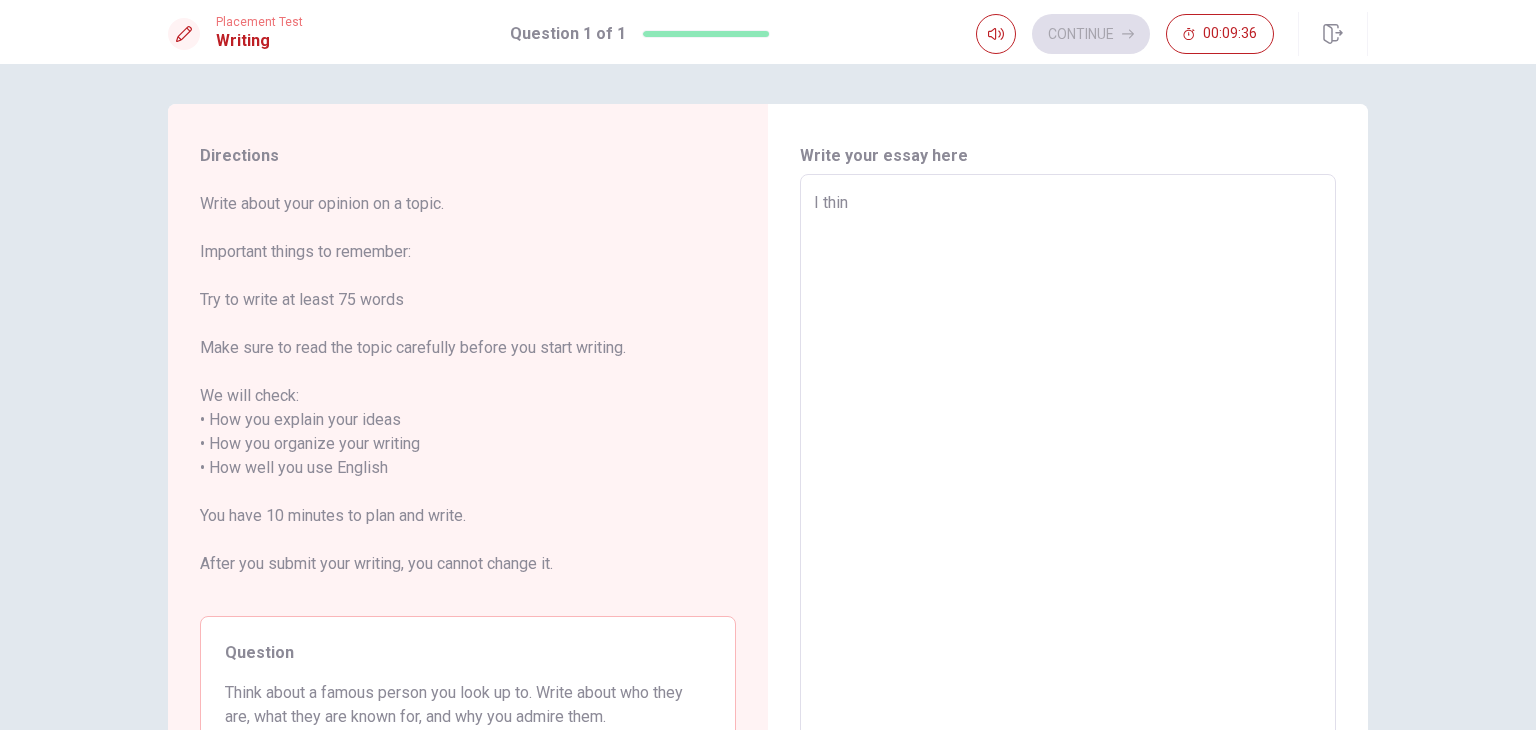 type on "x" 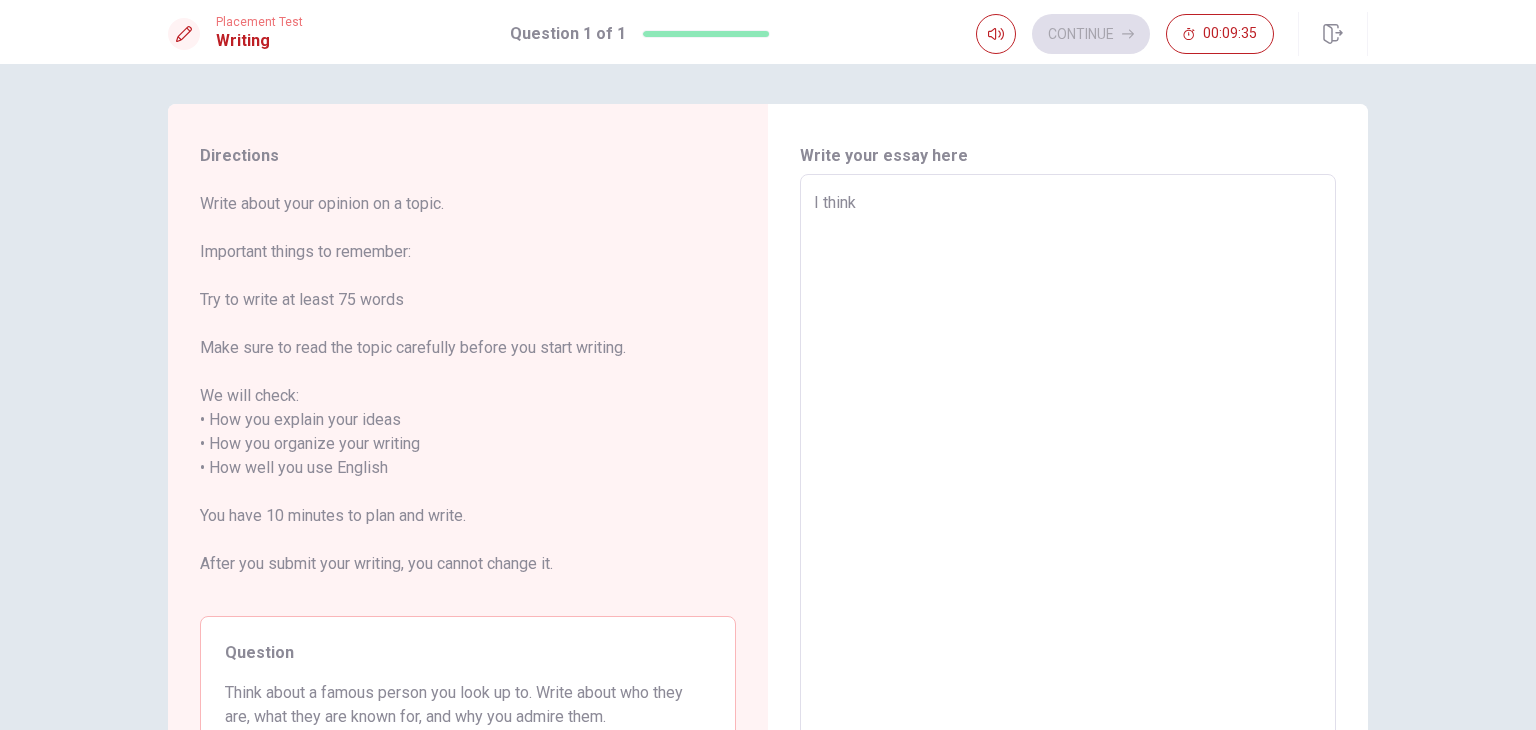 type on "x" 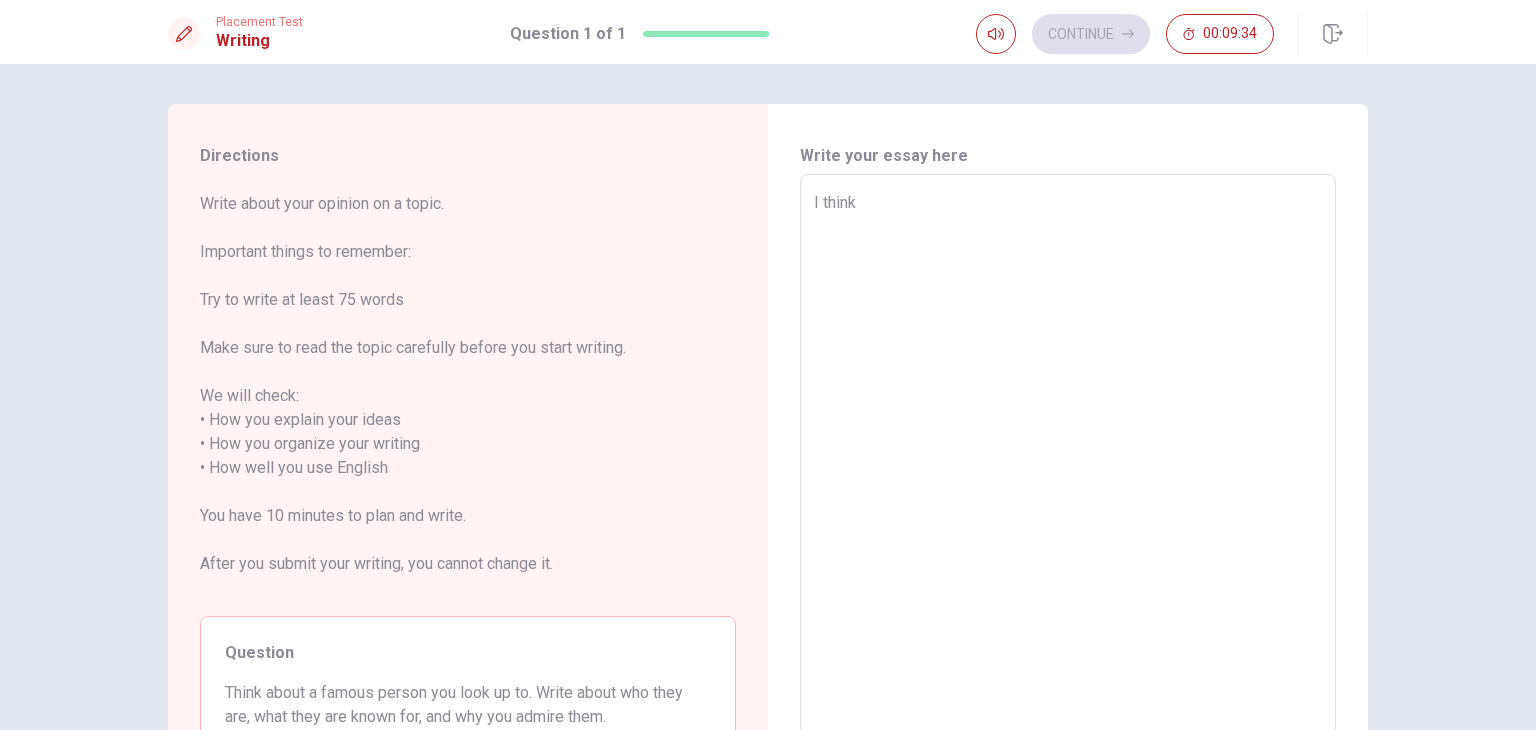 type on "I think" 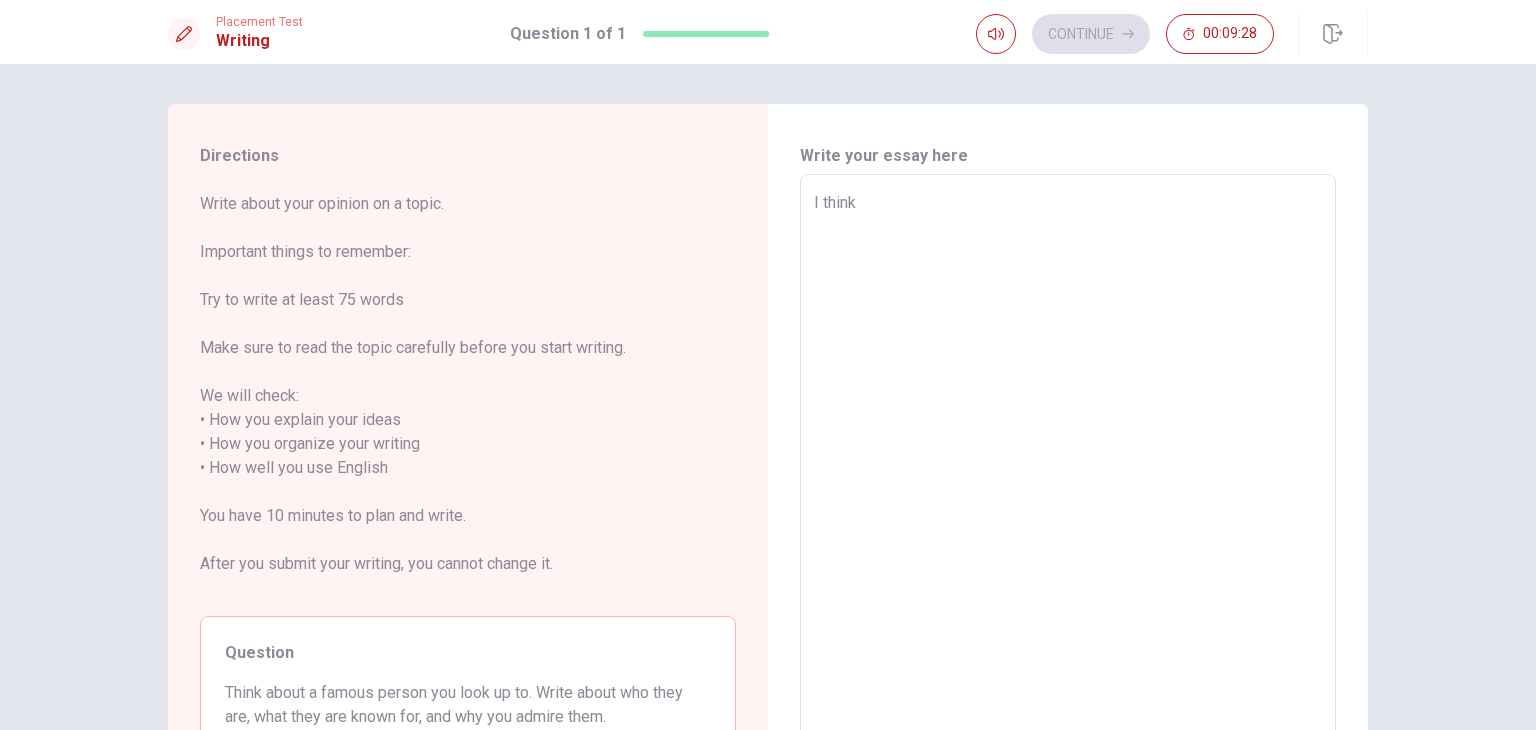 type on "x" 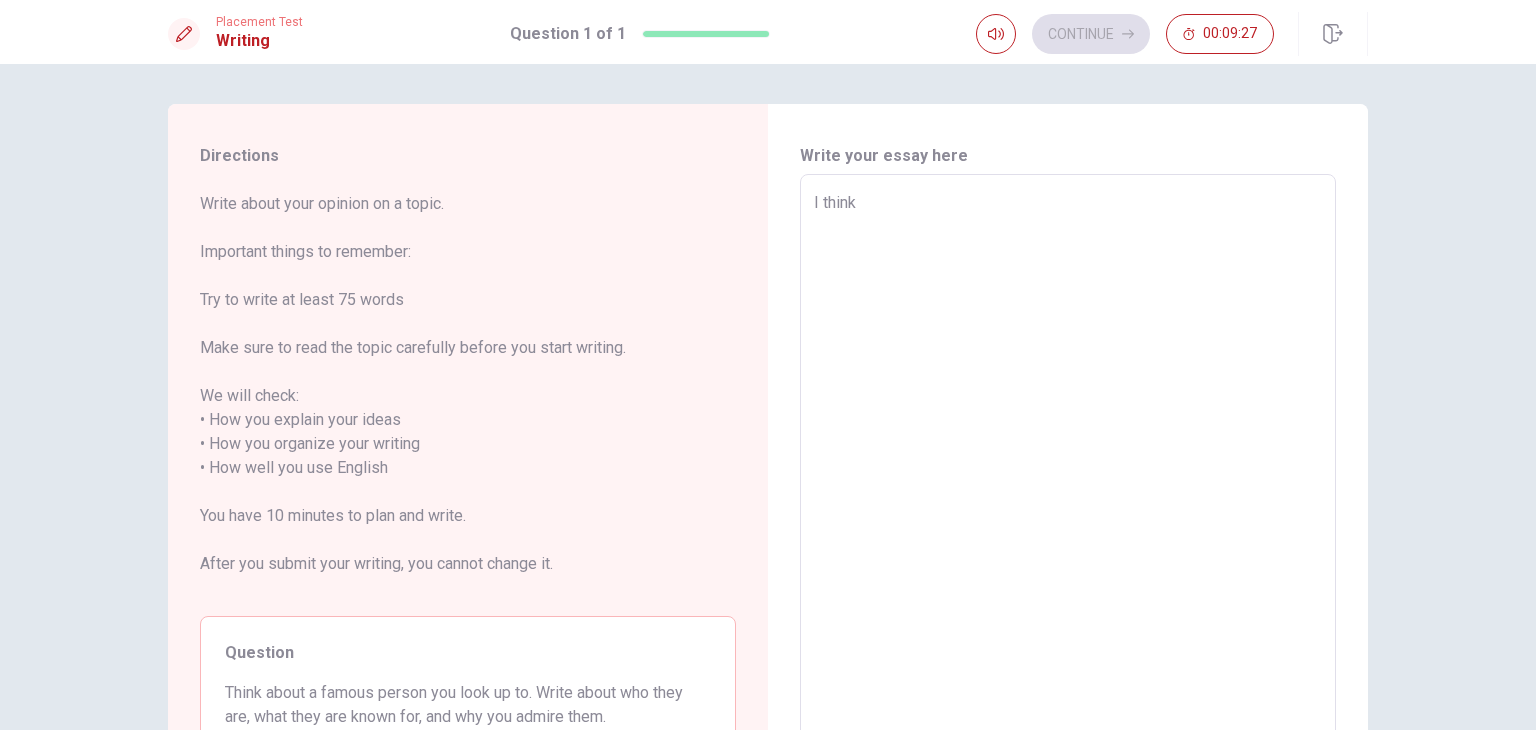 type on "I think t" 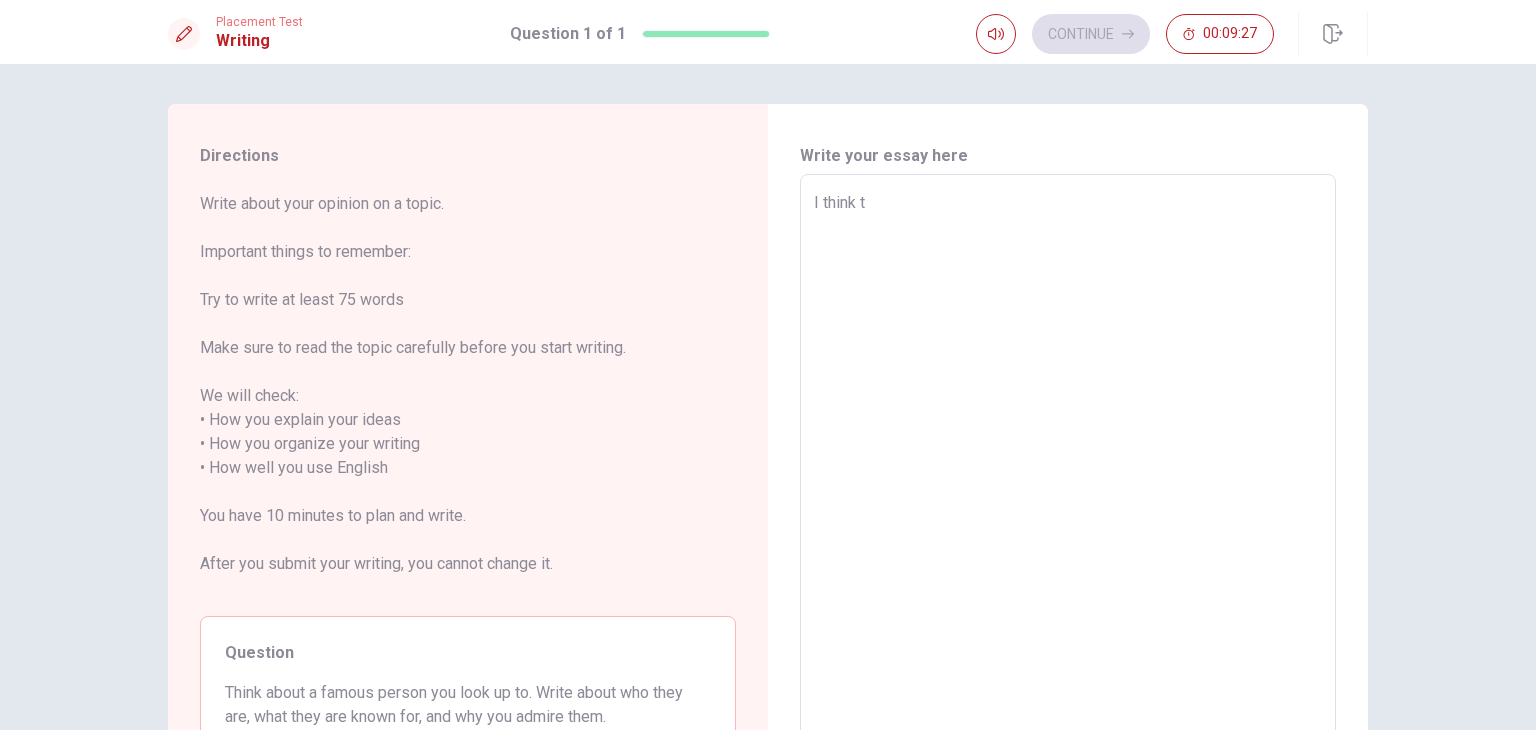 type on "x" 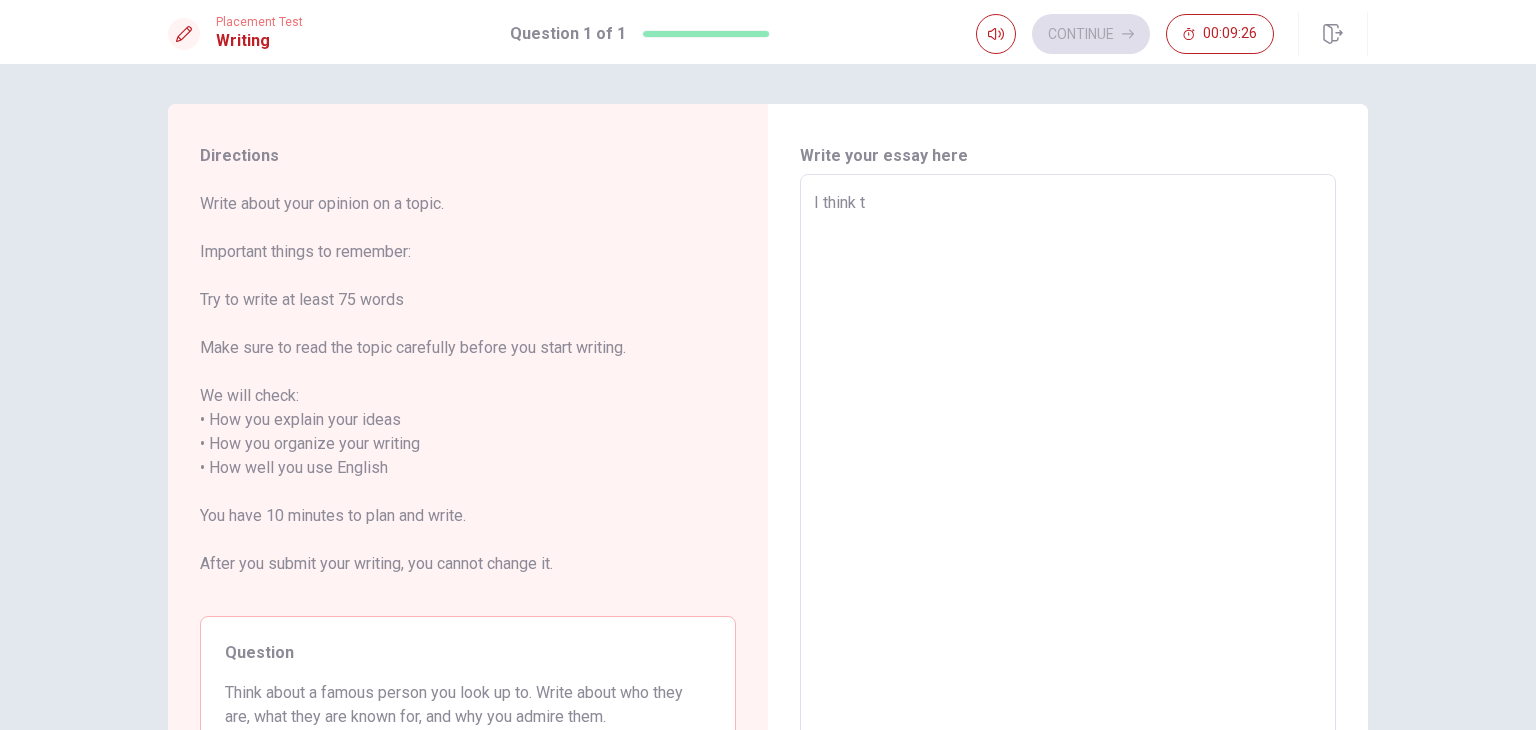 type on "I think ti" 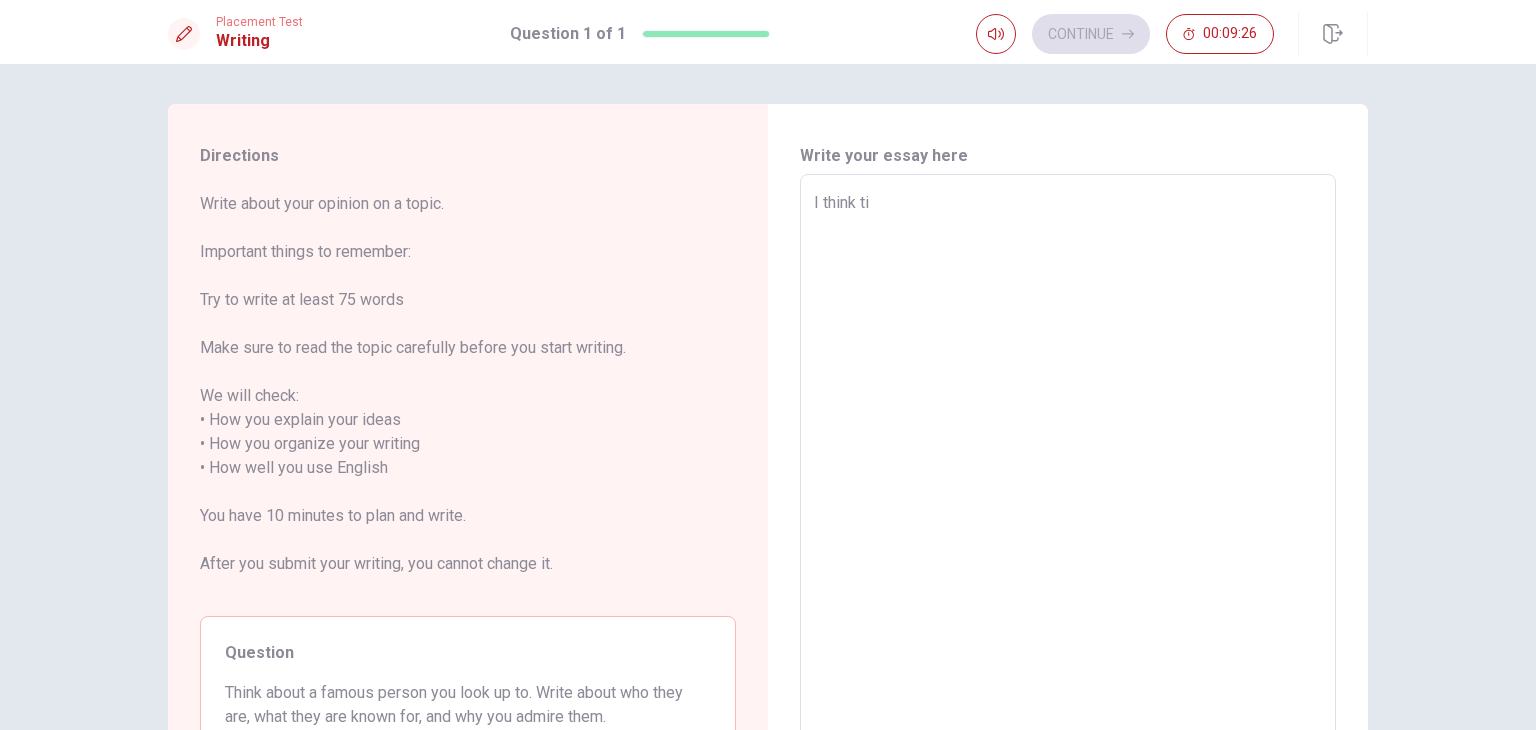 type on "x" 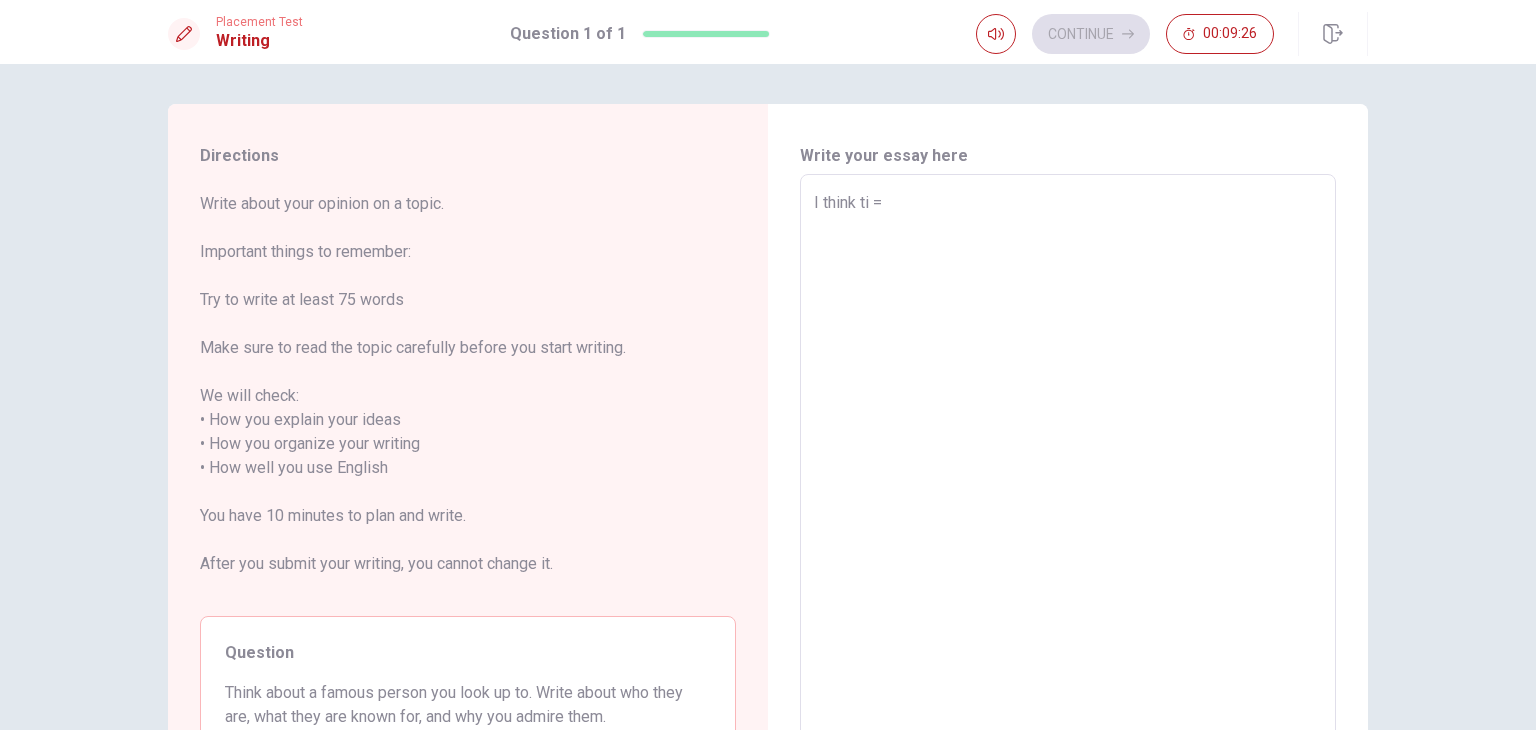 type on "x" 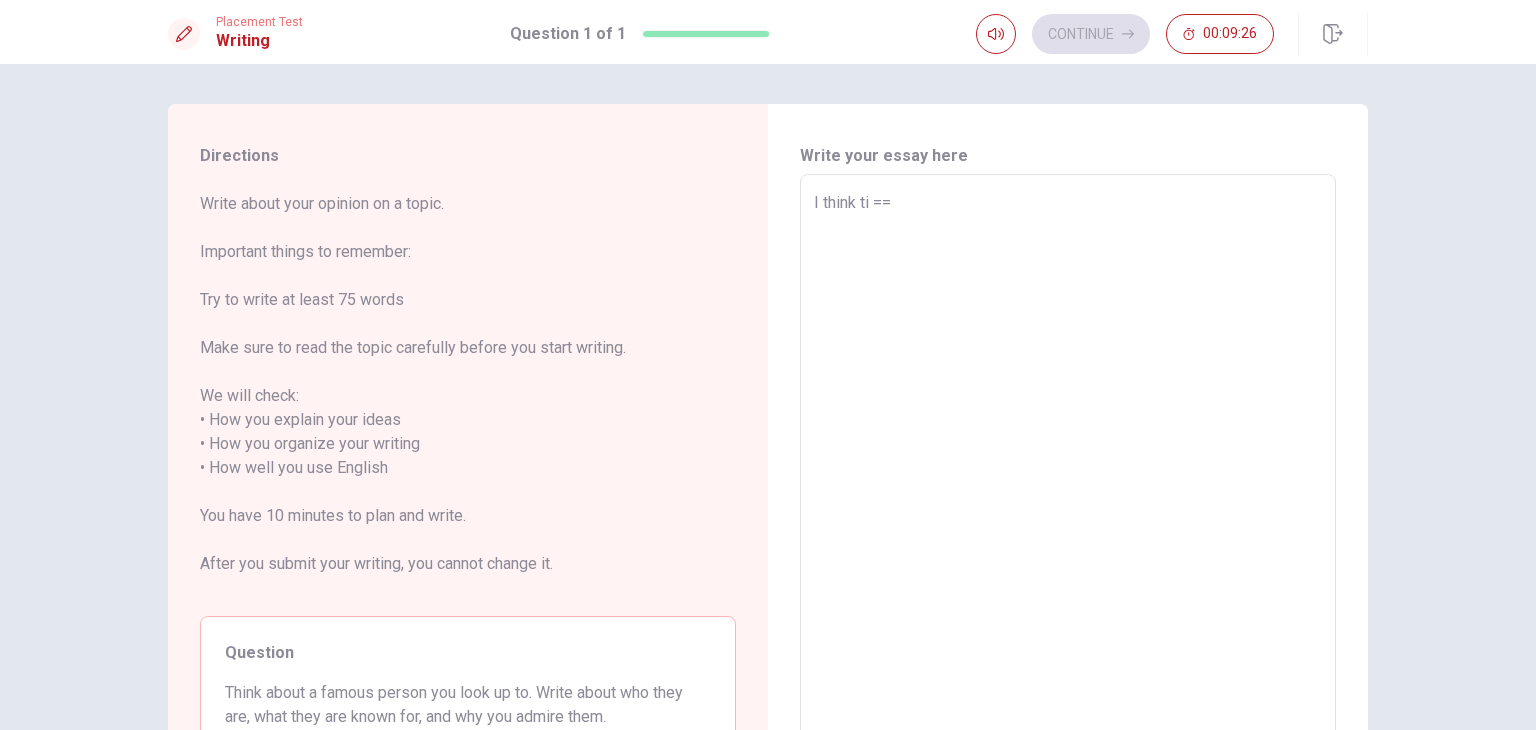 type on "x" 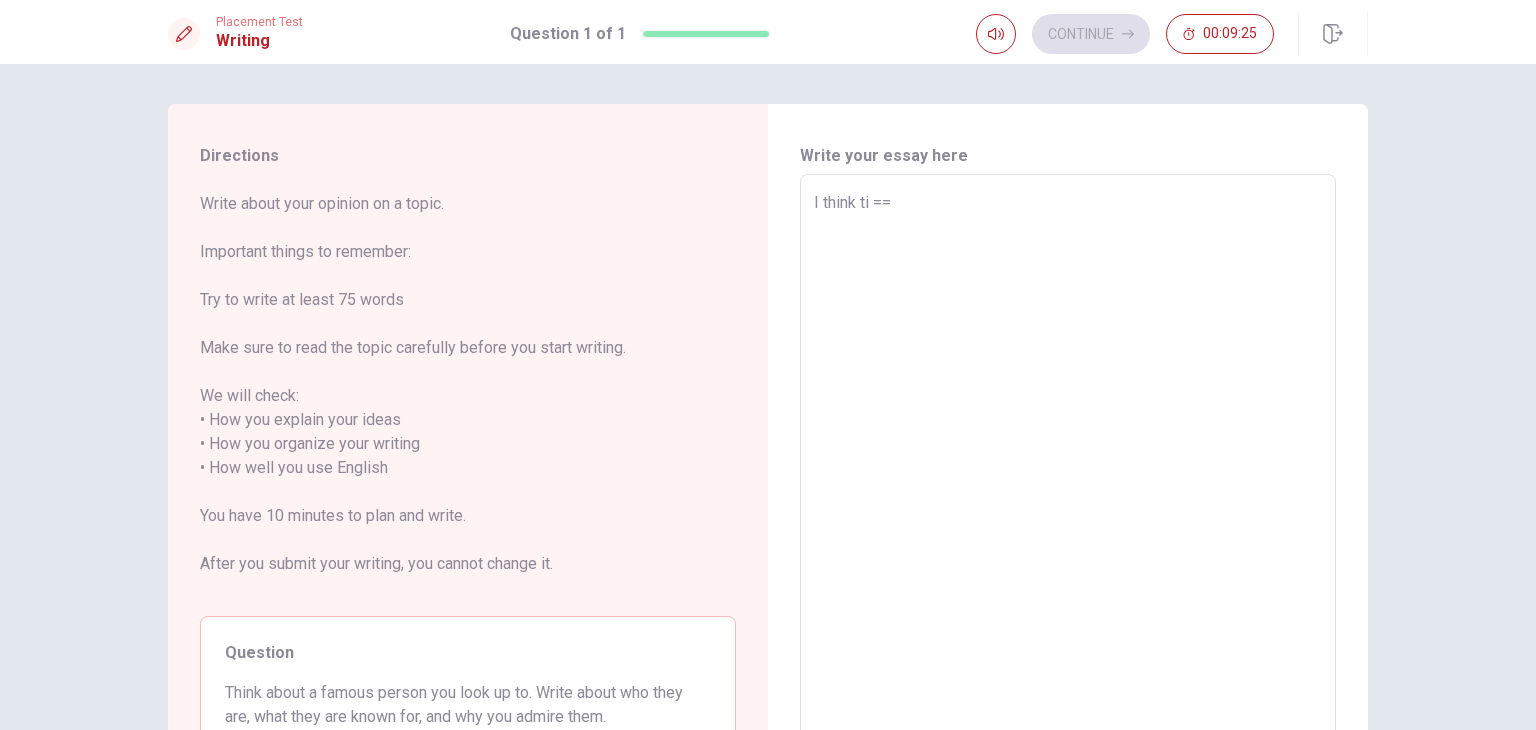type on "I think ti =" 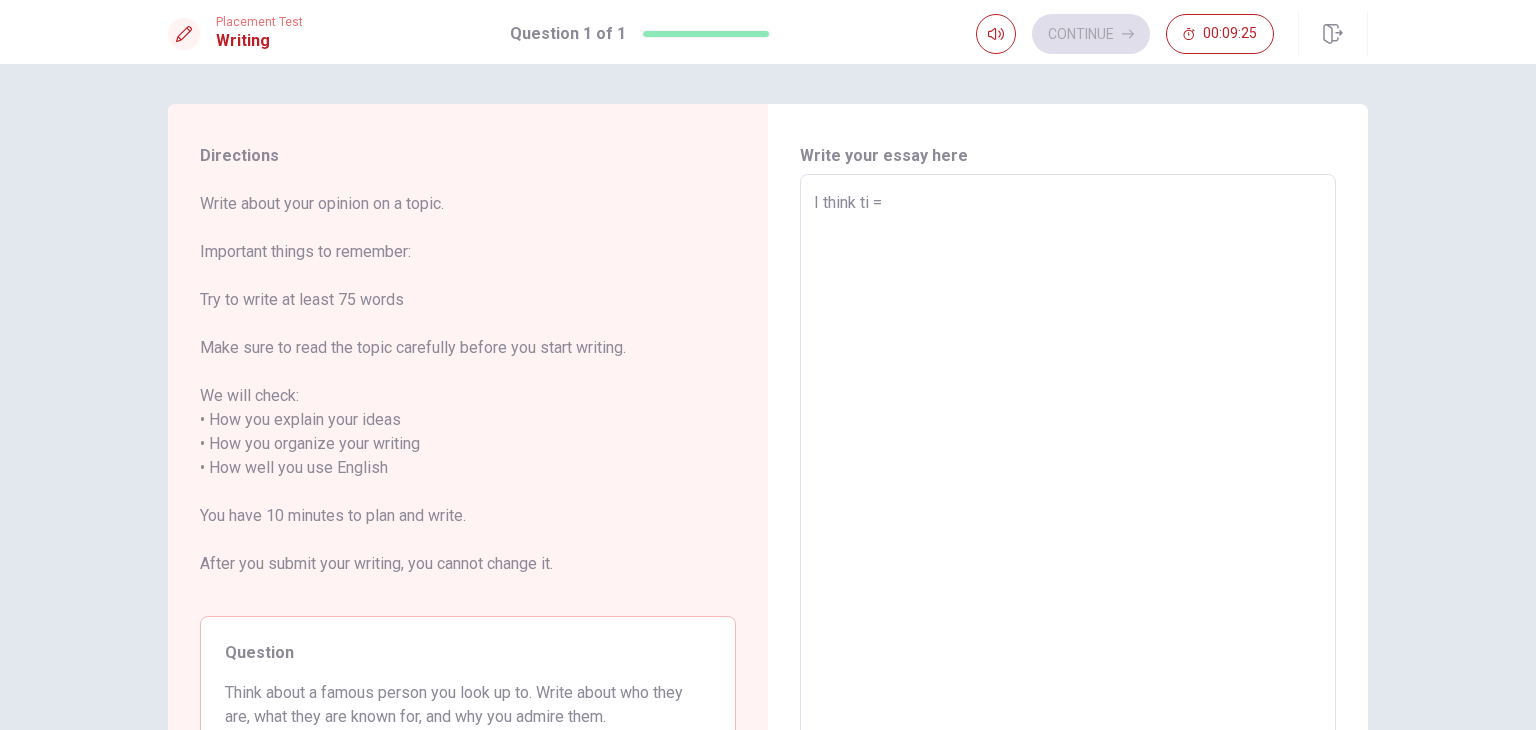 type on "x" 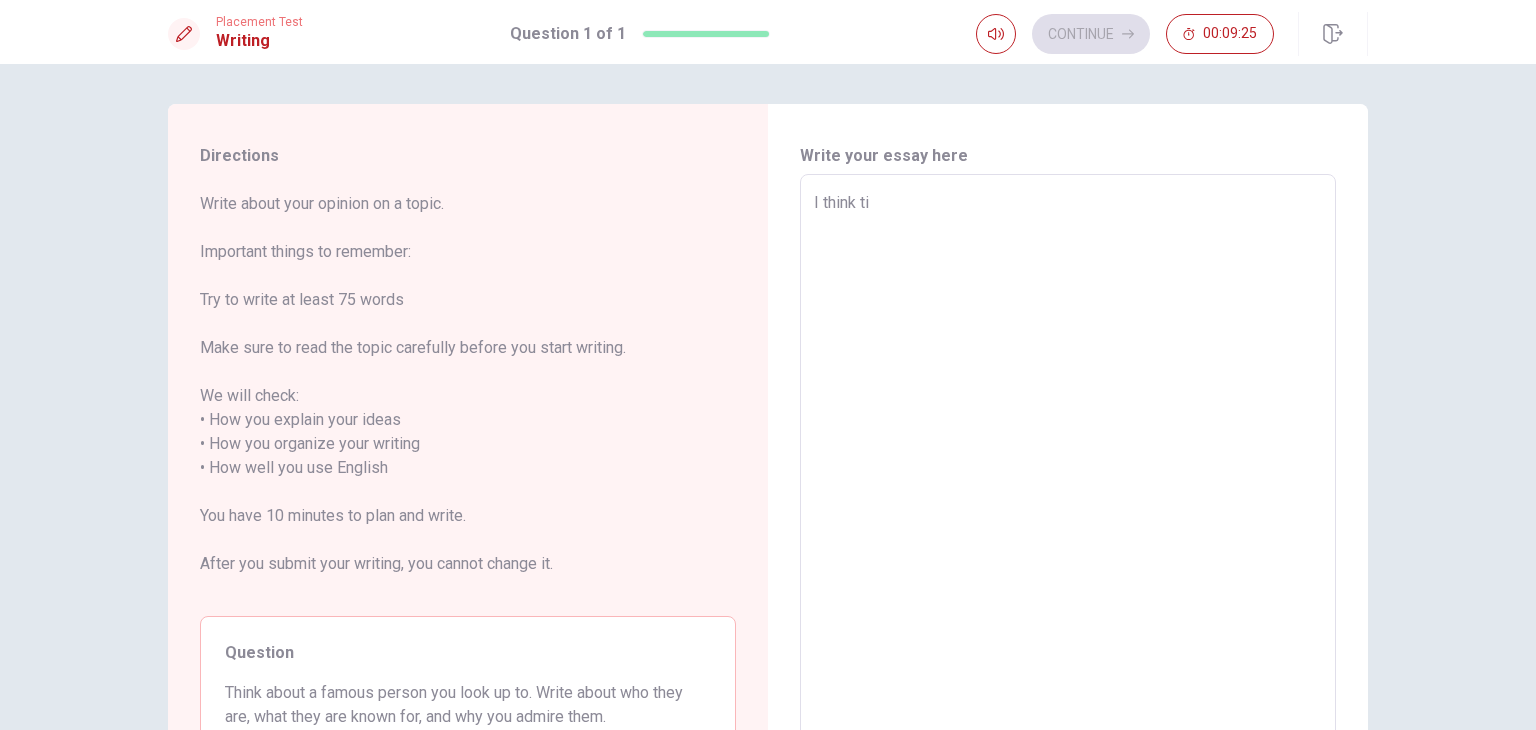 type on "x" 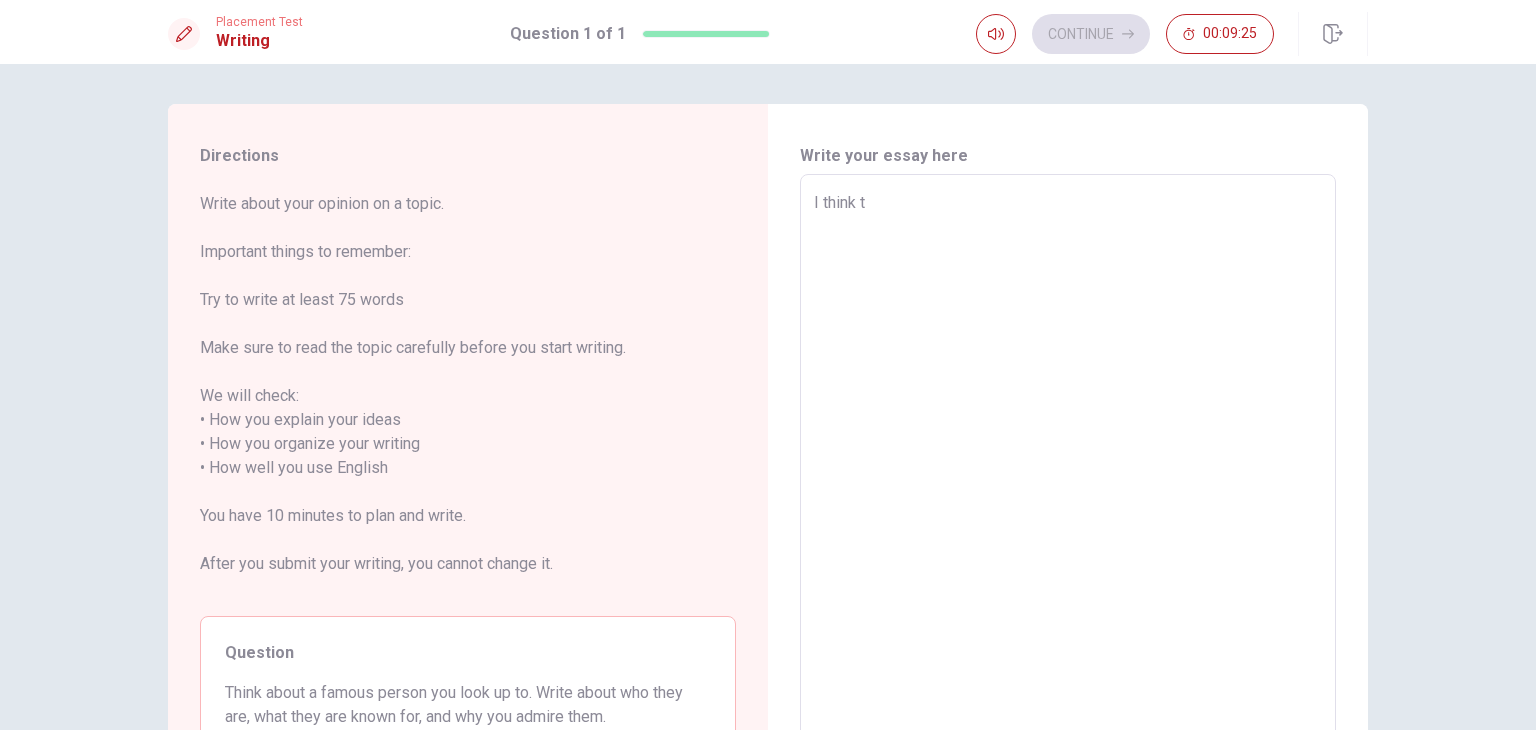 type on "x" 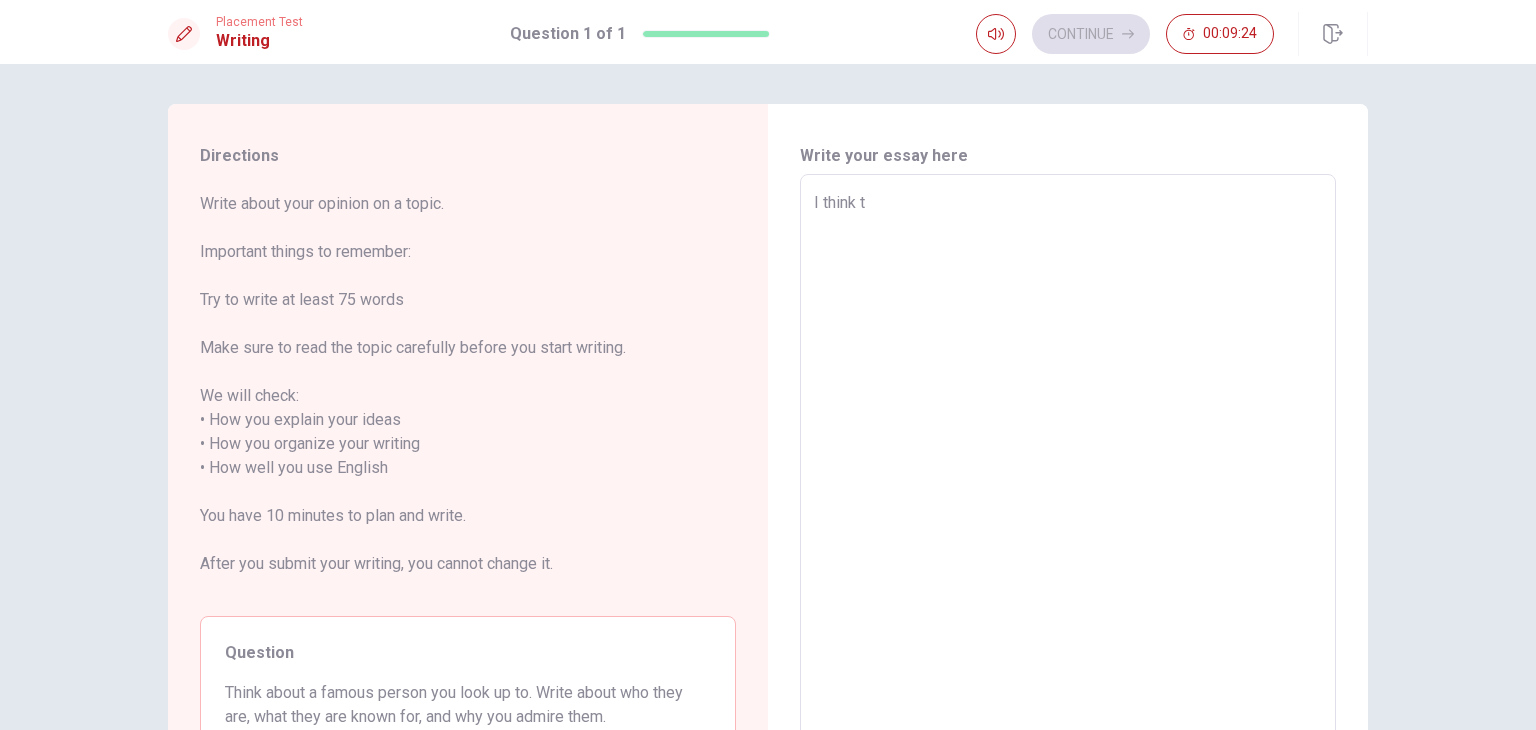 type on "I think tt" 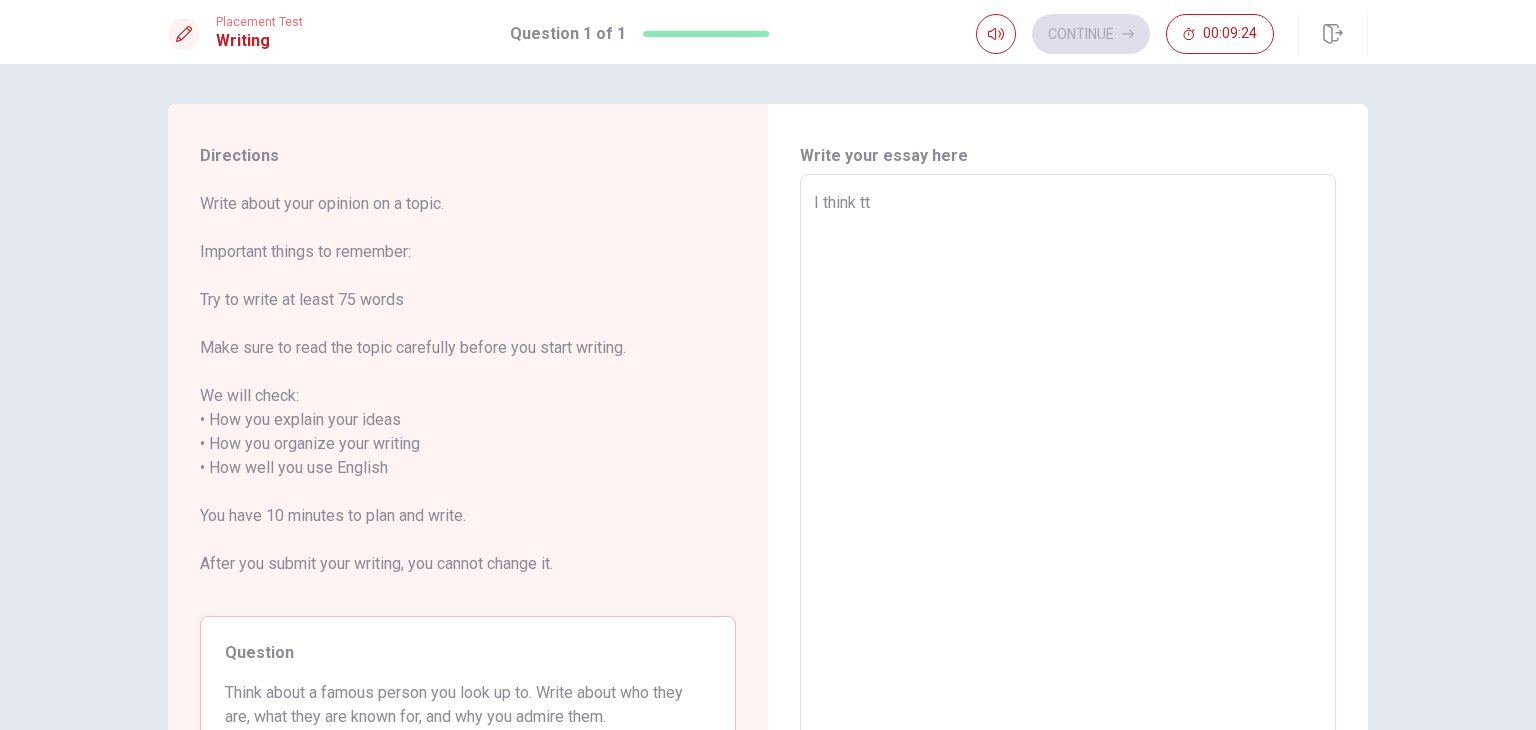 type on "x" 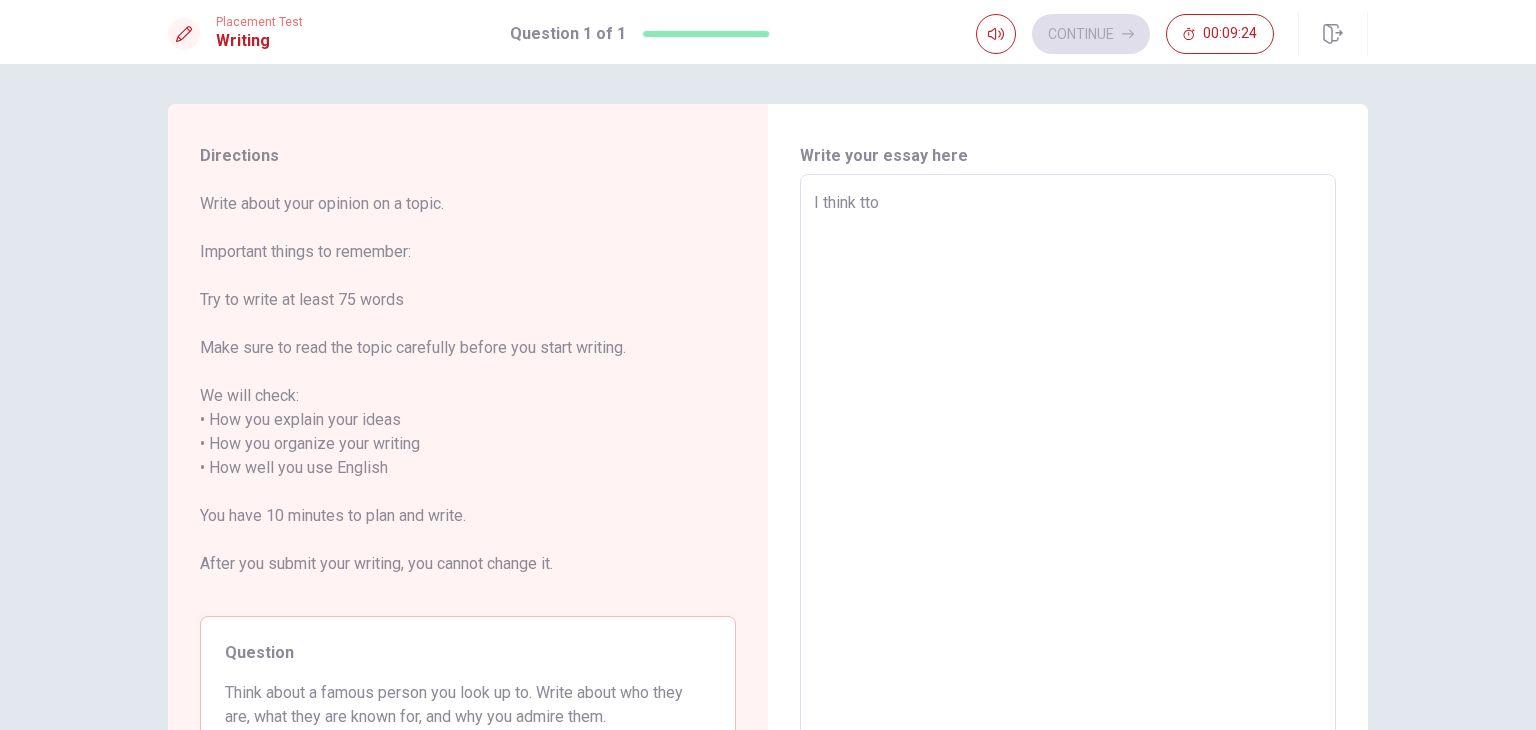 type on "I think tto" 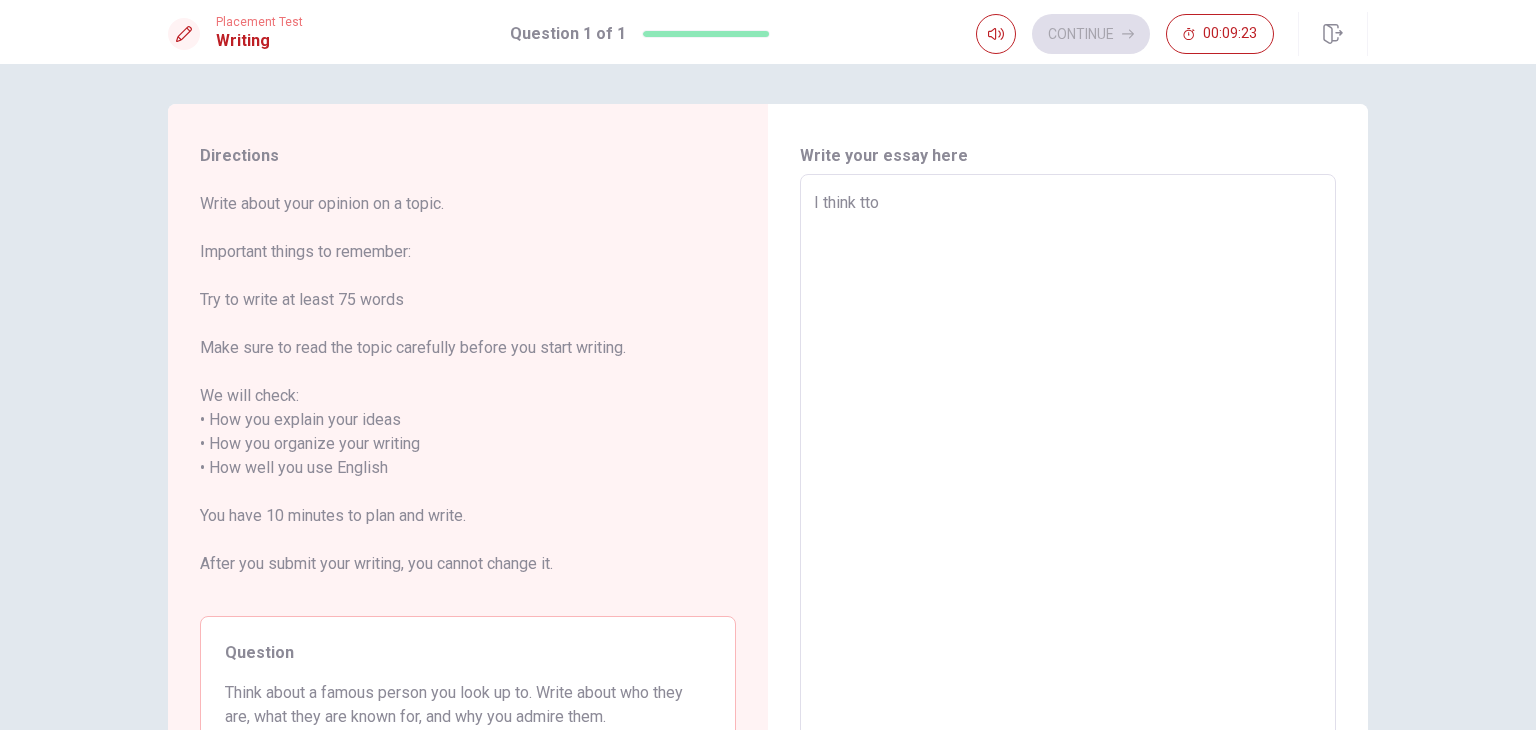 type on "I think tt" 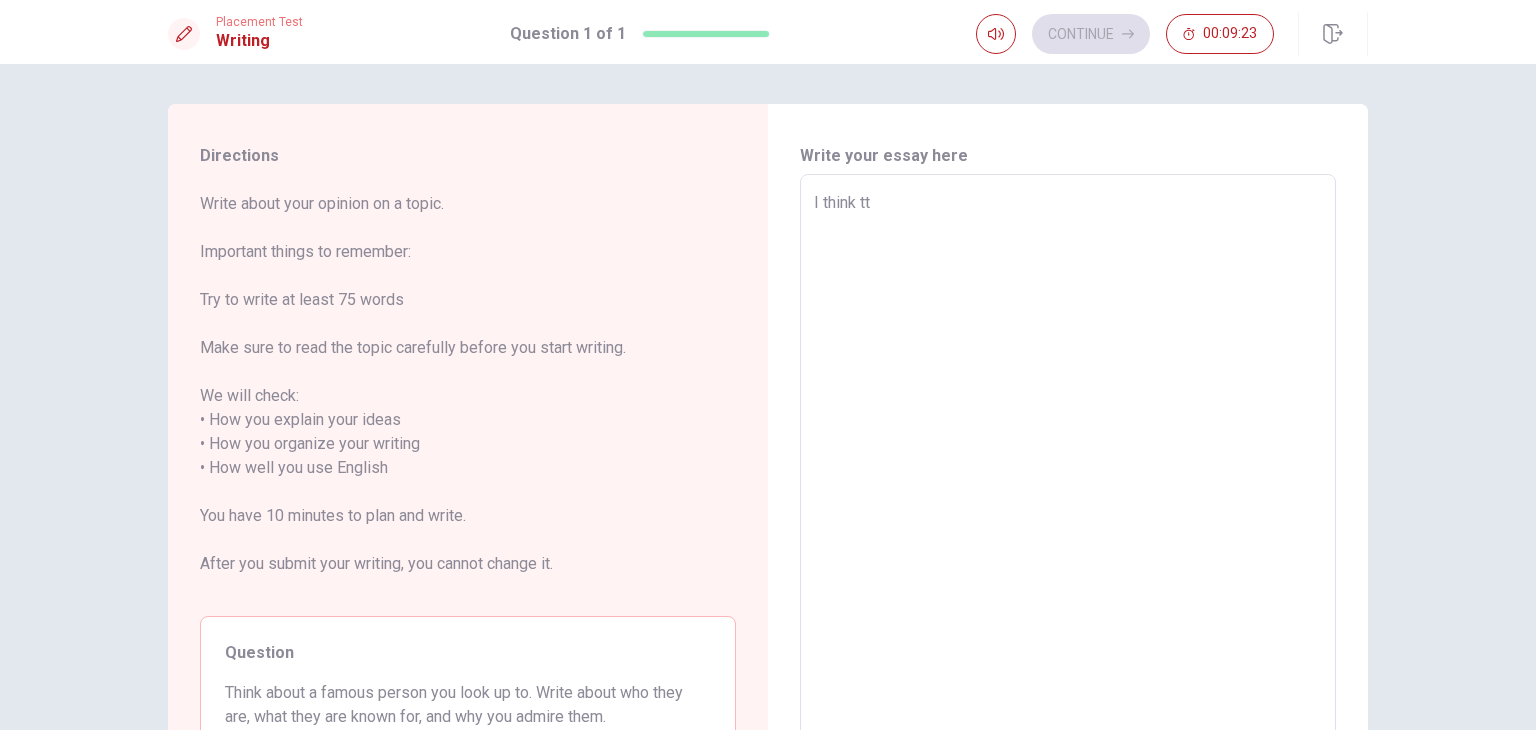 type on "x" 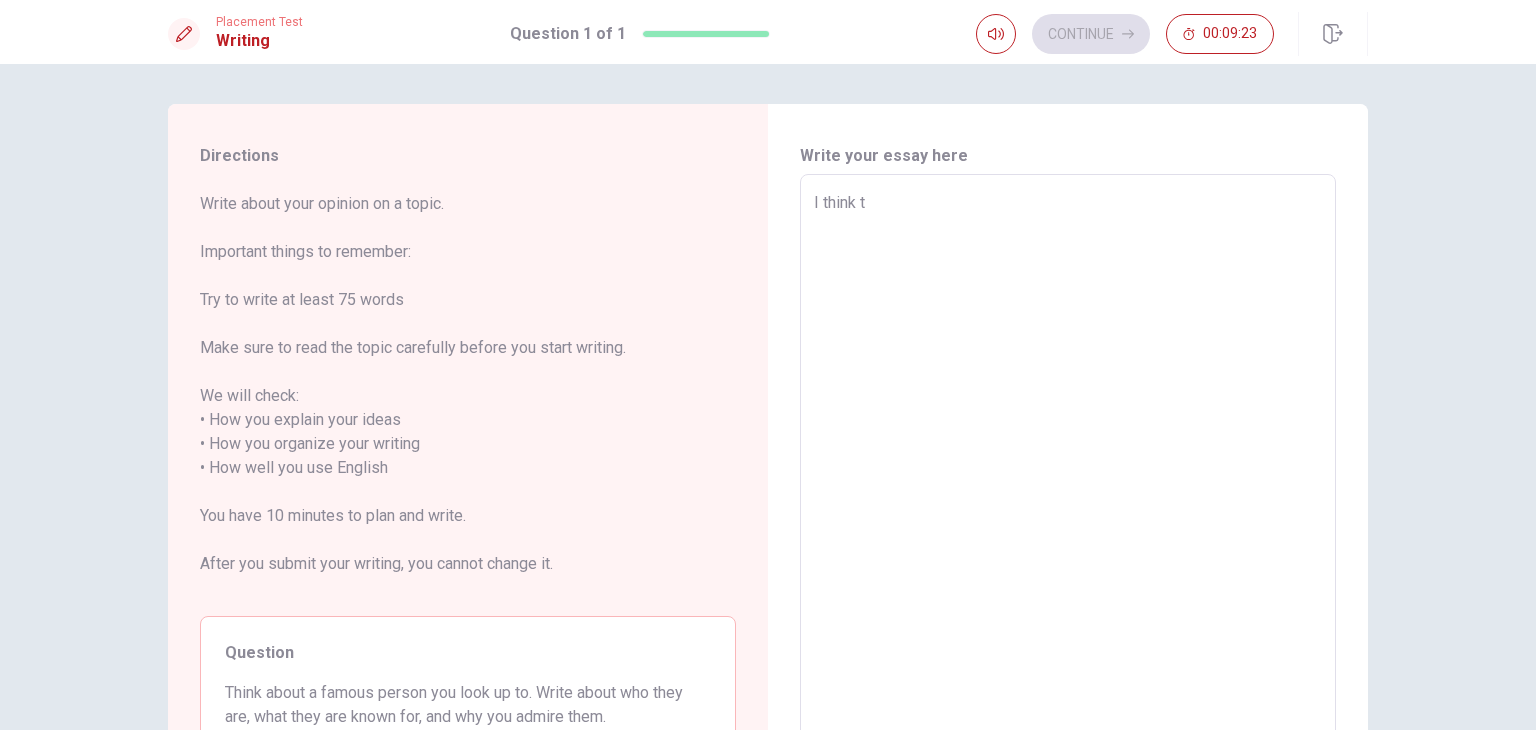 type on "x" 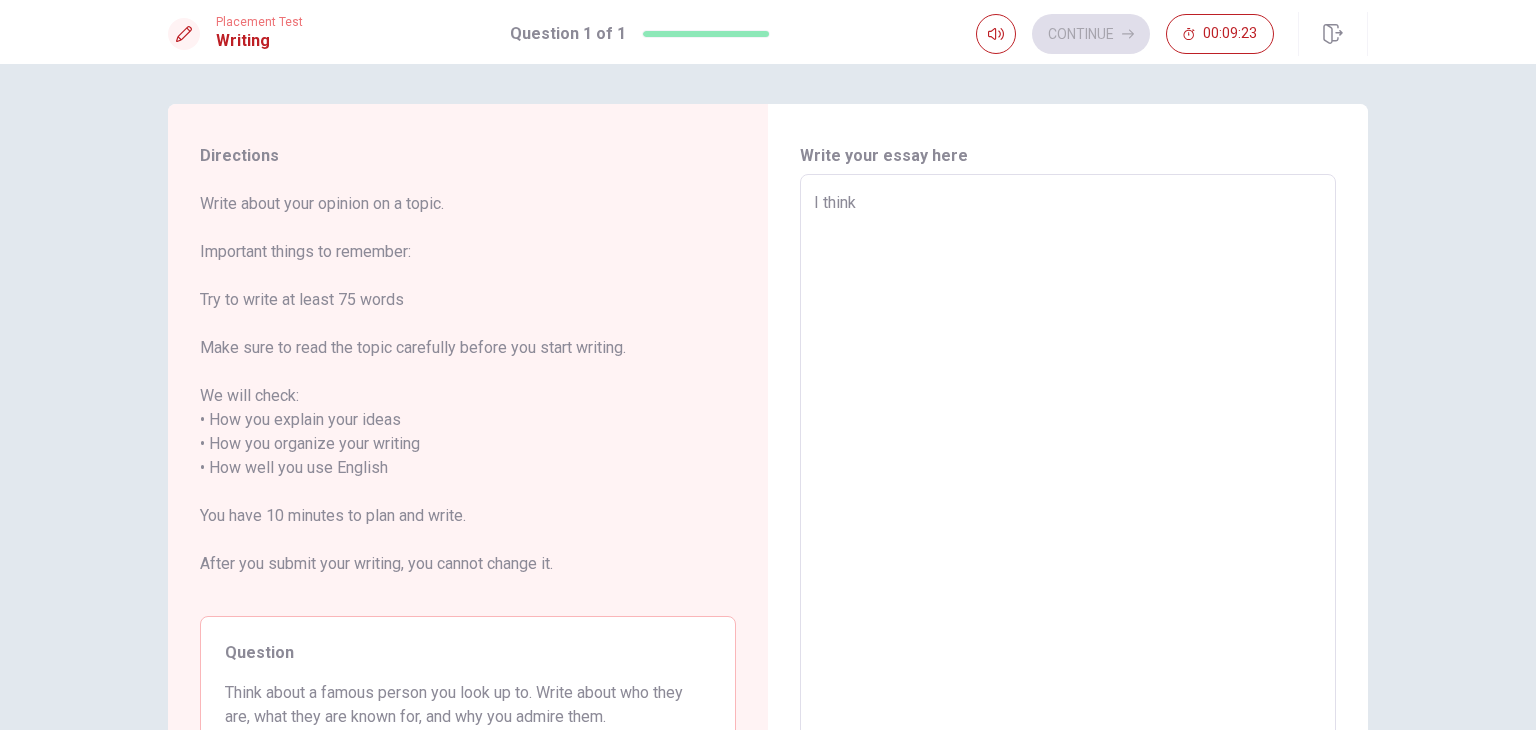 type on "x" 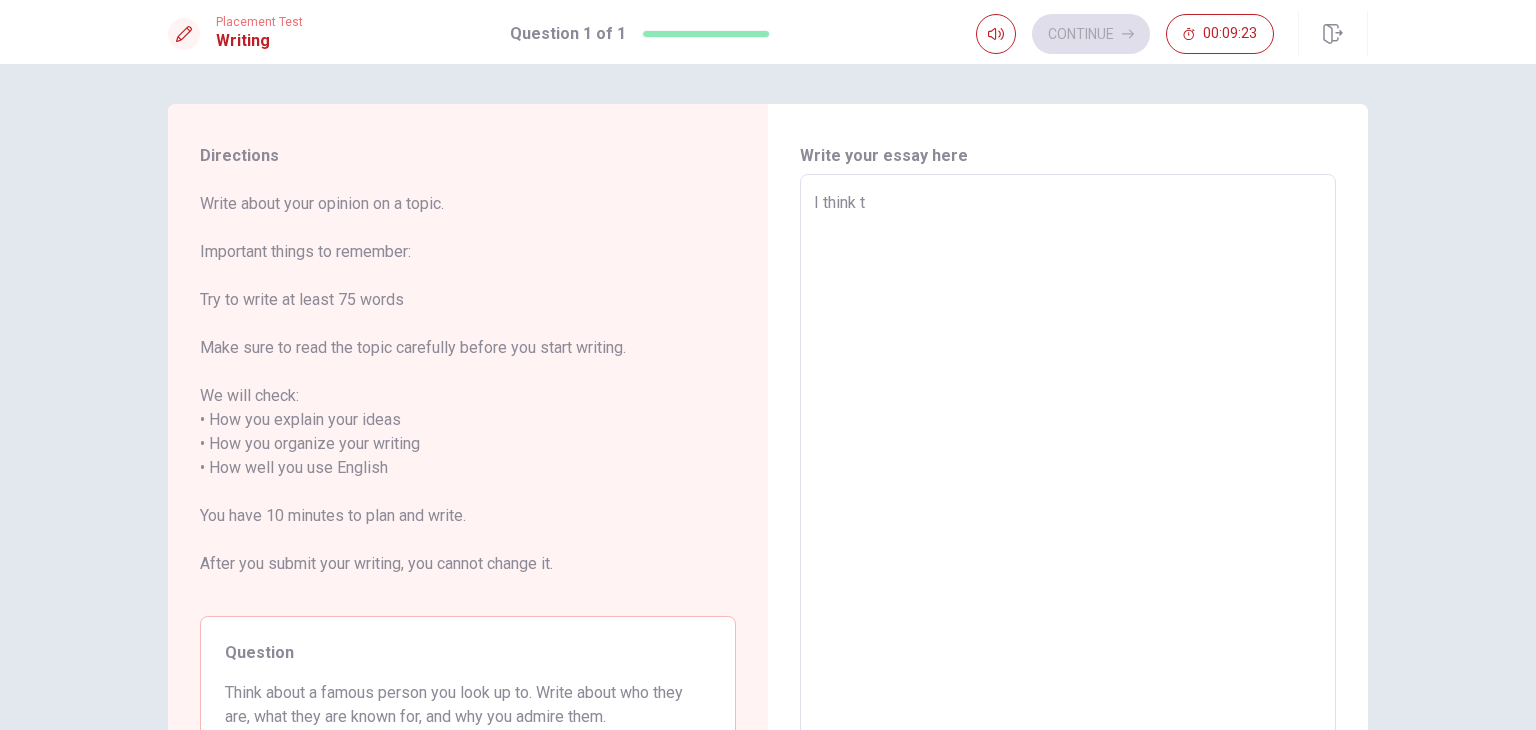 type on "x" 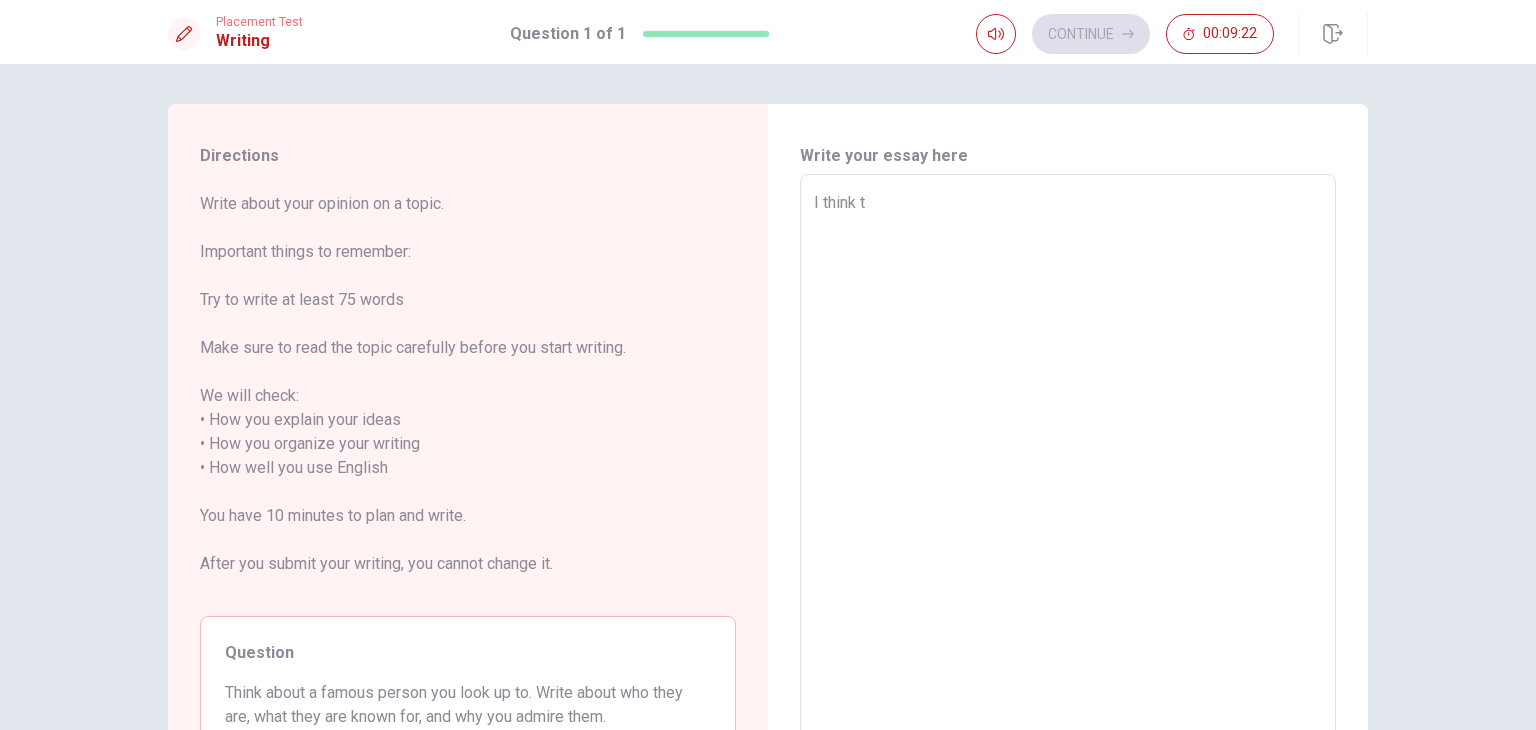 type on "I think to" 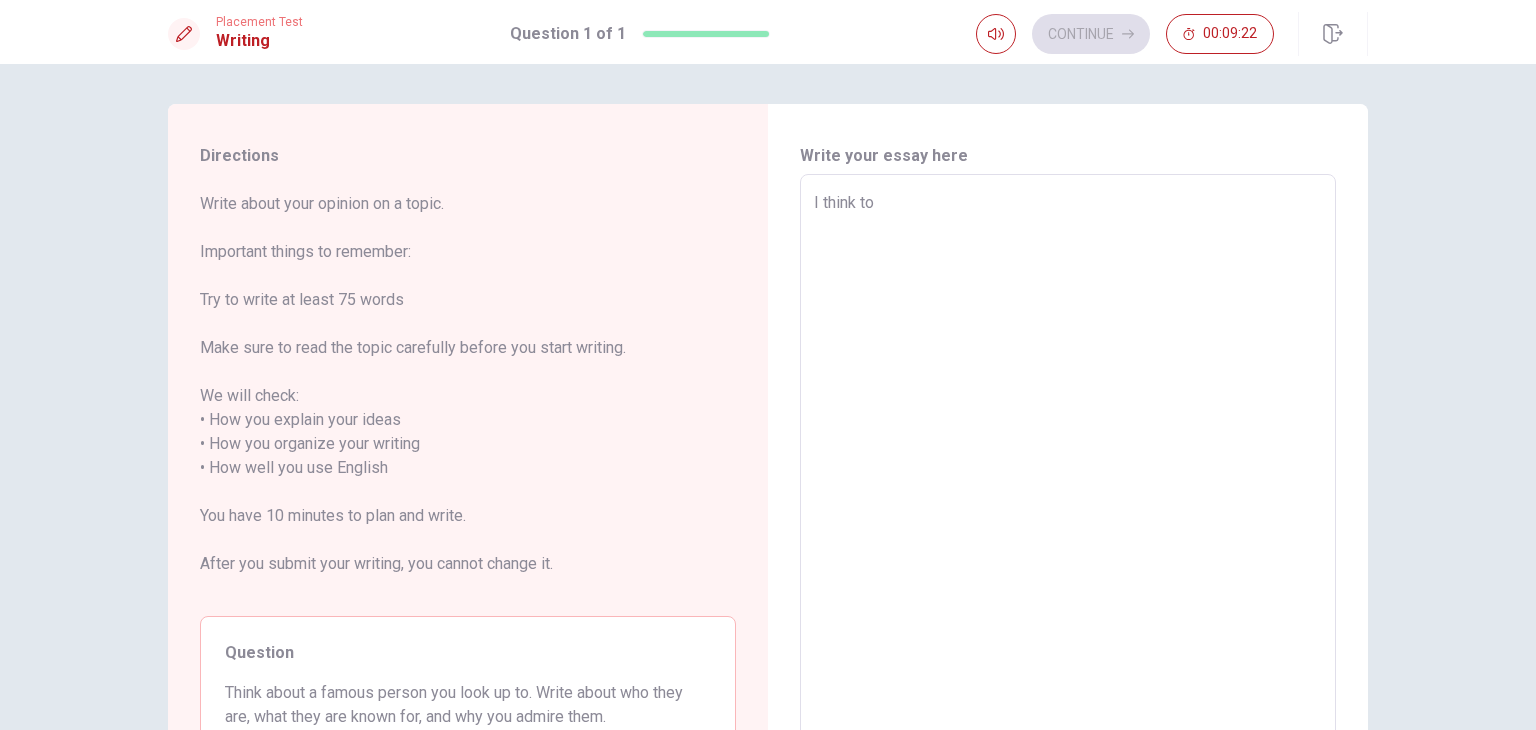 type on "I think to" 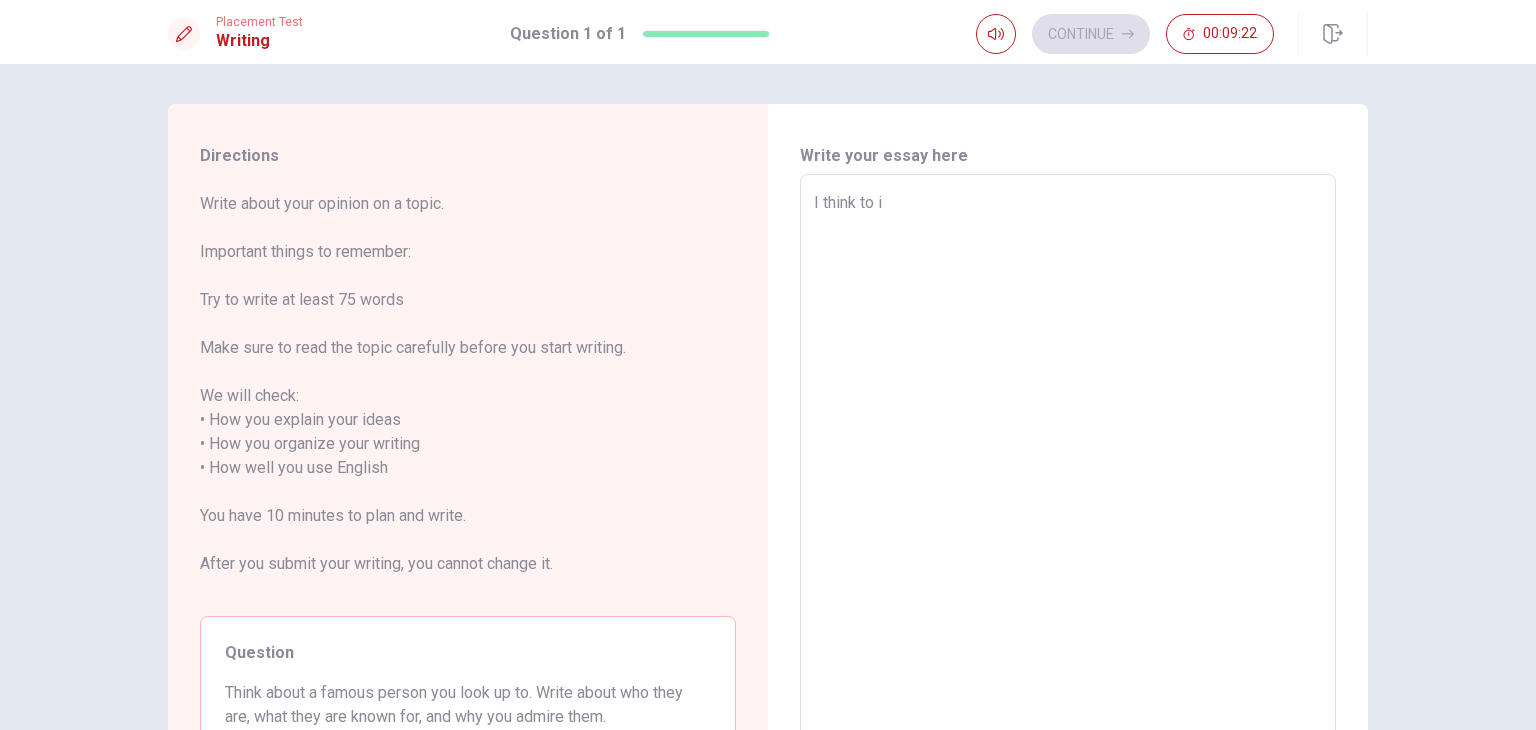 type on "x" 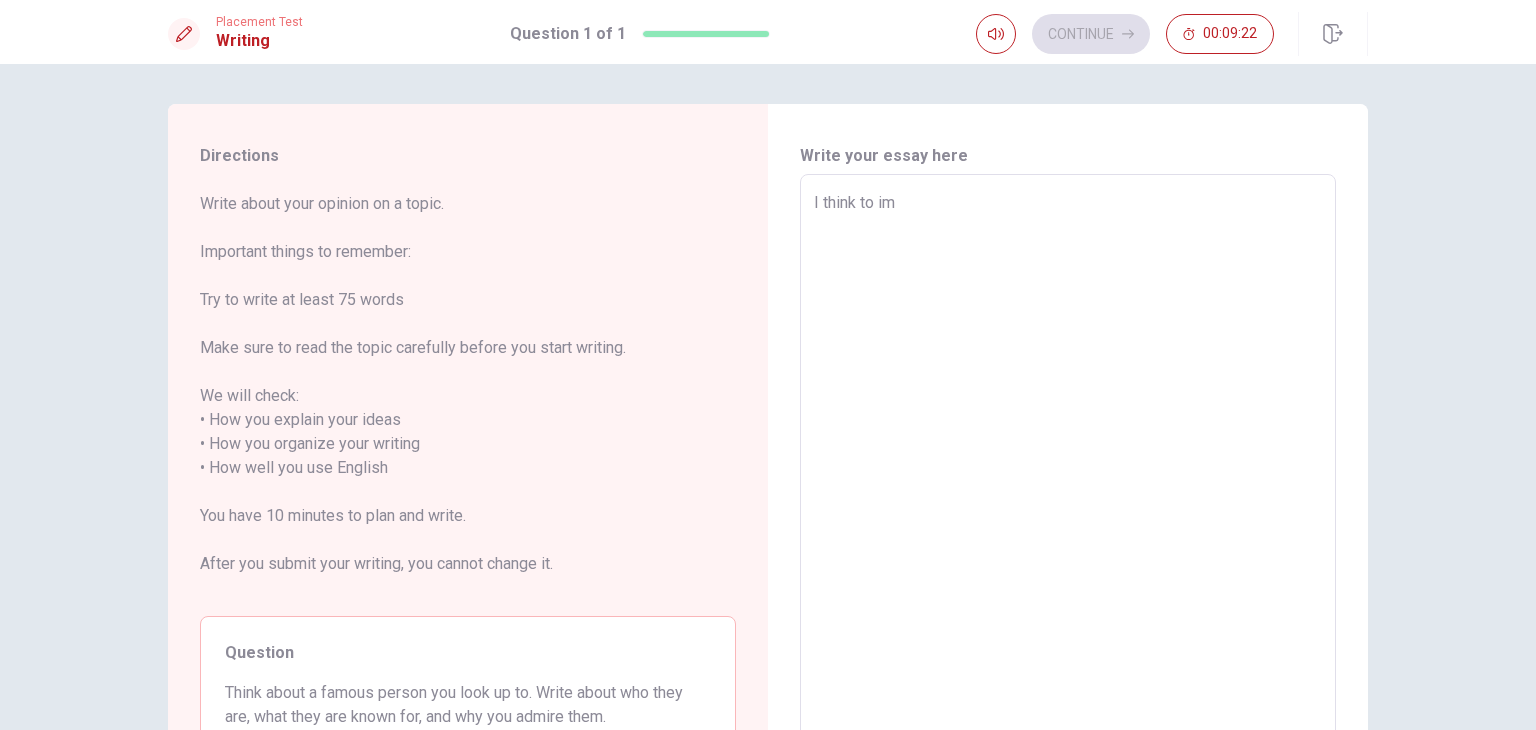 type on "x" 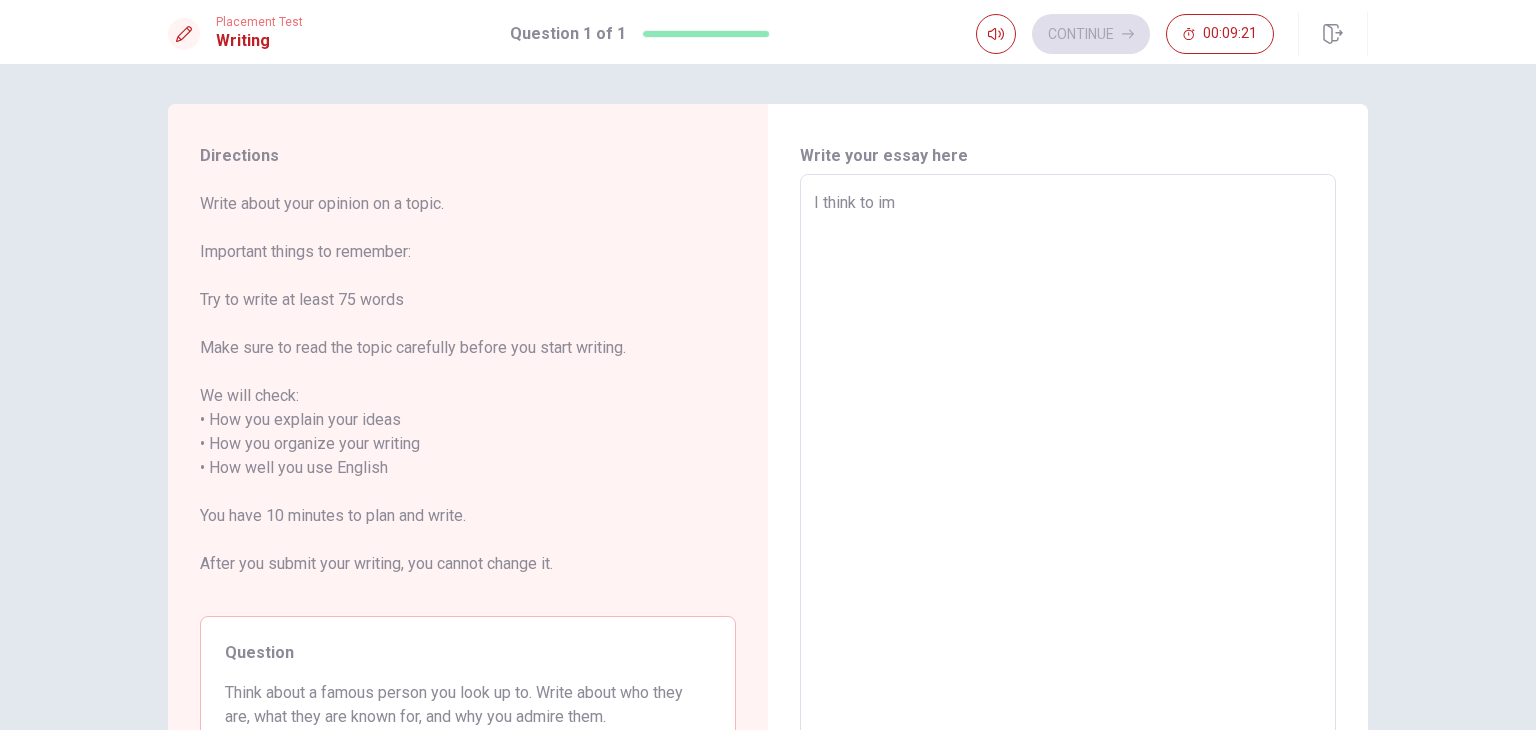 type on "I think to imp" 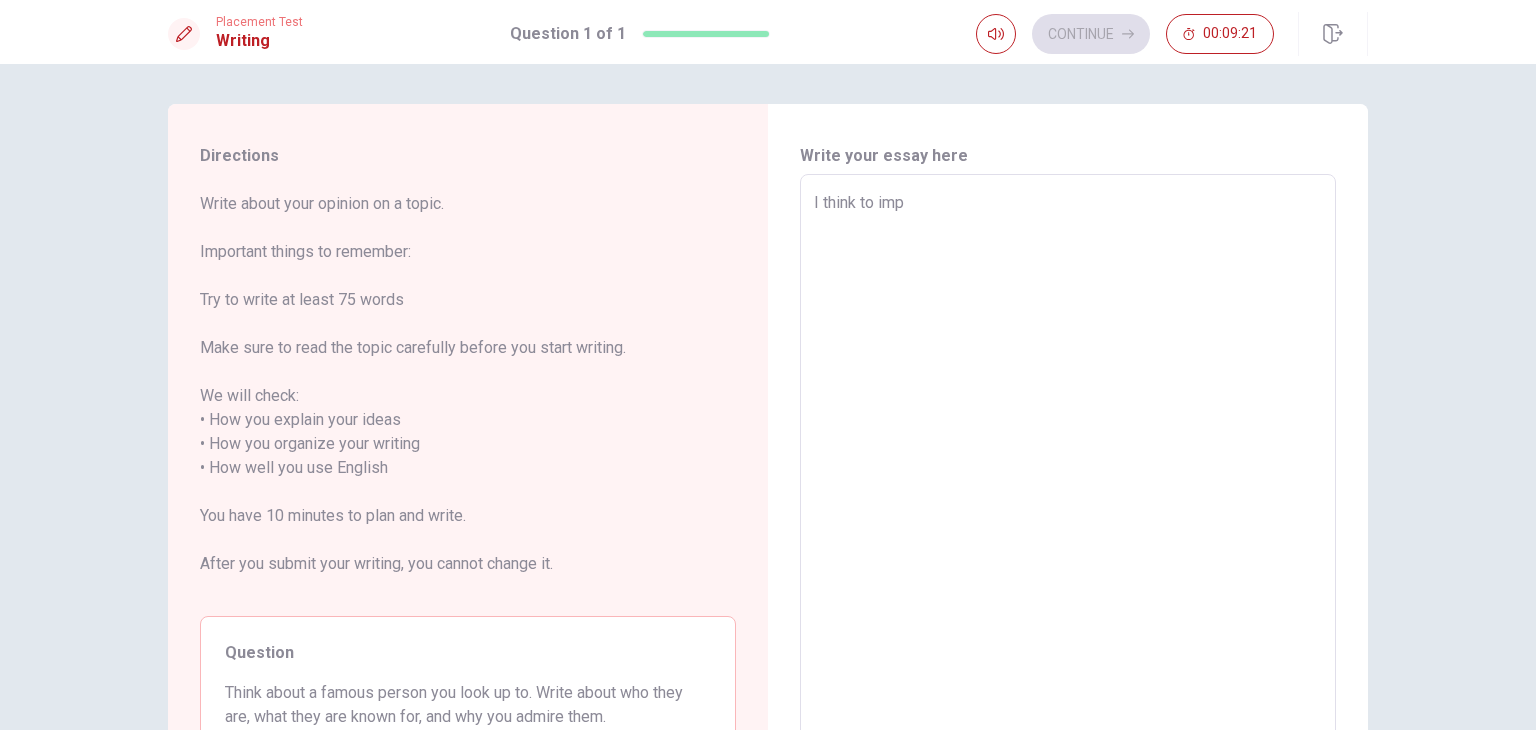 type on "x" 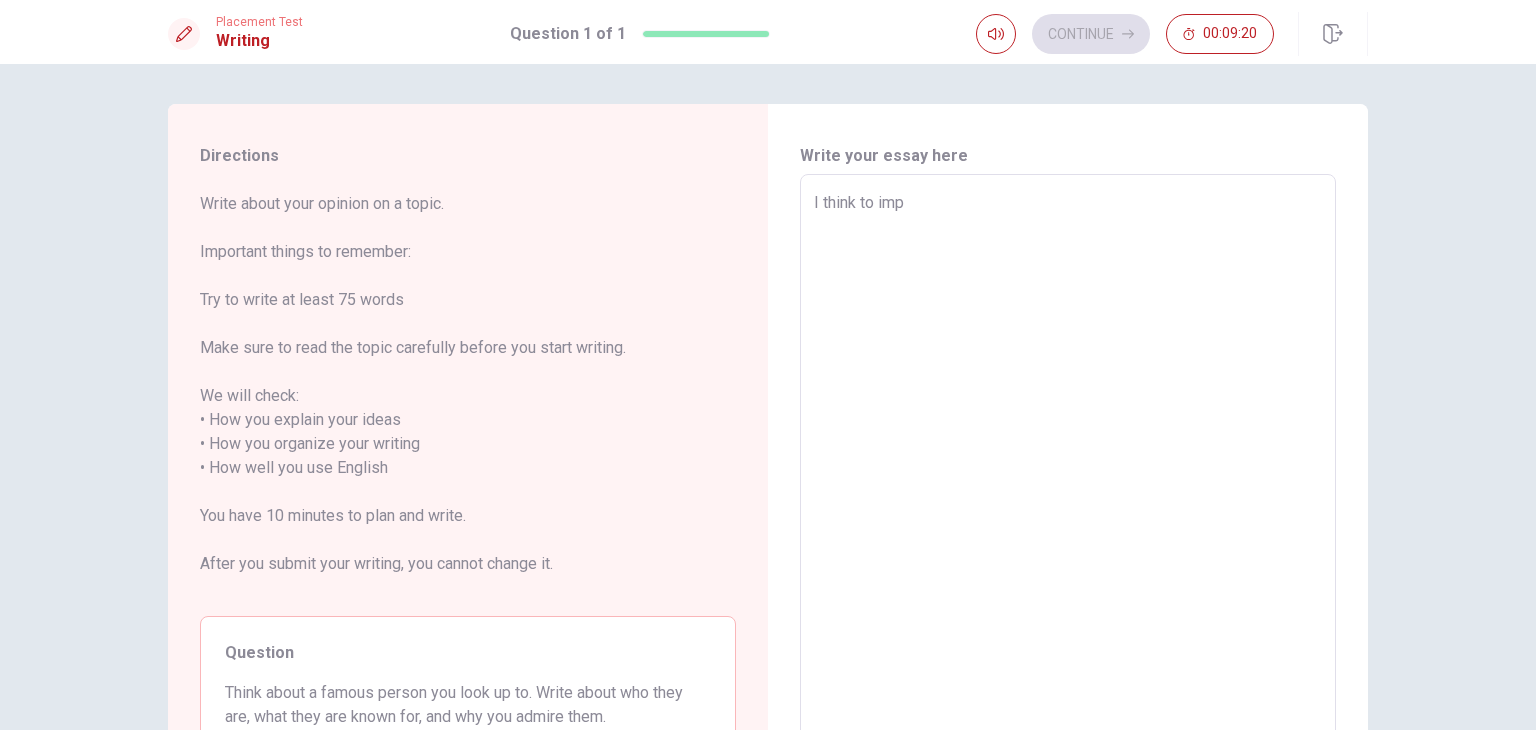 type on "I think to im" 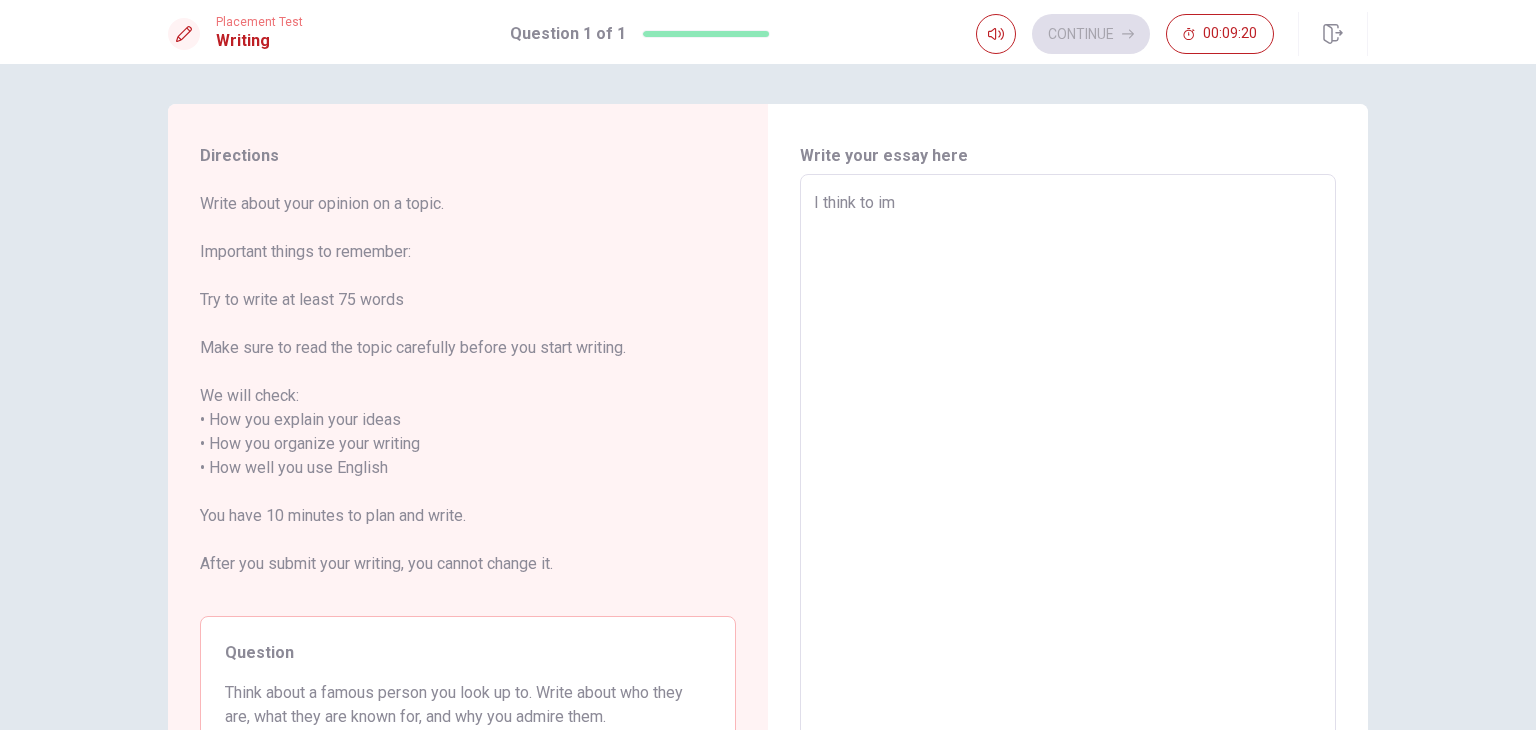 type on "x" 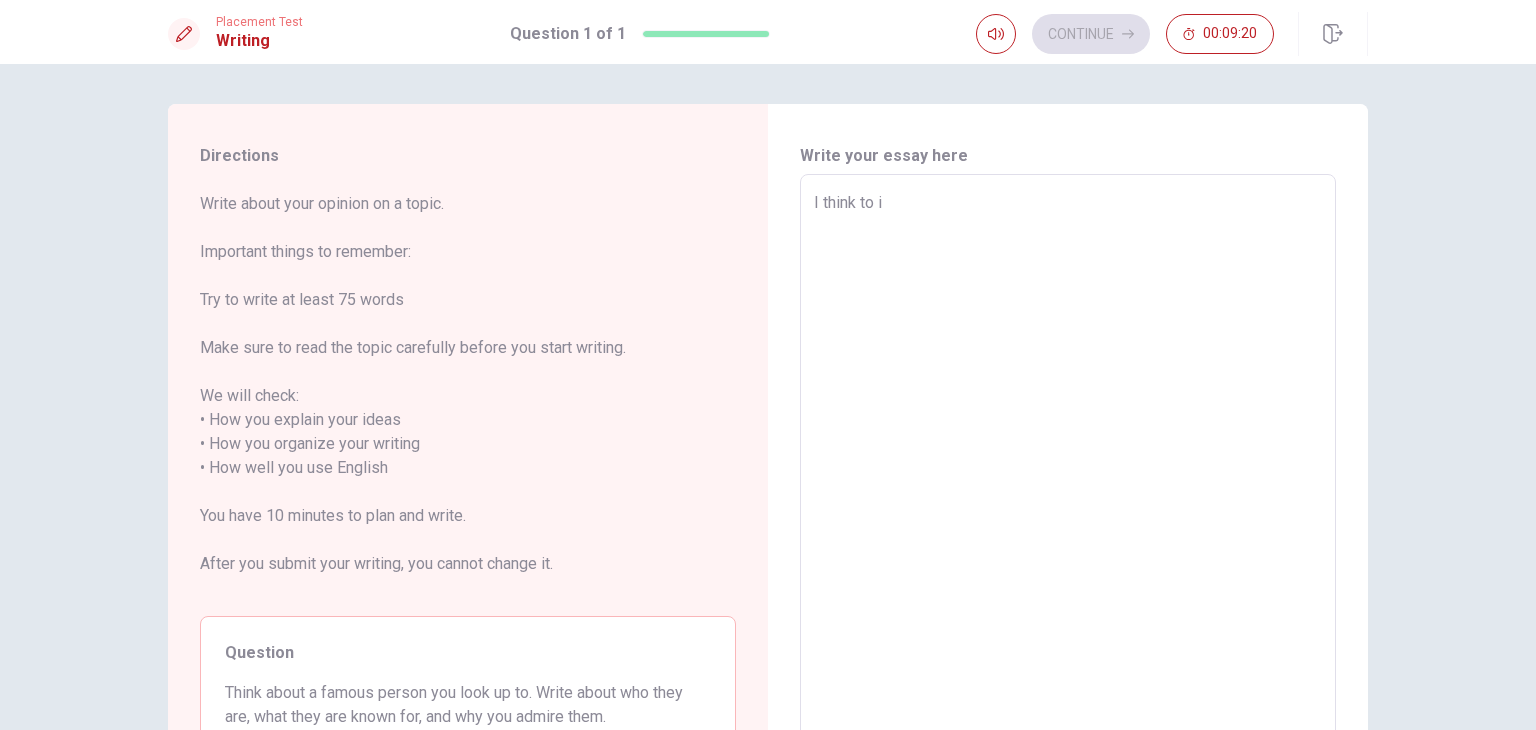 type on "x" 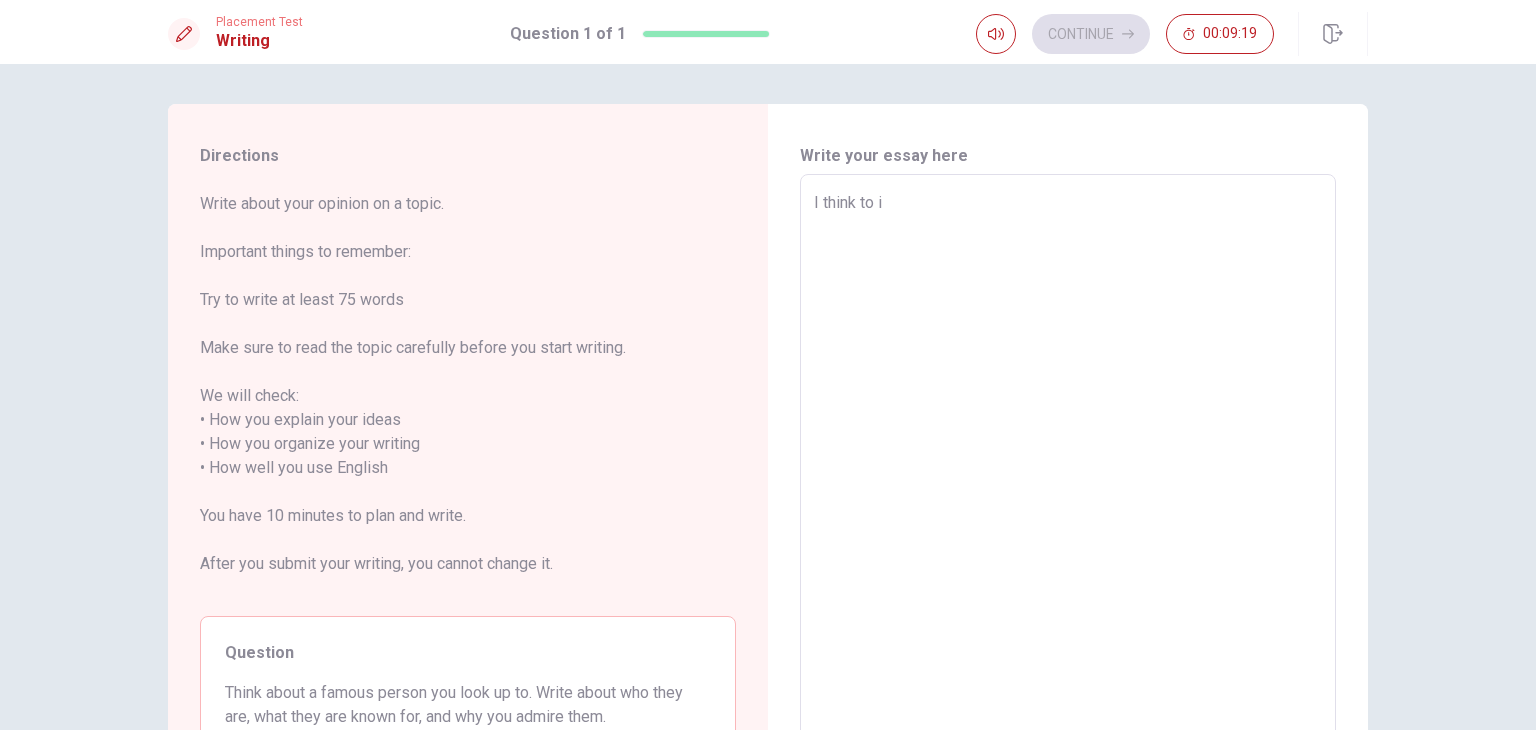 type on "I think to im" 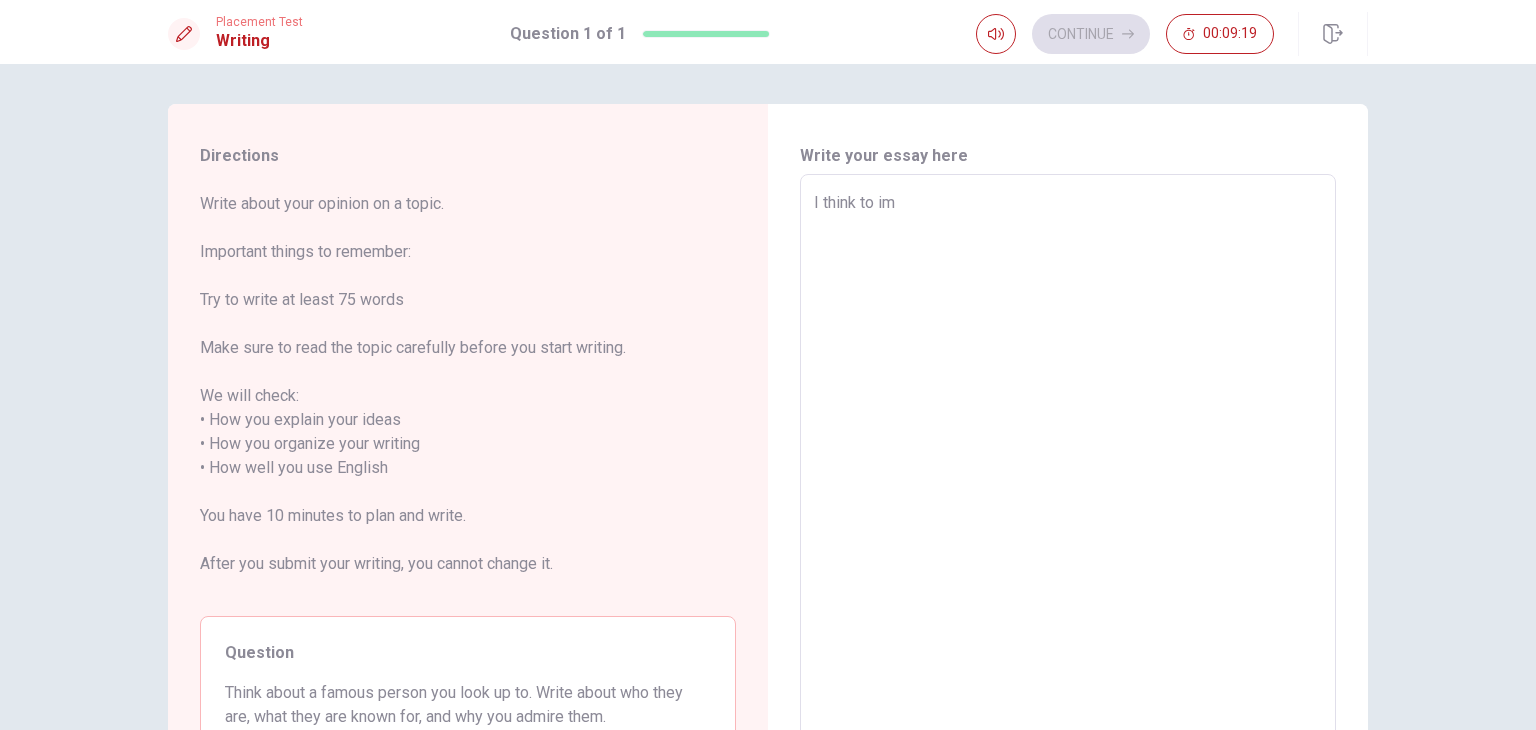 type on "x" 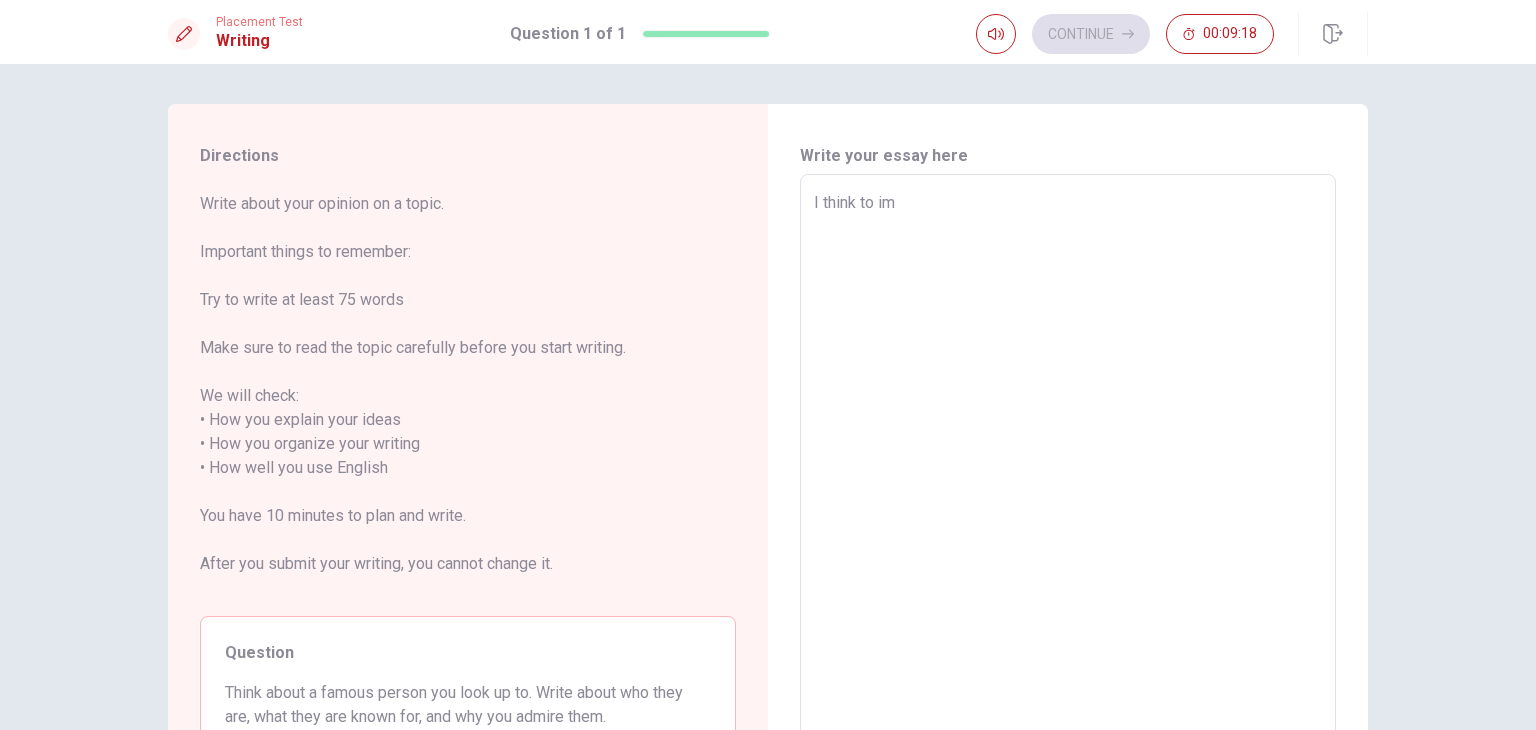 type on "I think to imp" 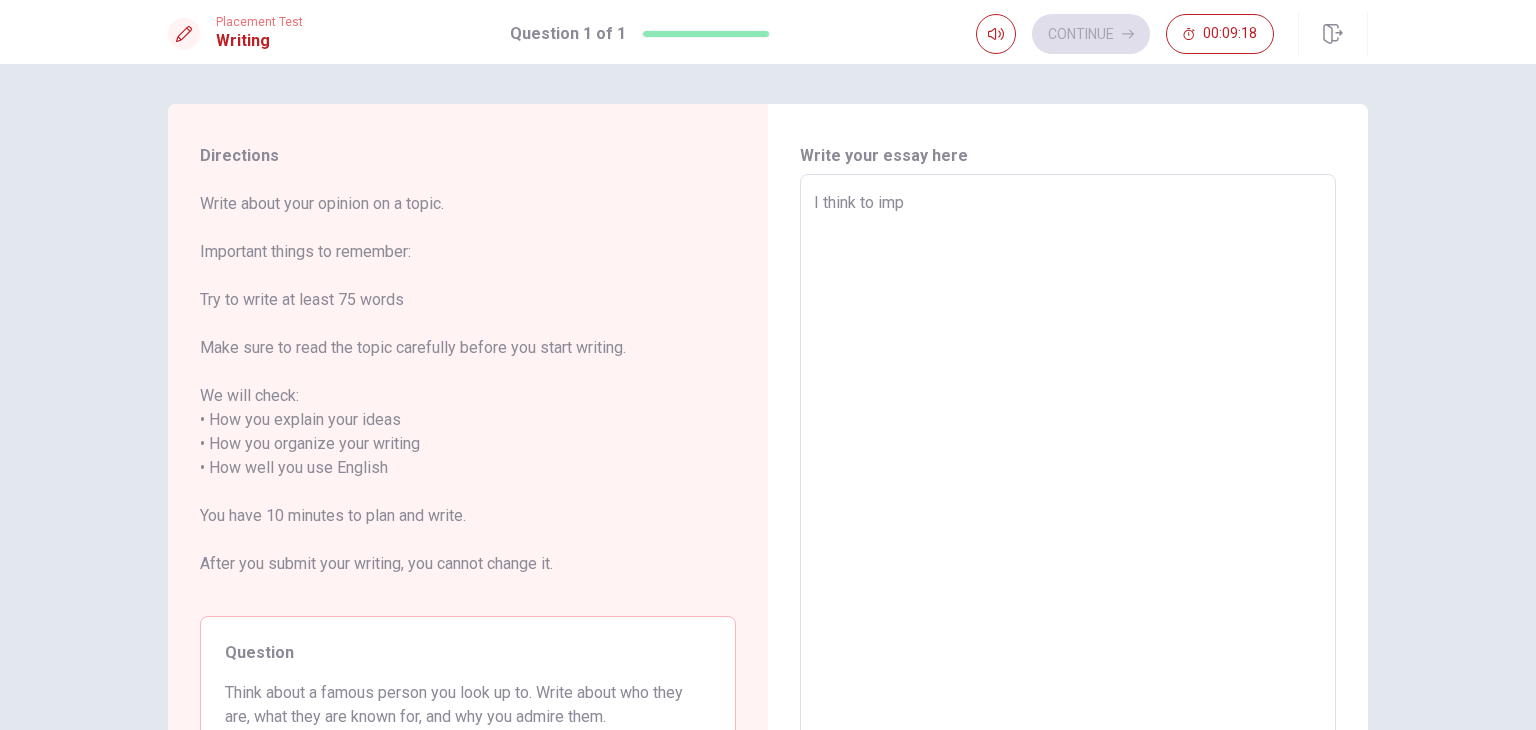 type on "x" 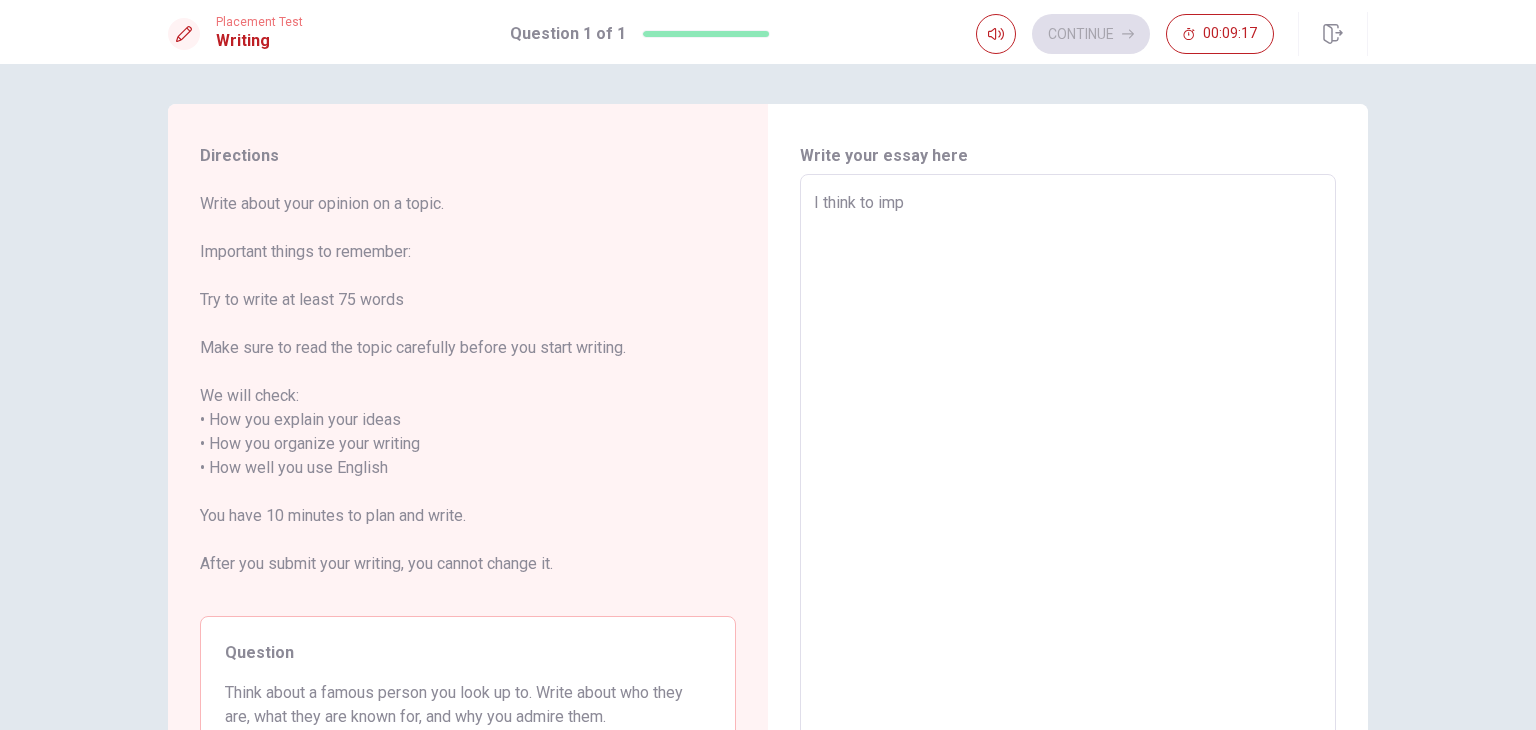 type on "I think to impo" 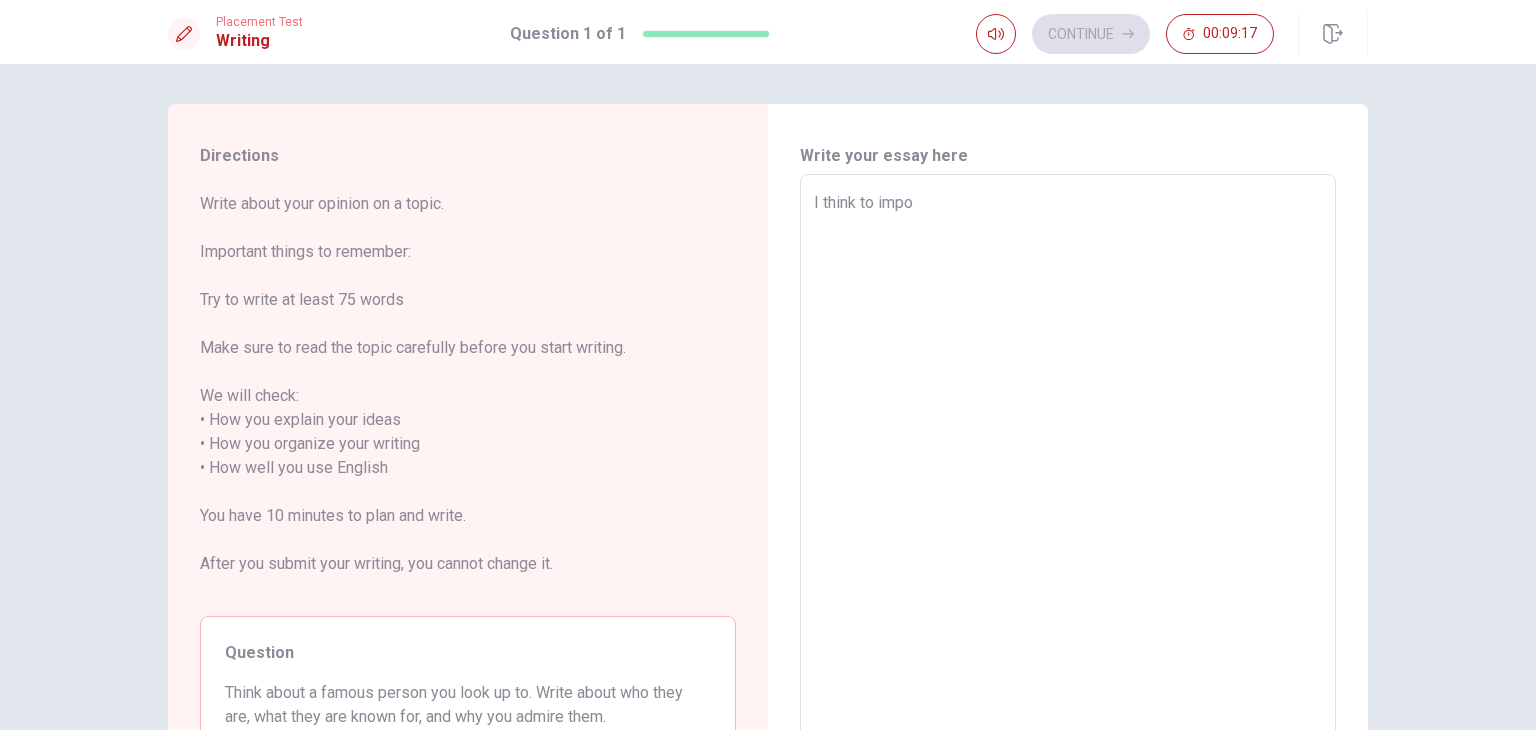 type on "x" 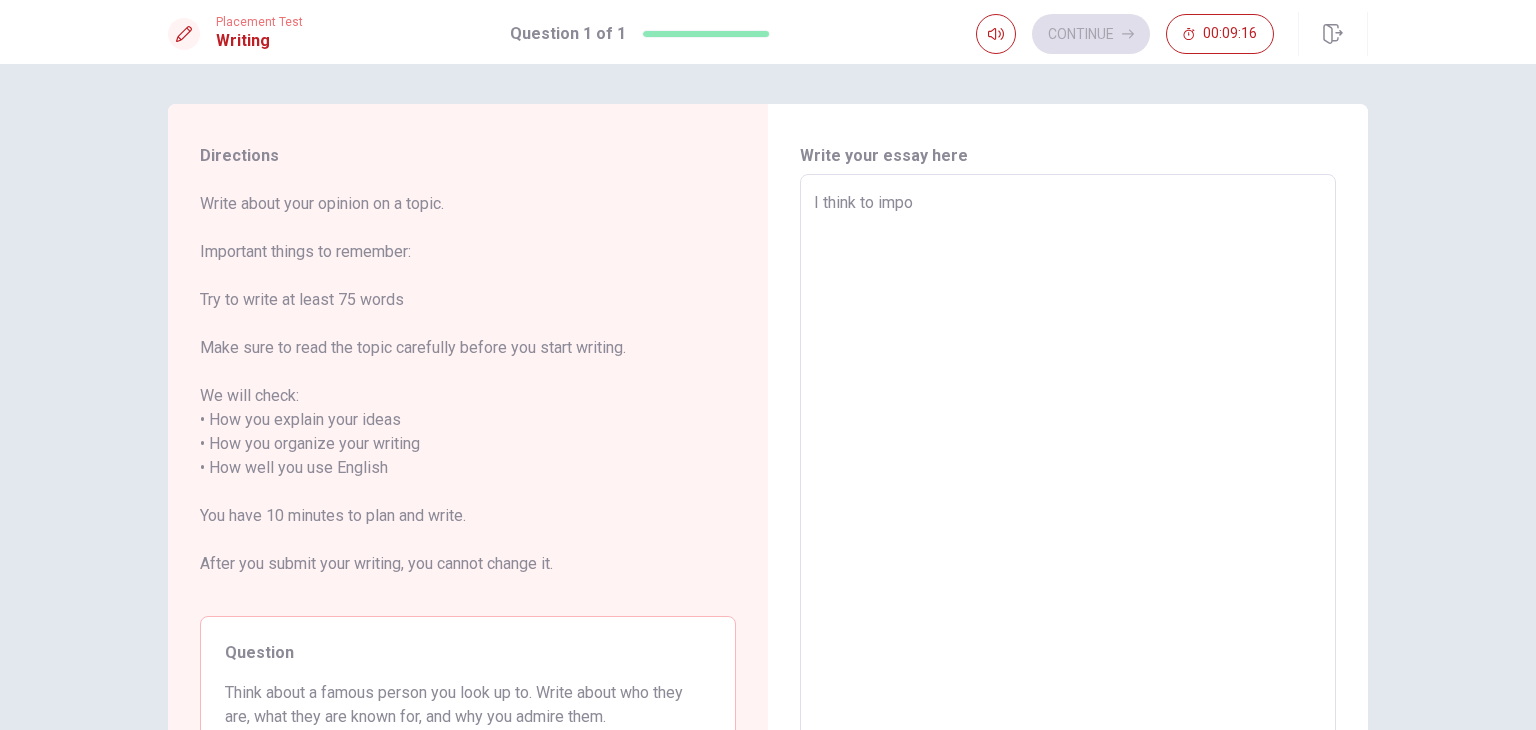 type on "I think to impor" 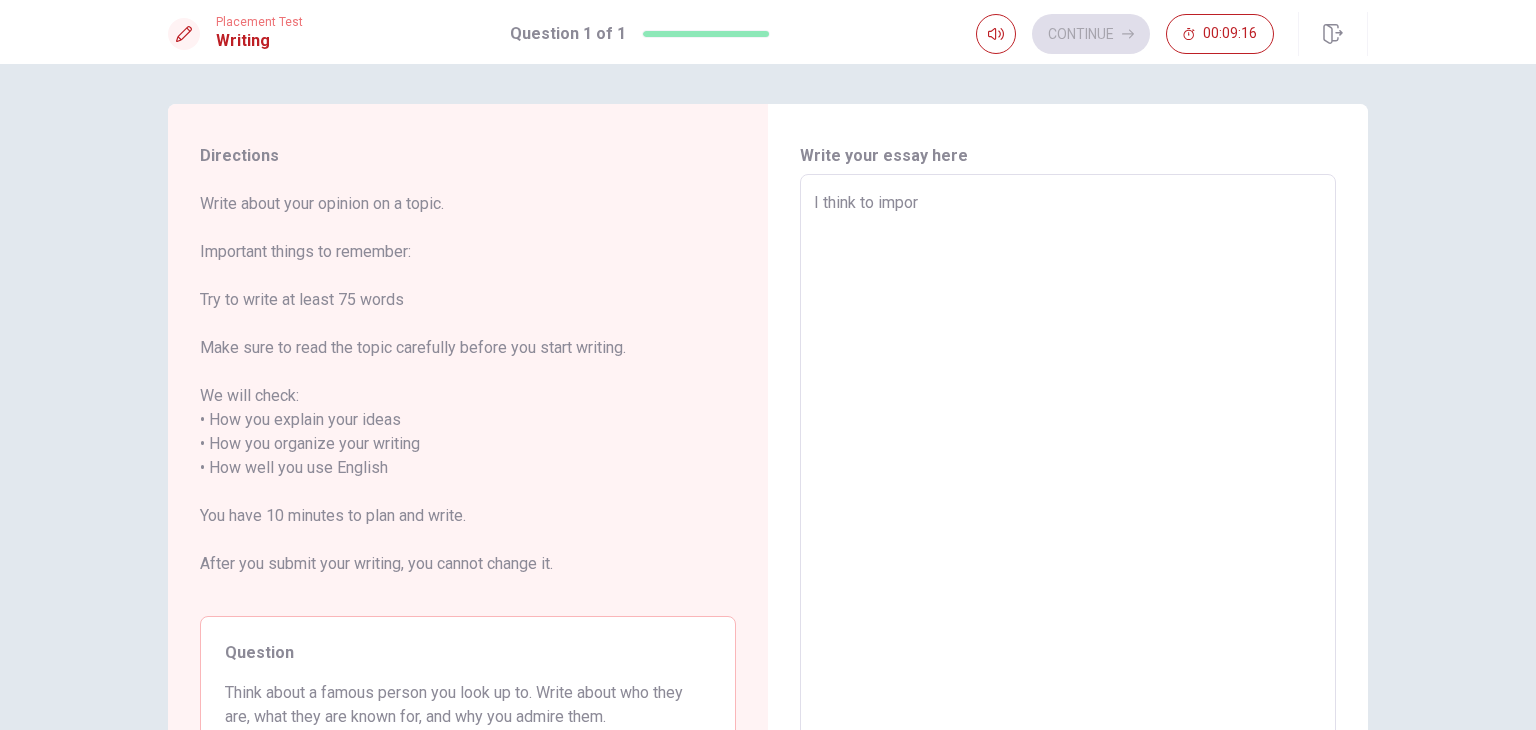 type on "x" 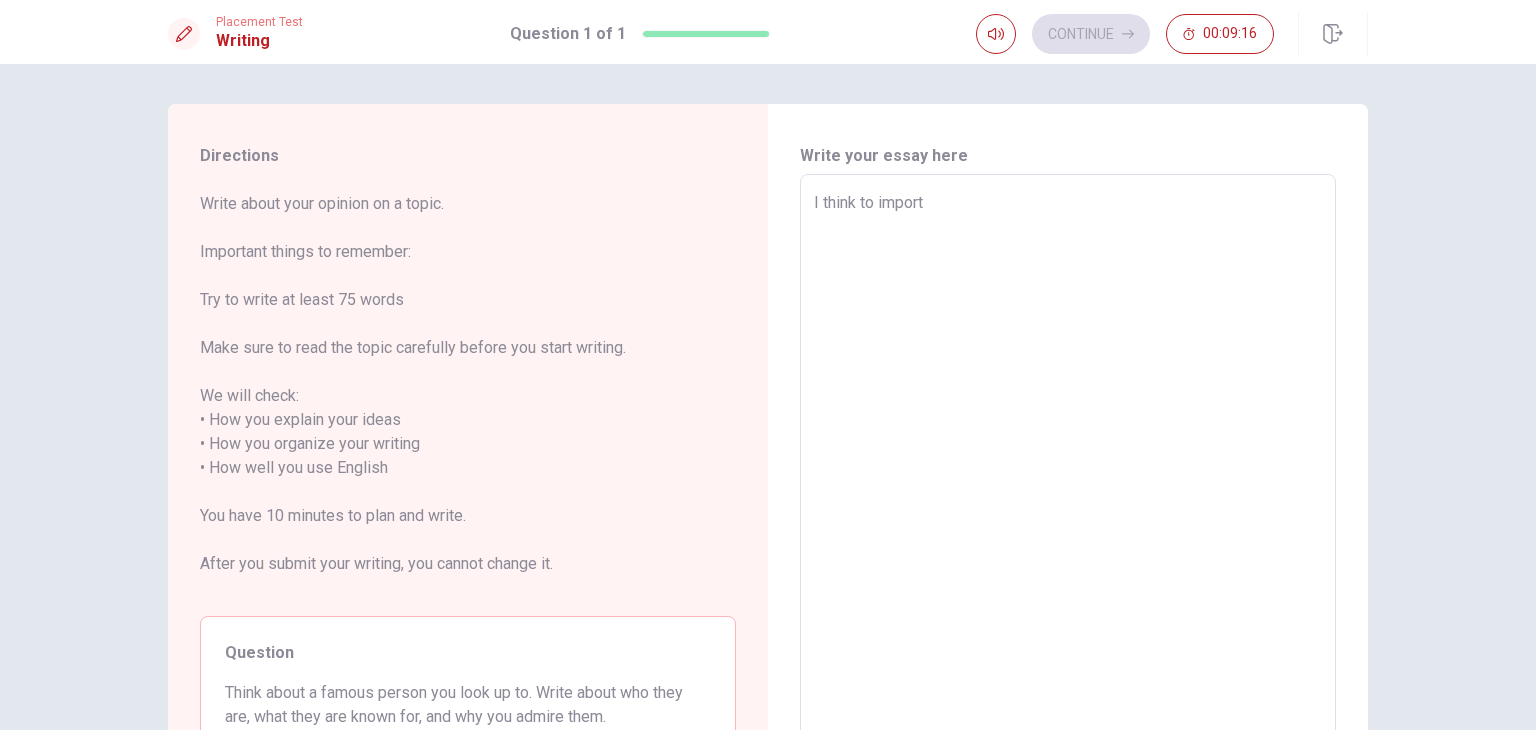 type on "x" 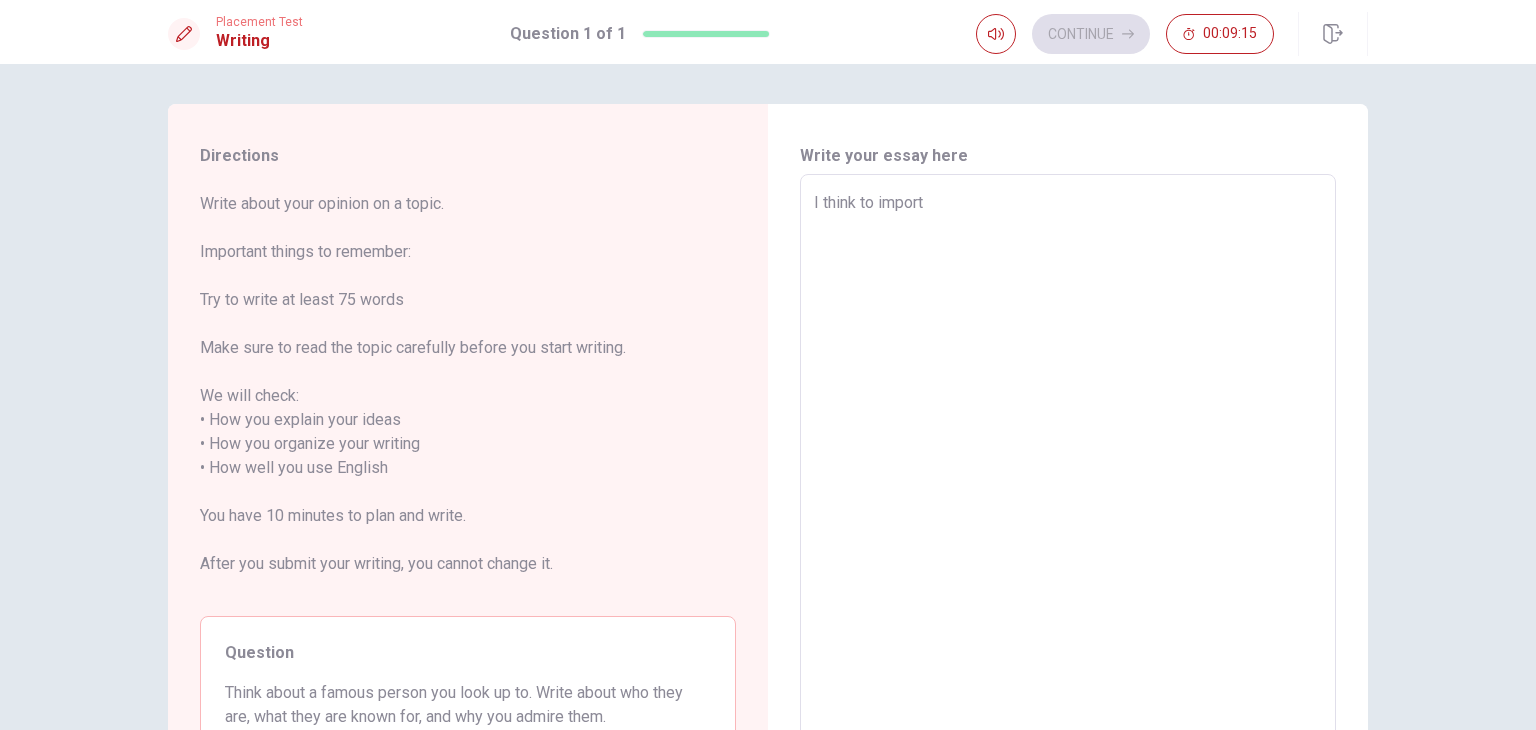type on "I think to importa" 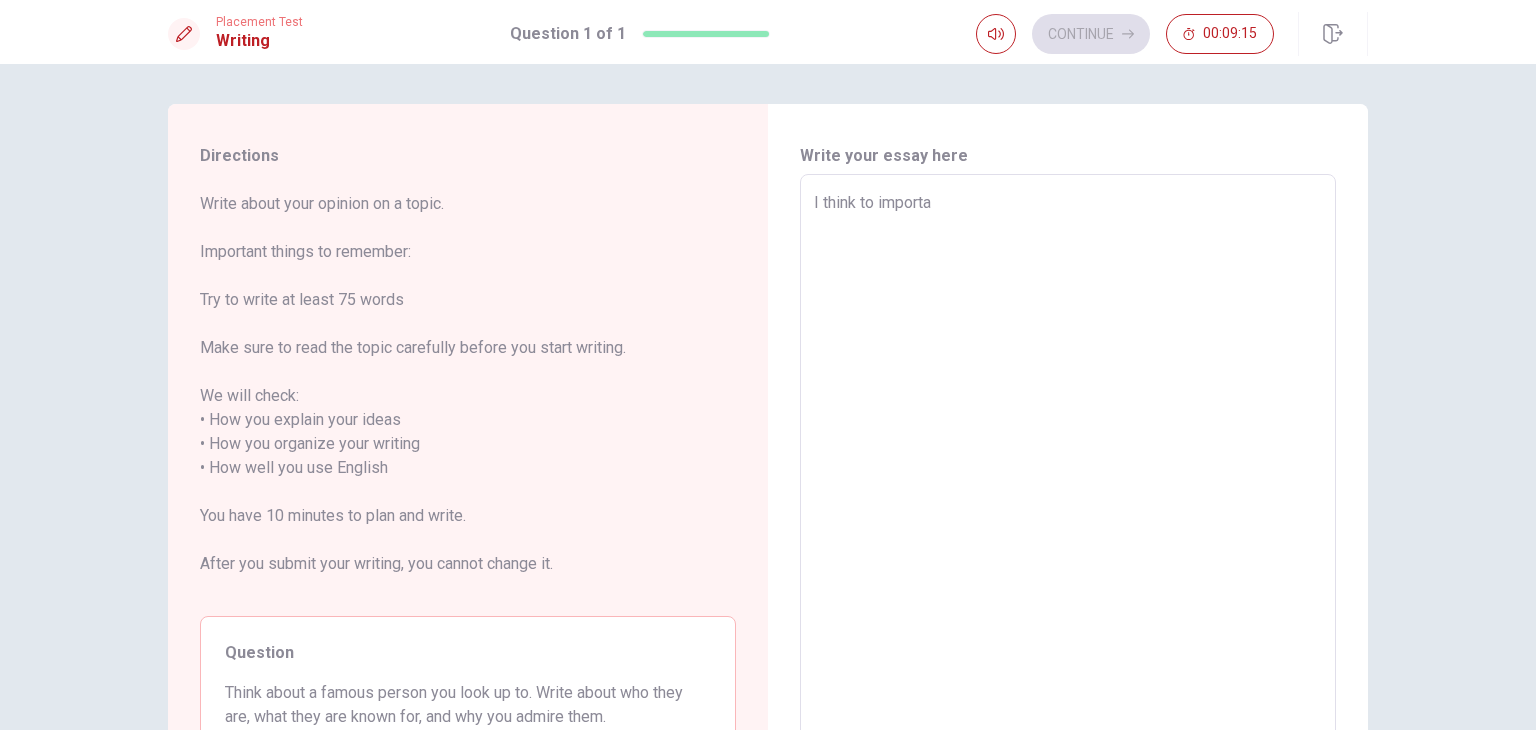 type on "x" 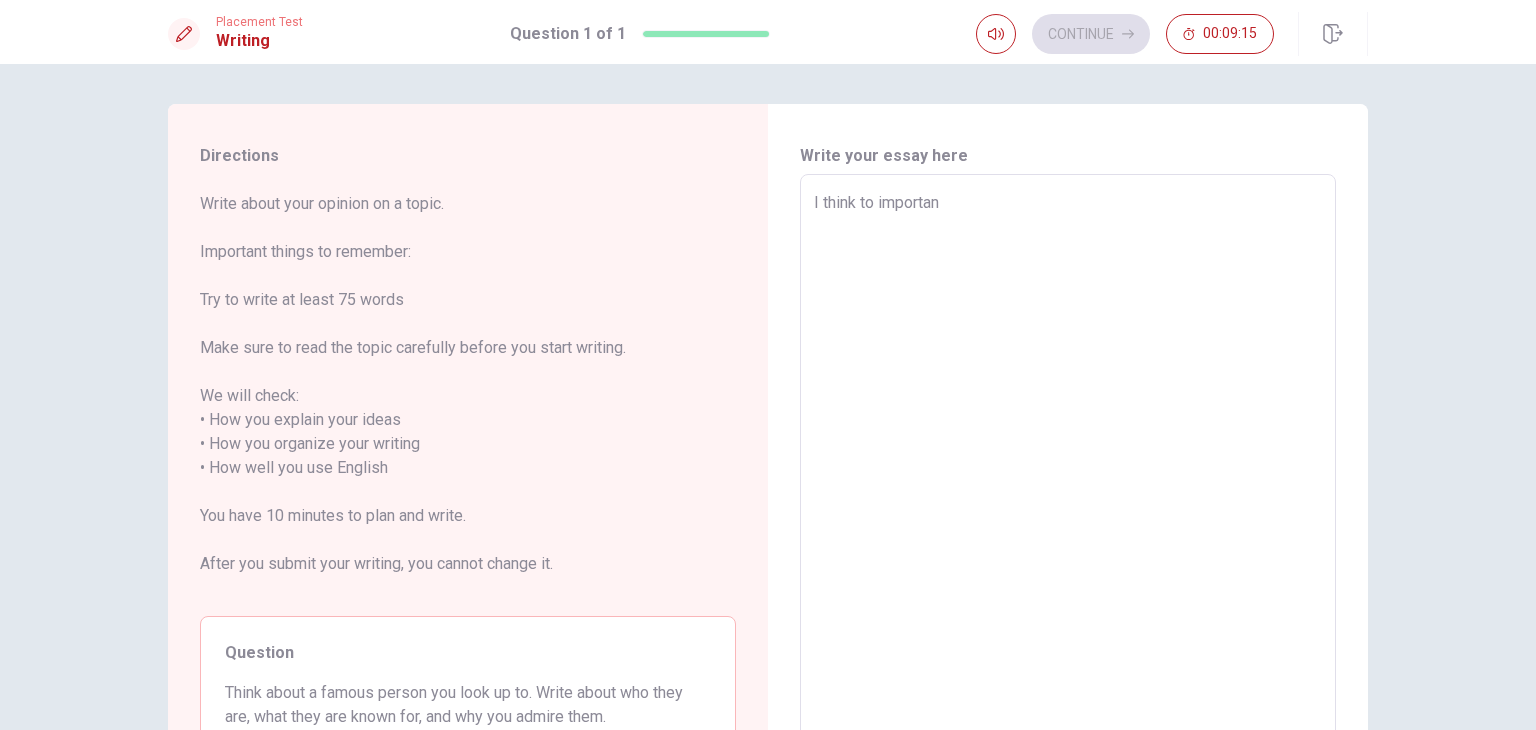 type on "x" 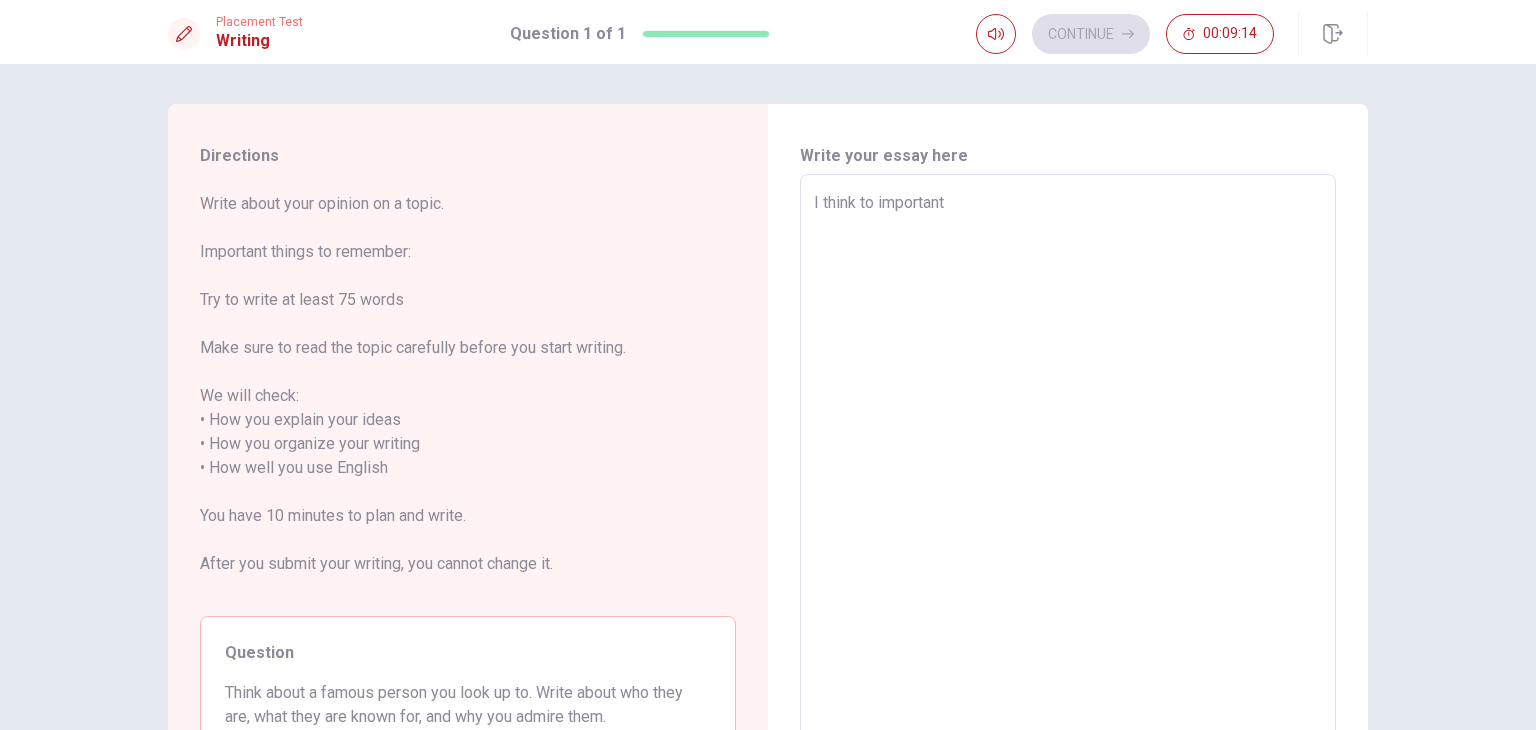 type on "x" 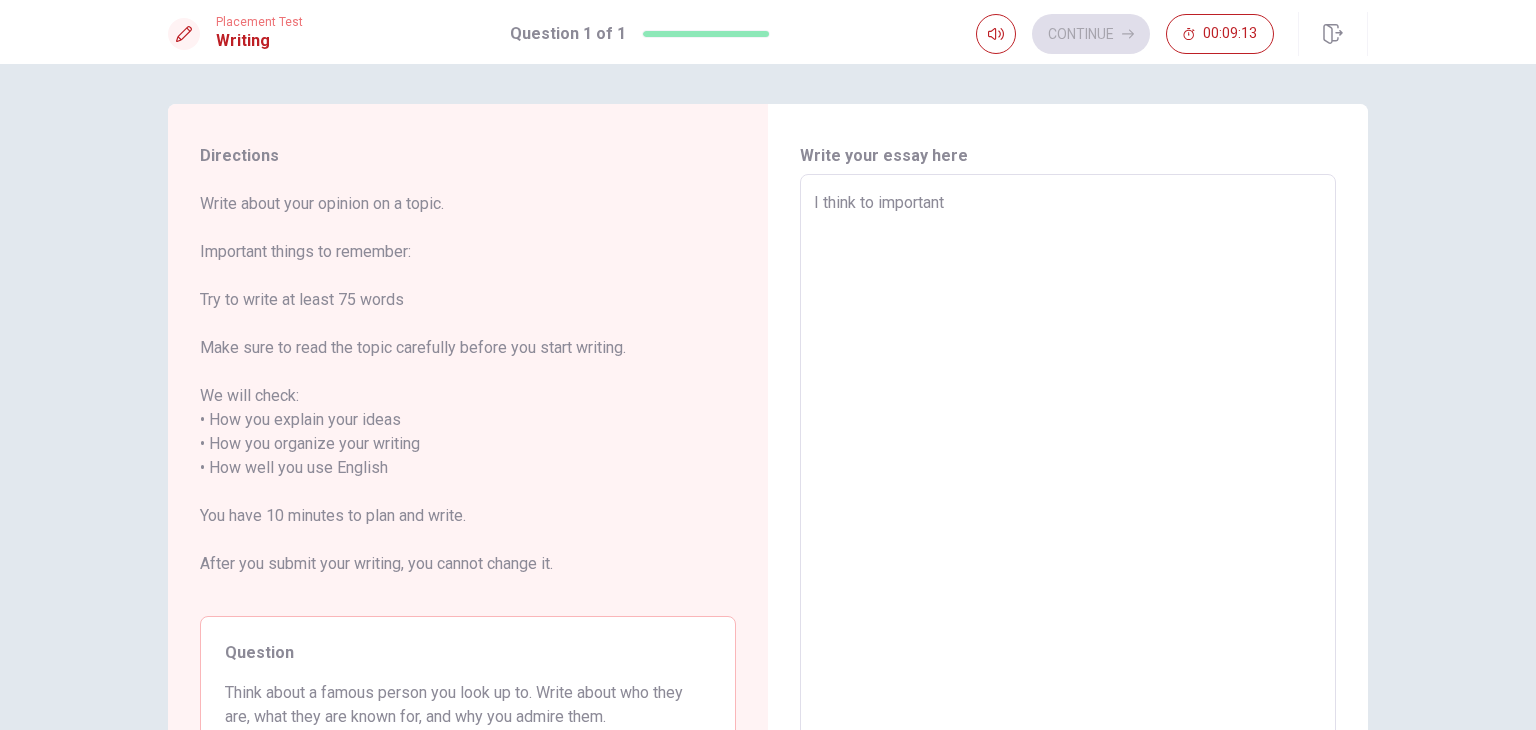 type on "I think to important" 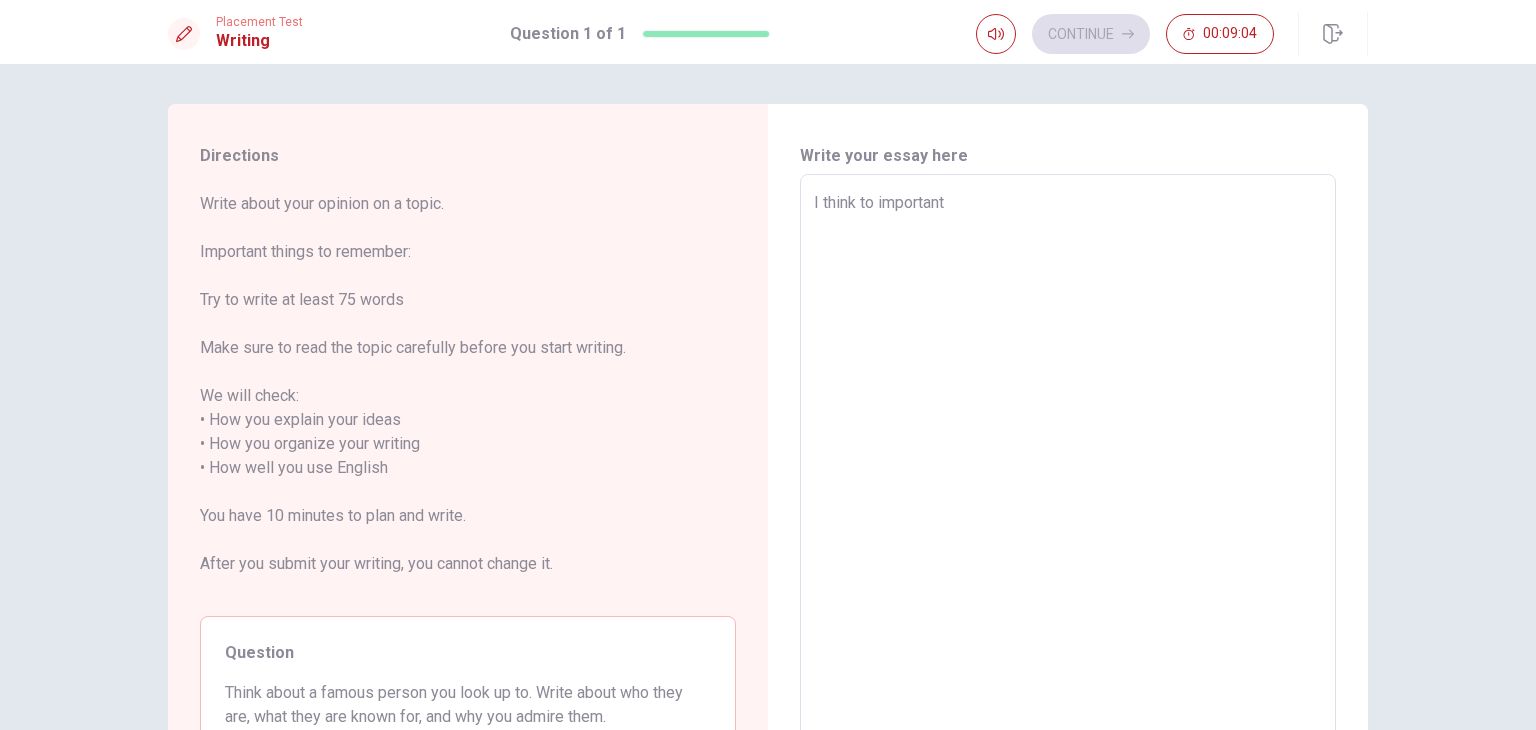 type on "x" 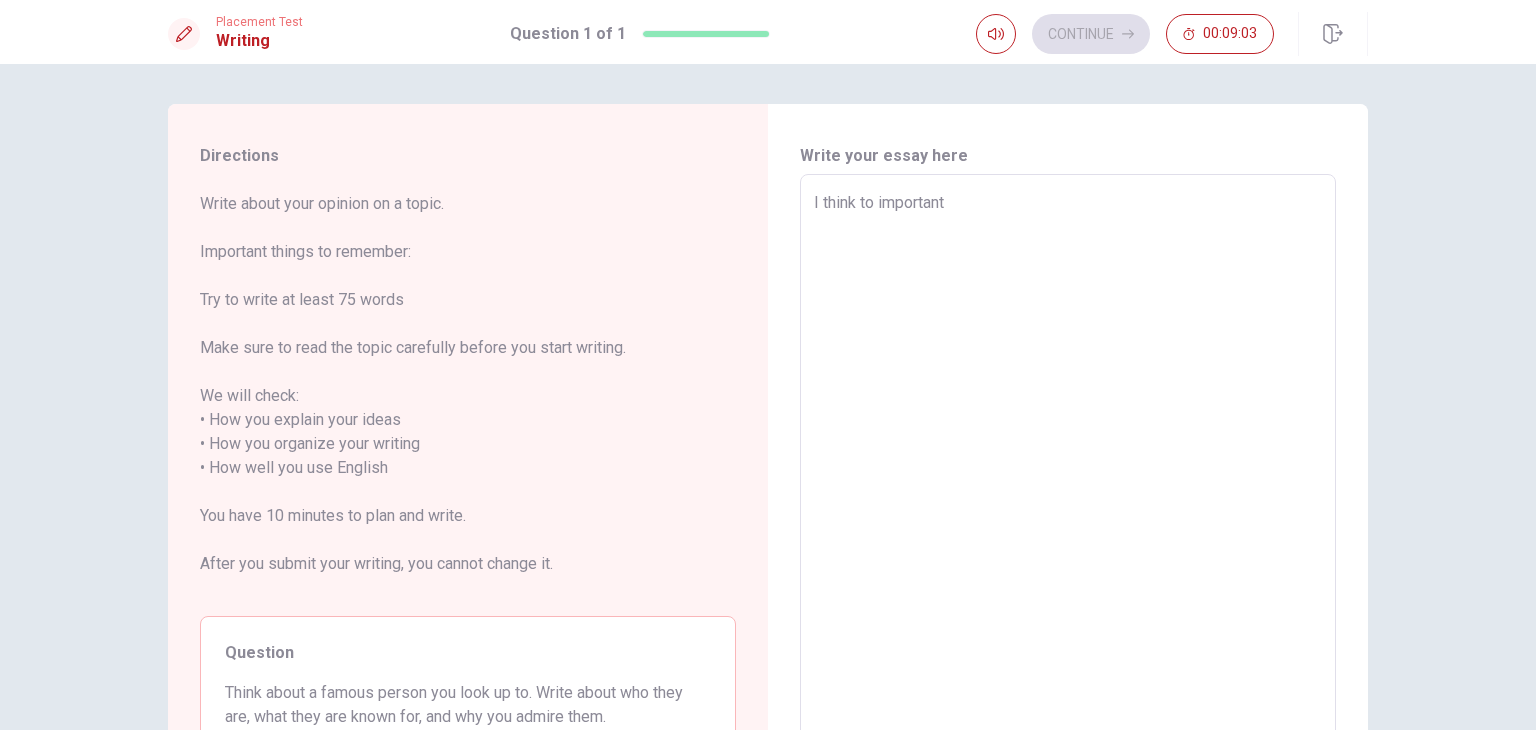 type on "I think to important" 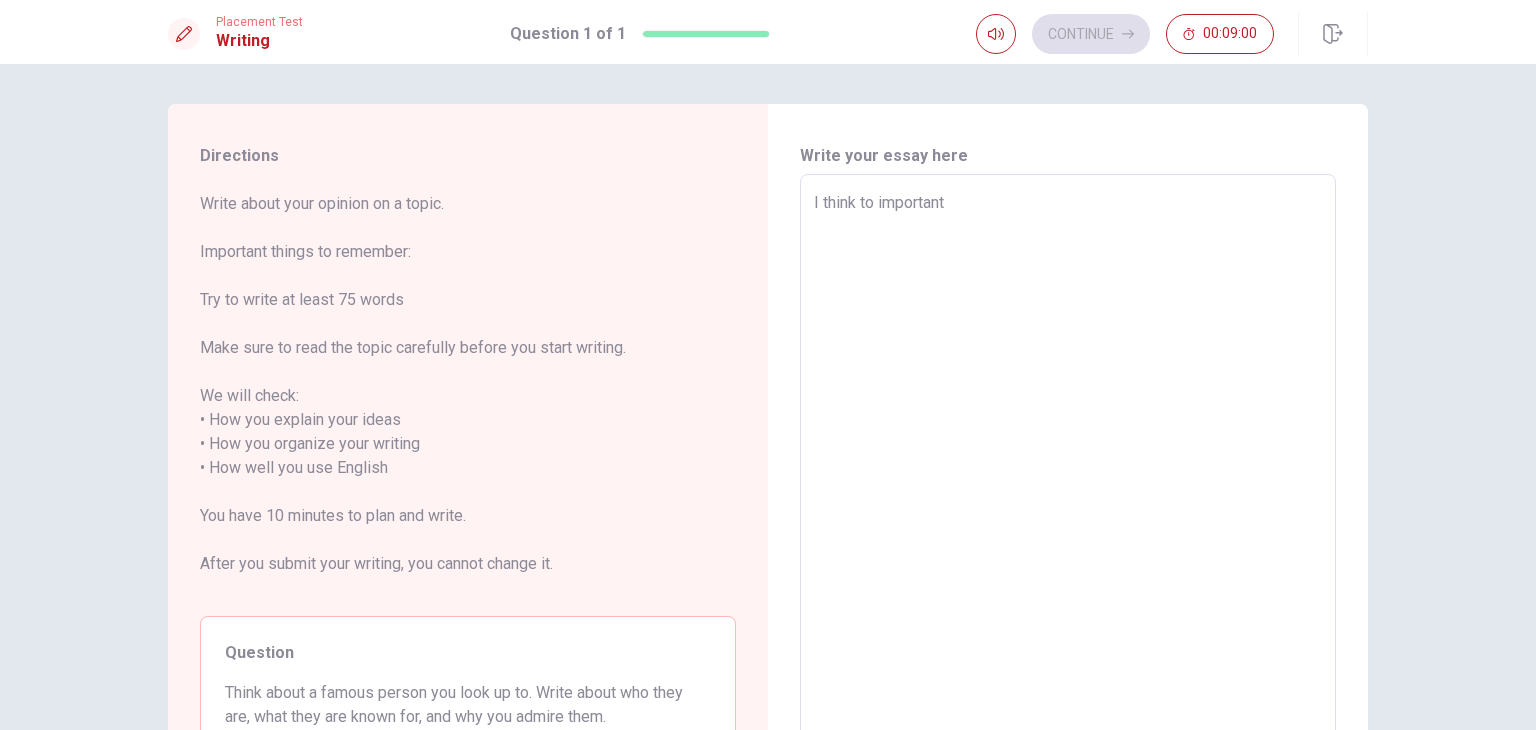 type on "x" 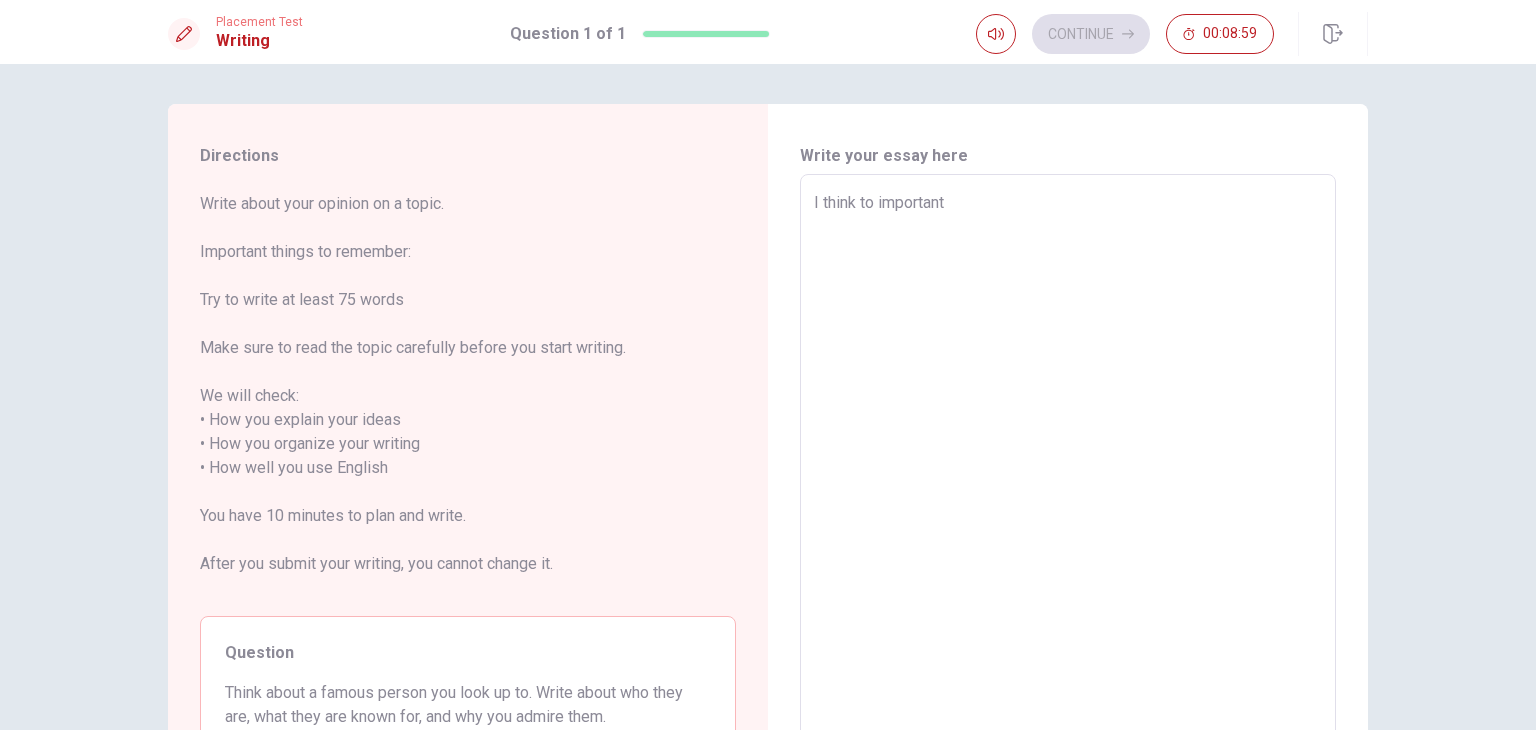 type on "tI think to important" 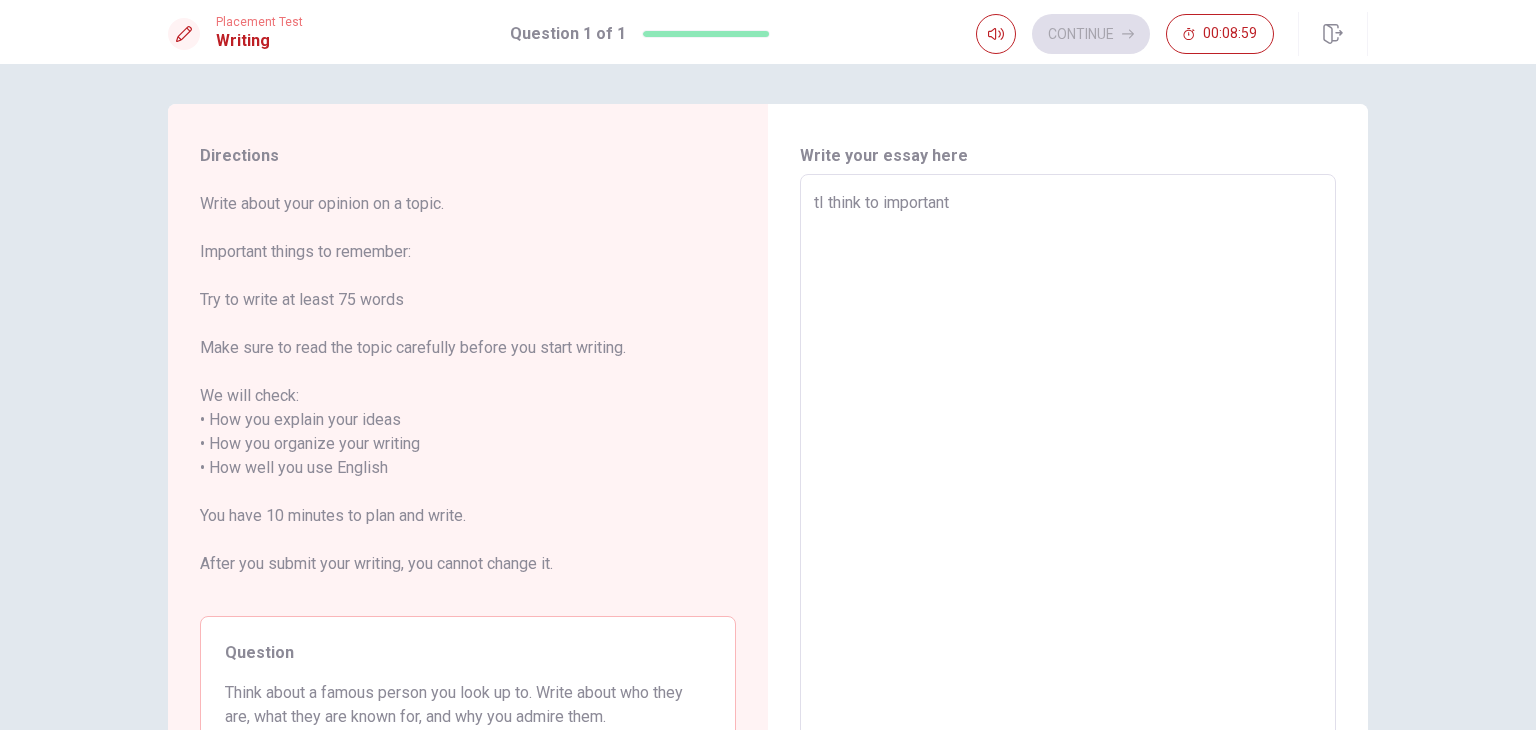 type on "x" 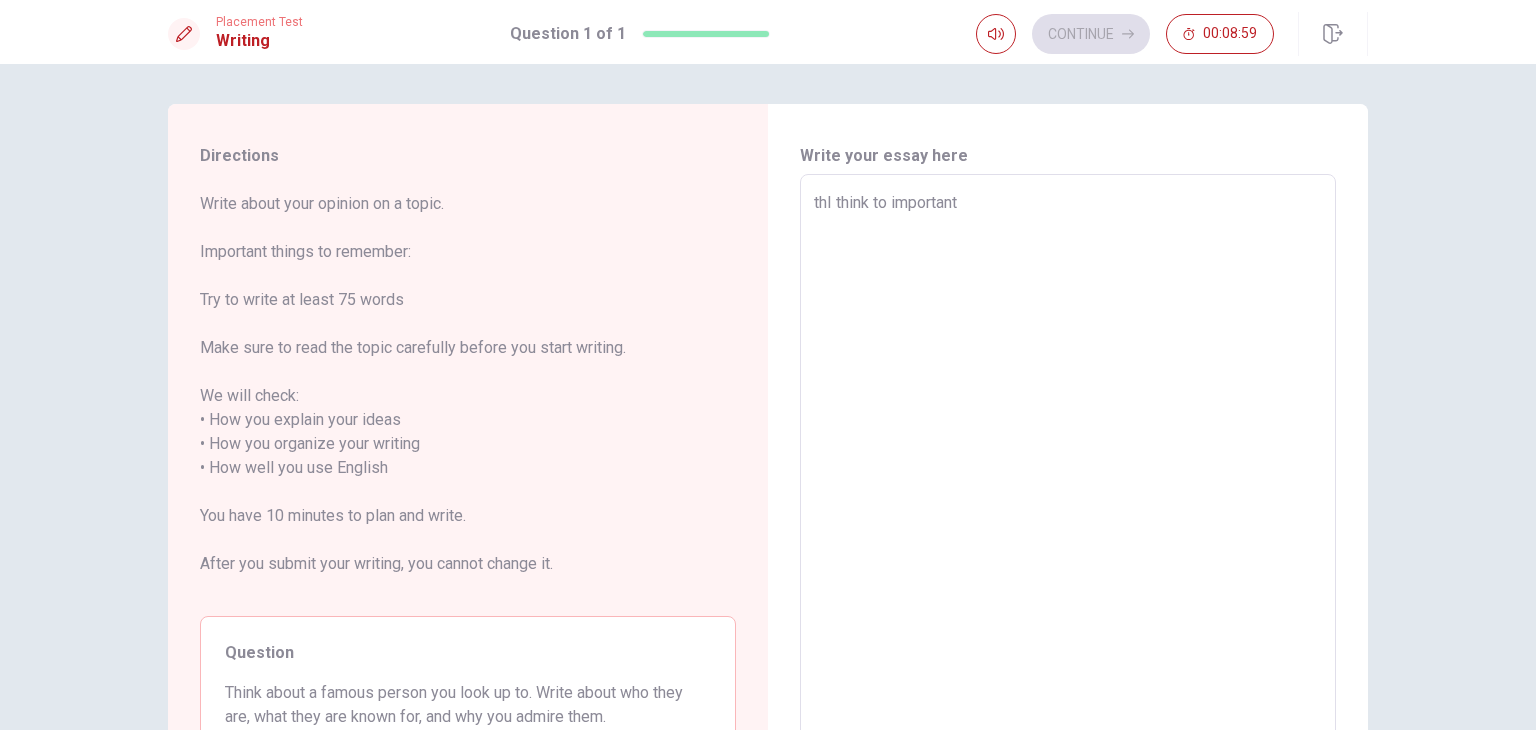 type on "x" 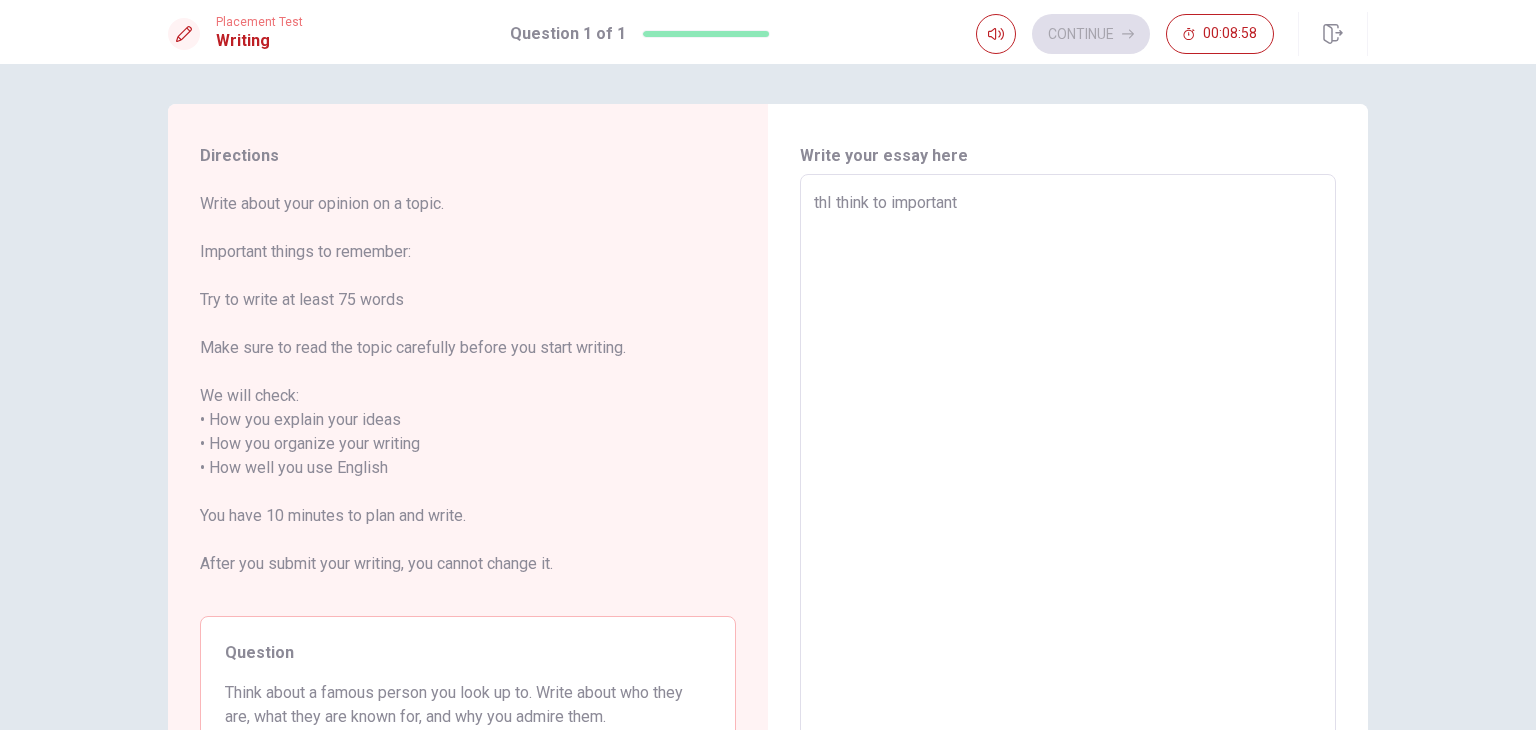 type on "tI think to important" 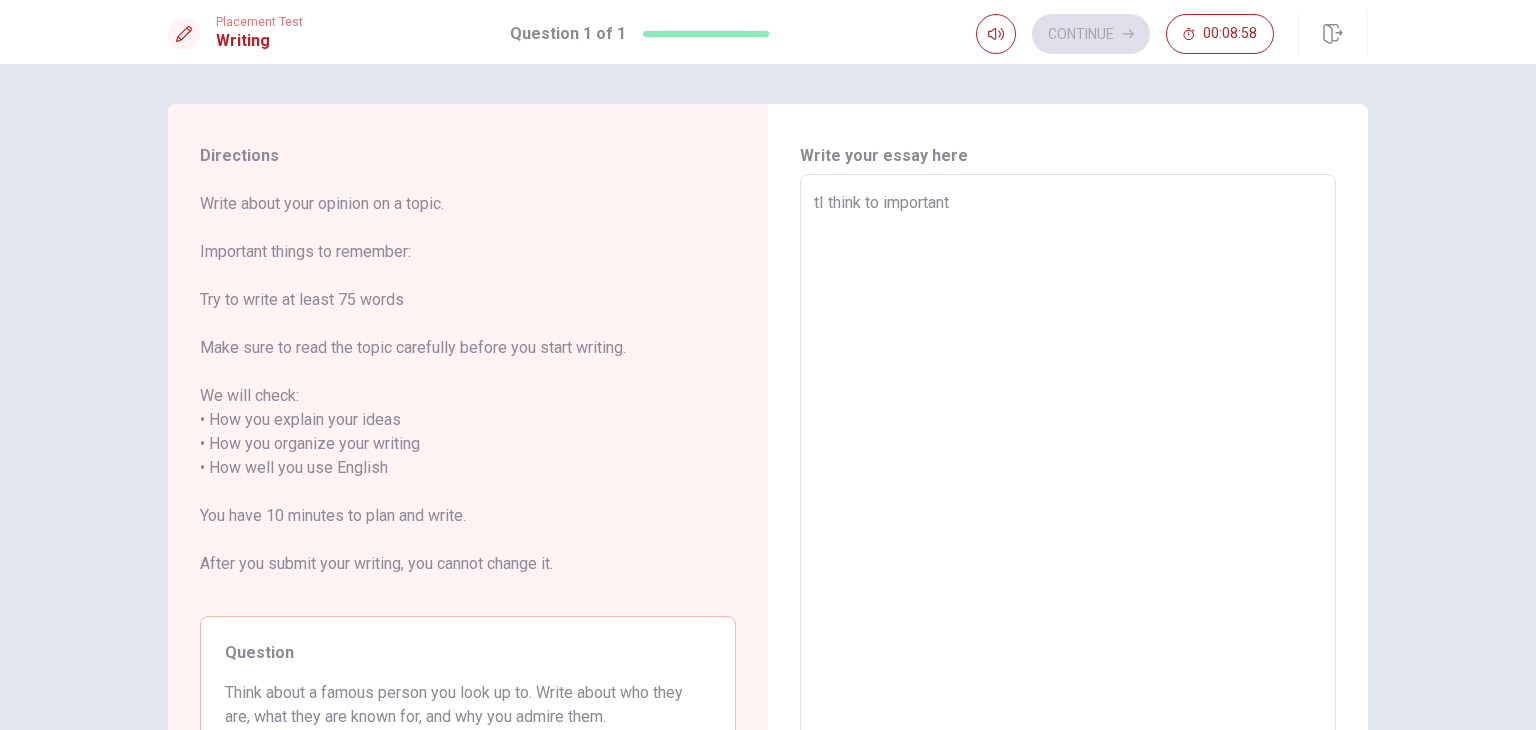 type on "x" 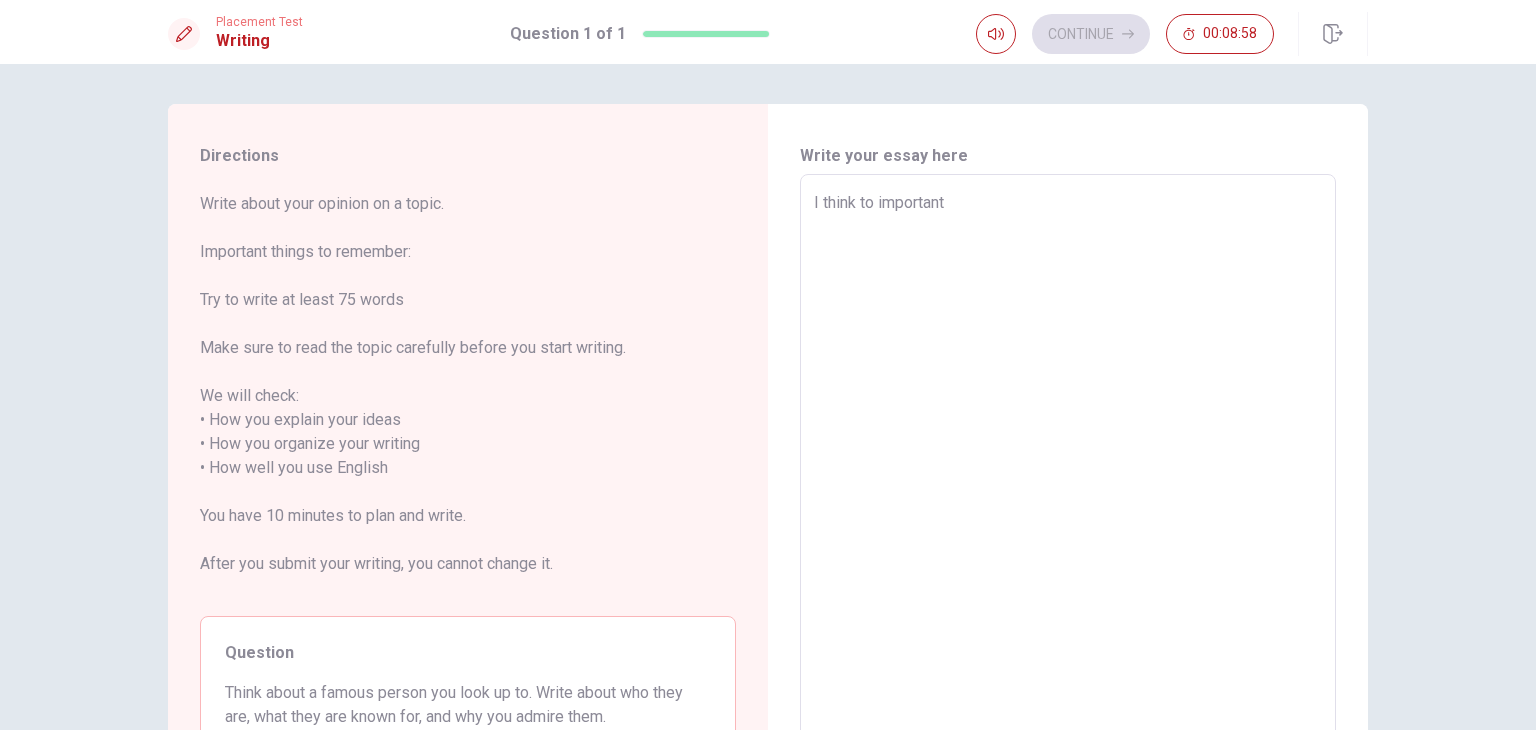 type on "x" 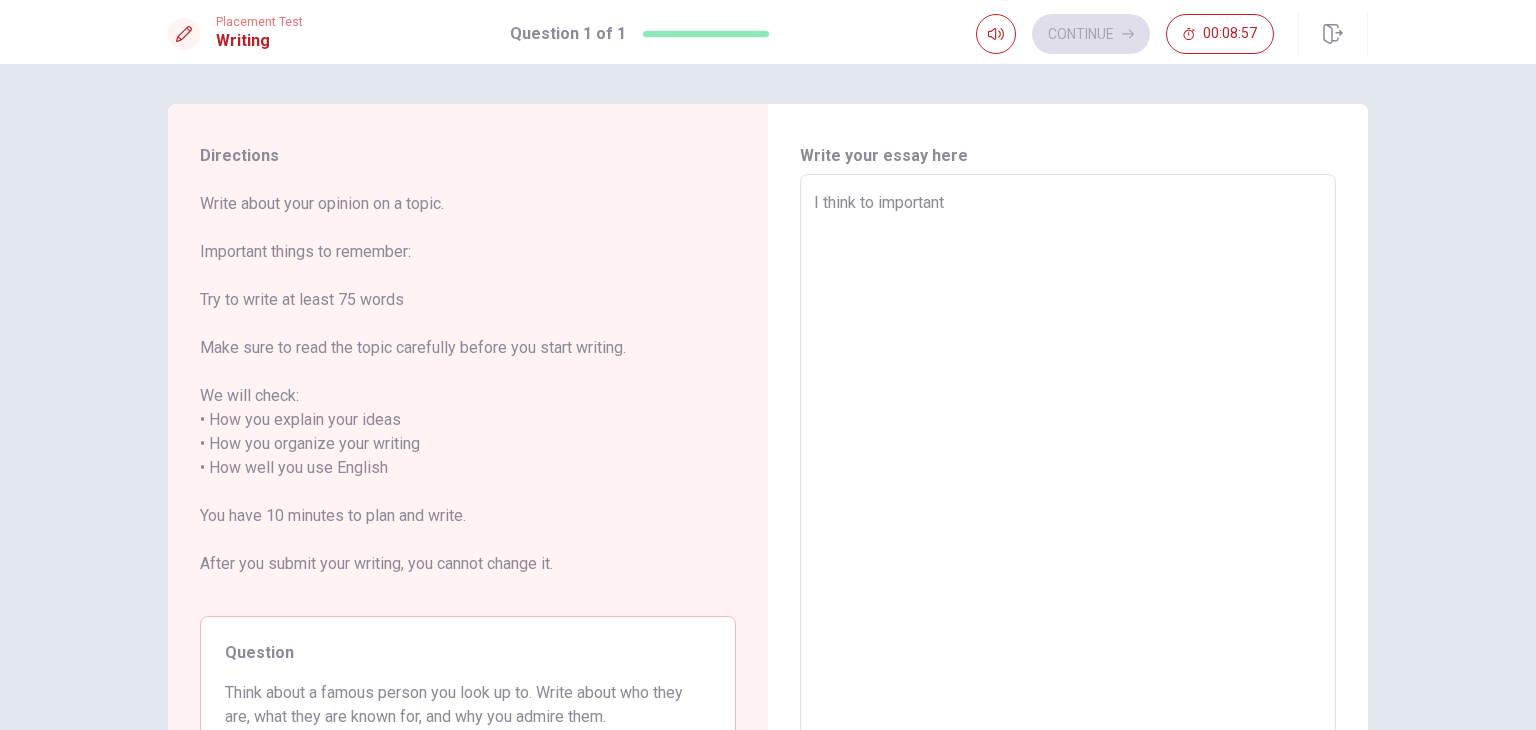 type on "tI think to important" 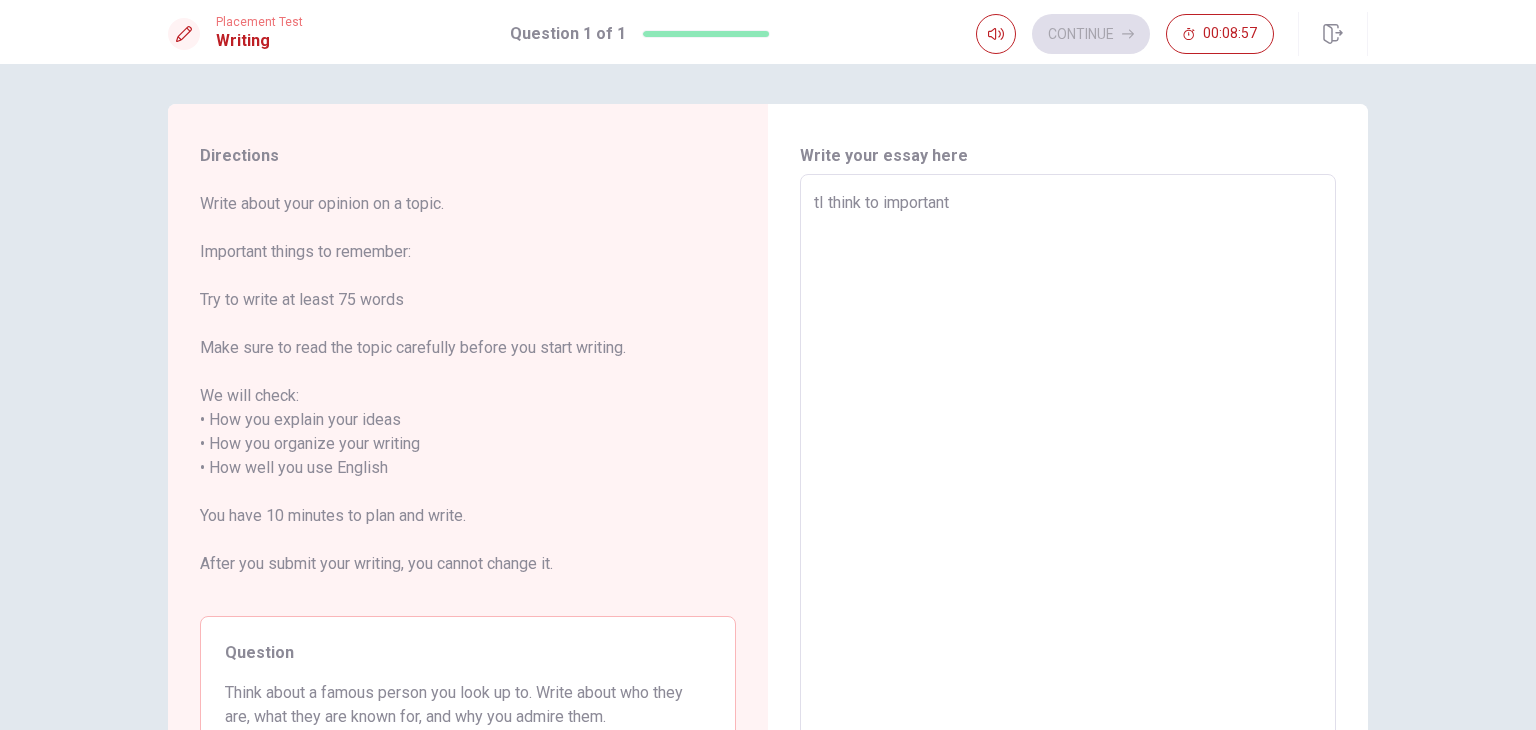 type on "x" 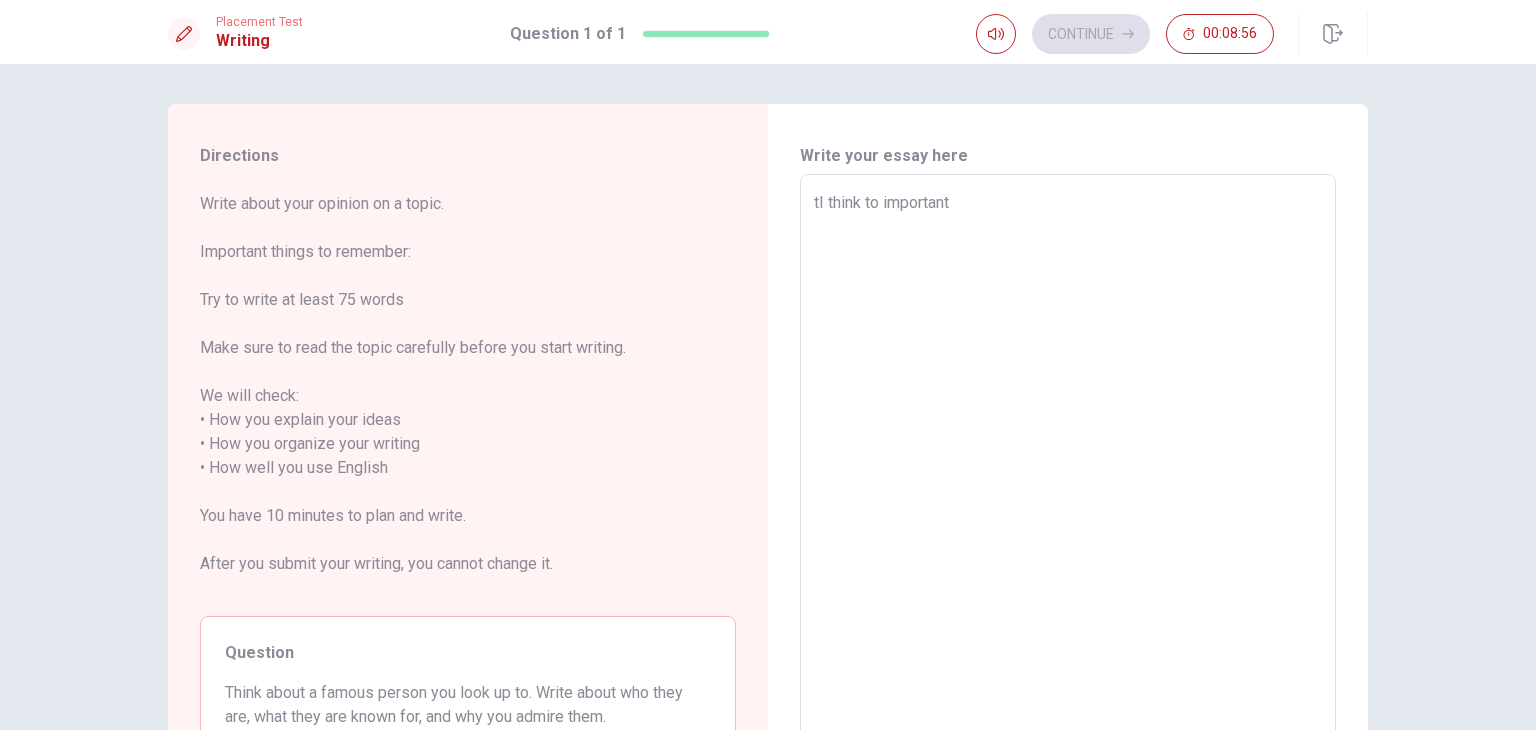 type on "I think to important" 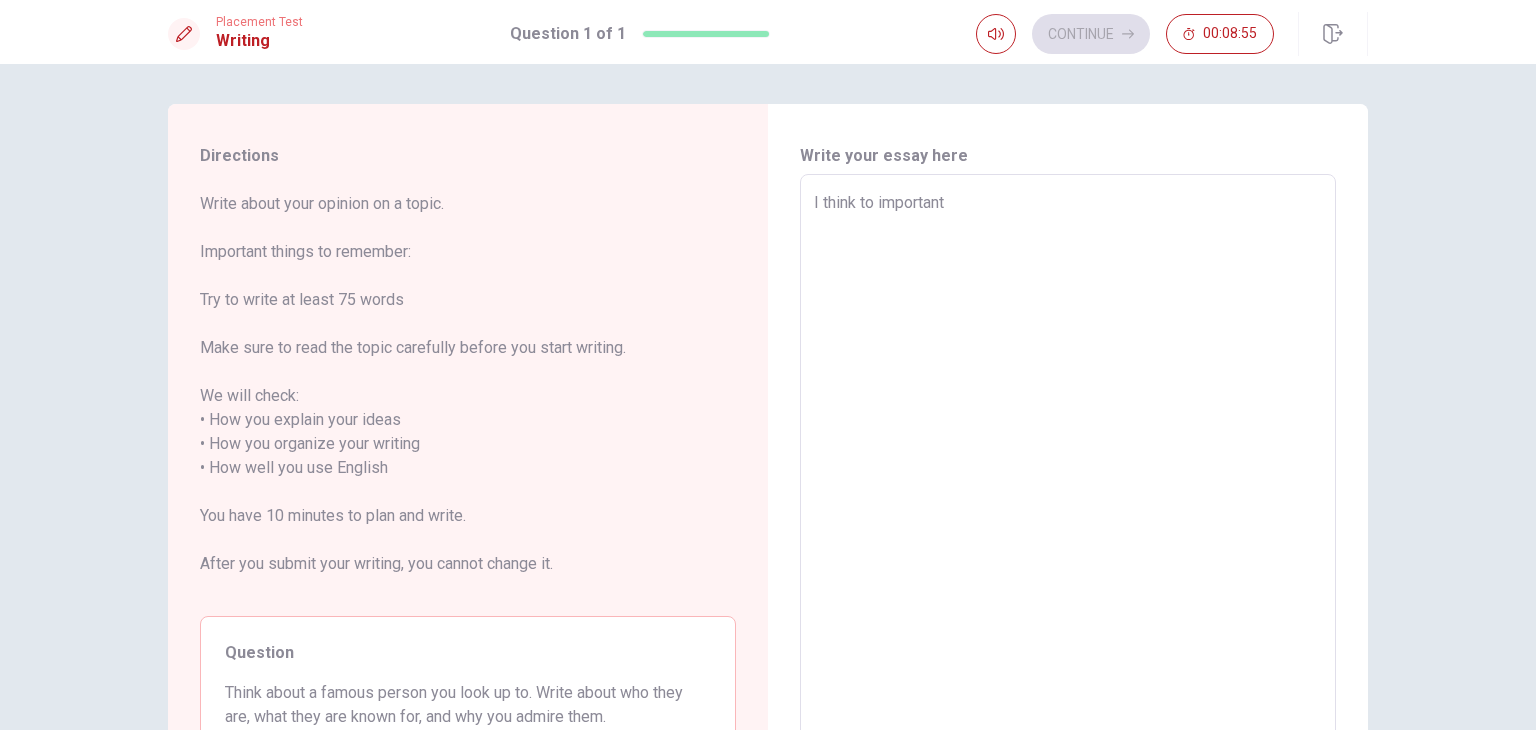 type on "x" 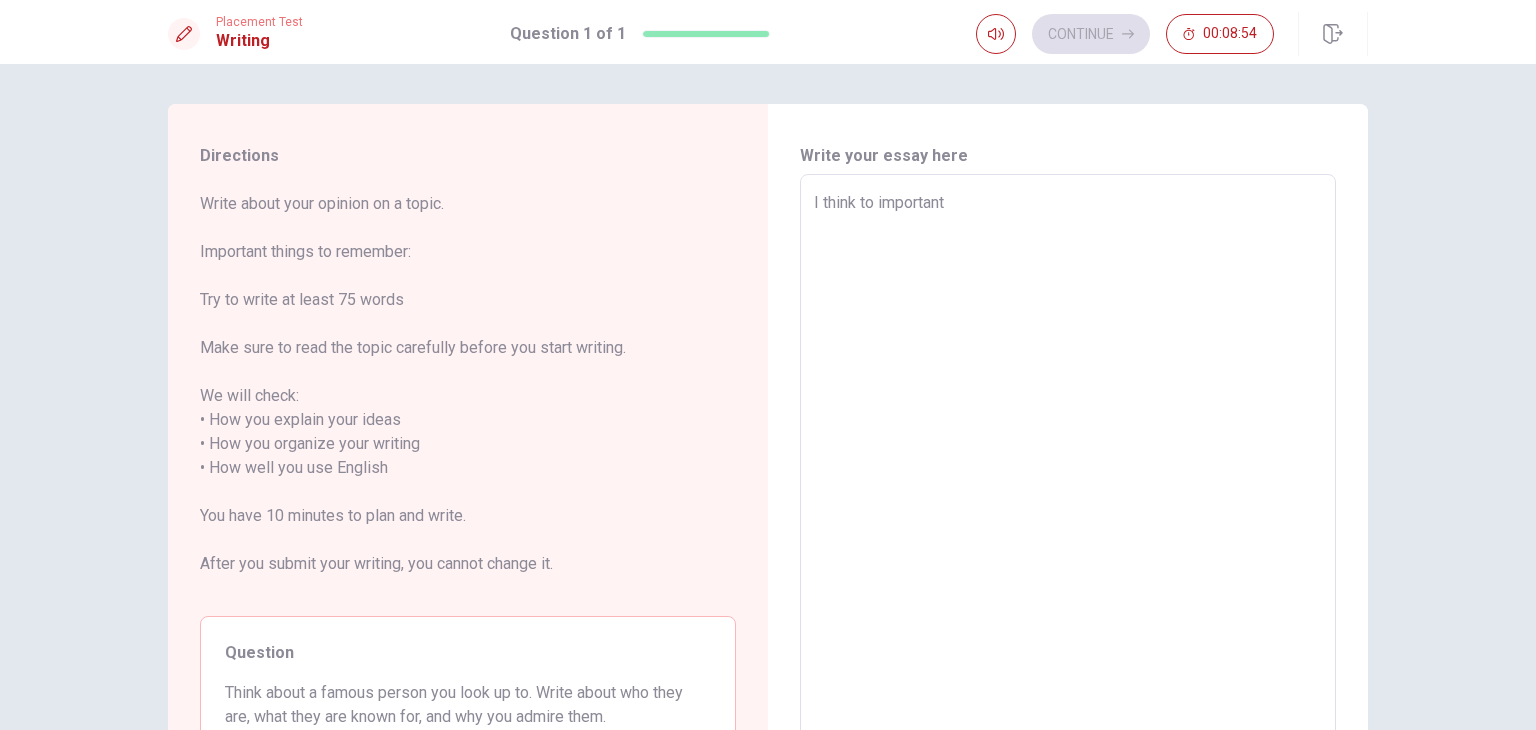 type on "TI think to important" 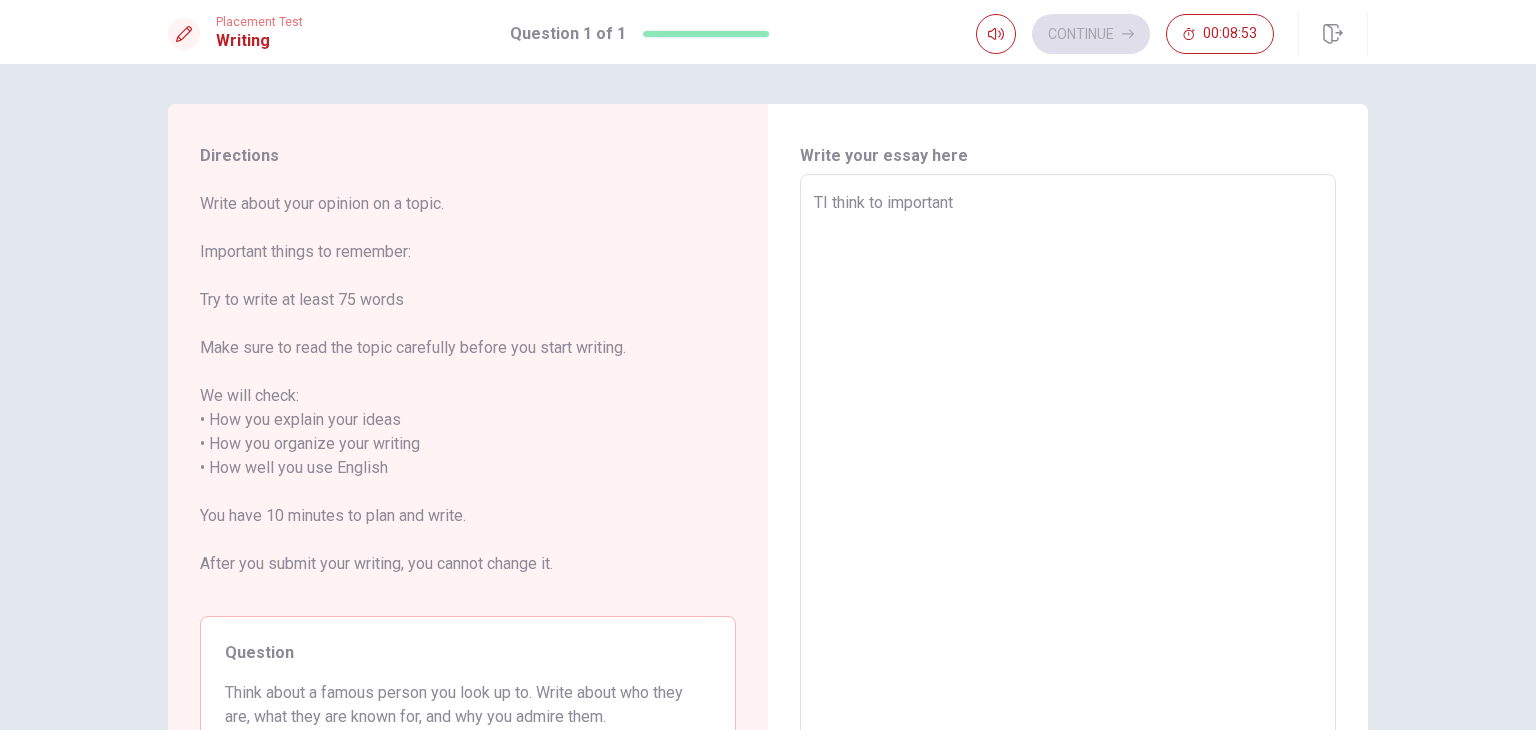 type on "x" 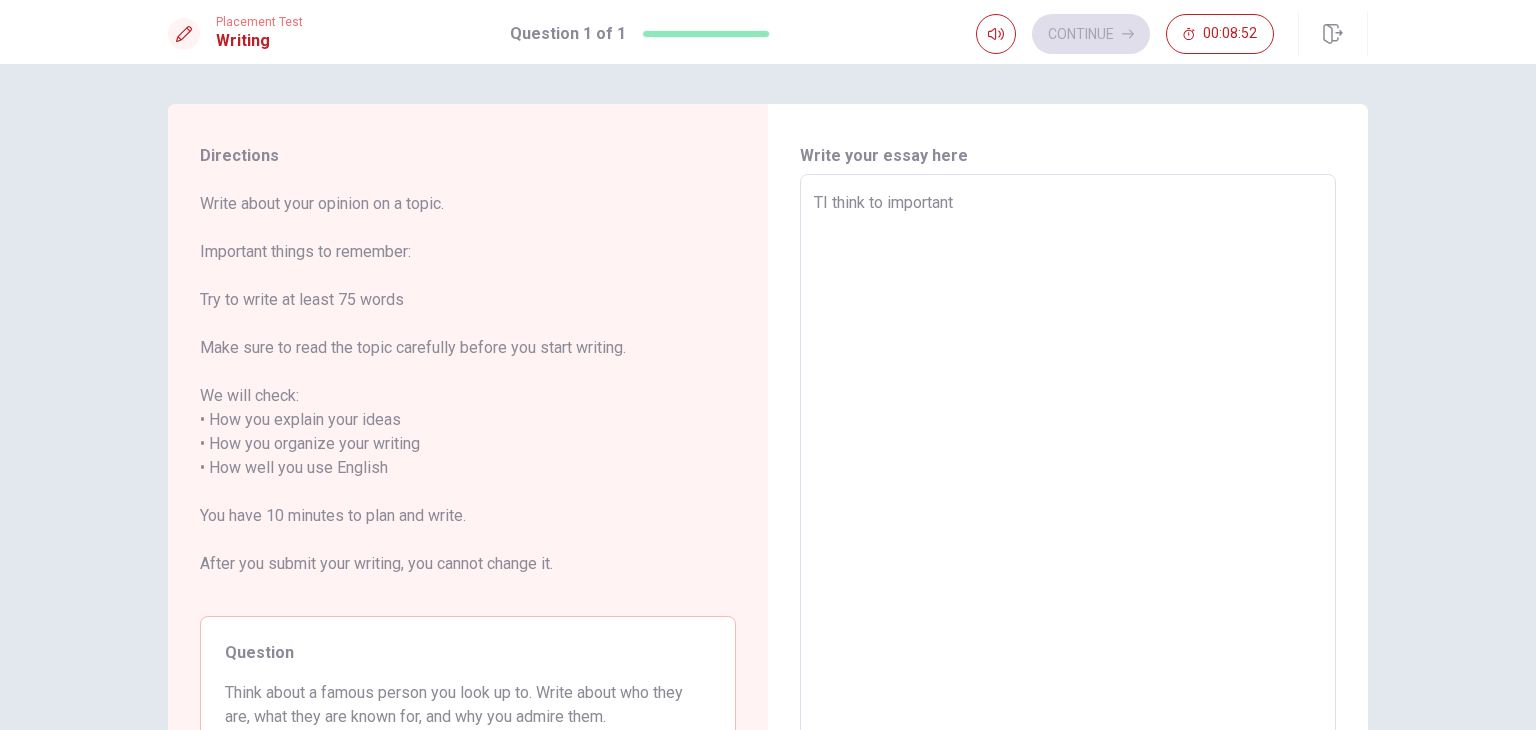 type on "TgI think to important" 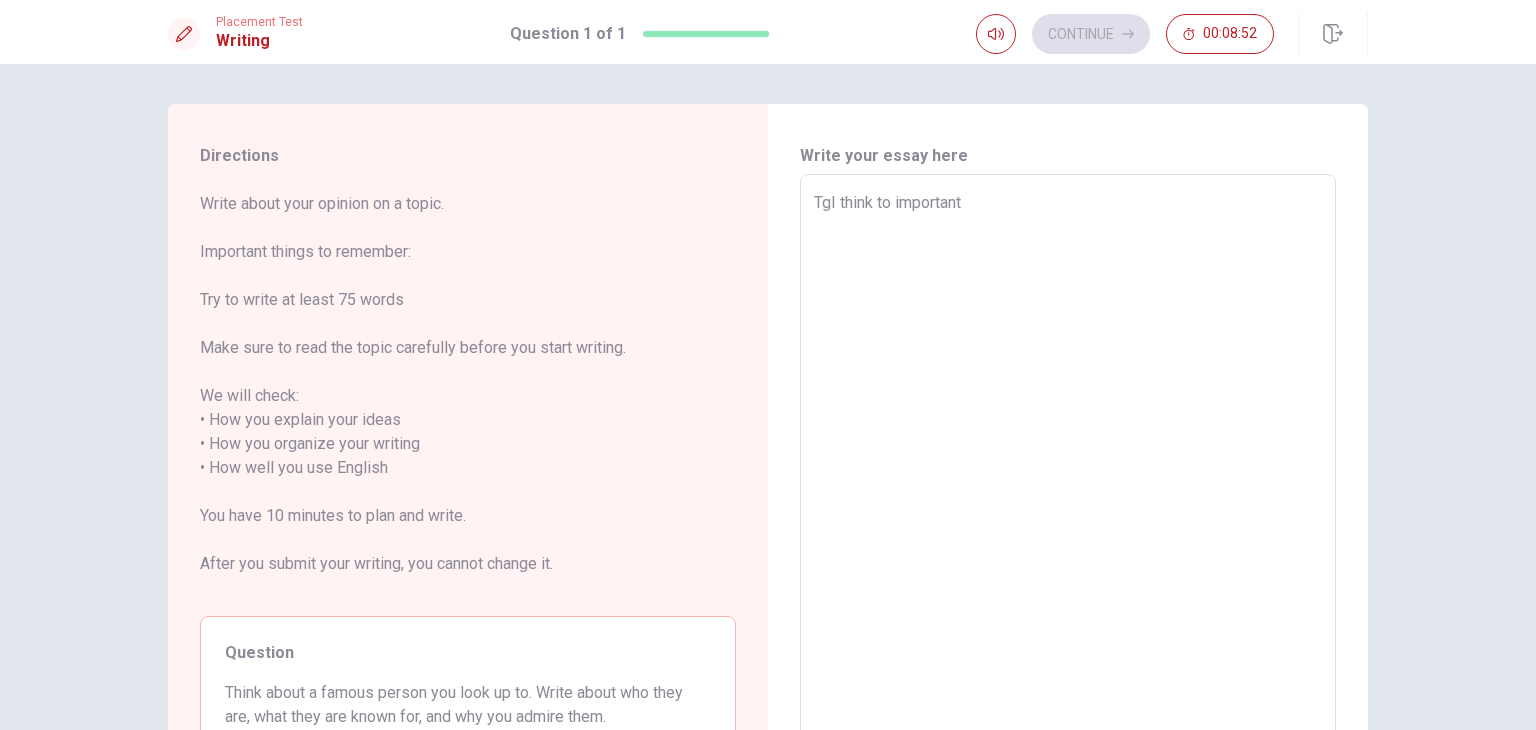 type on "x" 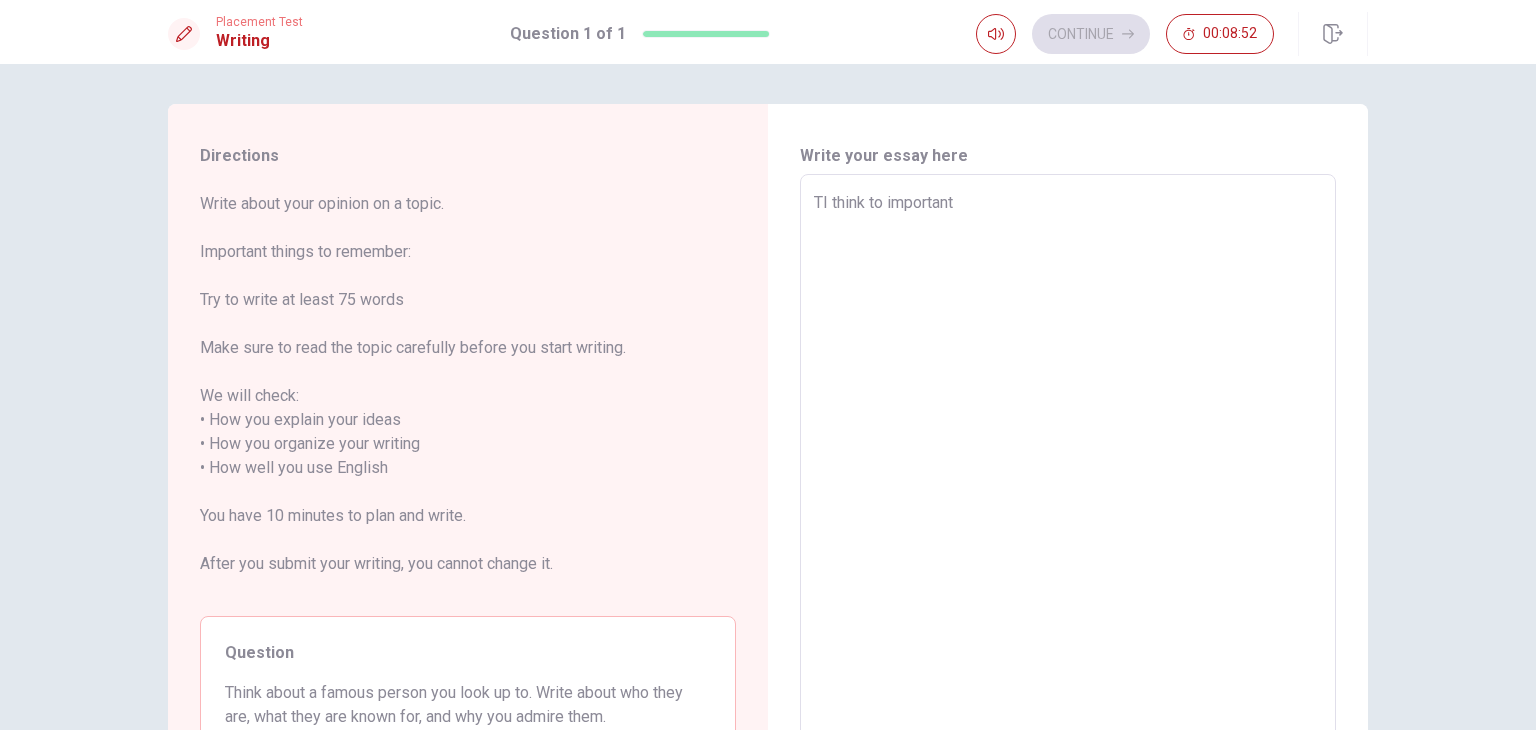 type on "x" 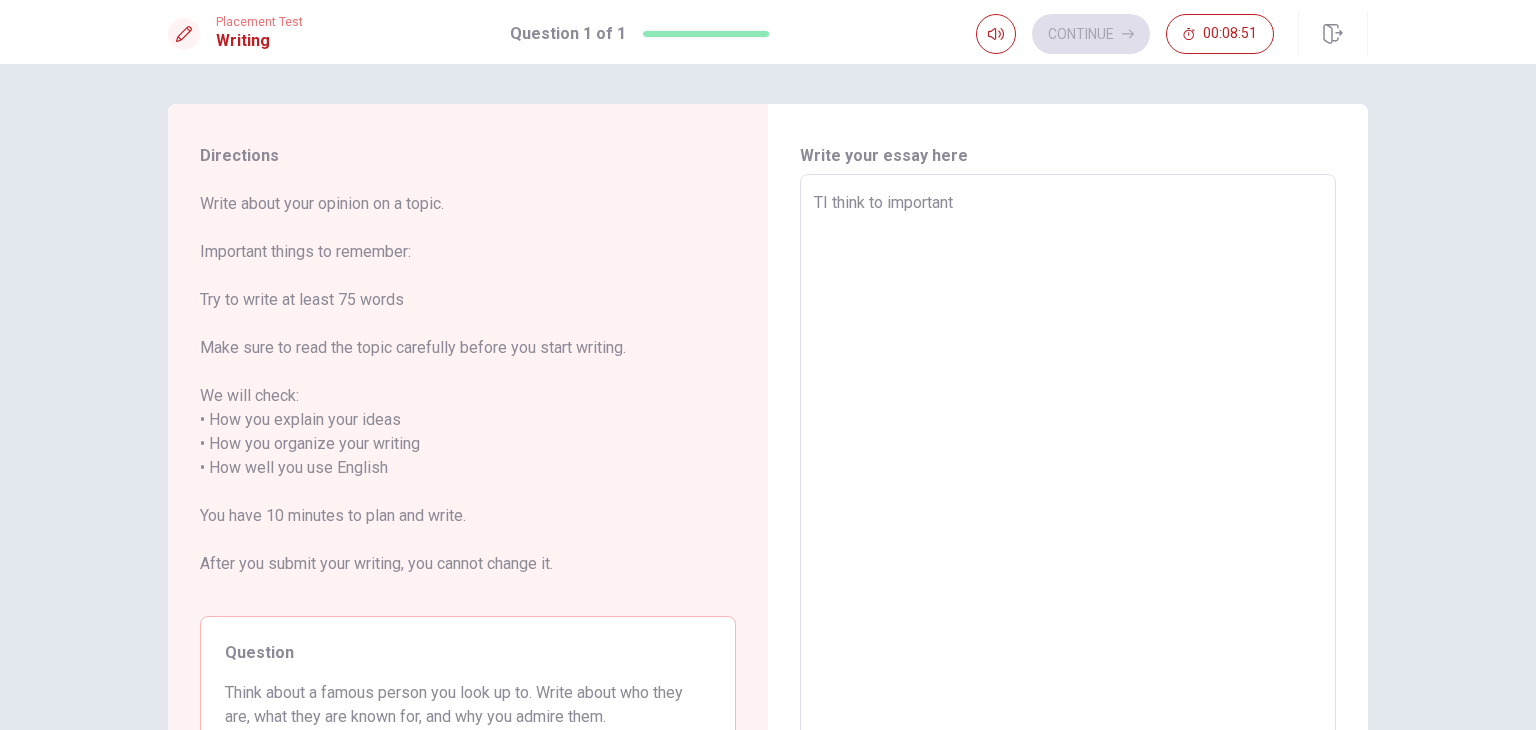 type on "ThI think to important" 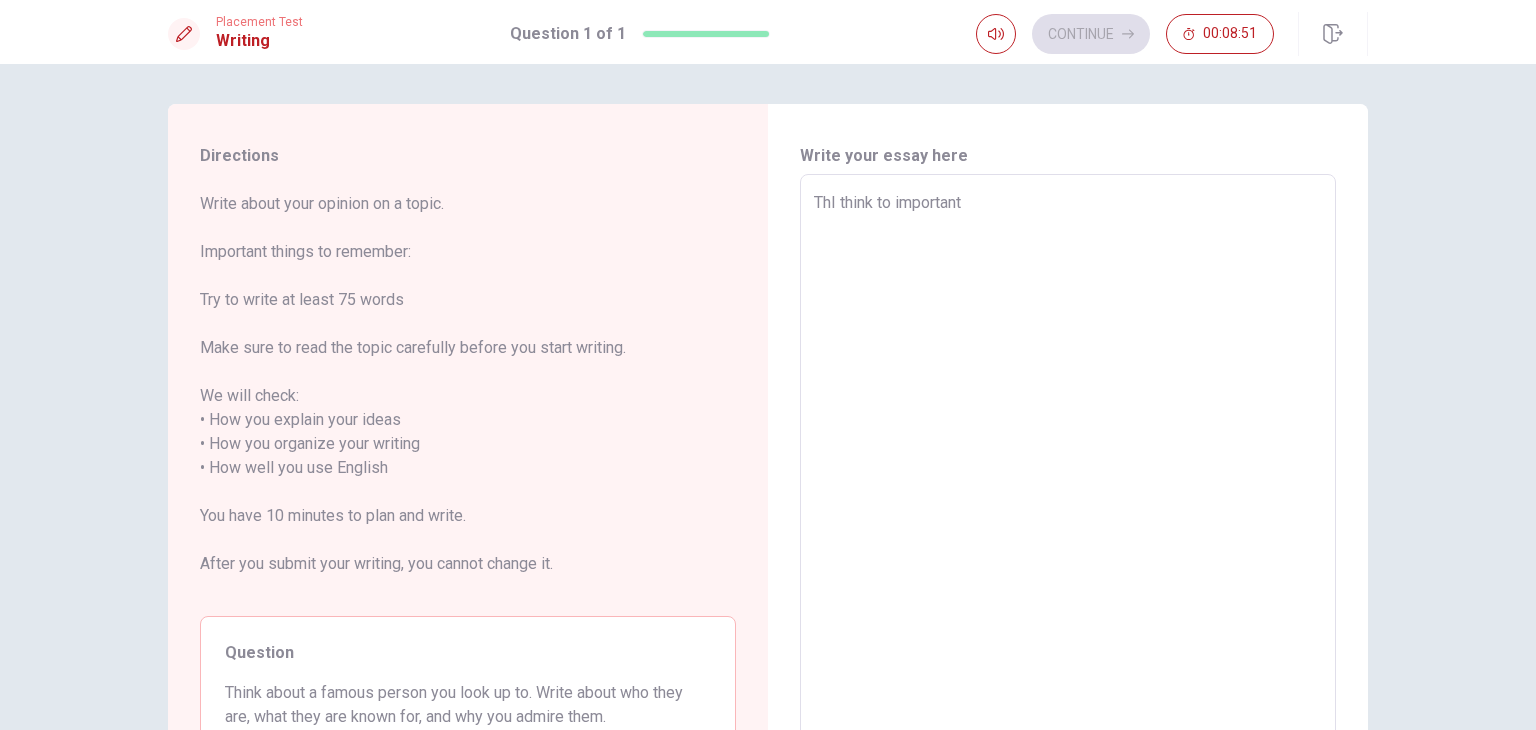 type on "x" 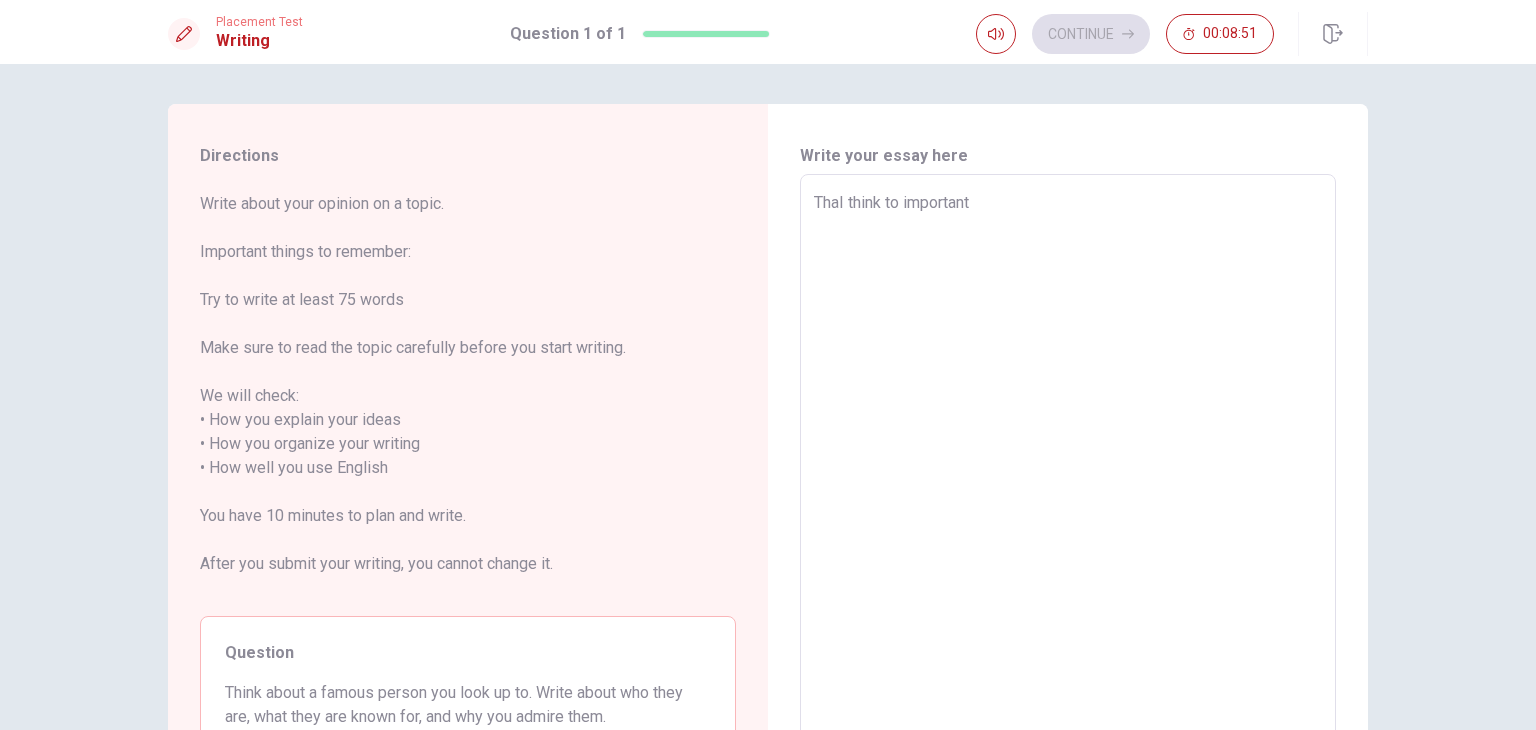 type on "x" 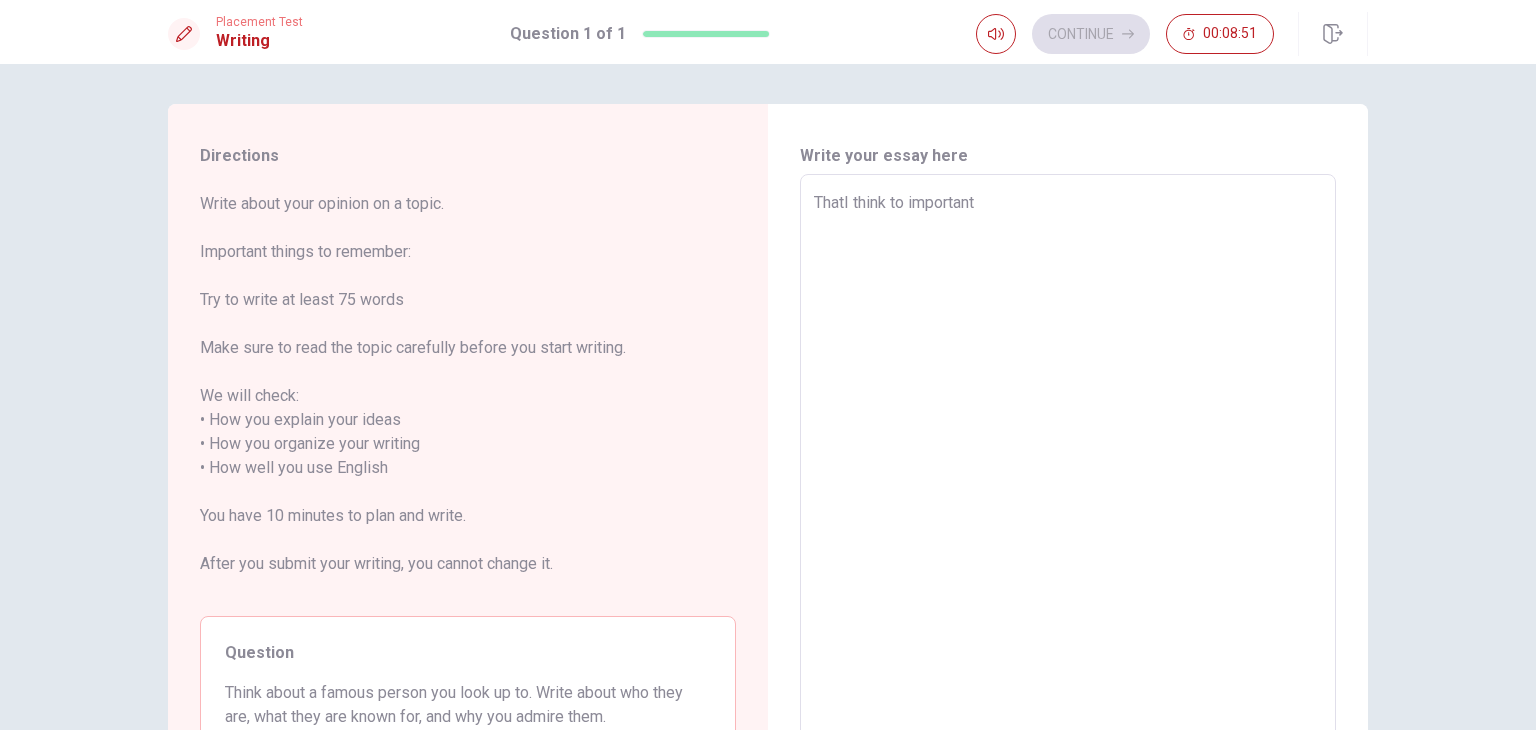 type on "x" 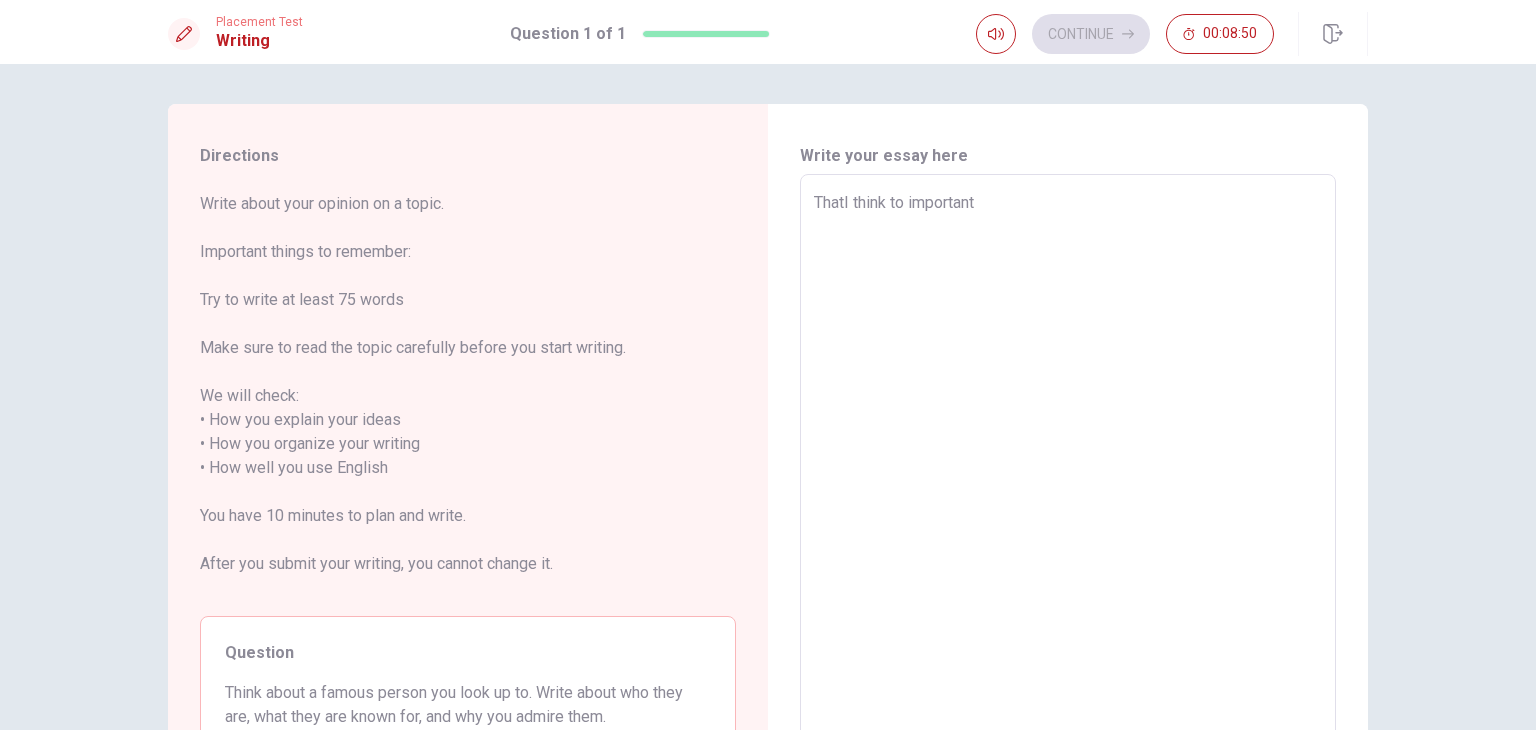 type on "That I think to important" 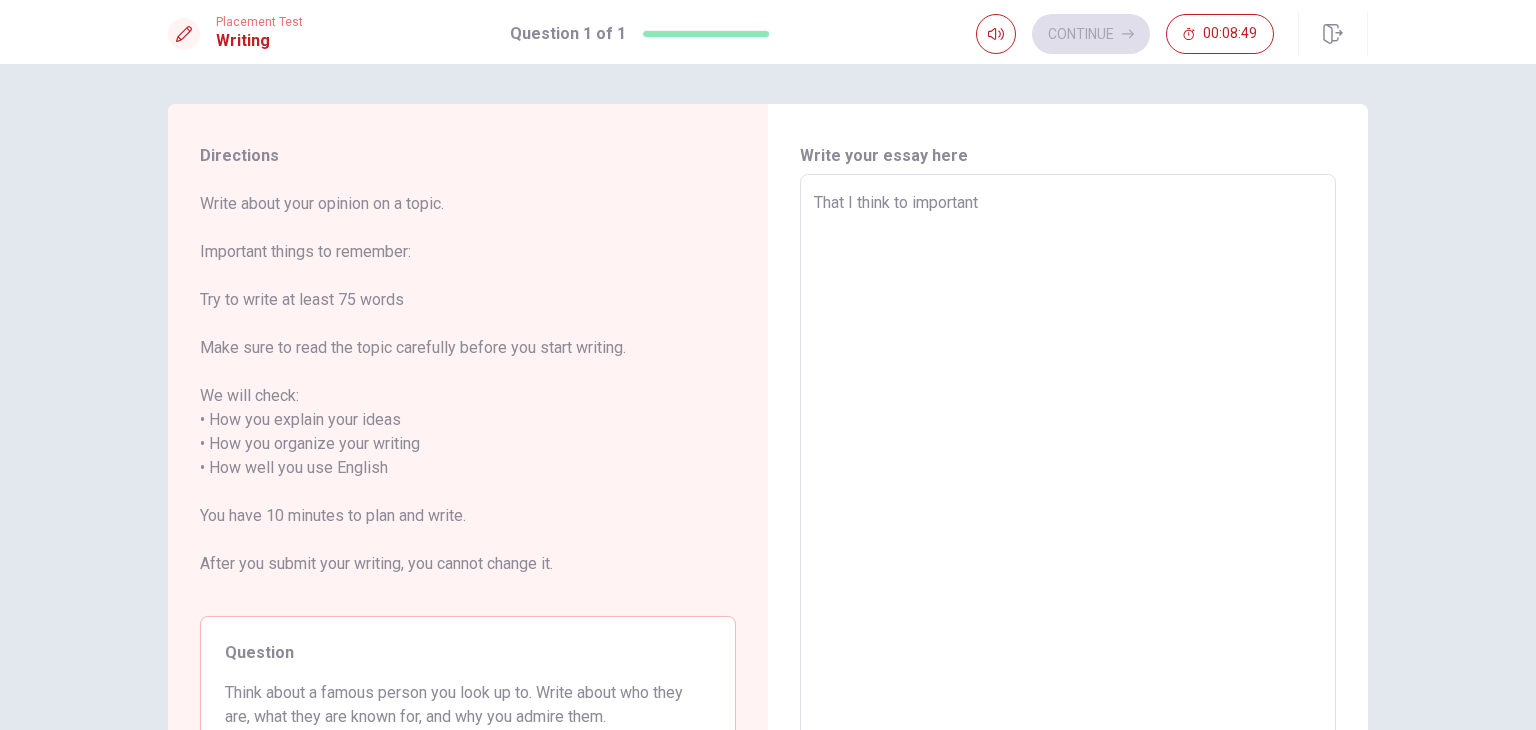 click on "That I think to important" at bounding box center [1068, 468] 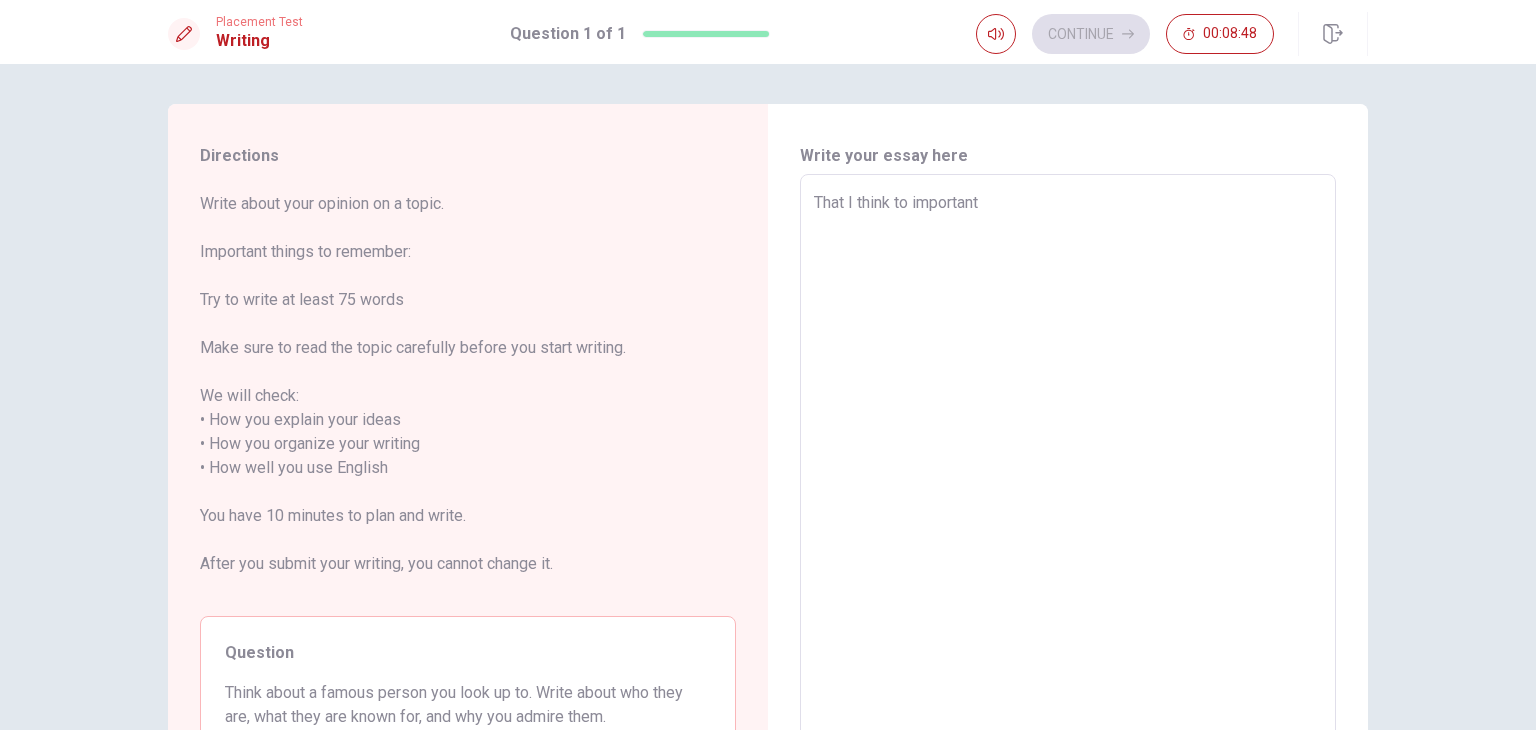 type on "That I think to important i" 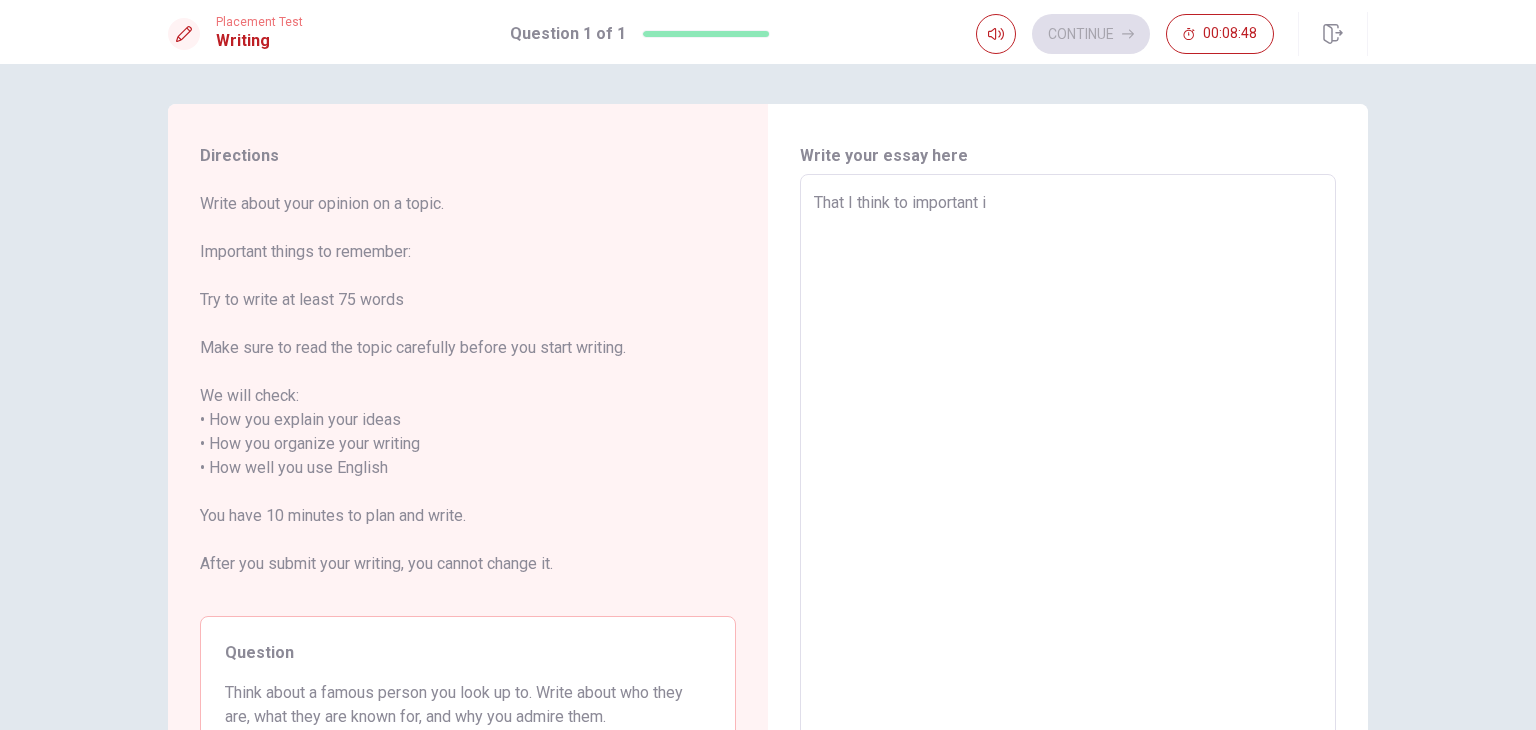 type on "x" 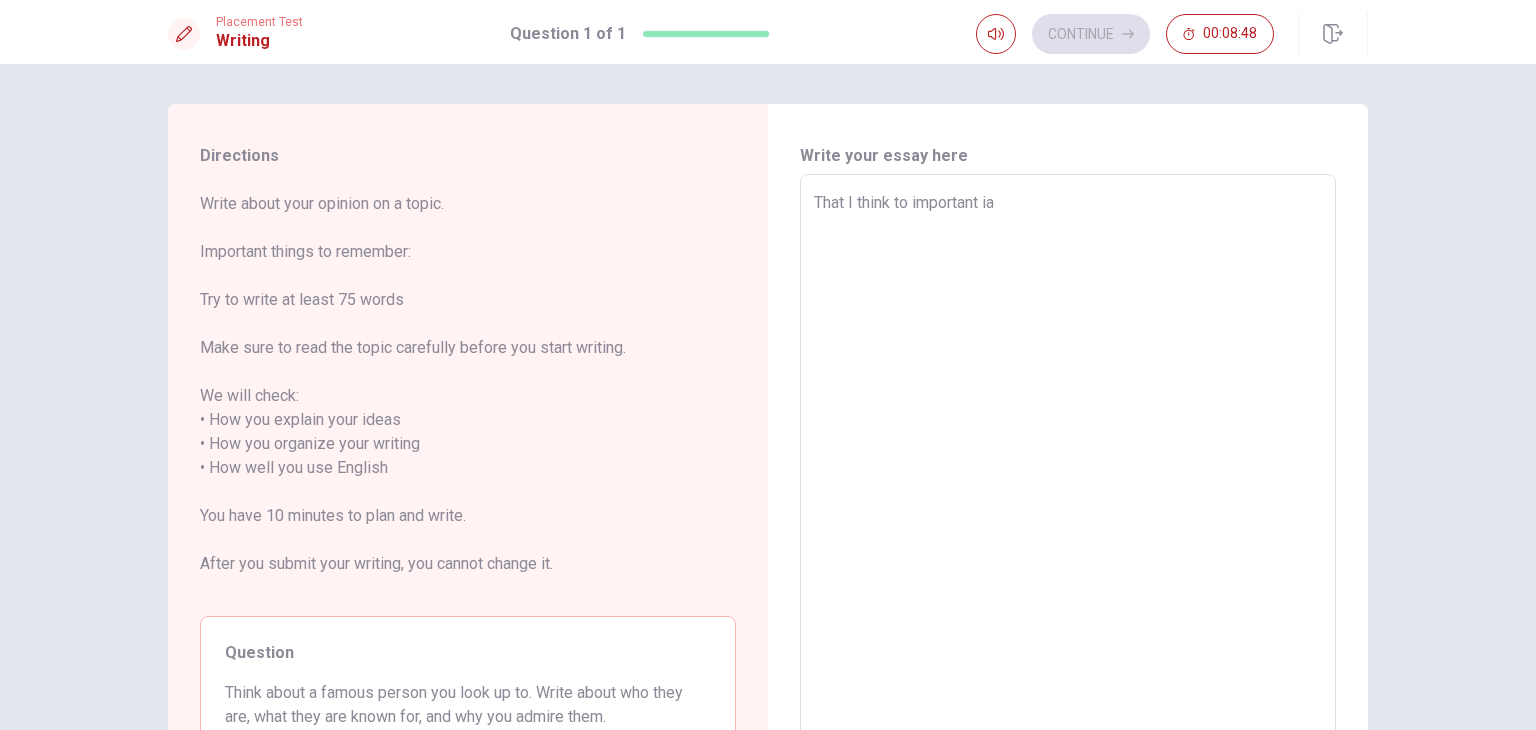type on "x" 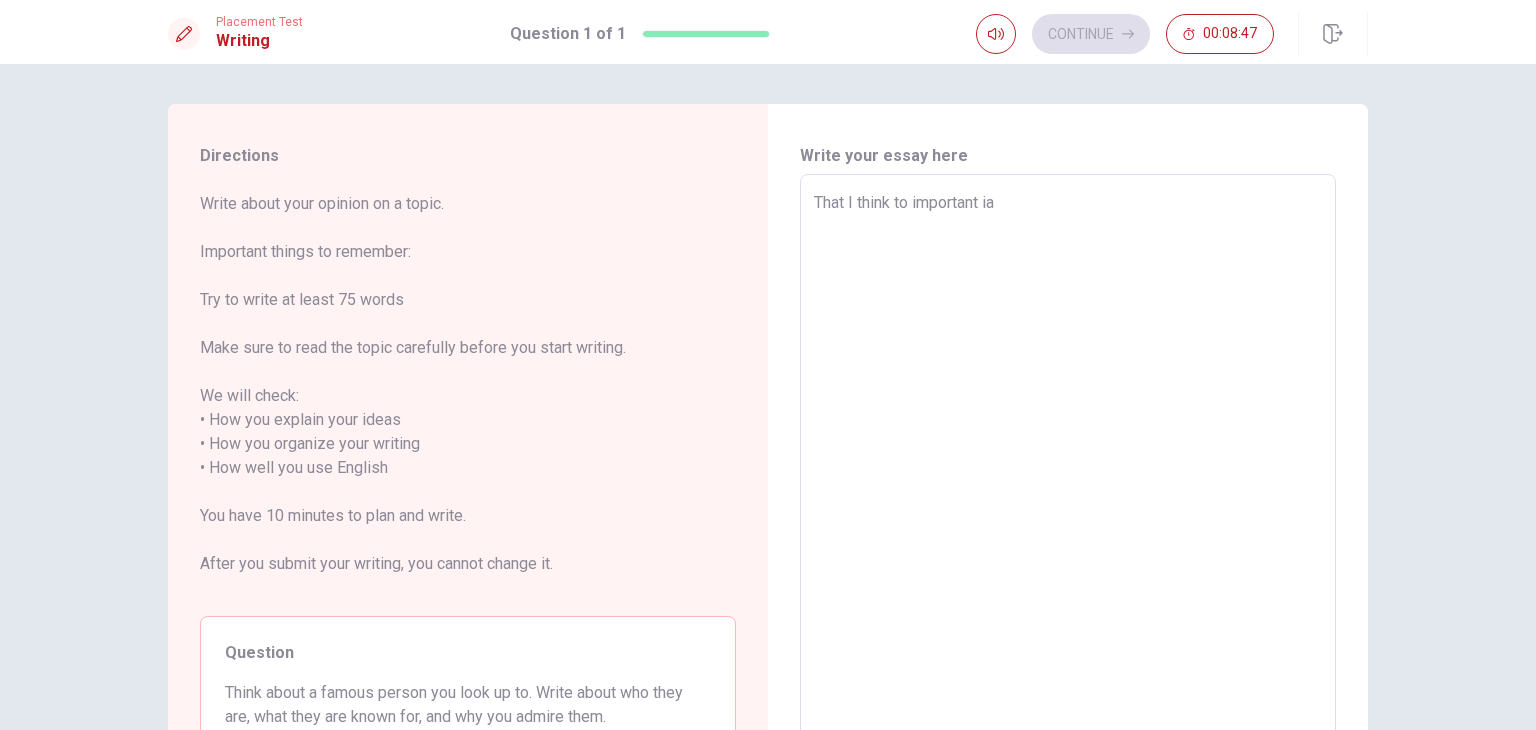 type on "That I think to important i" 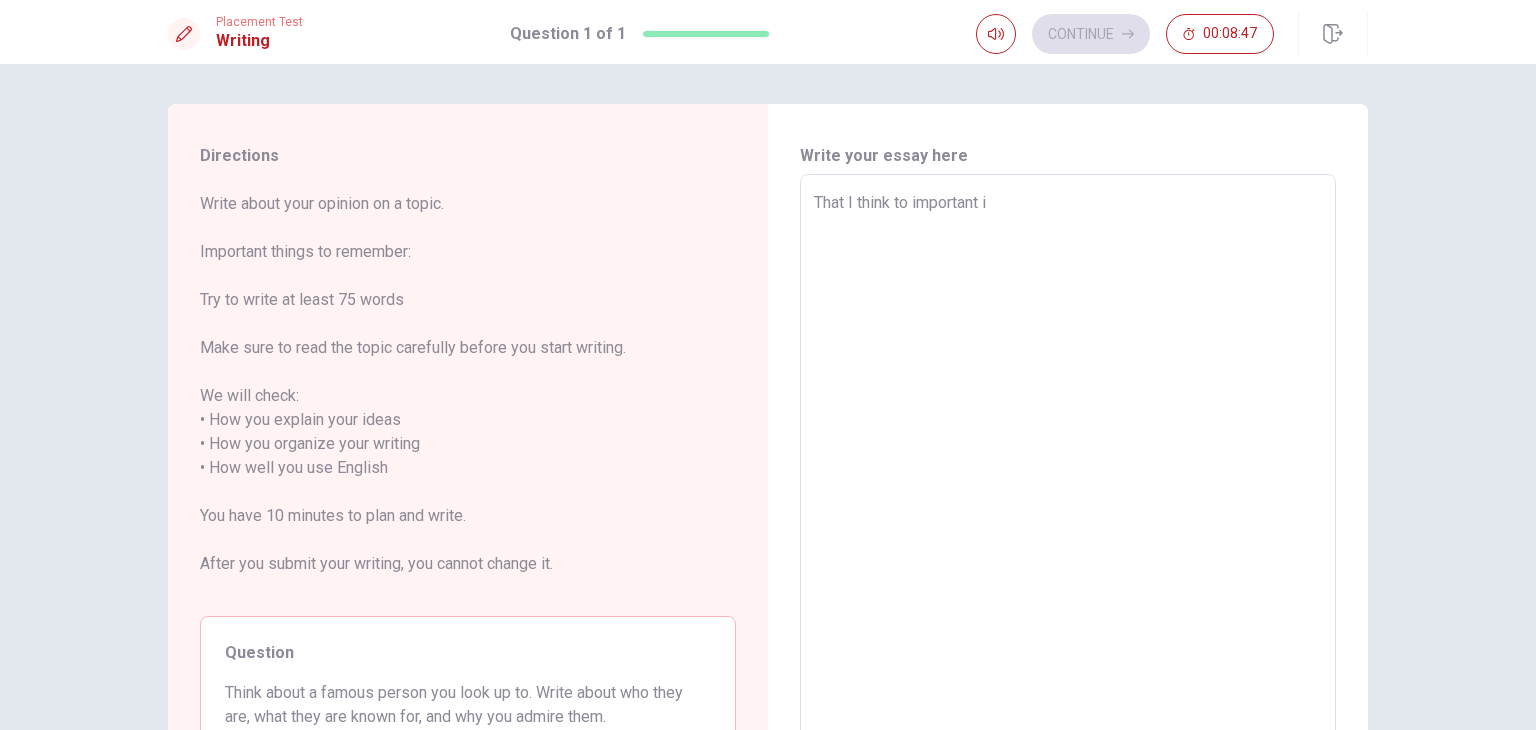 type on "x" 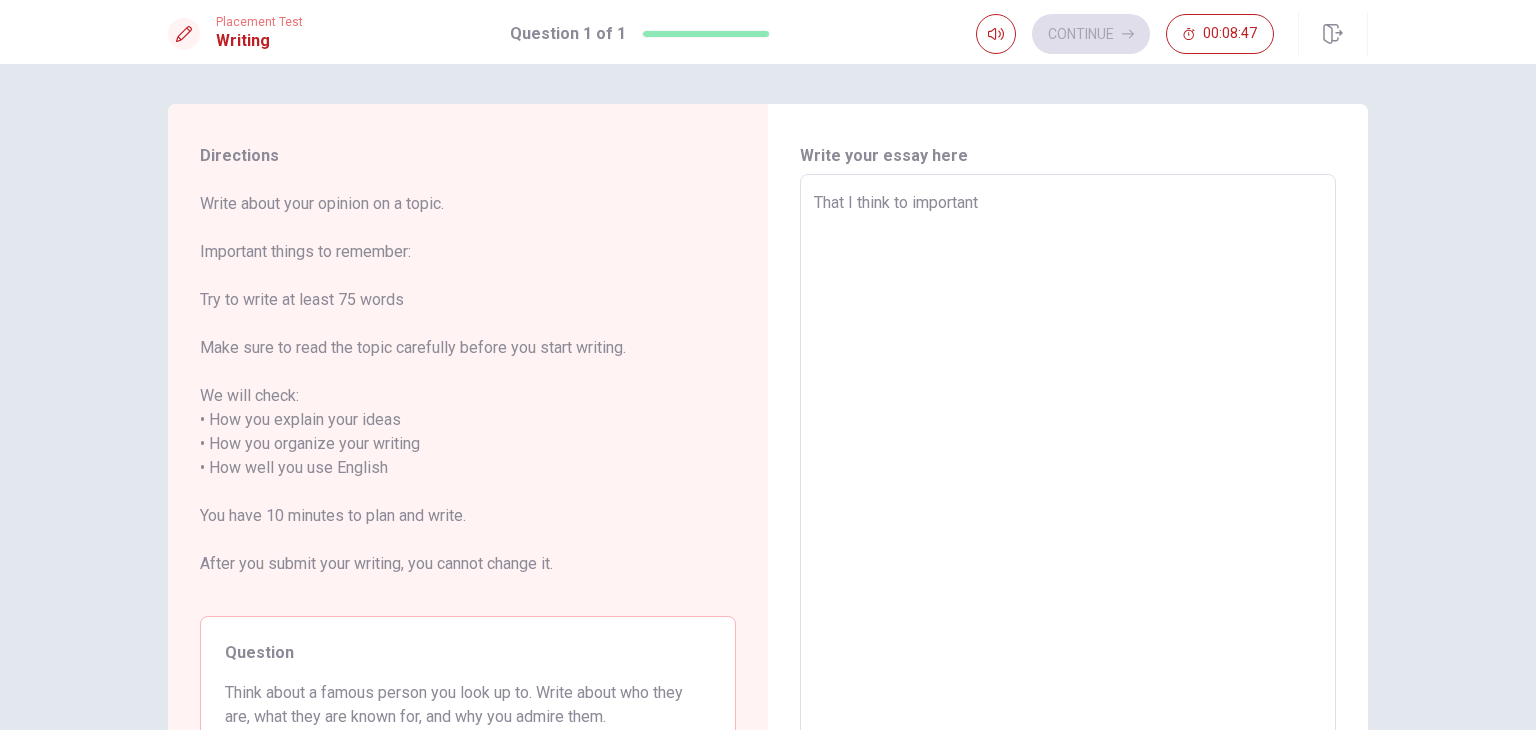 type on "x" 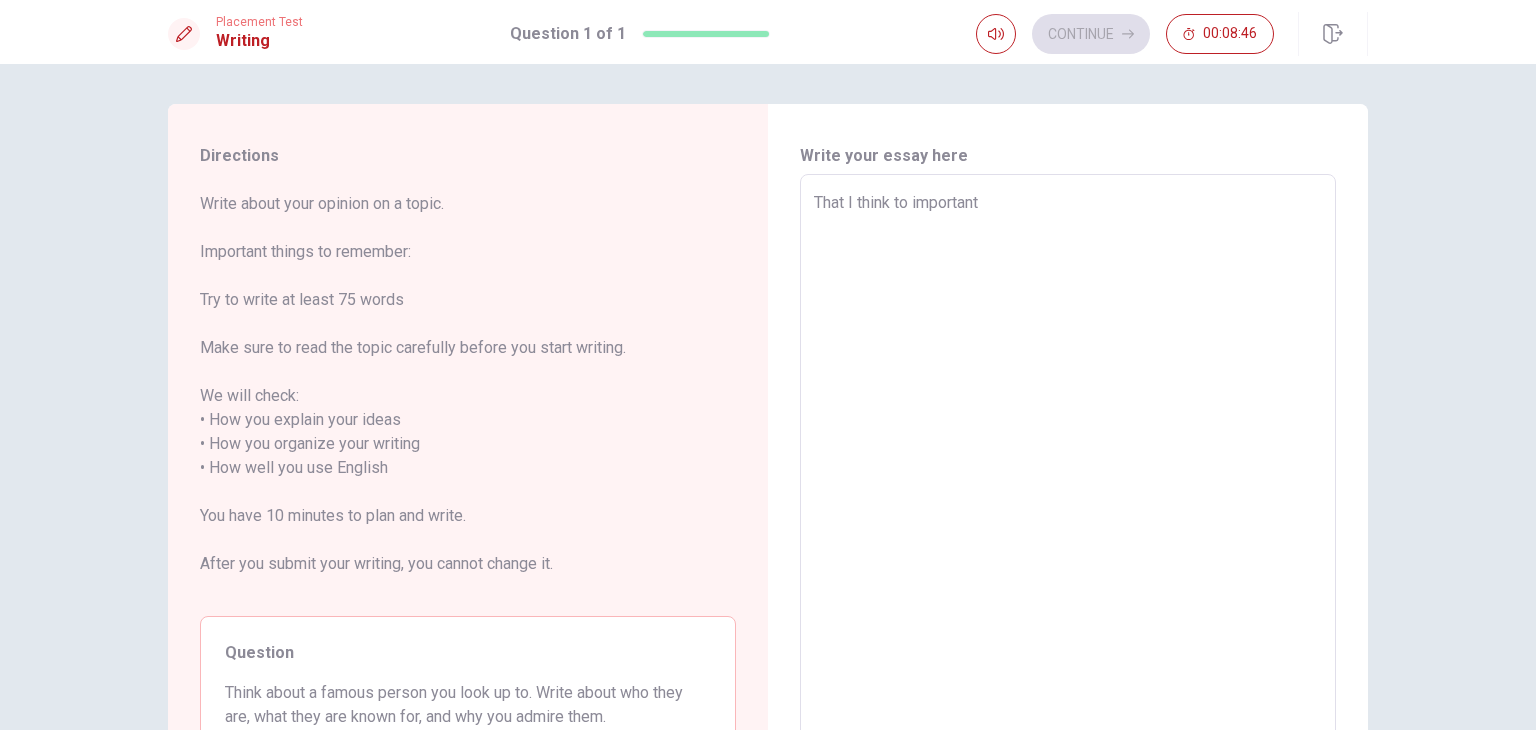 type on "That I think to important i" 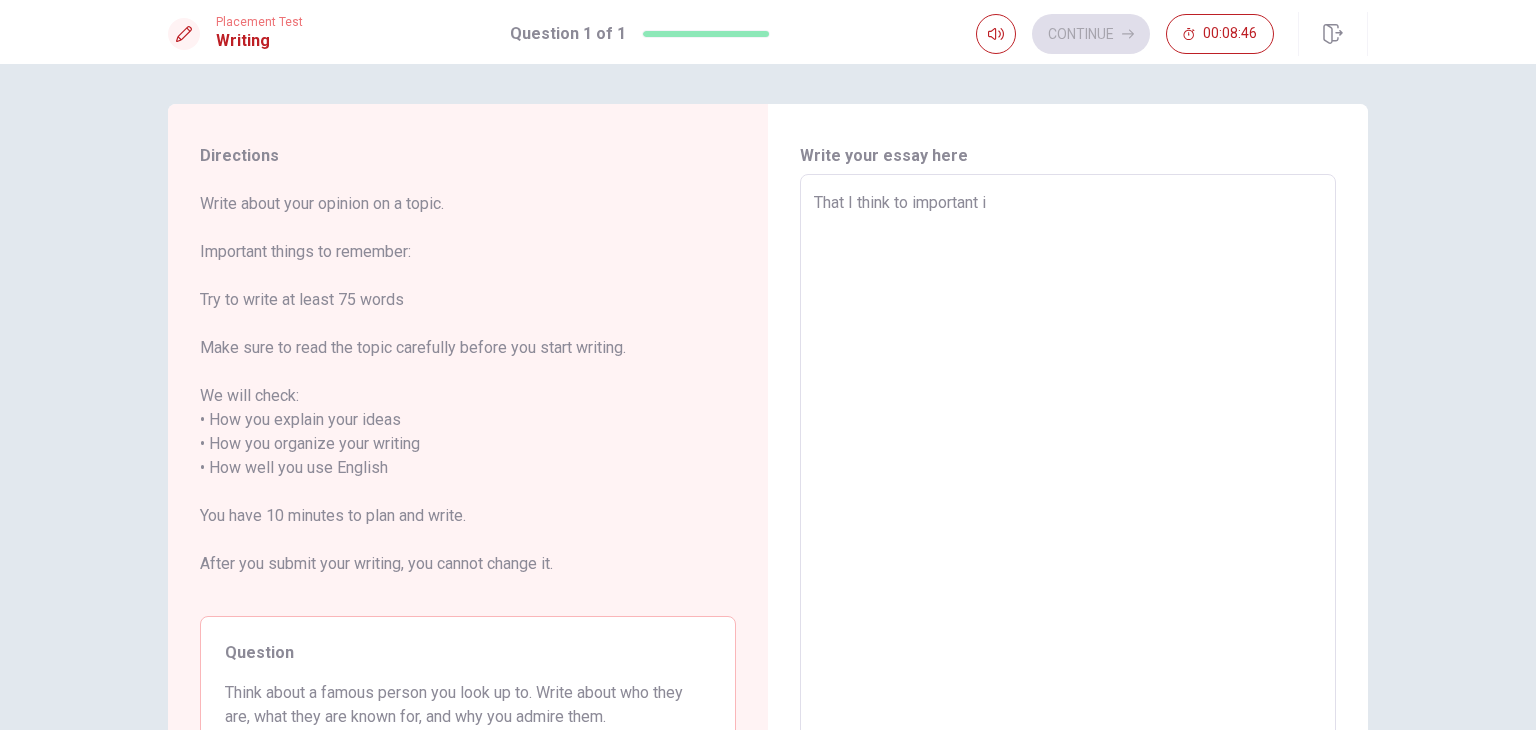 type on "x" 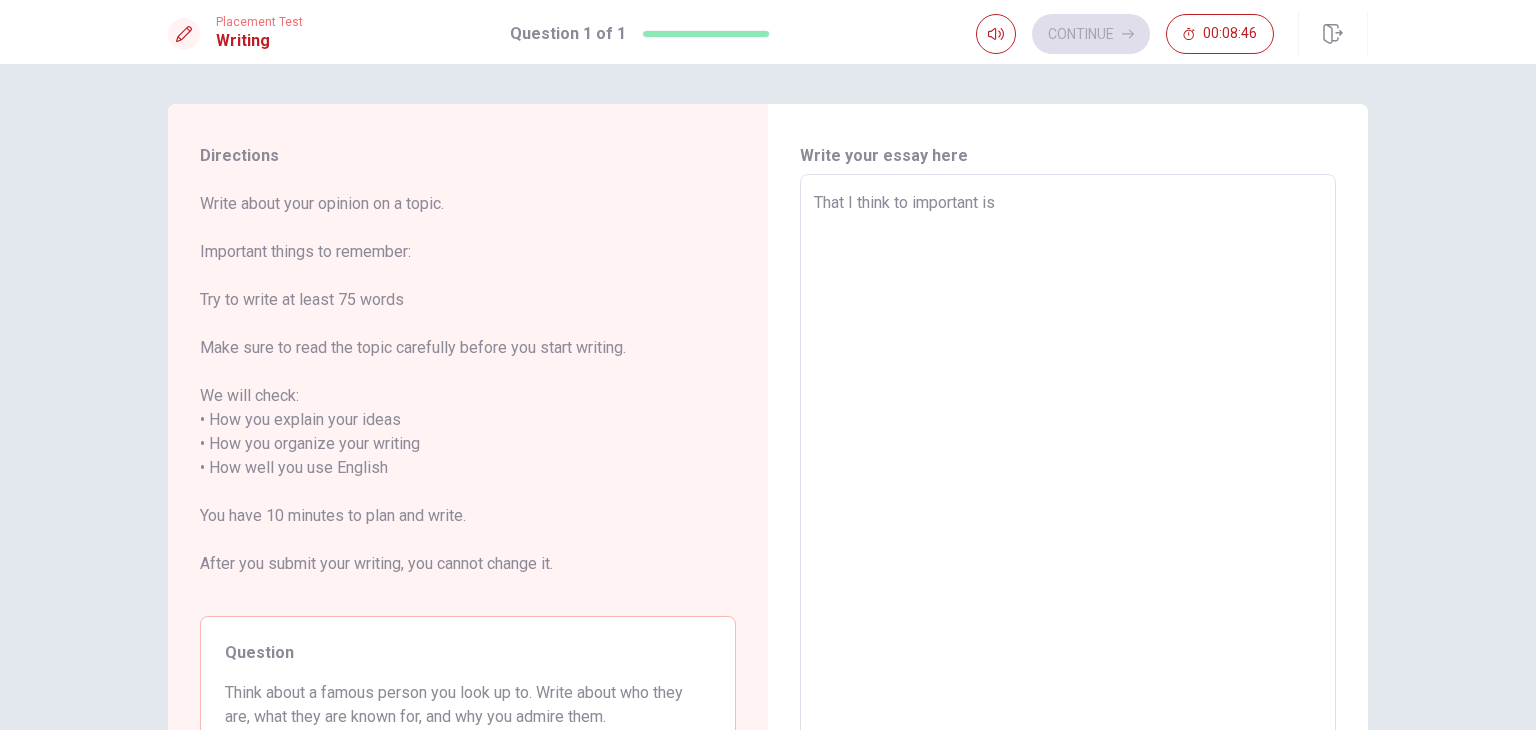 type on "x" 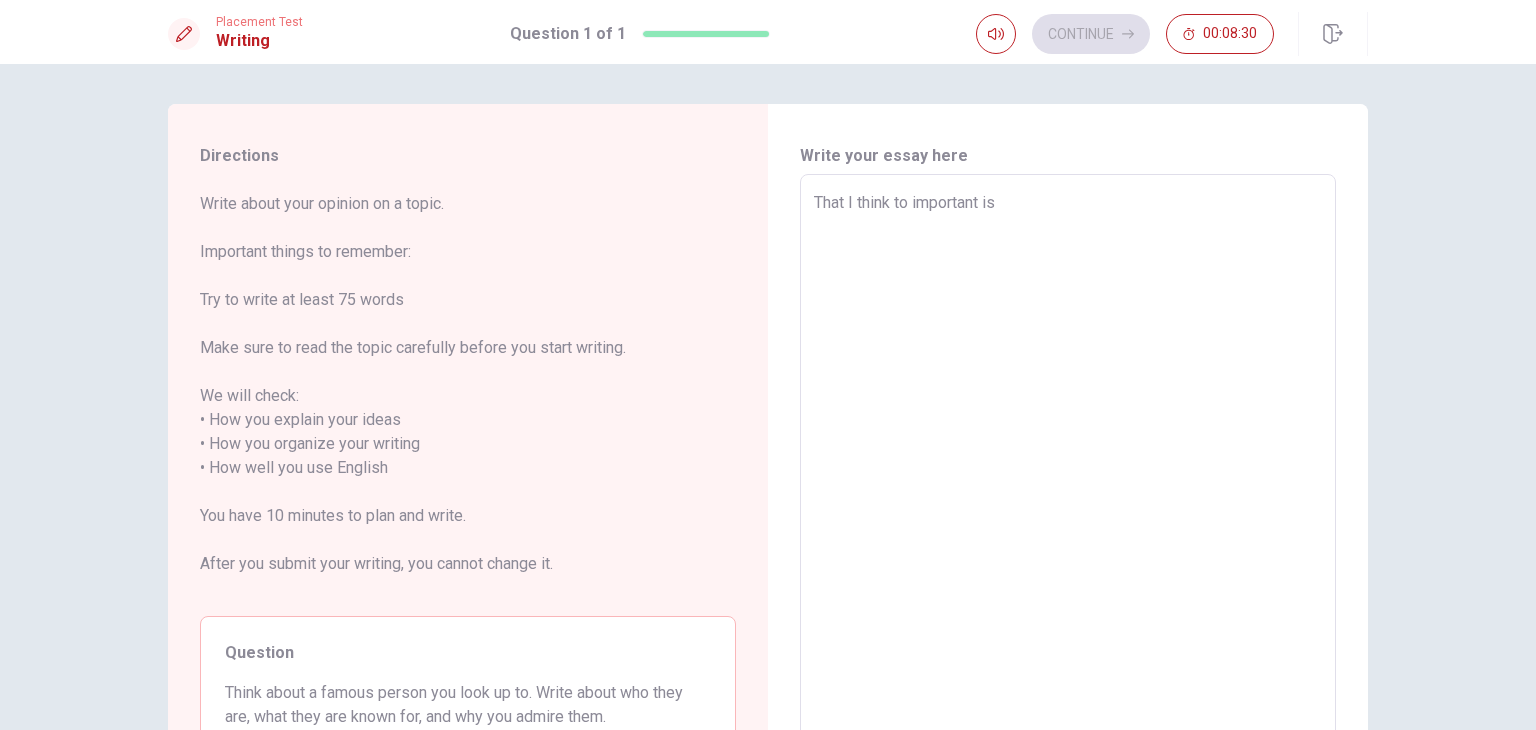type on "x" 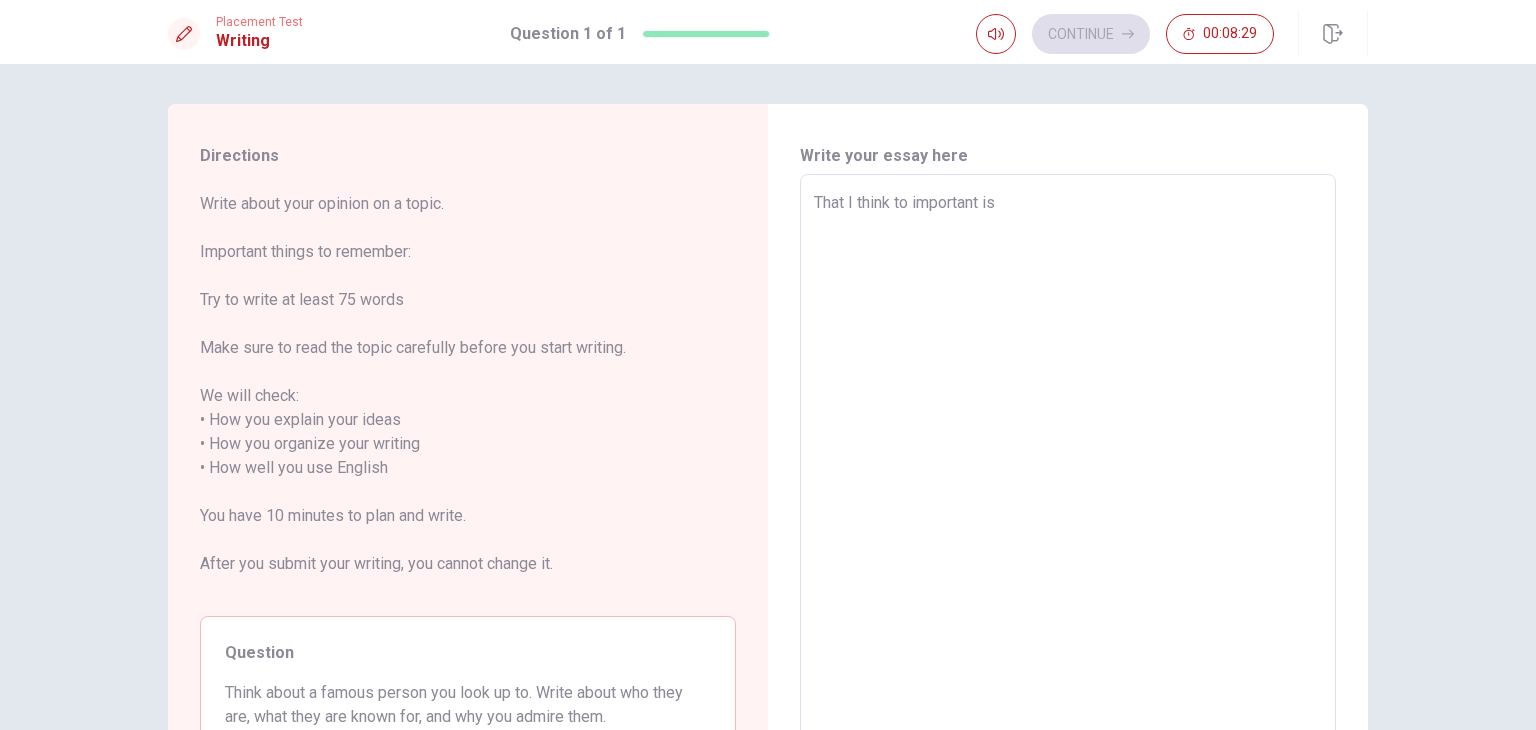 type on "That I think to important is f" 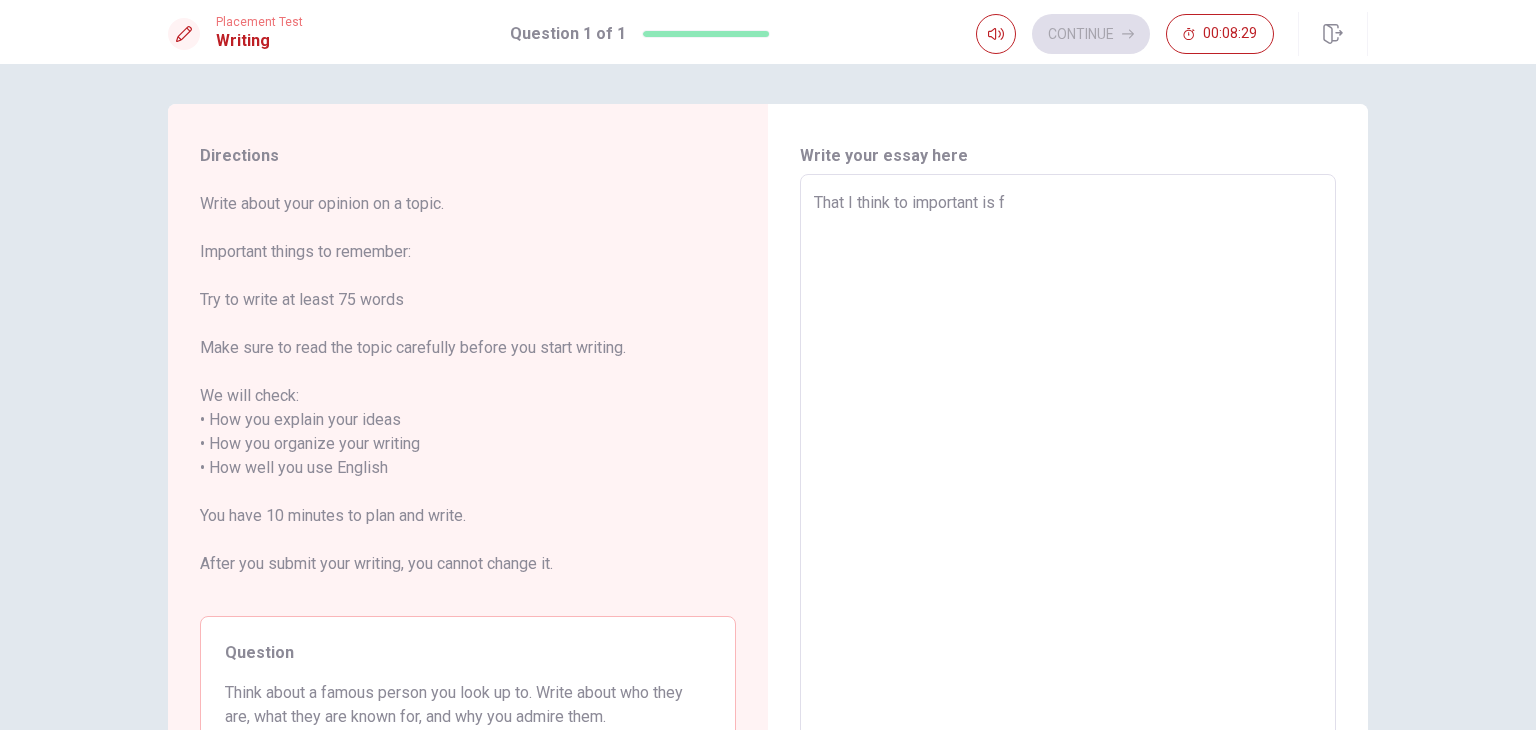 type on "x" 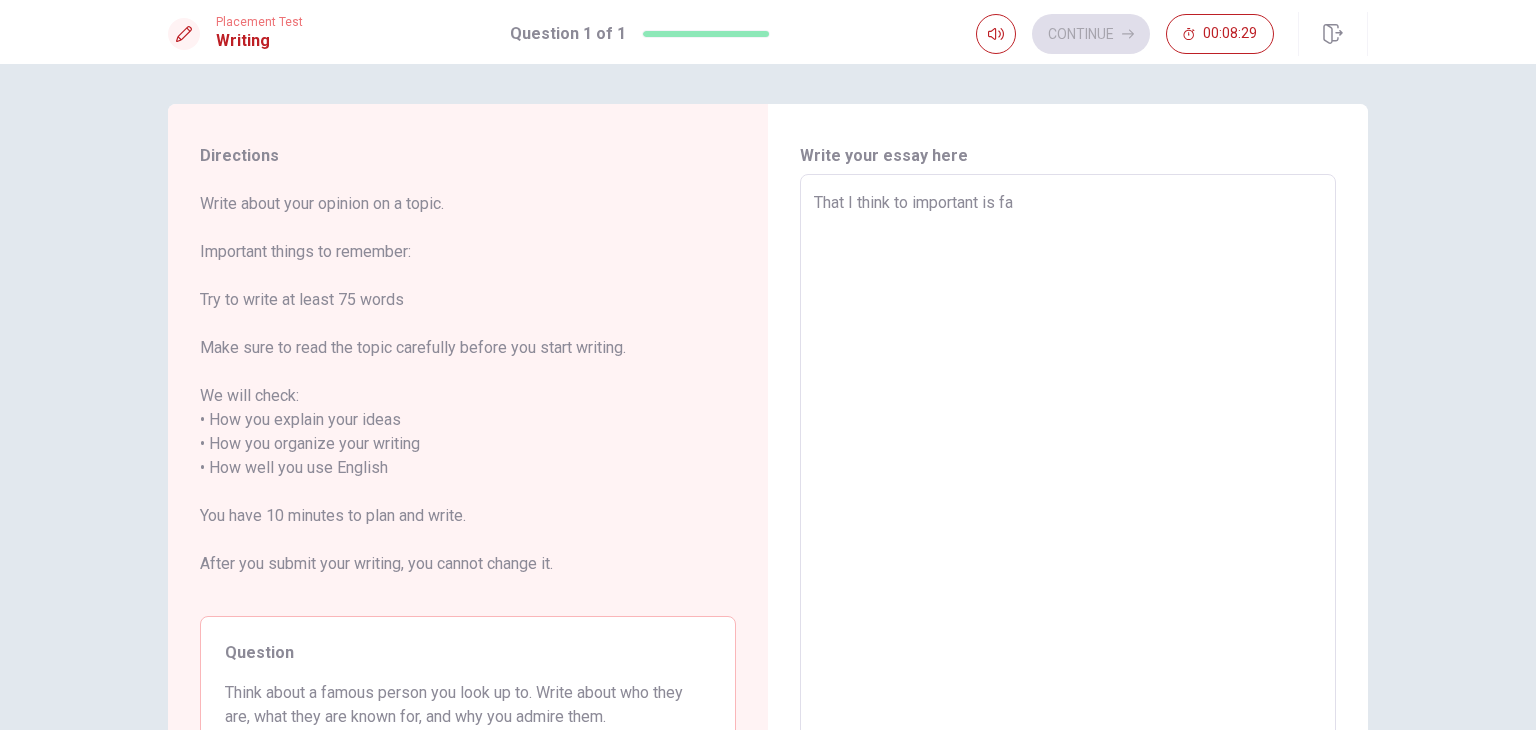 type on "x" 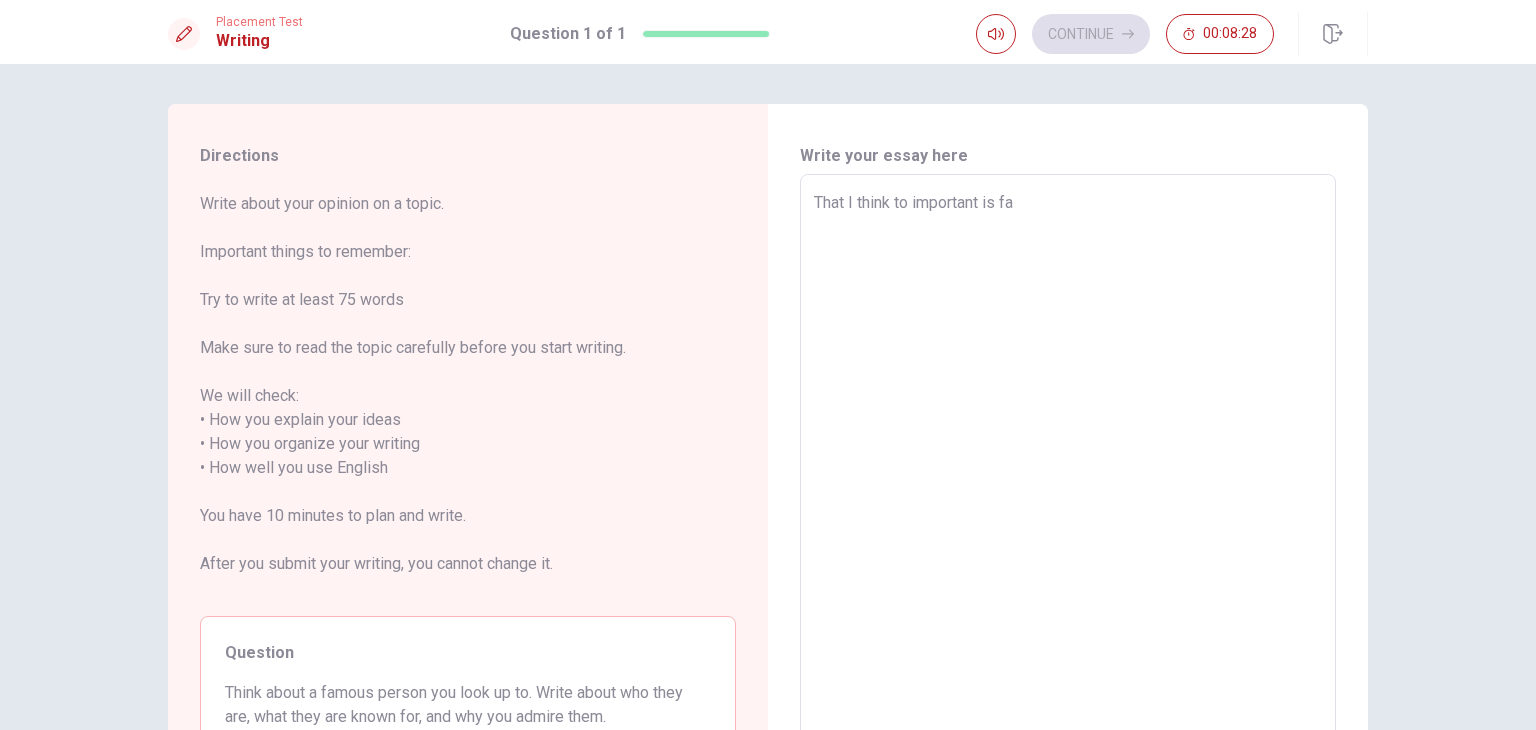type on "That I think to important is fam" 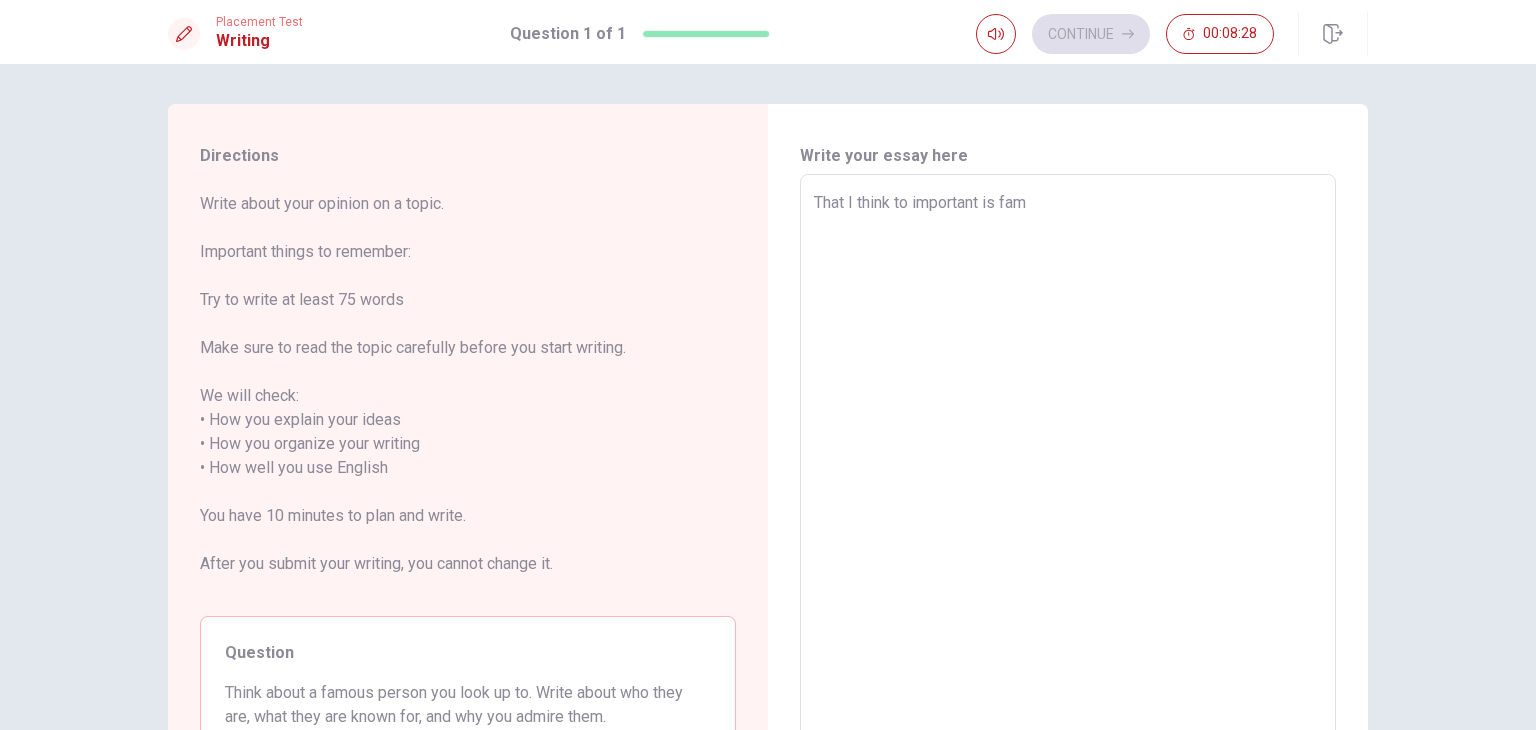 type on "x" 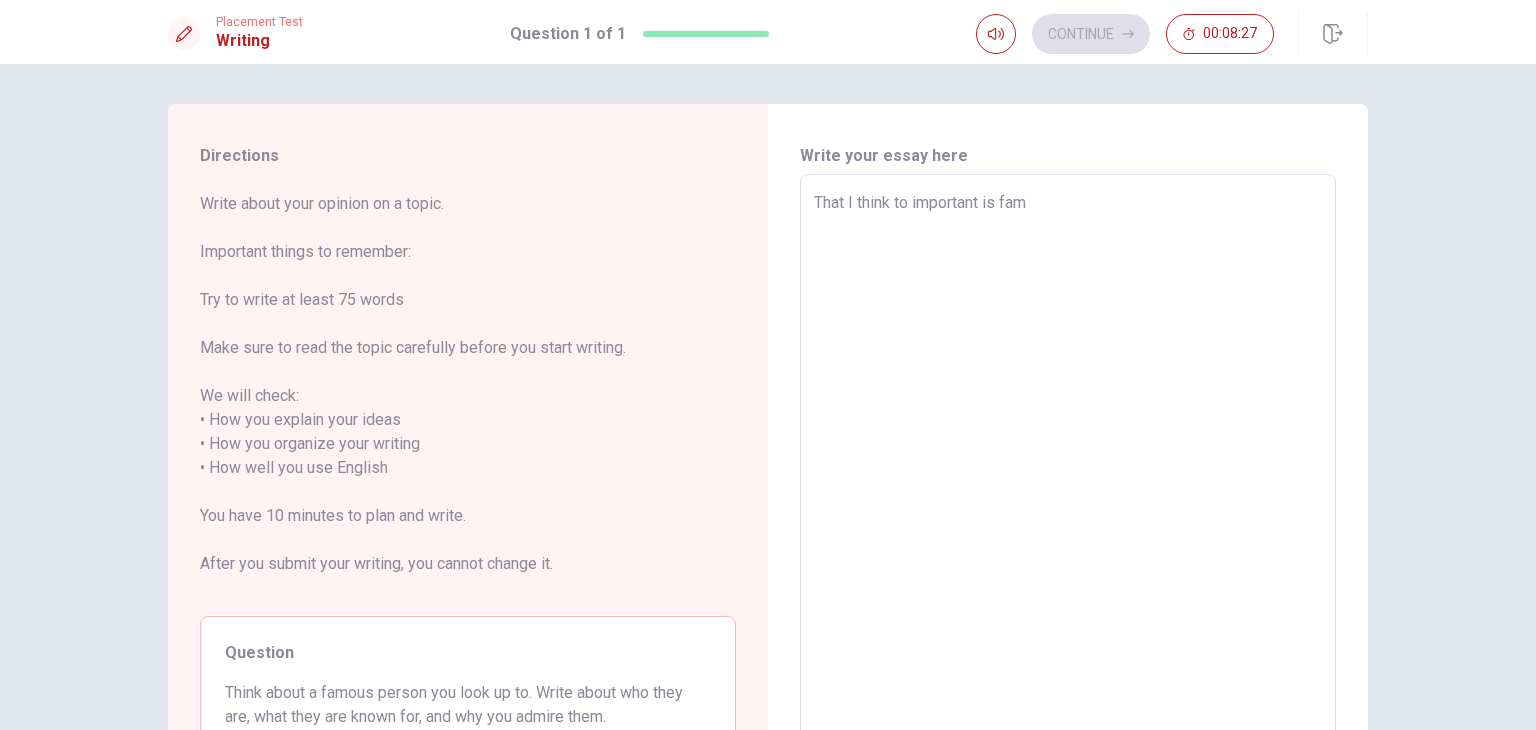 type on "That I think to important is fa" 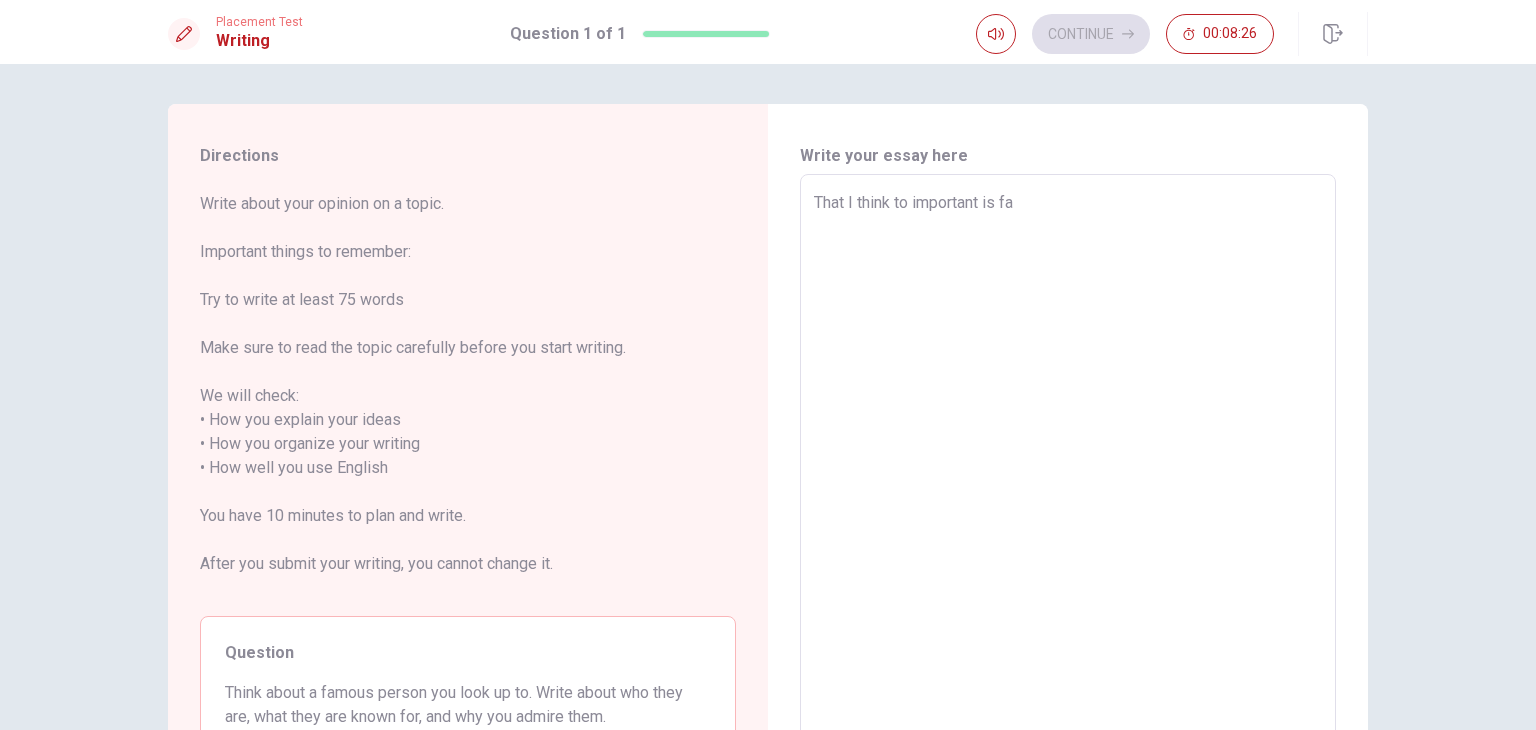 type on "x" 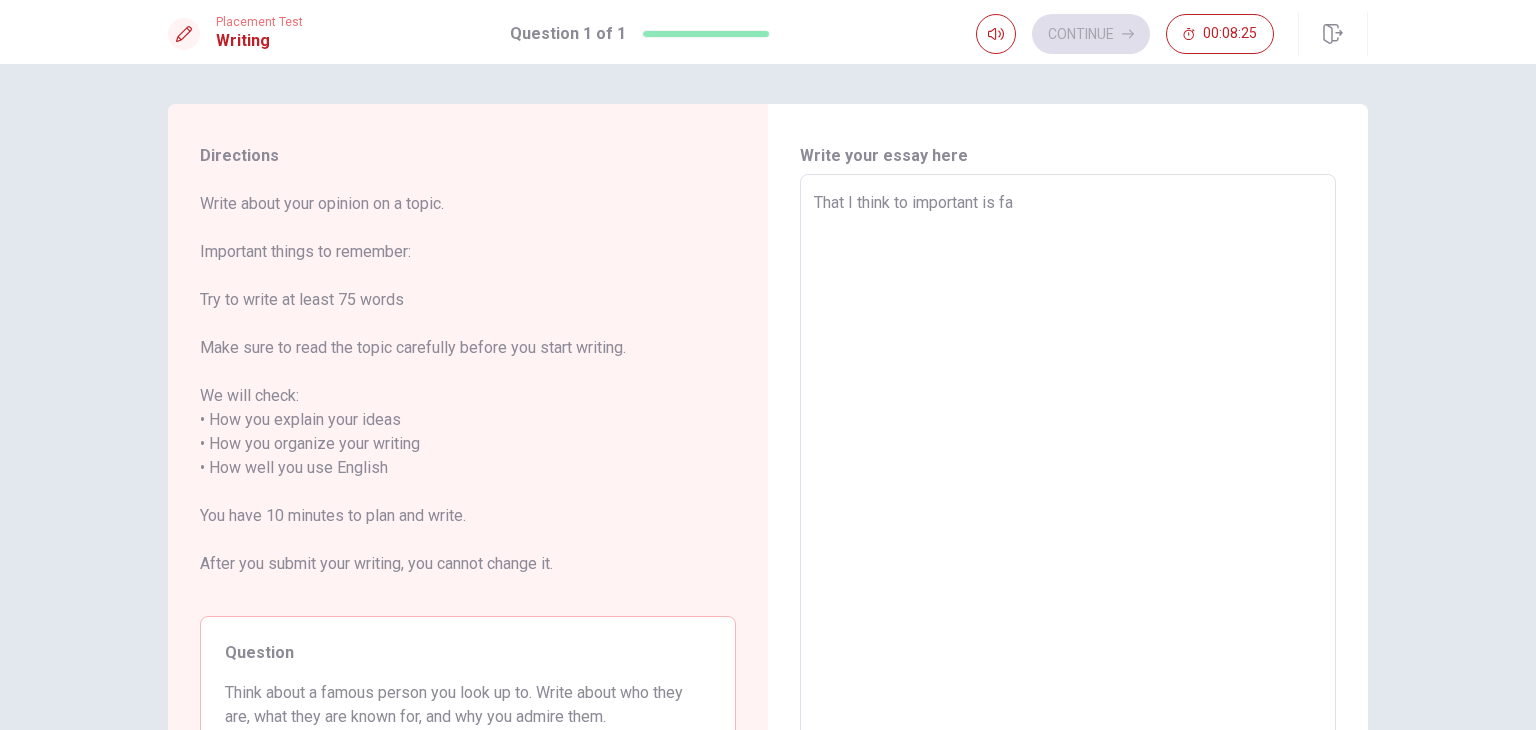 type on "That I think to important is f" 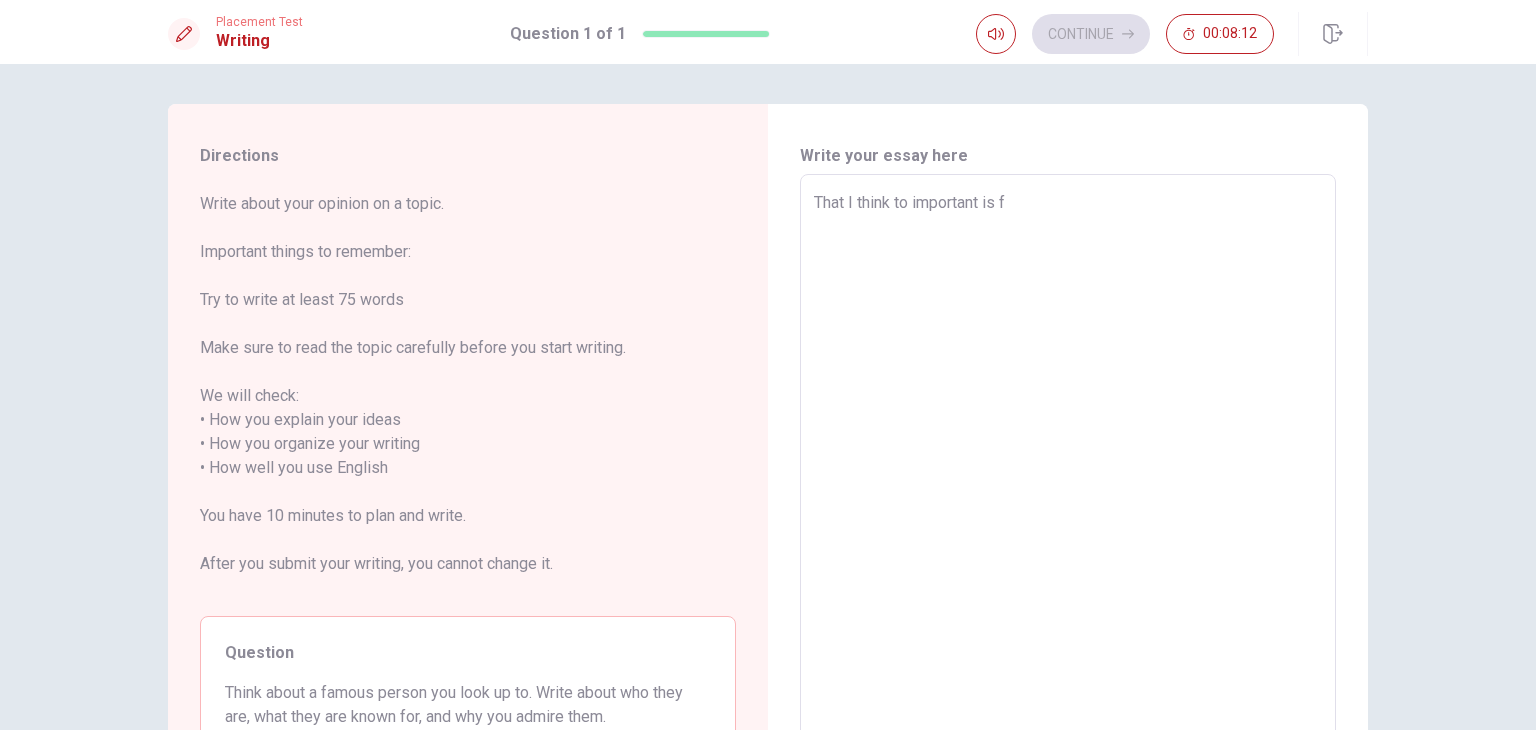 type on "x" 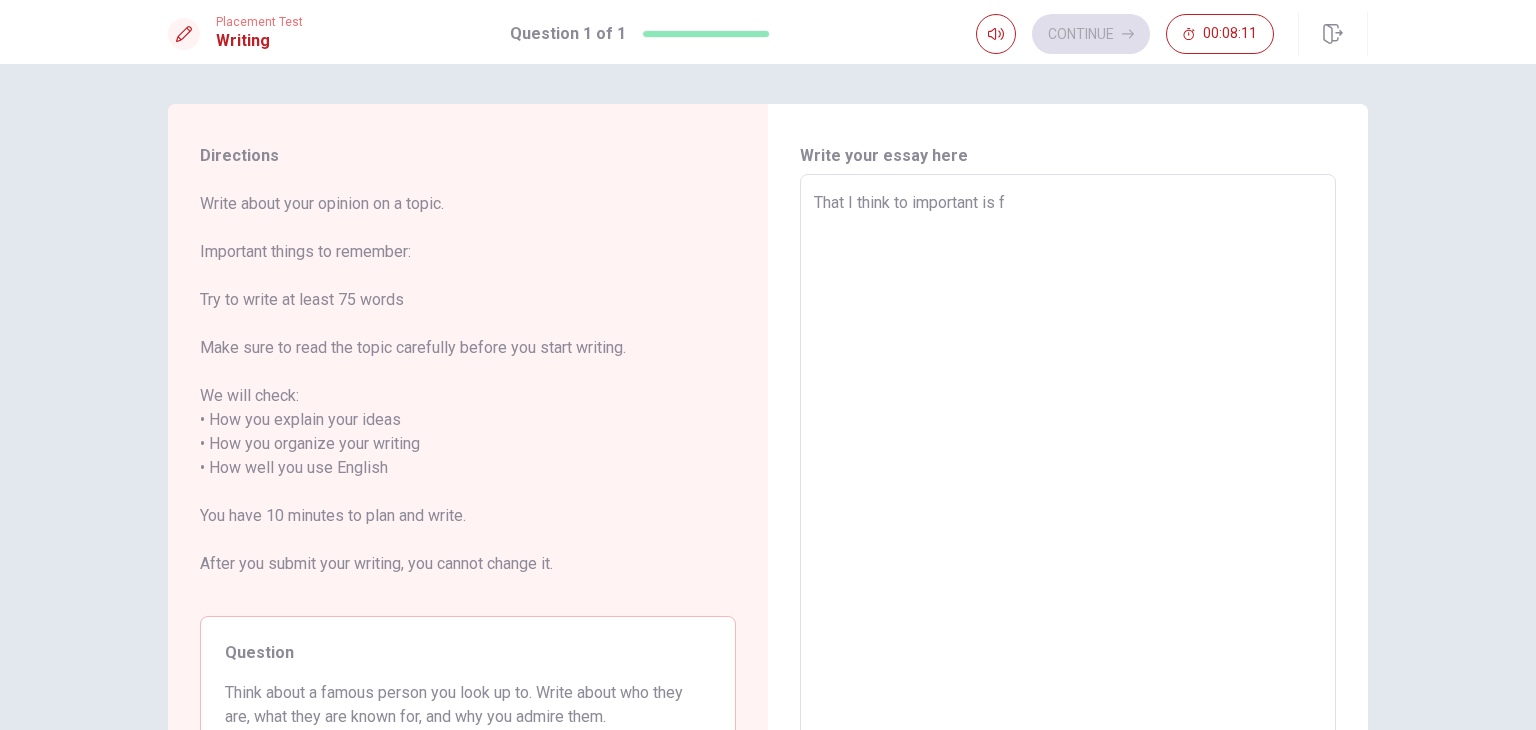 type on "That I think to important is fa" 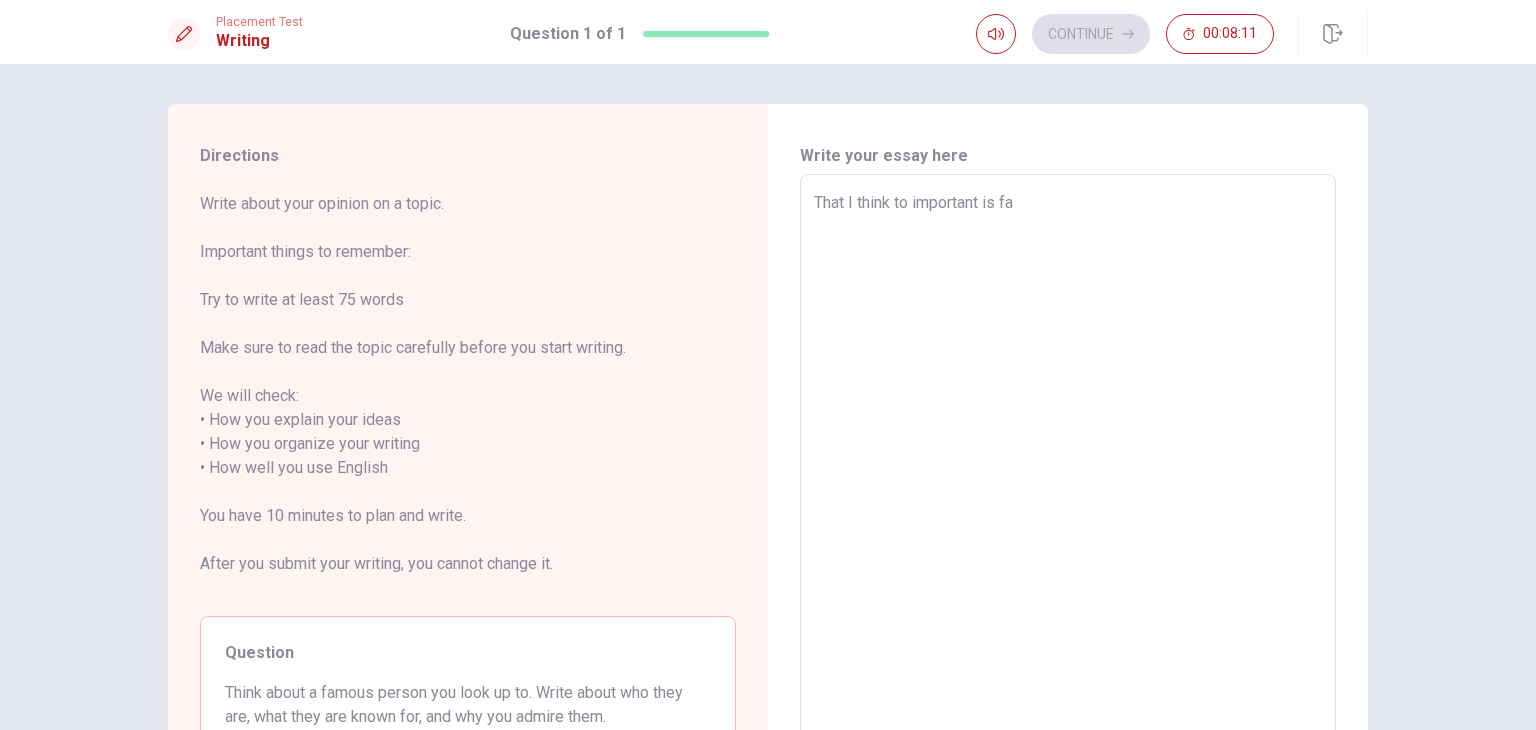 type on "x" 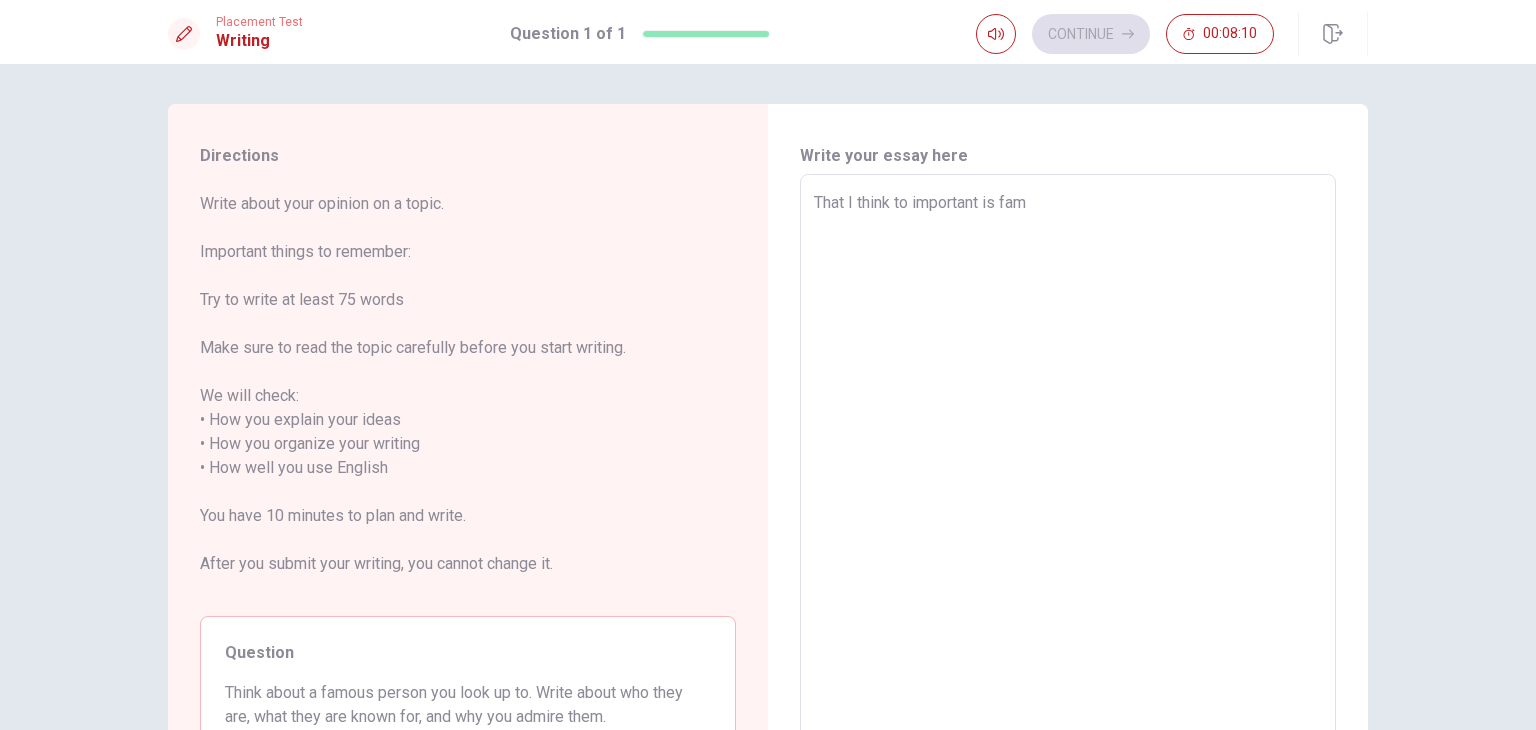 type on "x" 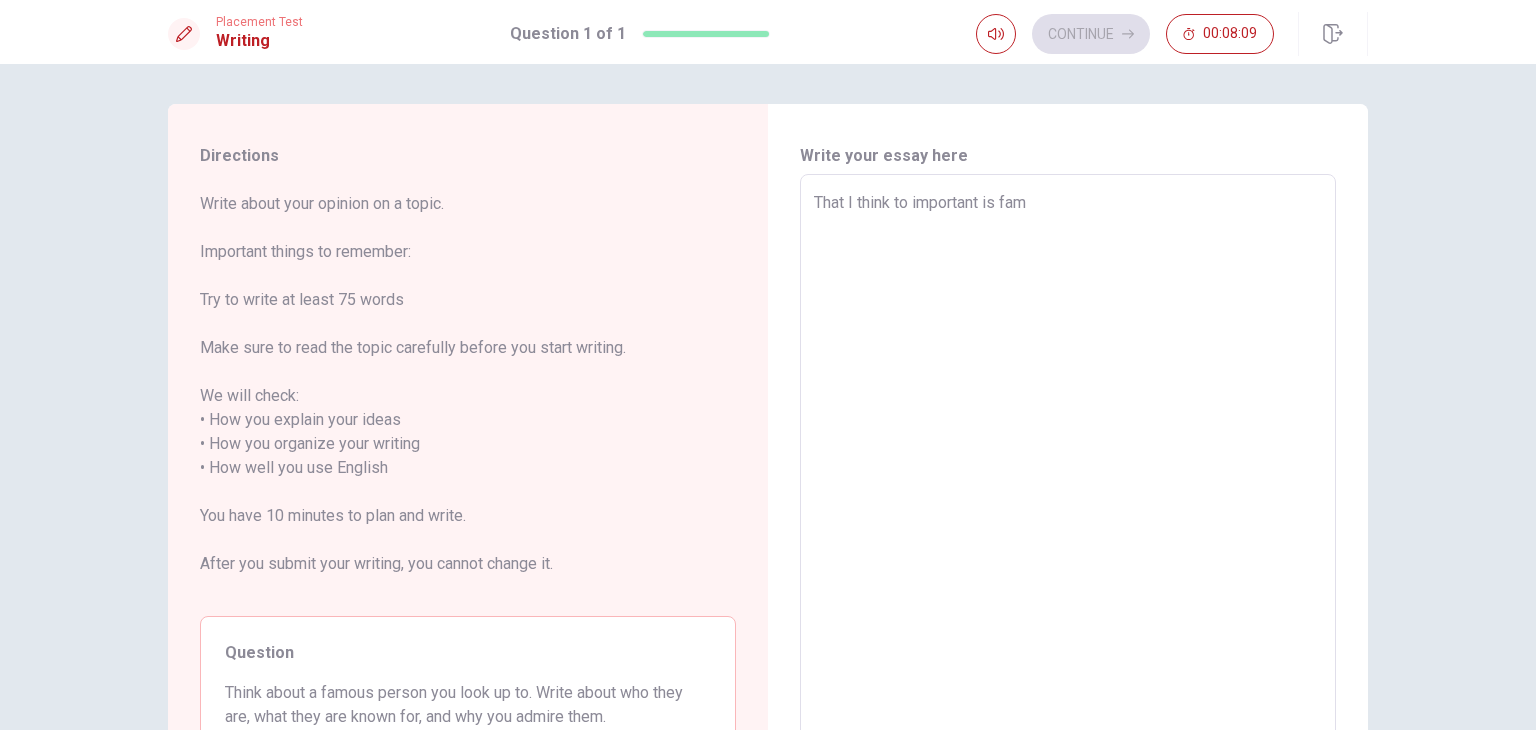 type on "That I think to important is fami" 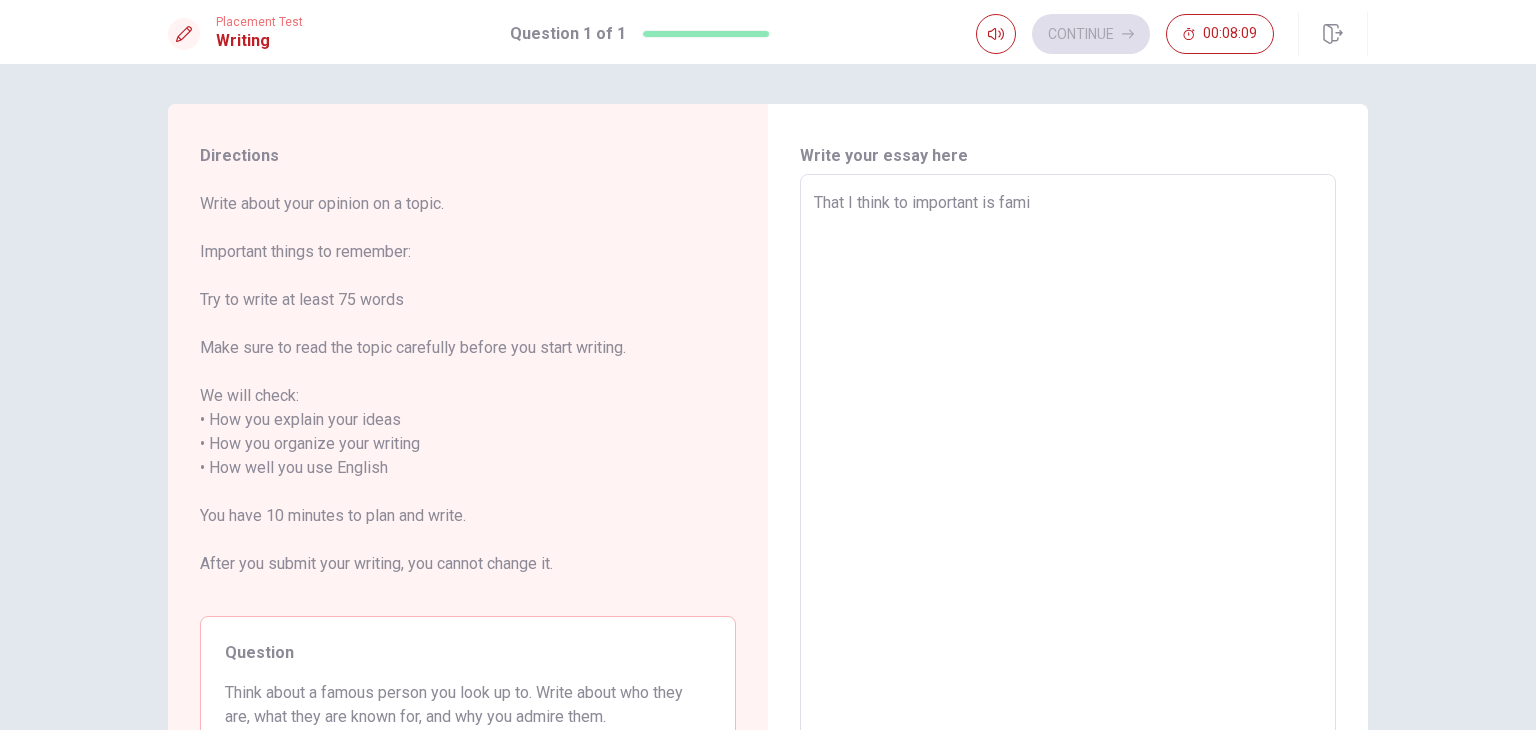 type on "x" 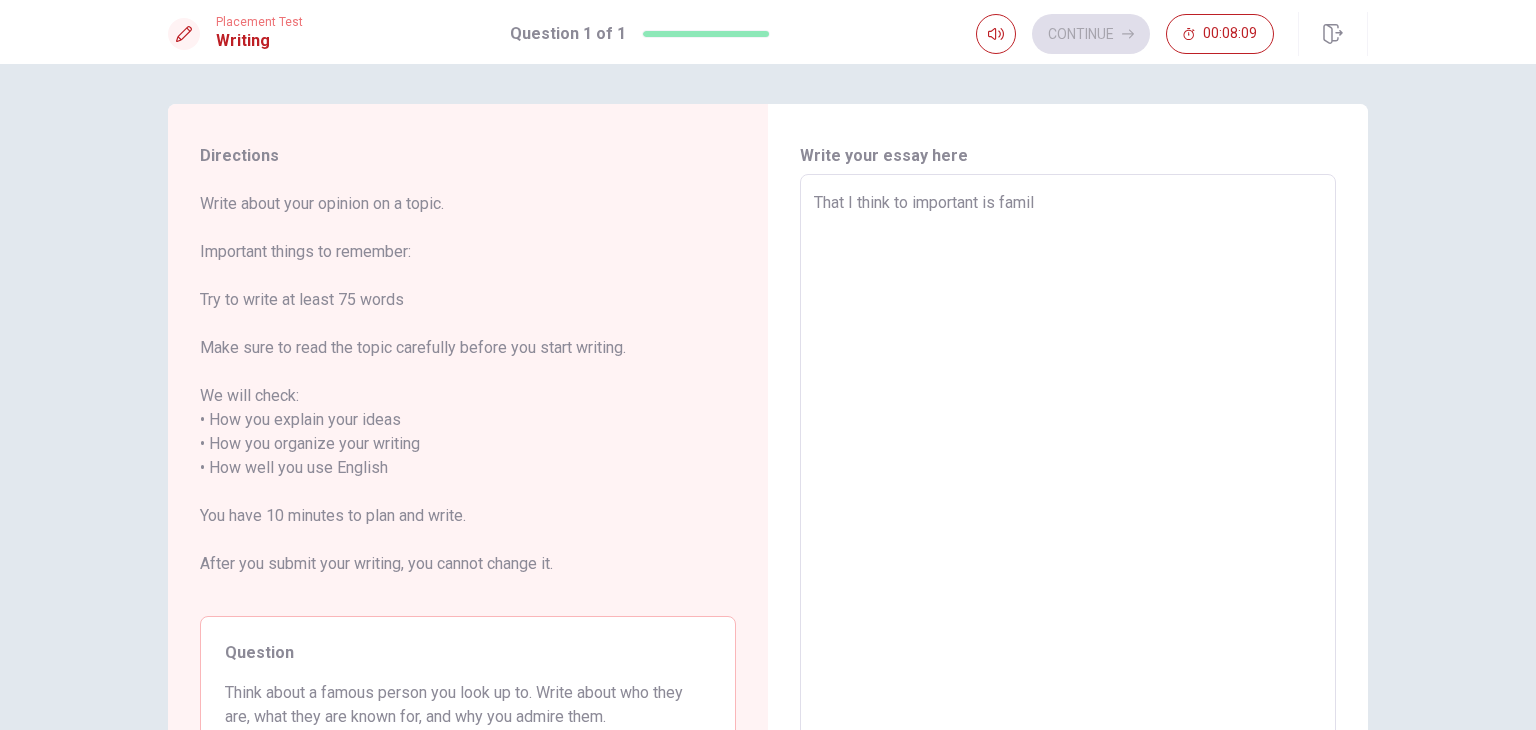 type on "x" 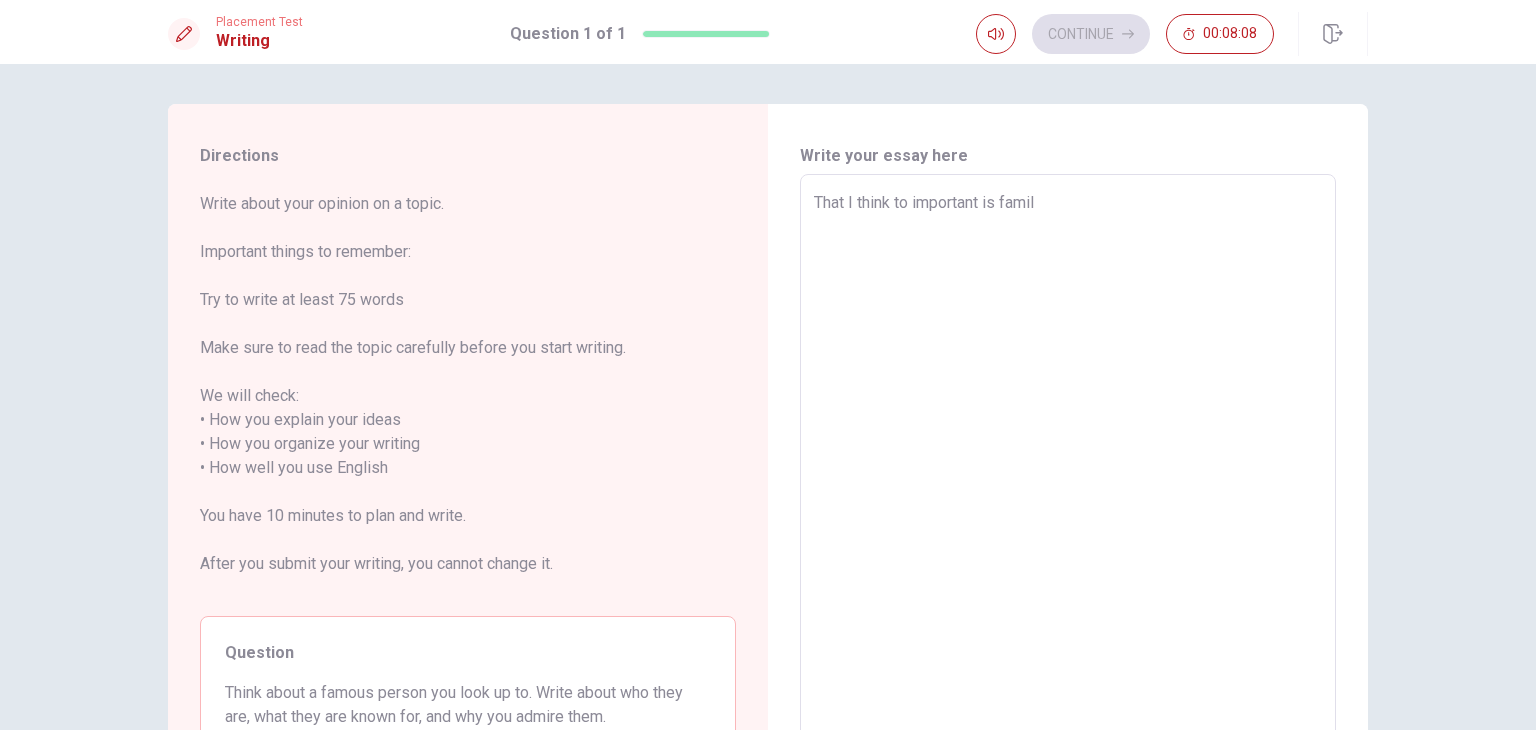 type on "That I think to important is familt" 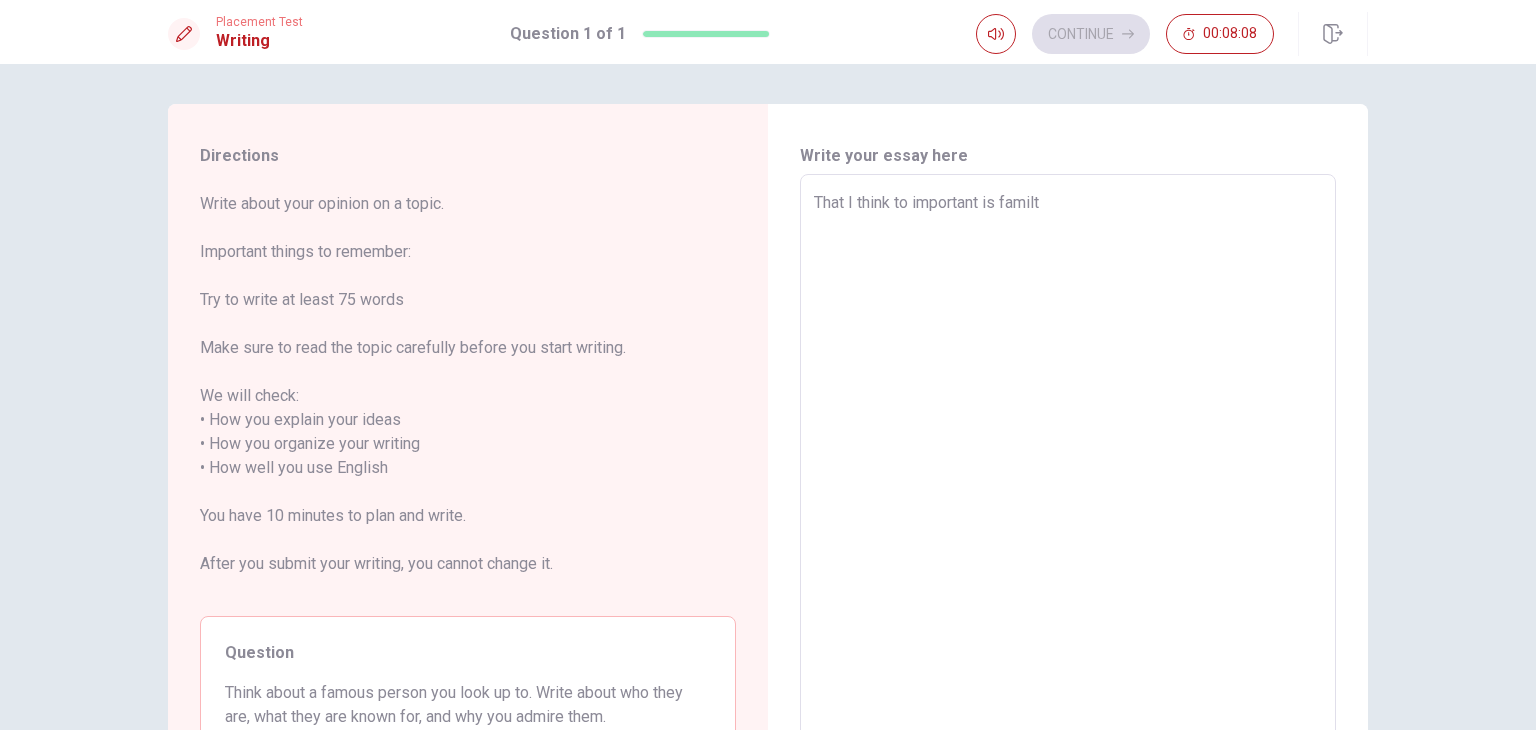 type on "x" 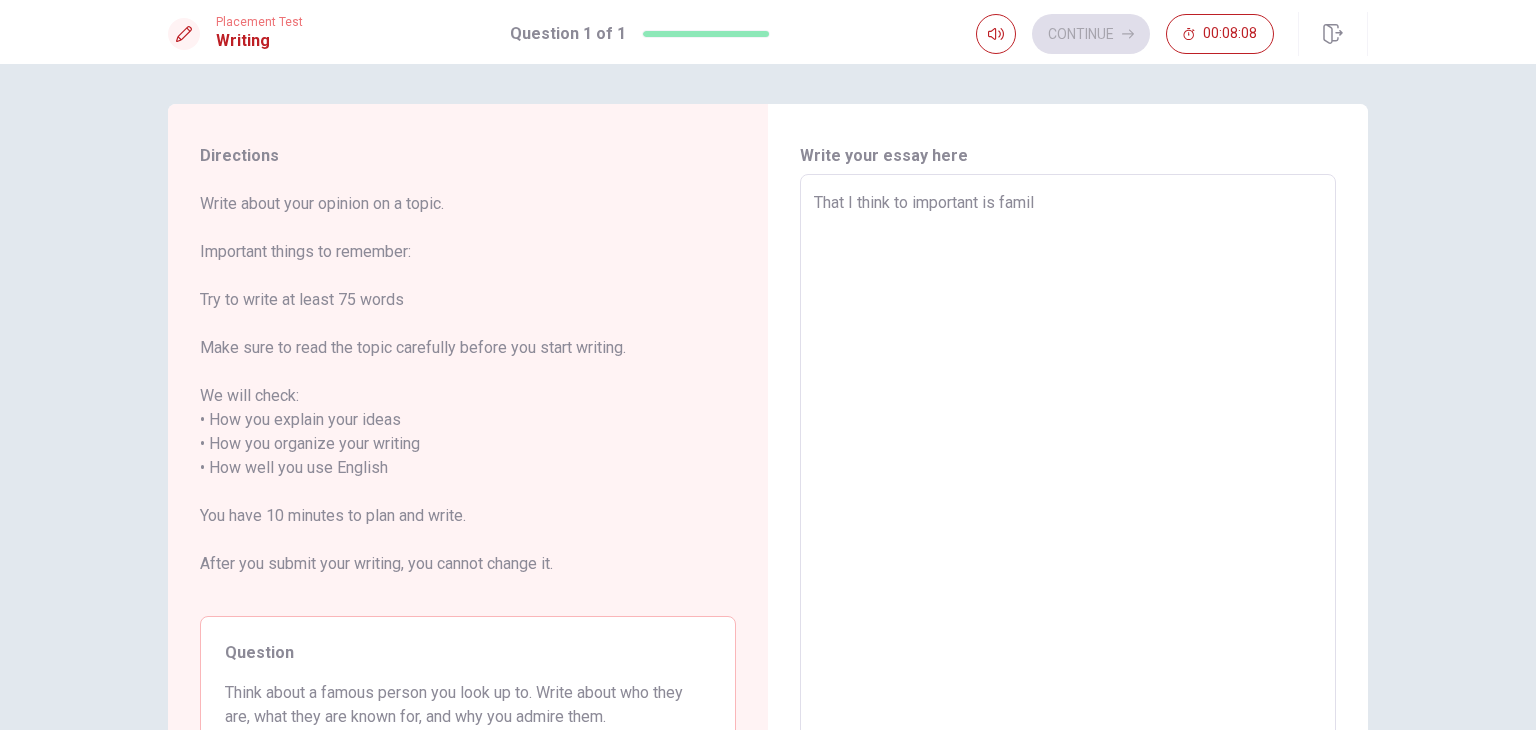 type on "x" 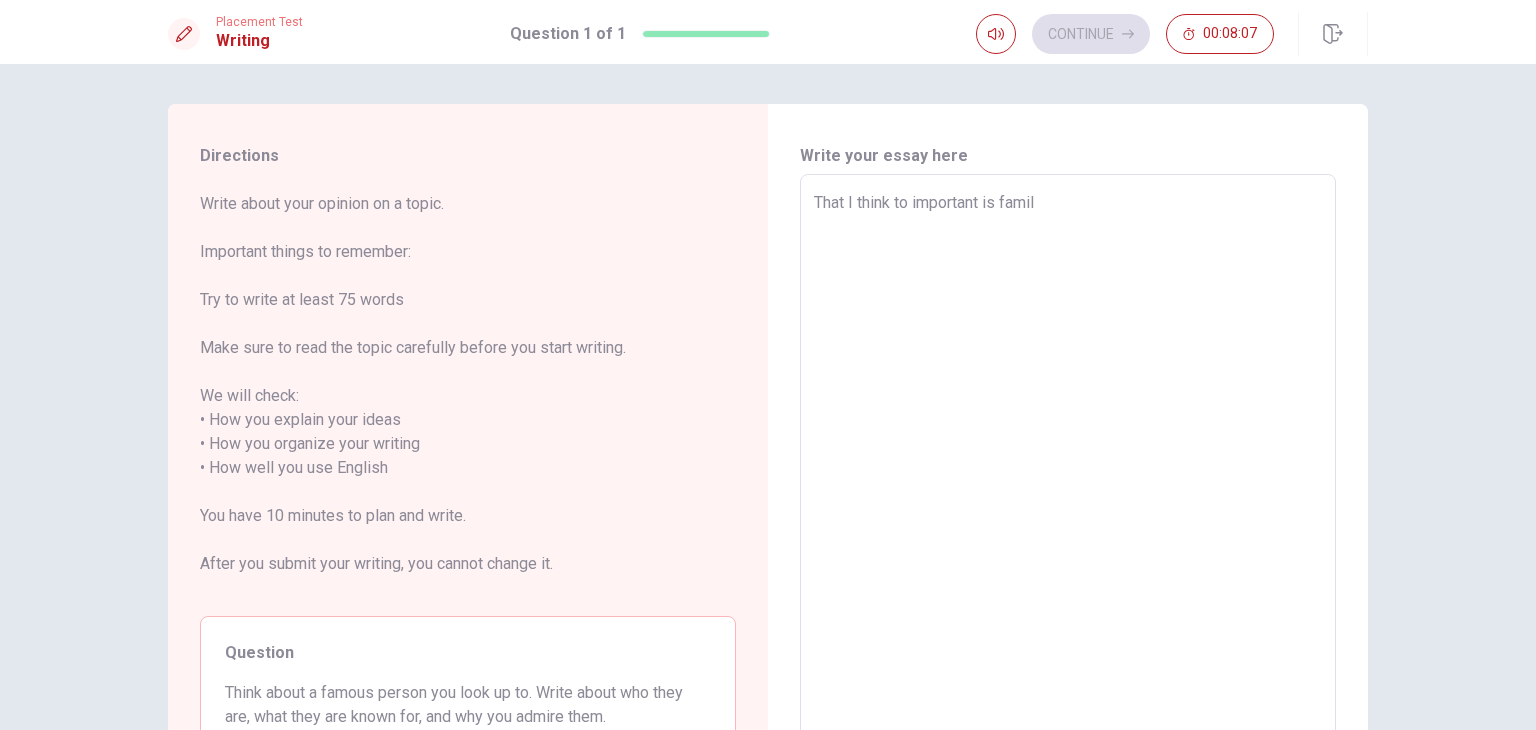 type on "That I think to important is family" 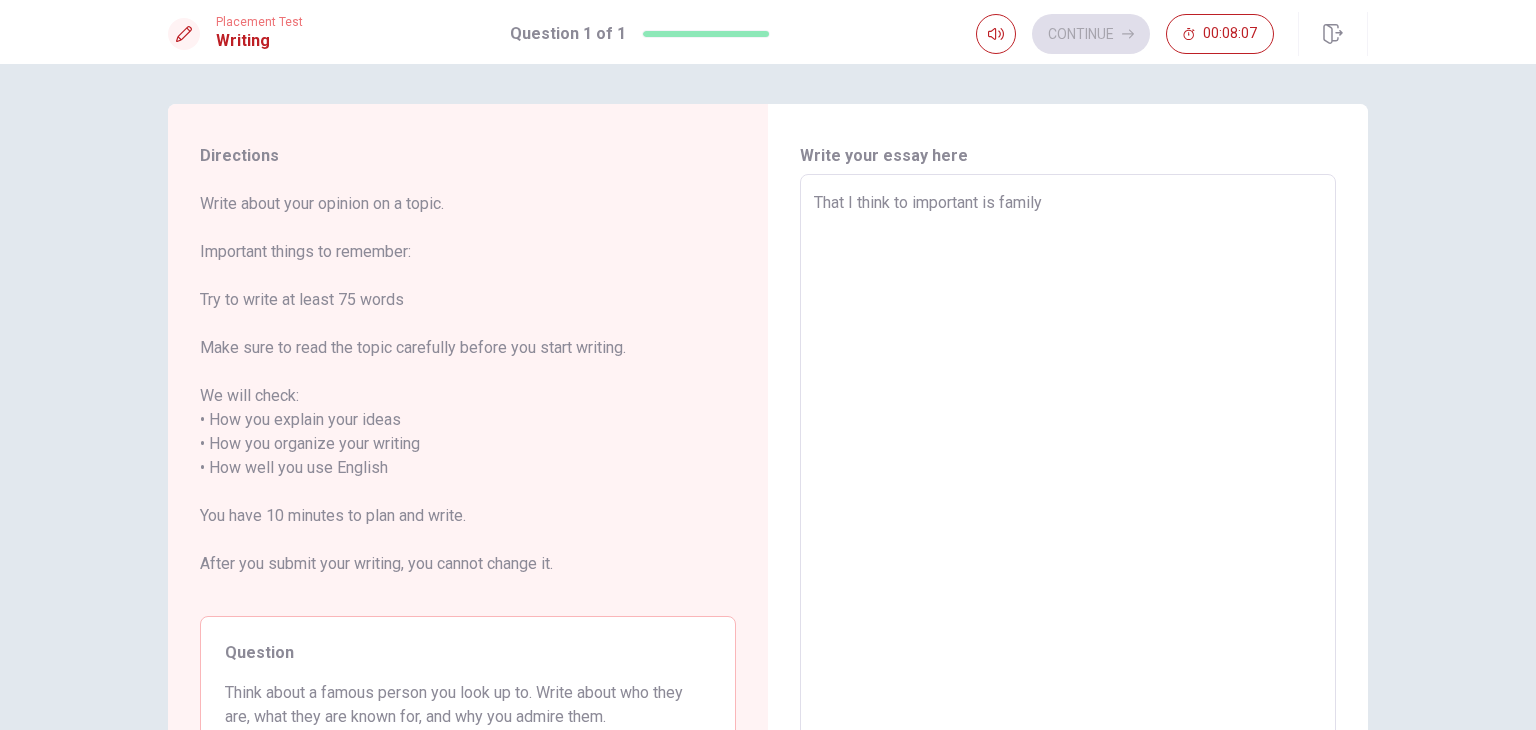 type on "x" 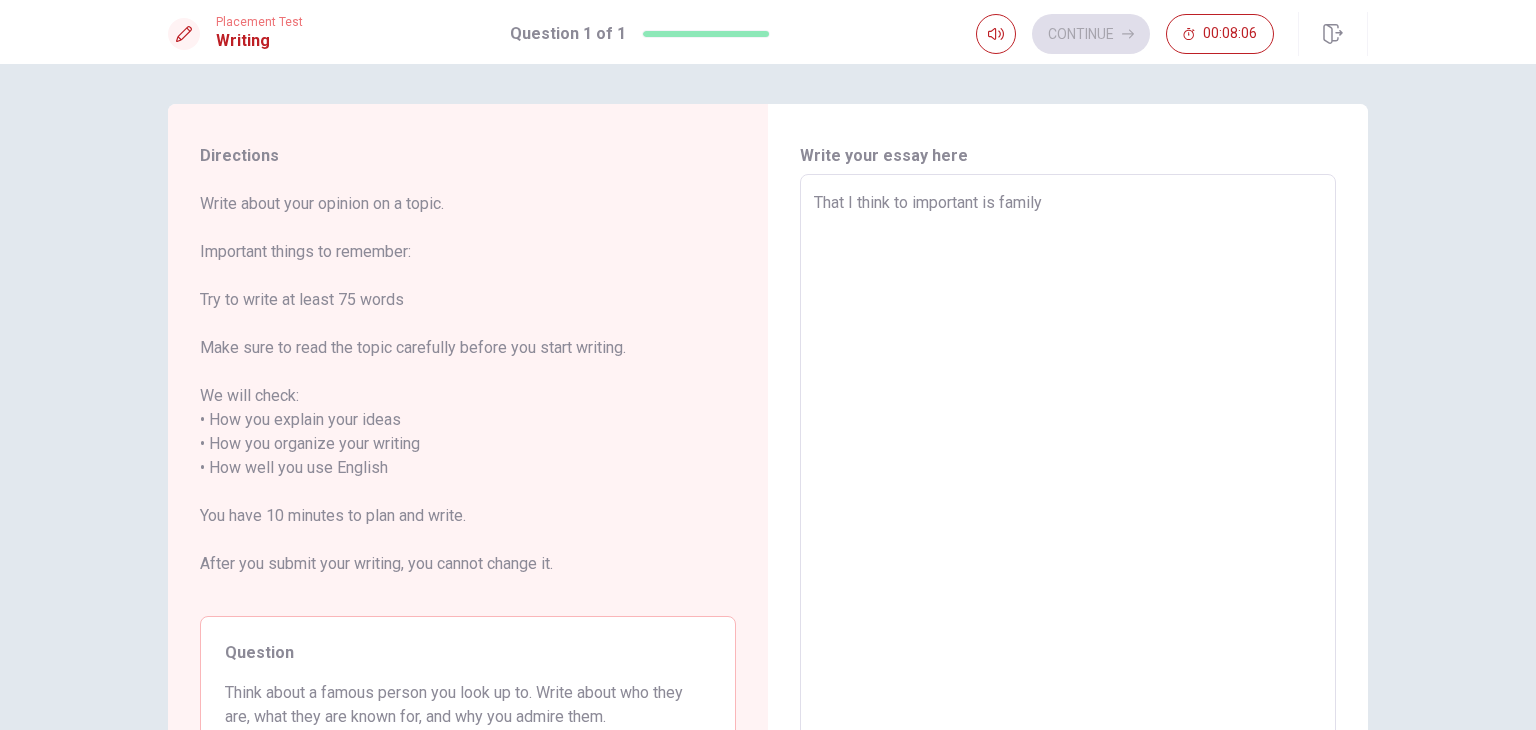 type on "That I think to important is family." 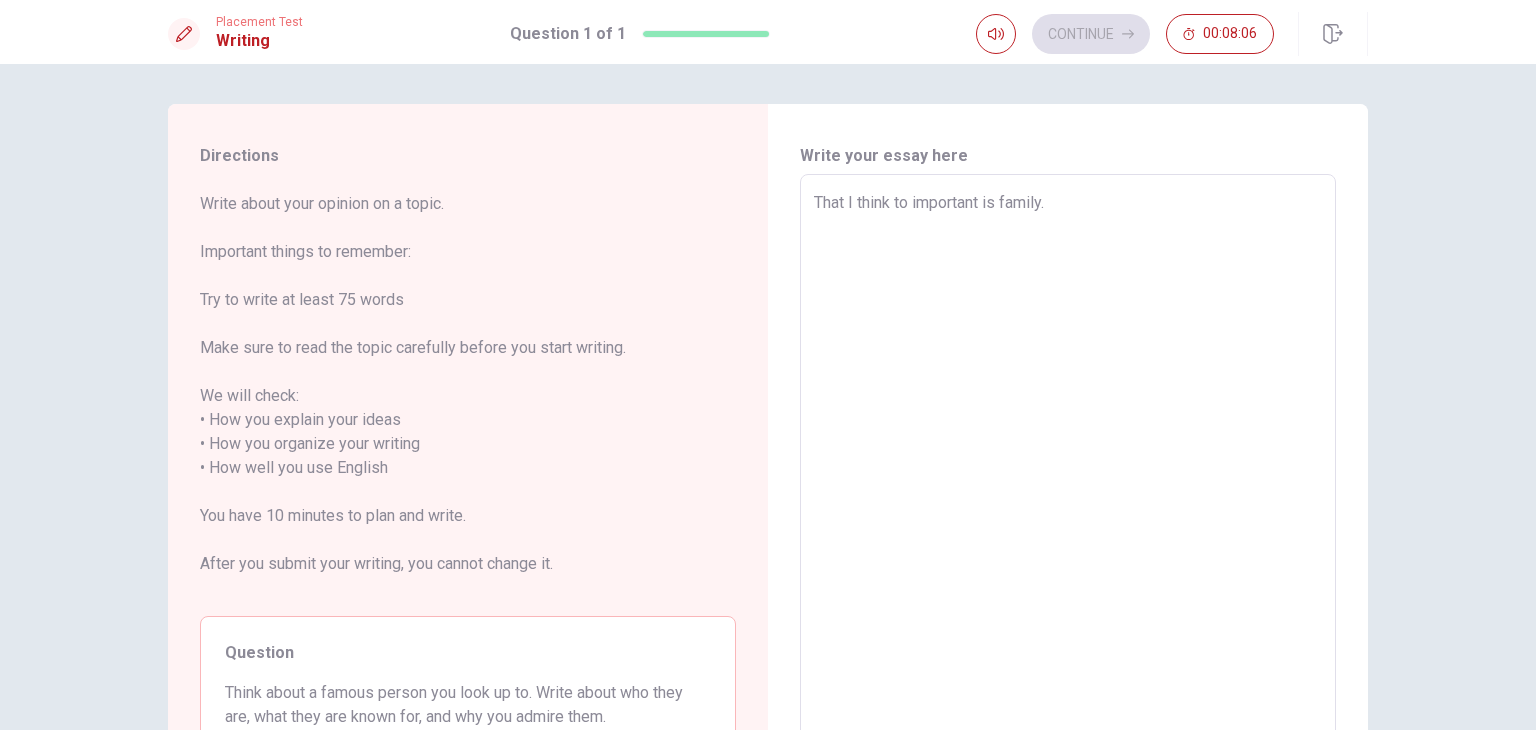 type on "x" 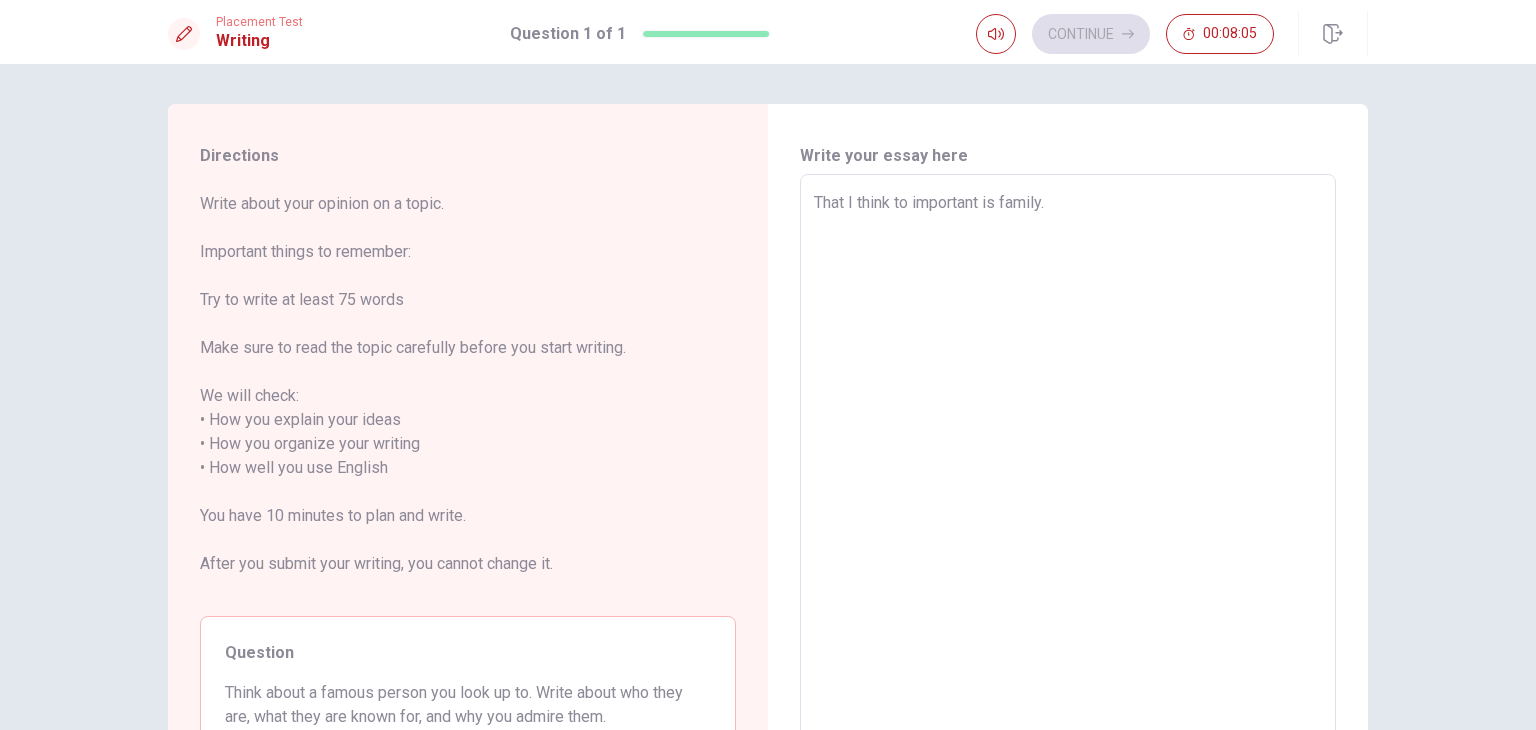 type on "x" 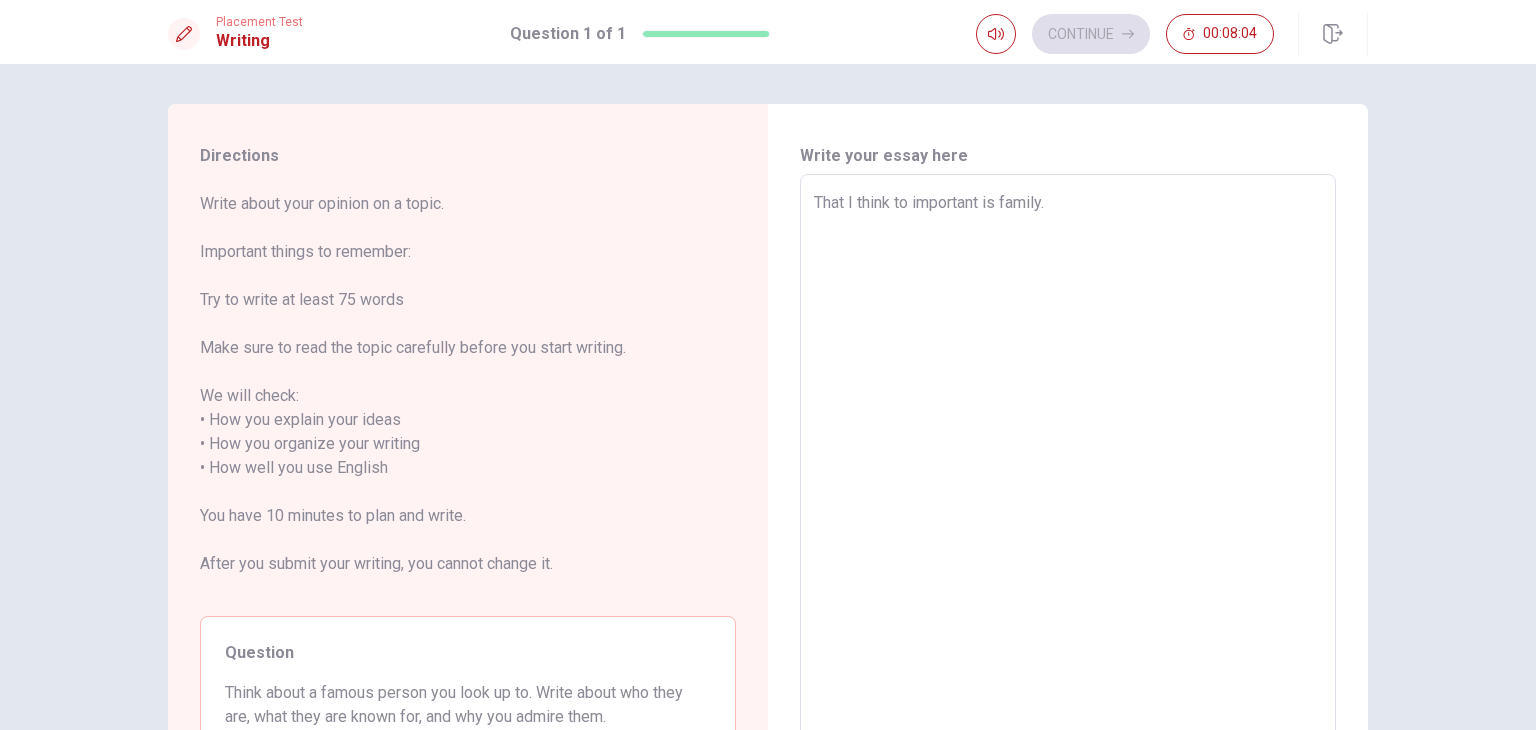 type on "That I think to important is family. B" 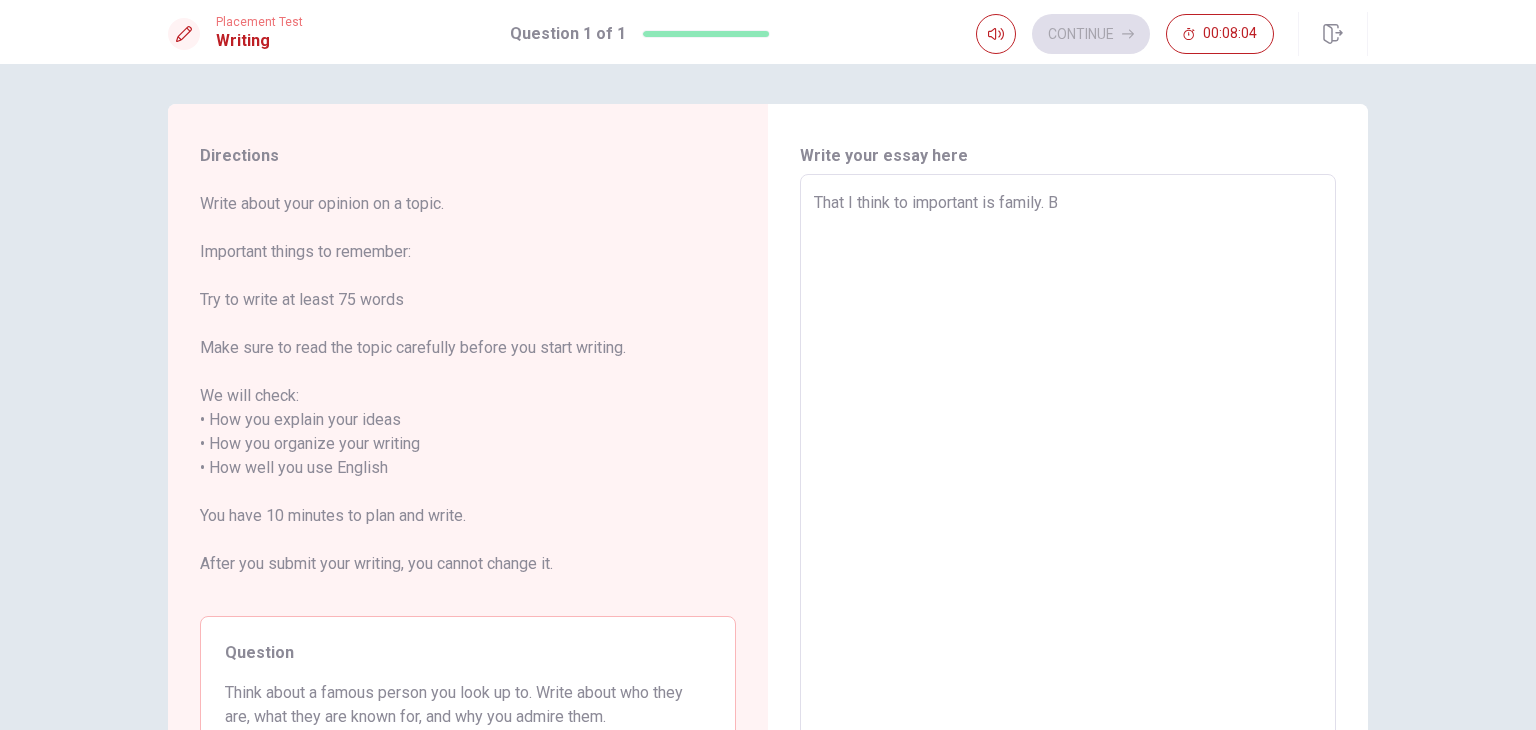 type on "x" 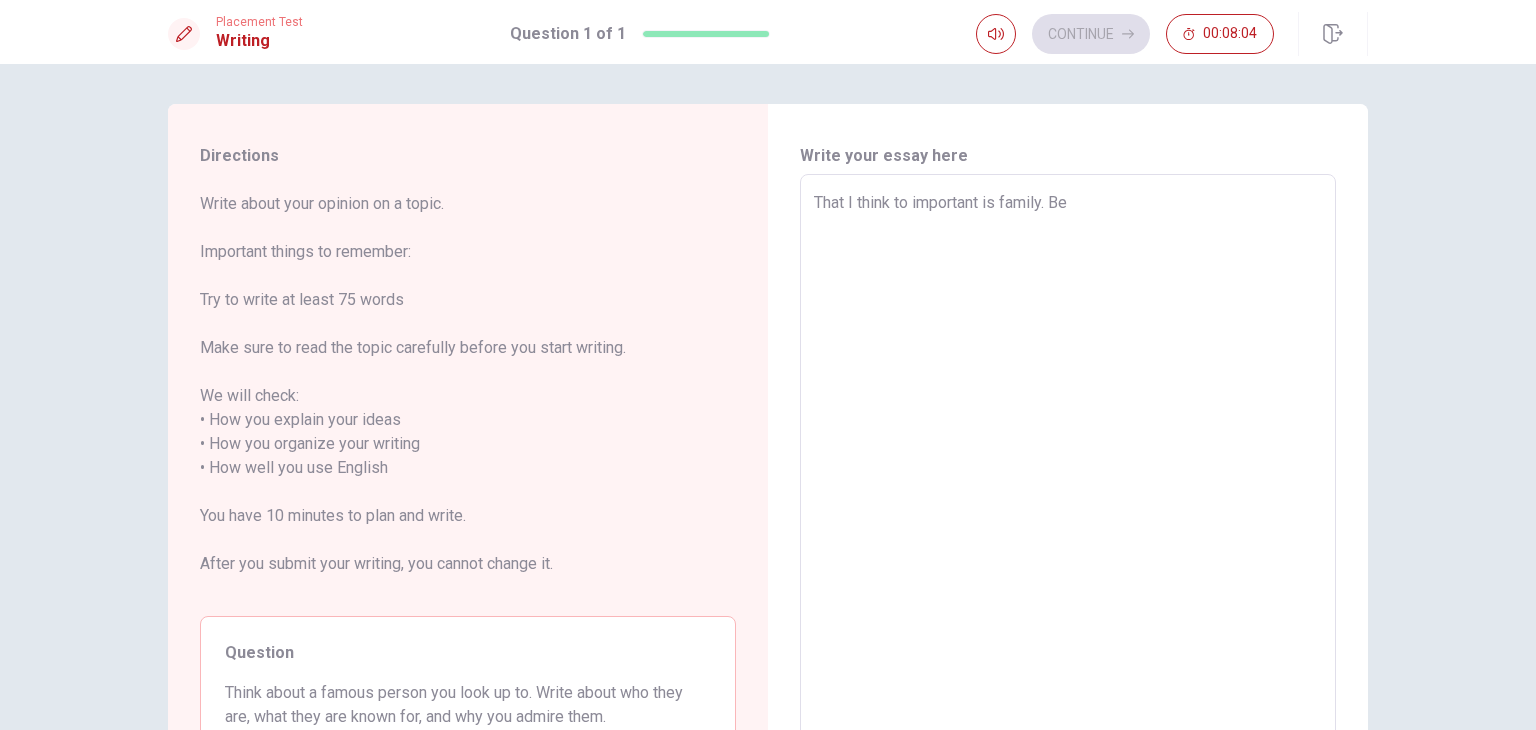 type on "x" 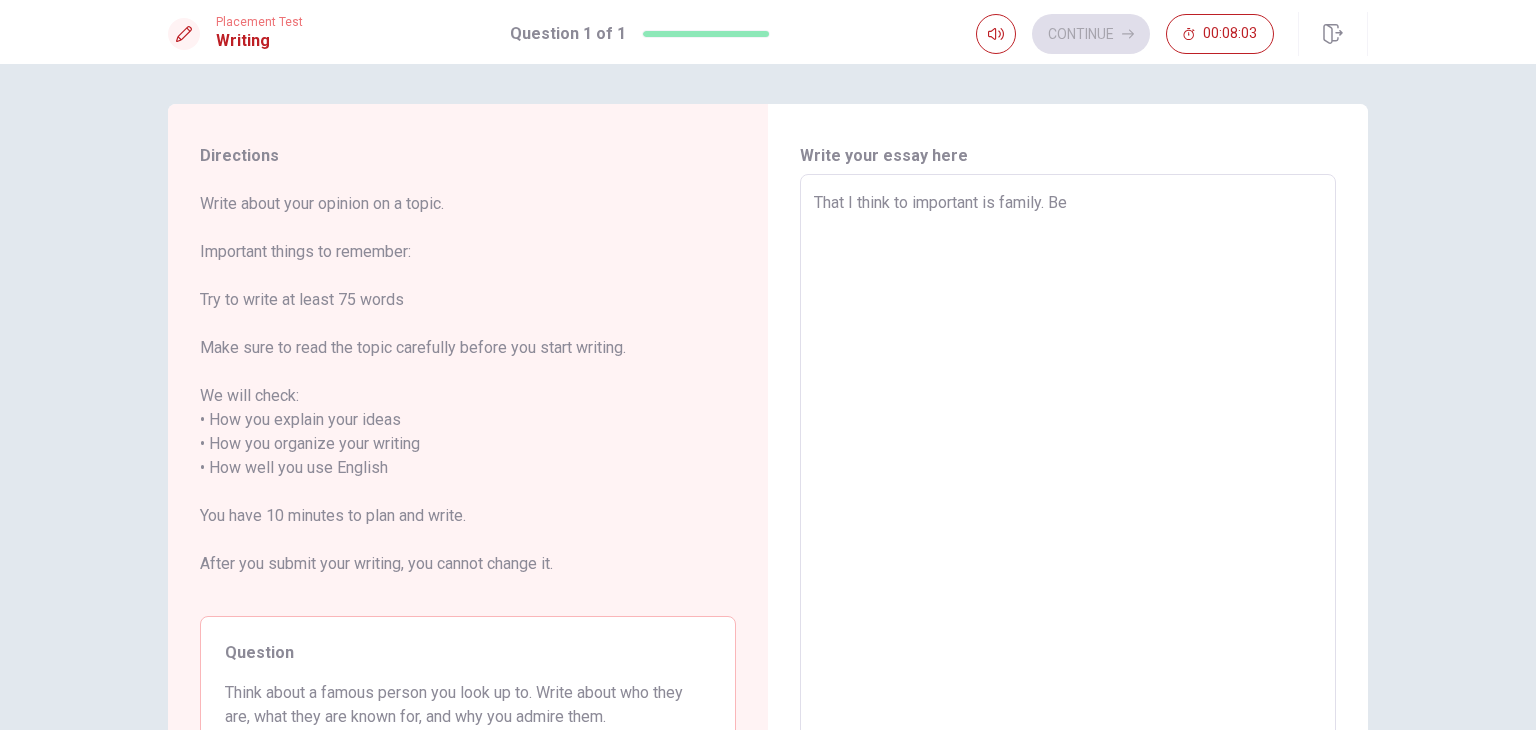 type on "That I think to important is family. Bec" 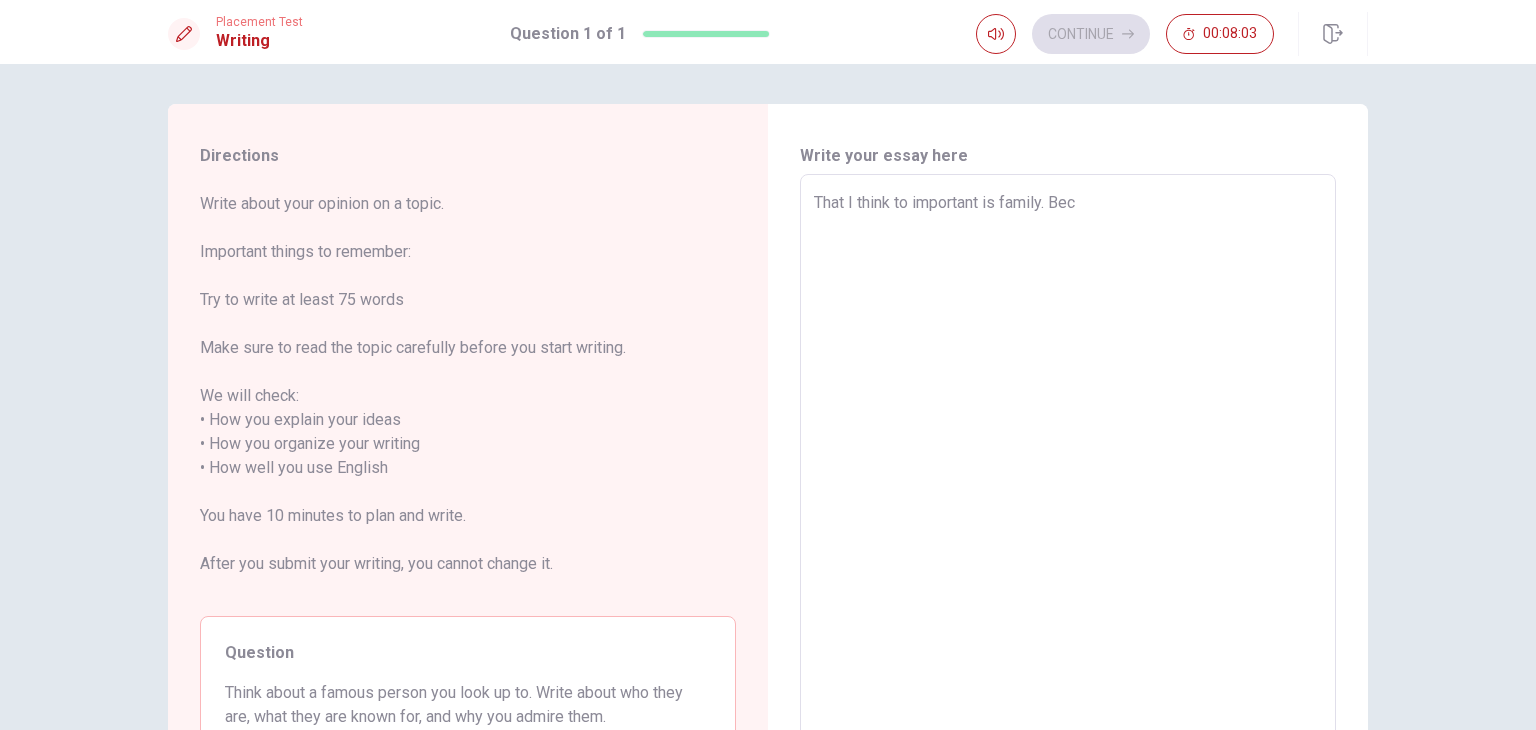type on "x" 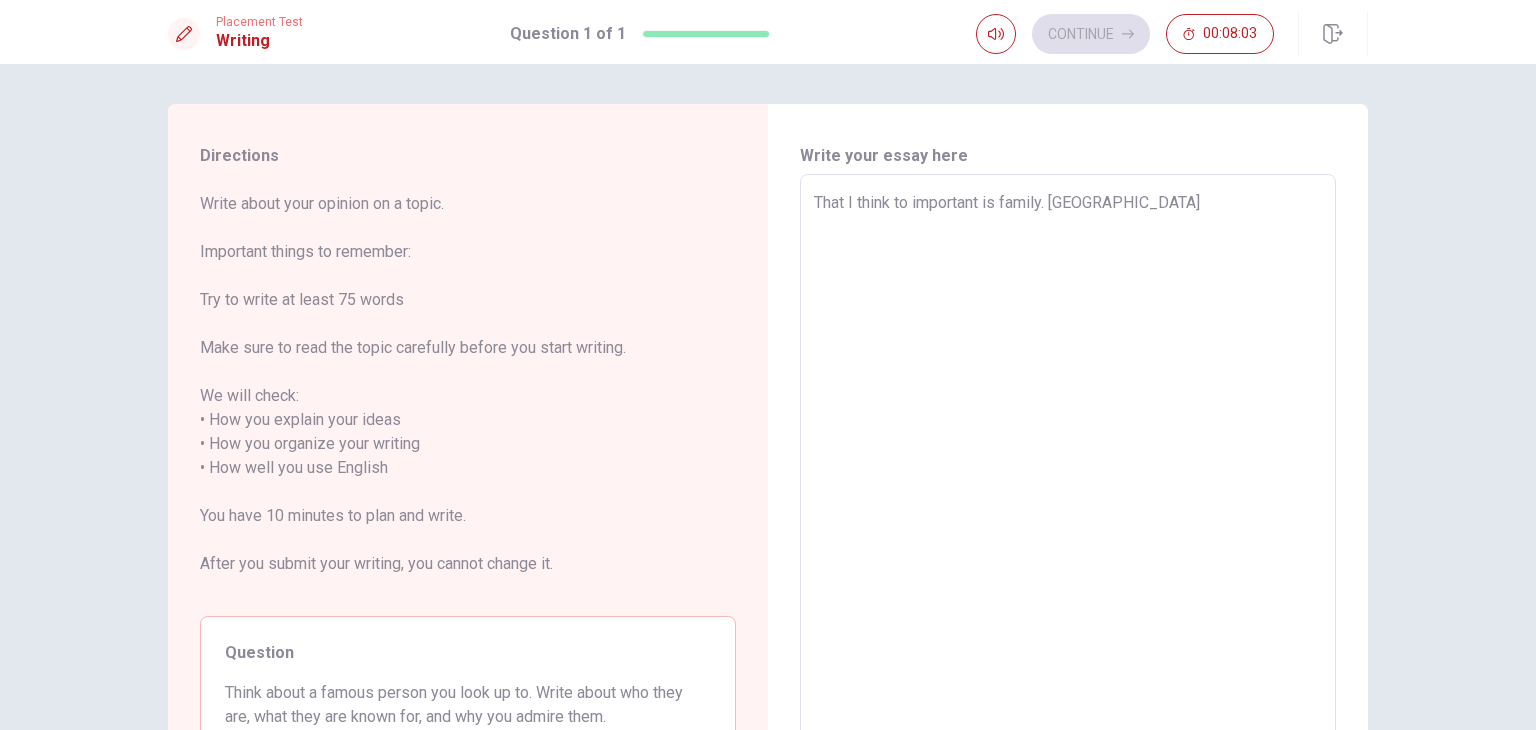 type on "x" 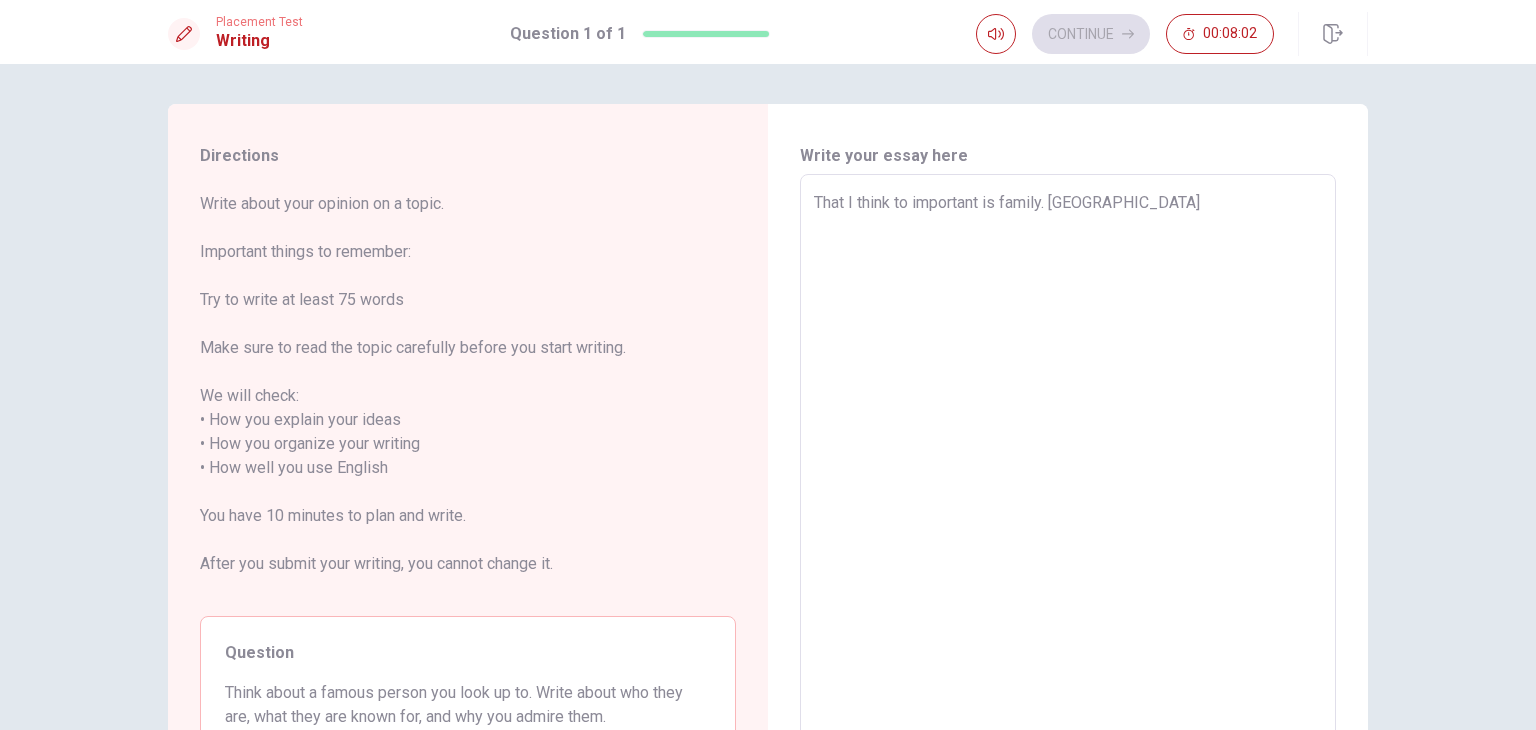 type on "That I think to important is family. [GEOGRAPHIC_DATA]" 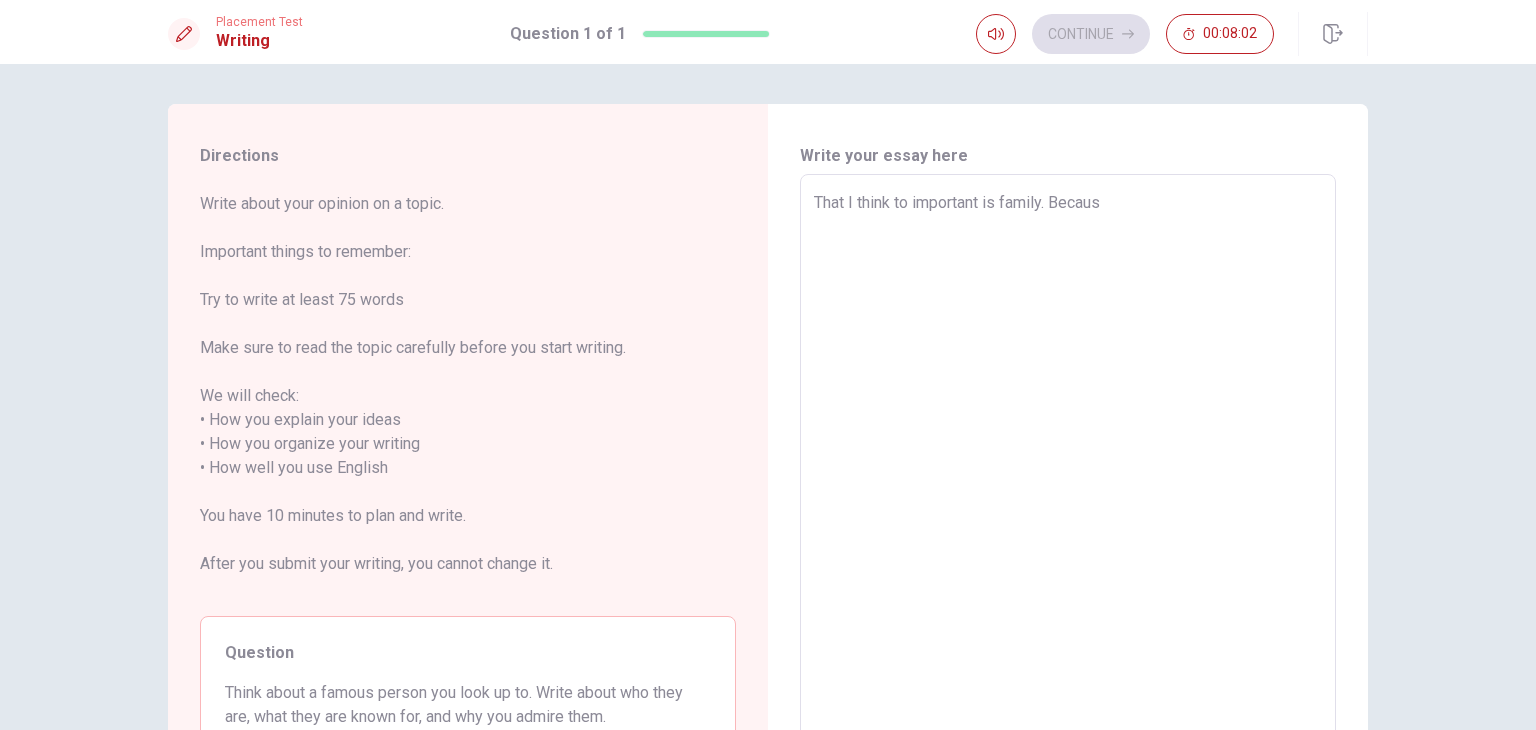 type on "x" 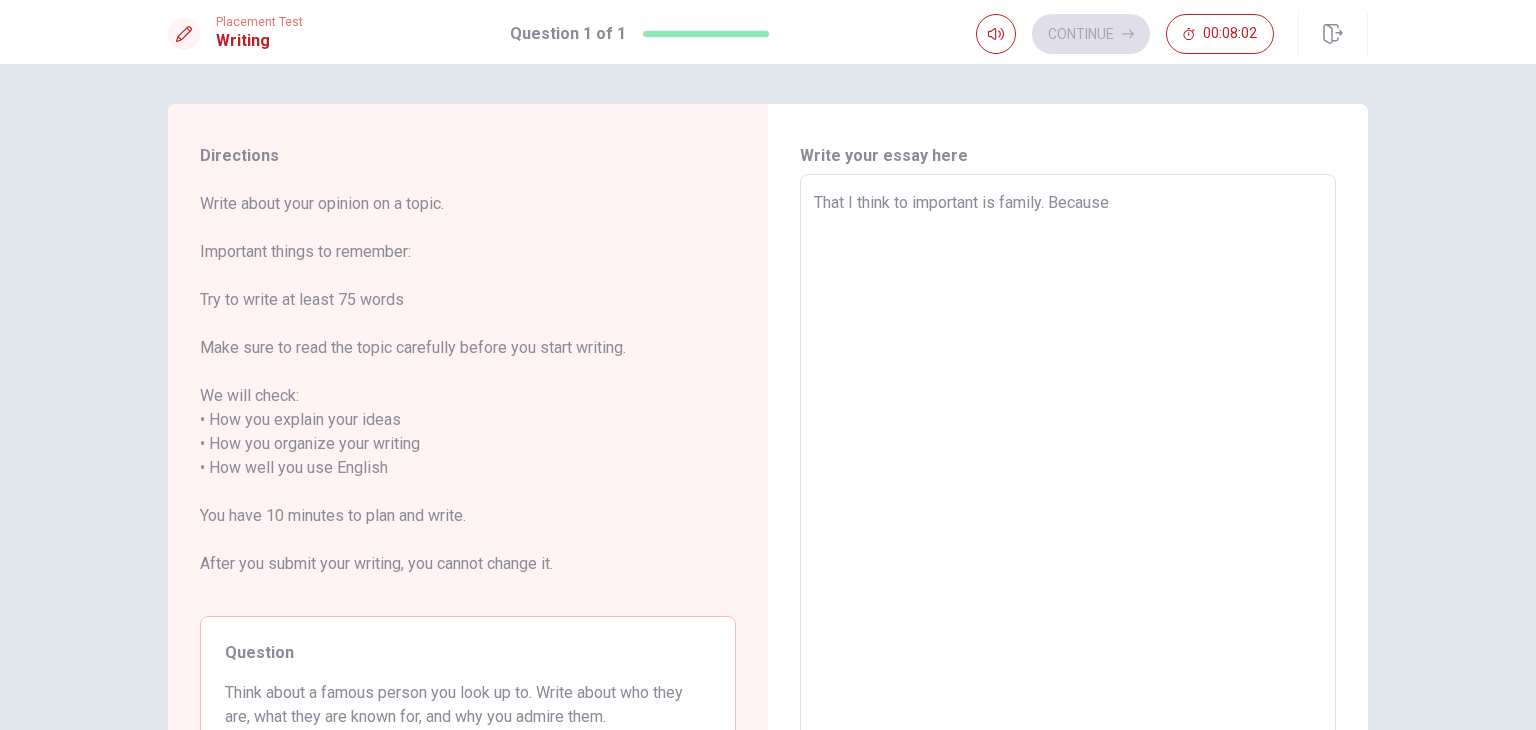 type on "x" 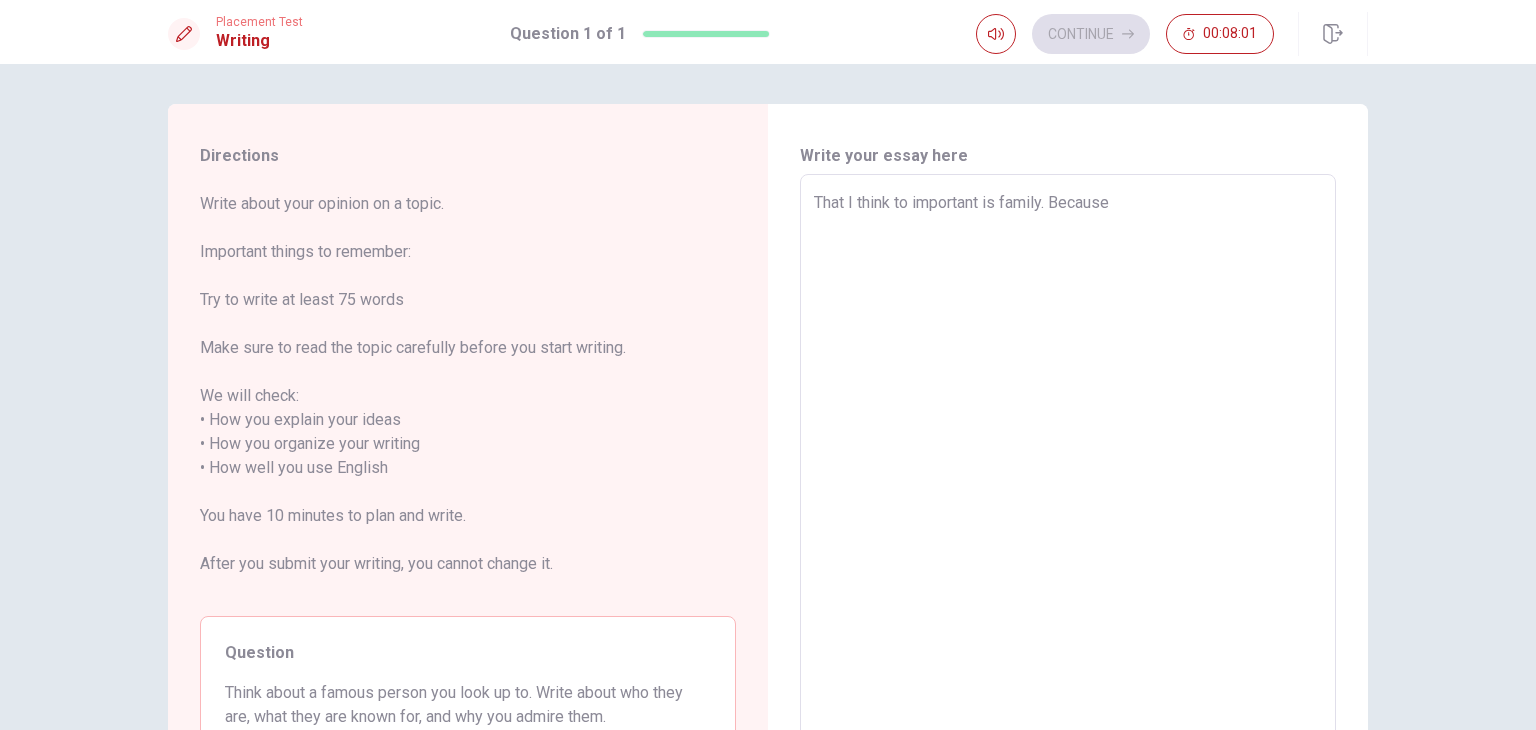 type on "That I think to important is family. Because" 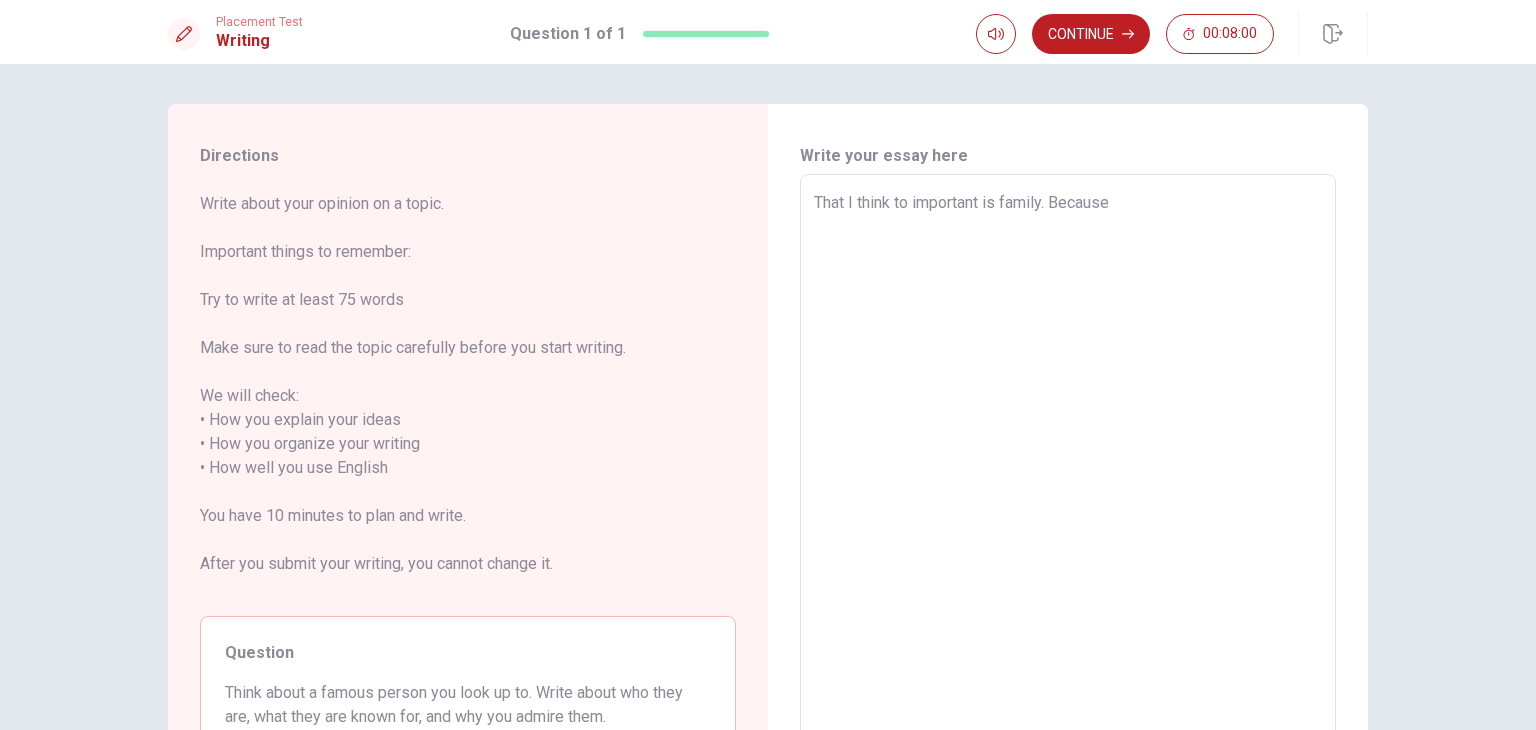 type on "x" 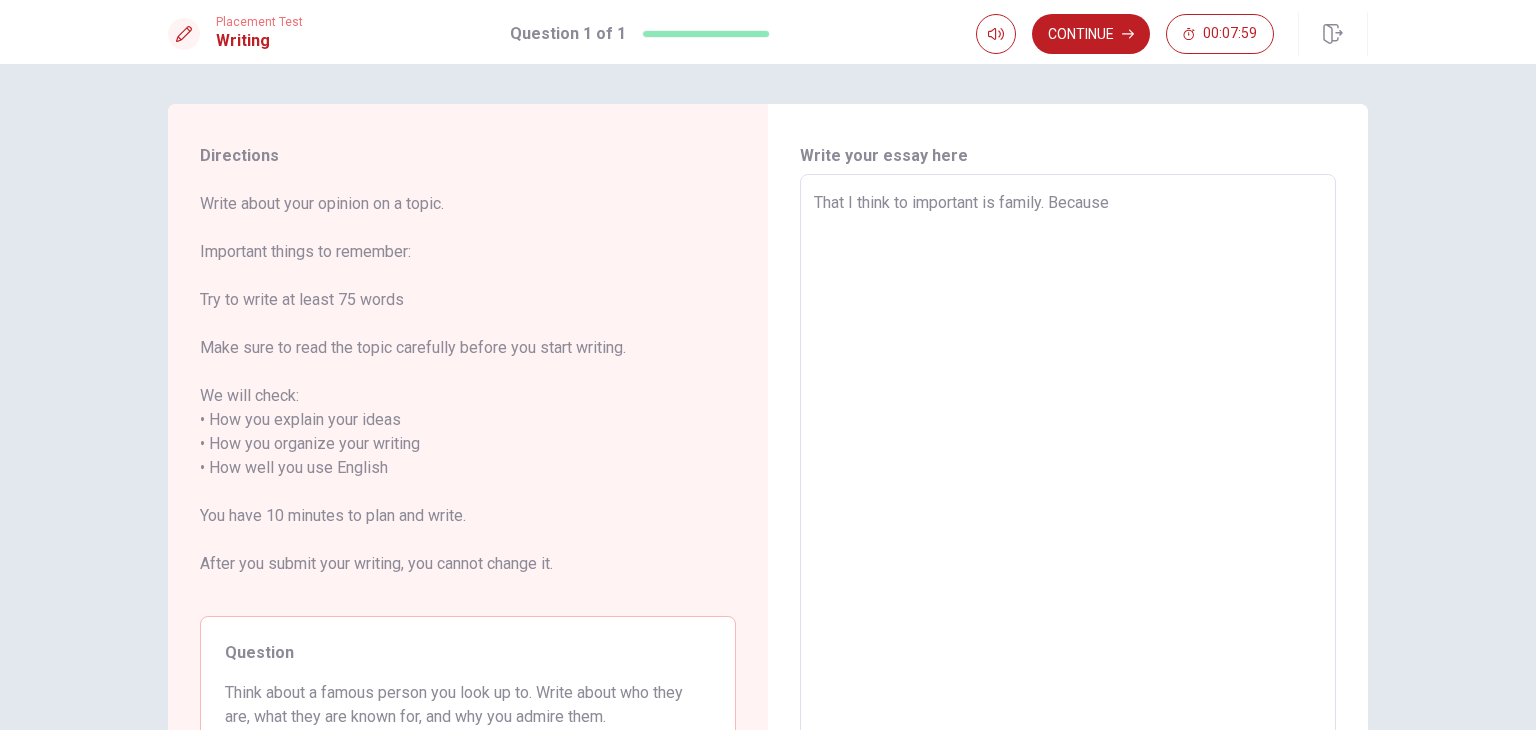 type on "That I think to important is family. Because i" 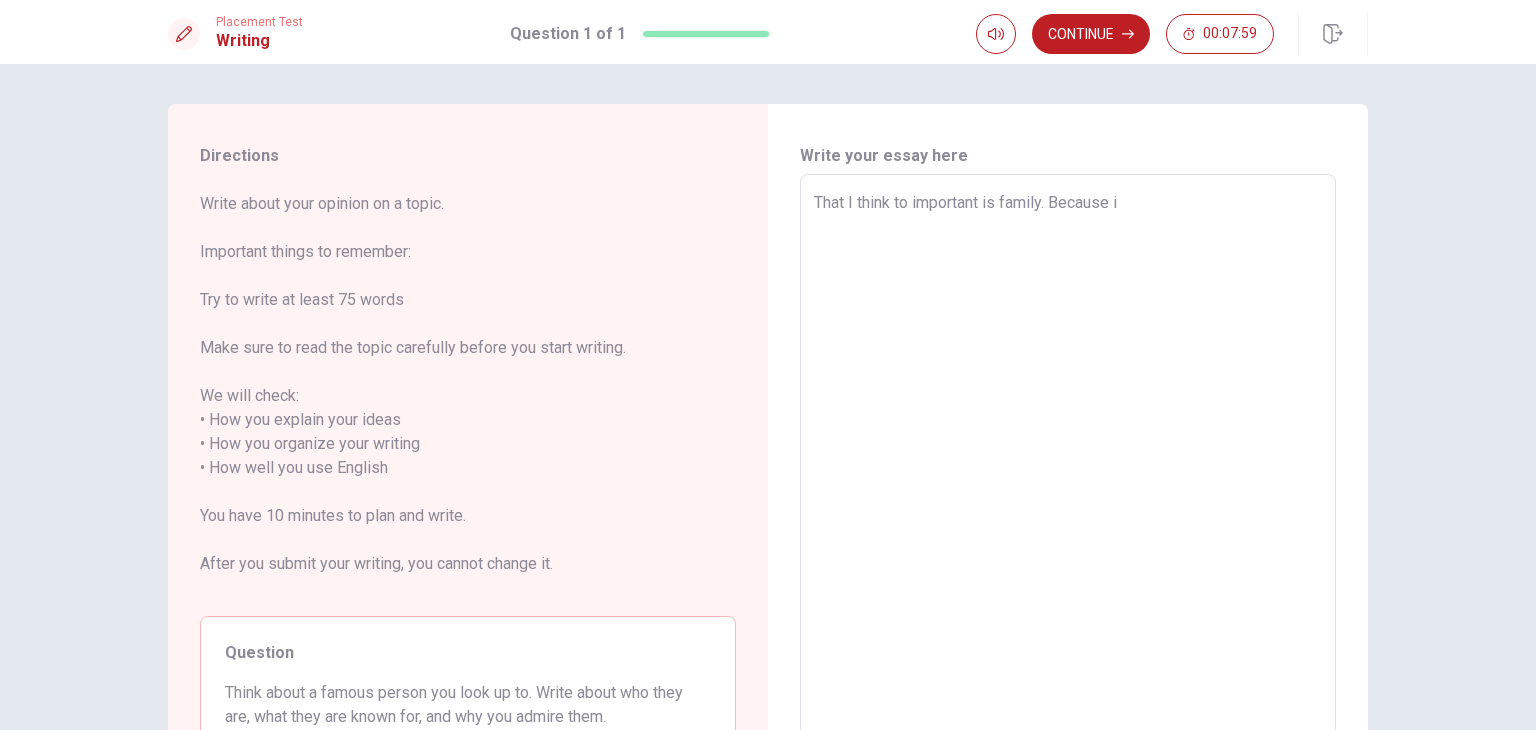 type on "x" 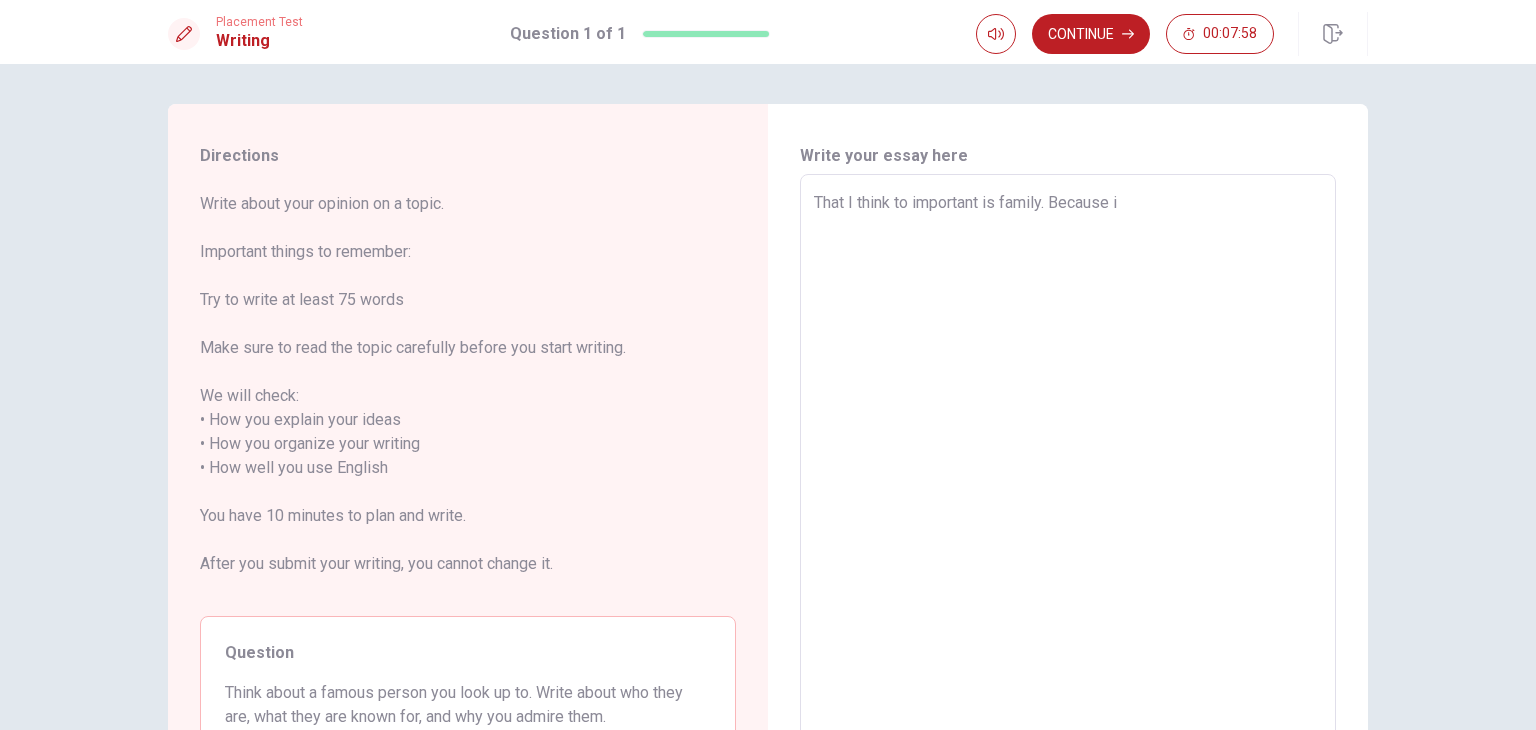 type on "That I think to important is family. Because i" 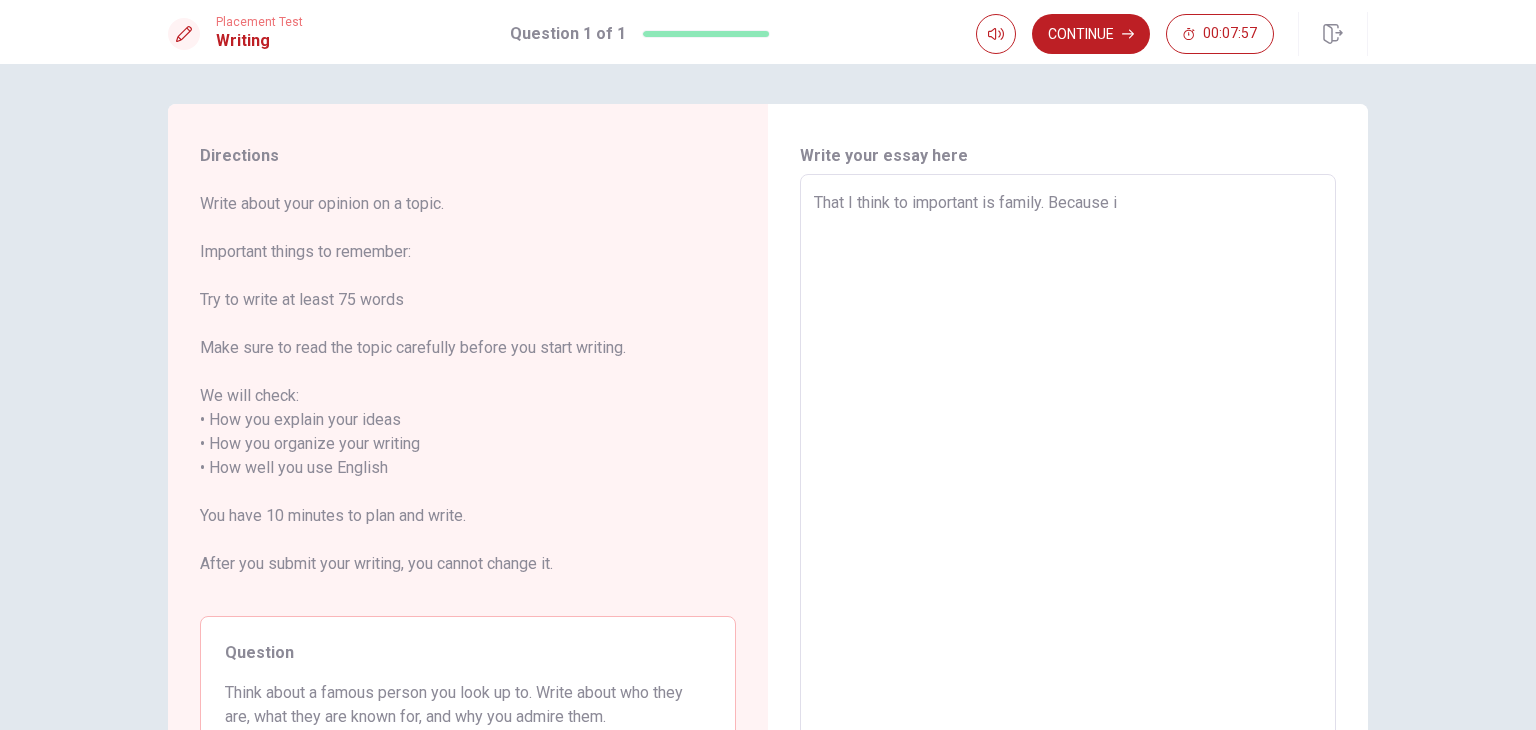 type on "That I think to important is family. Because i s" 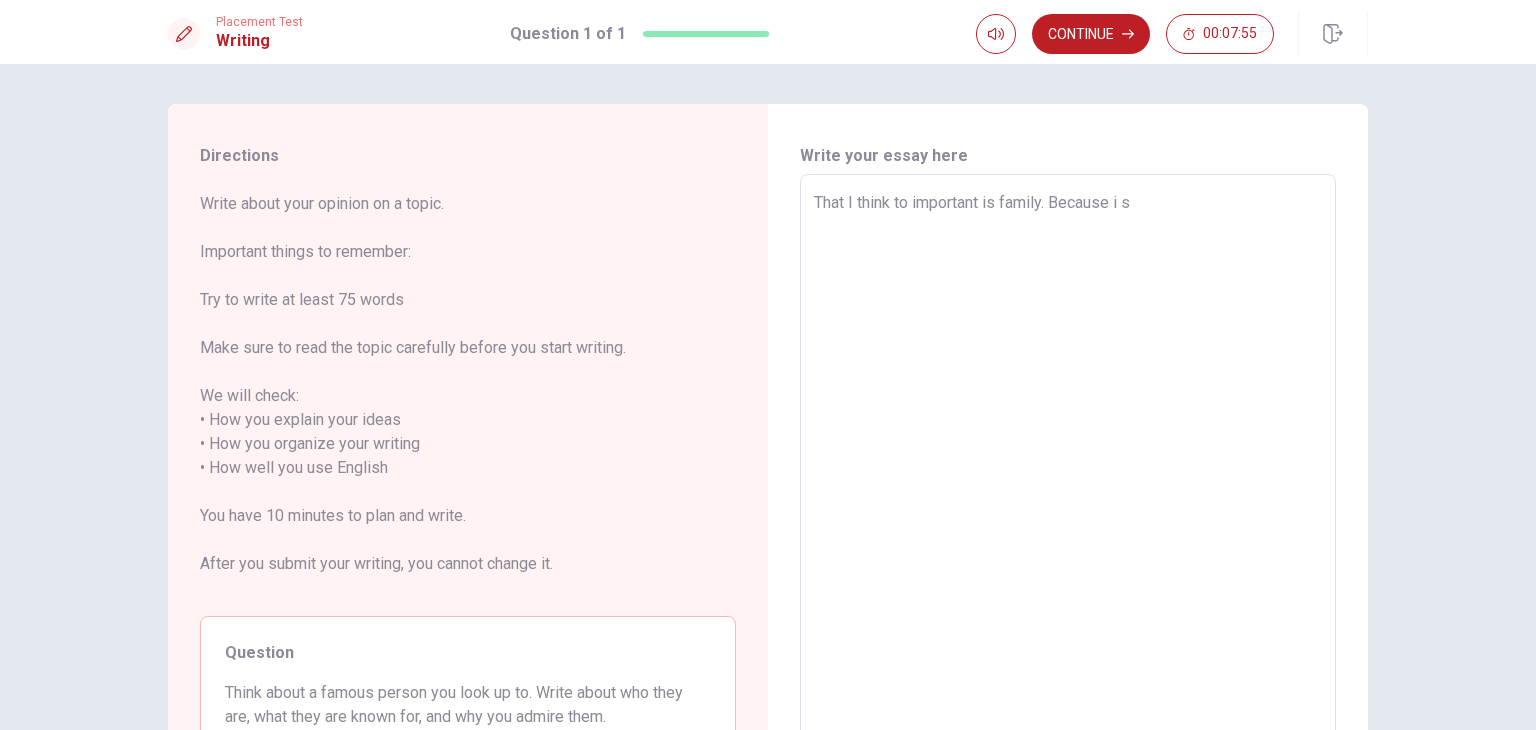 type on "x" 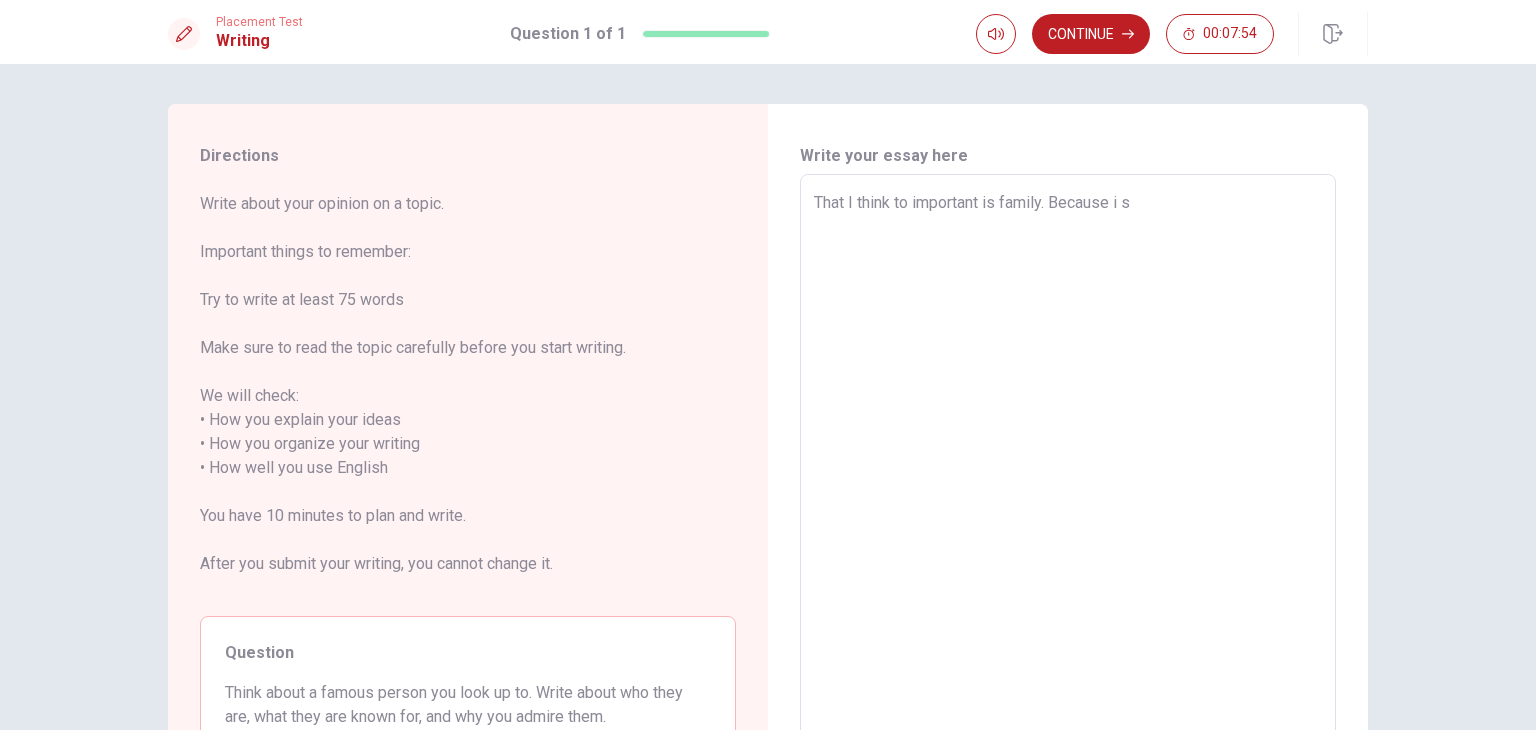 type on "That I think to important is family. Because i se" 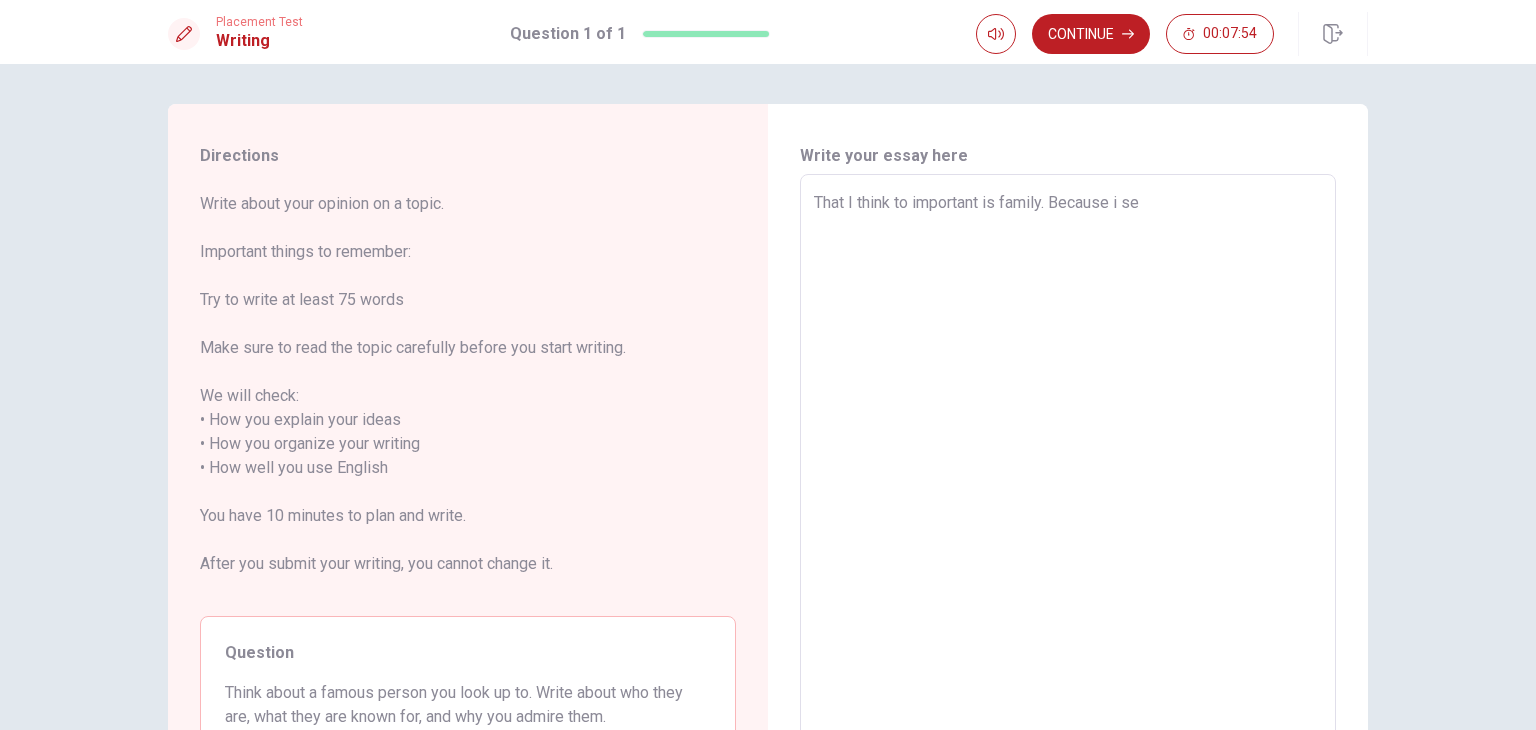 type on "x" 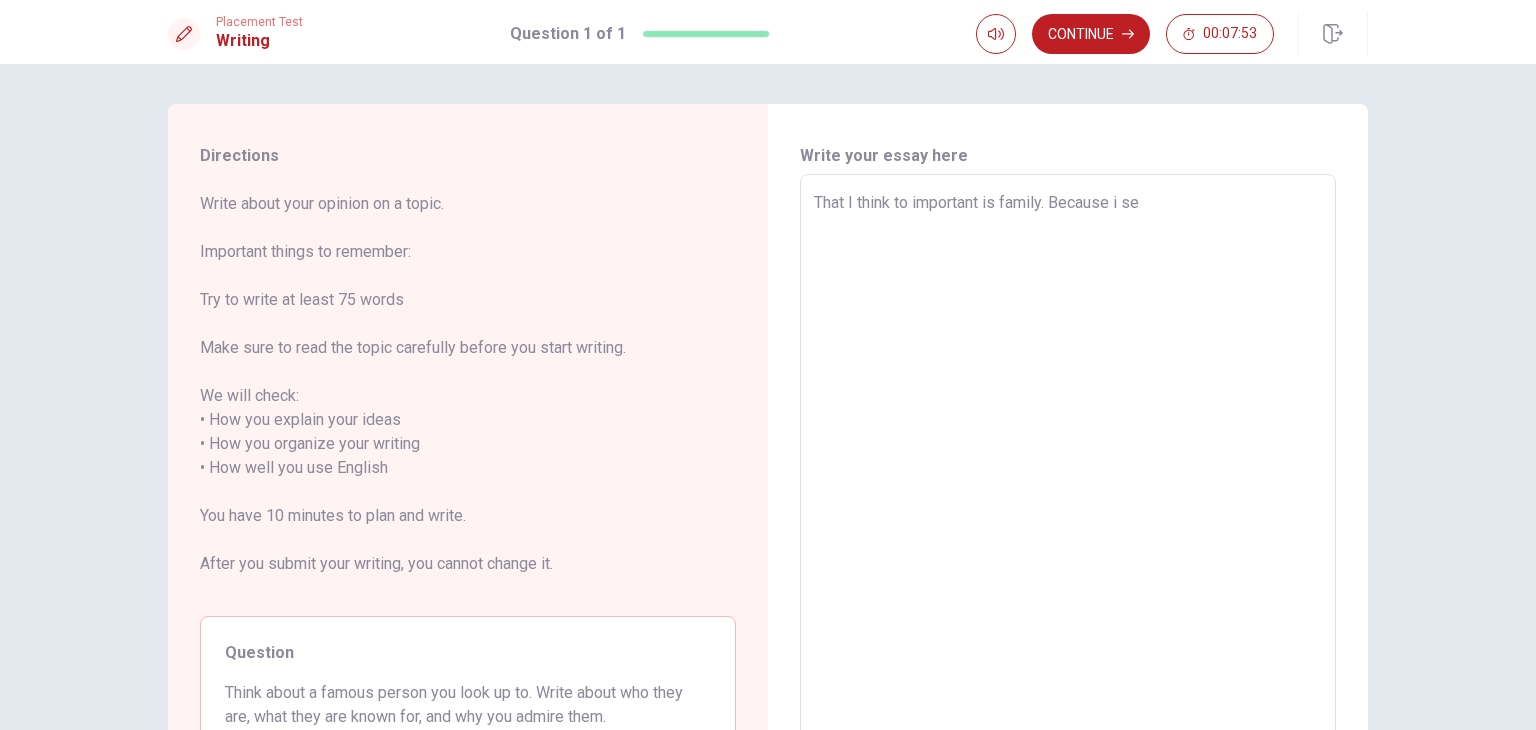 type on "That I think to important is family. Because i sen" 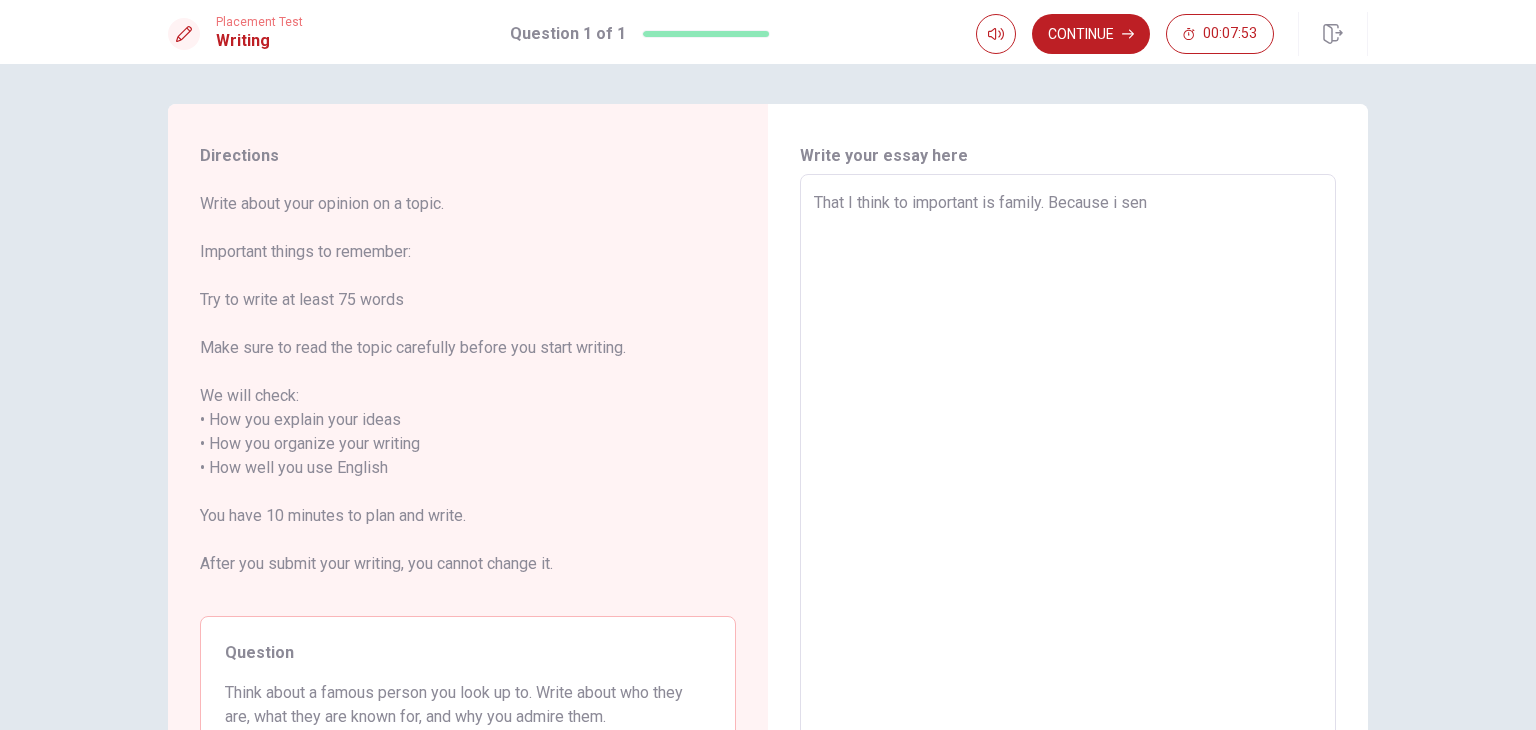 type on "x" 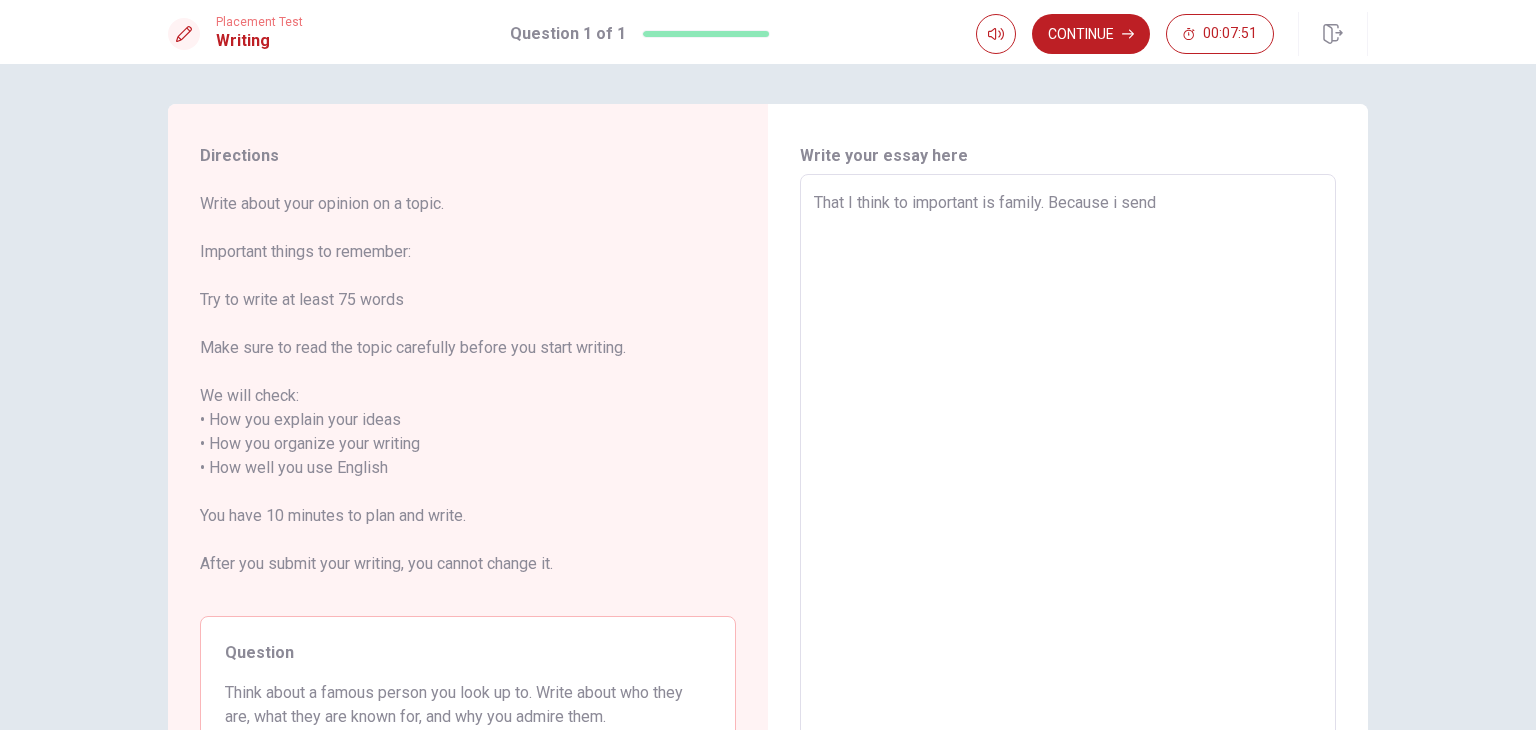 type on "x" 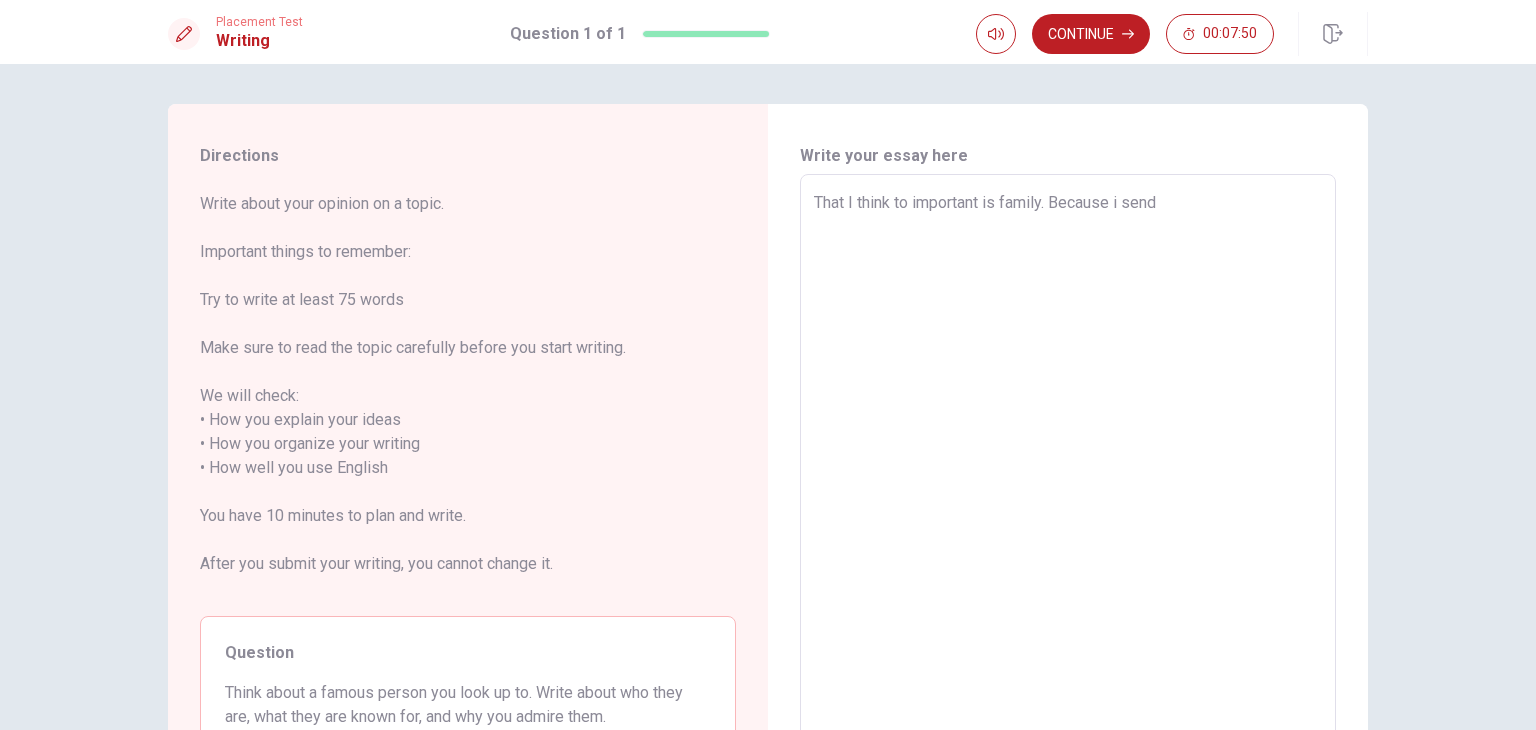 type on "That I think to important is family. Because i send" 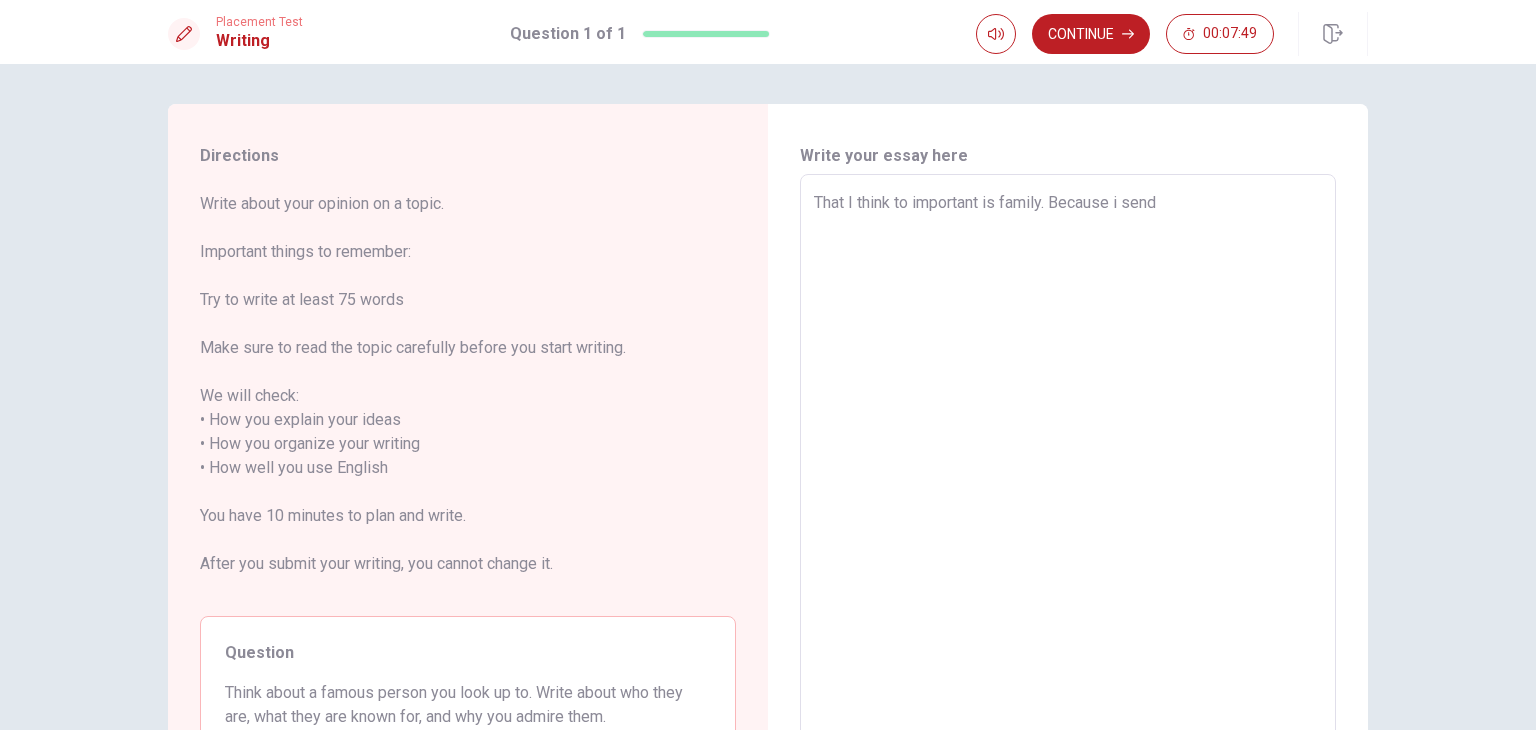 type on "x" 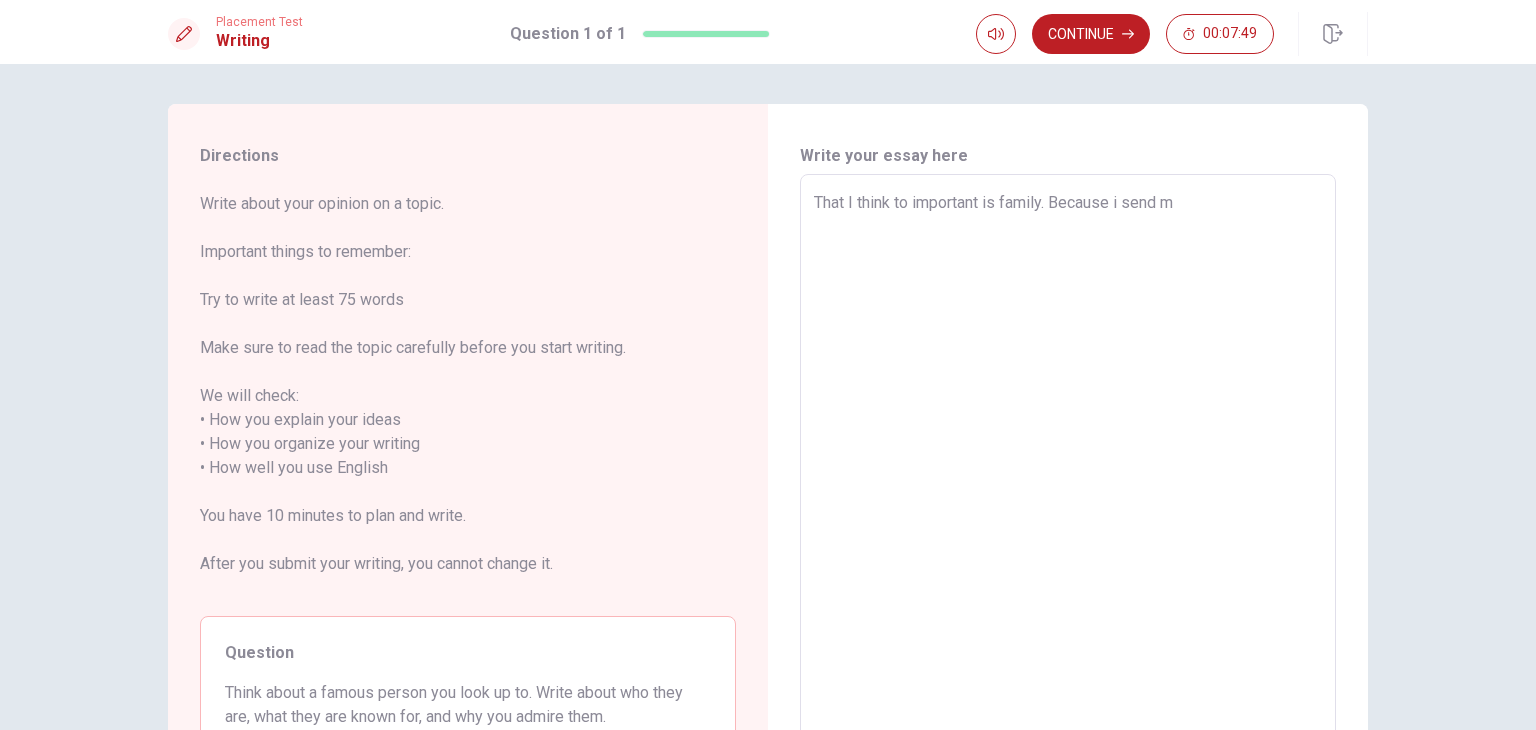 type 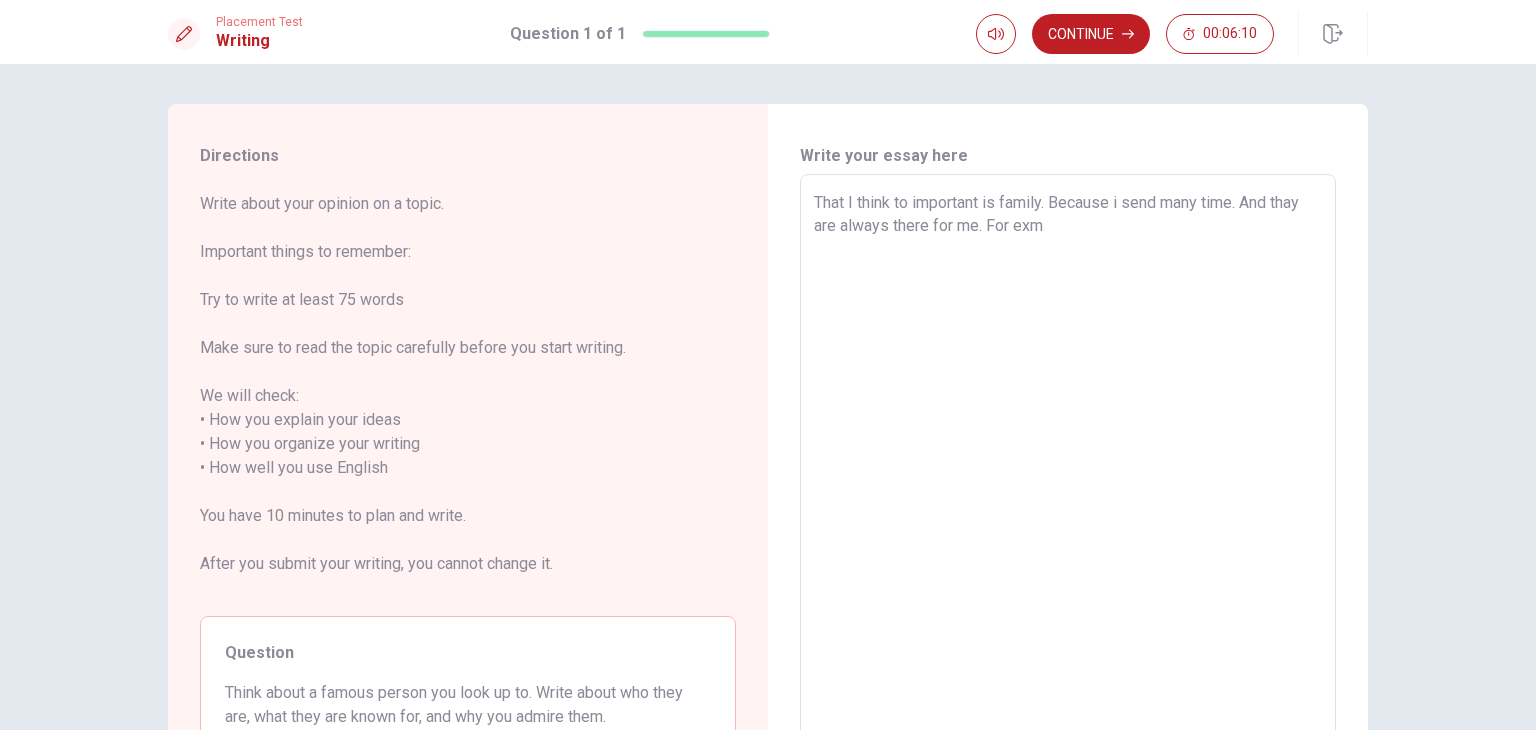 scroll, scrollTop: 208, scrollLeft: 0, axis: vertical 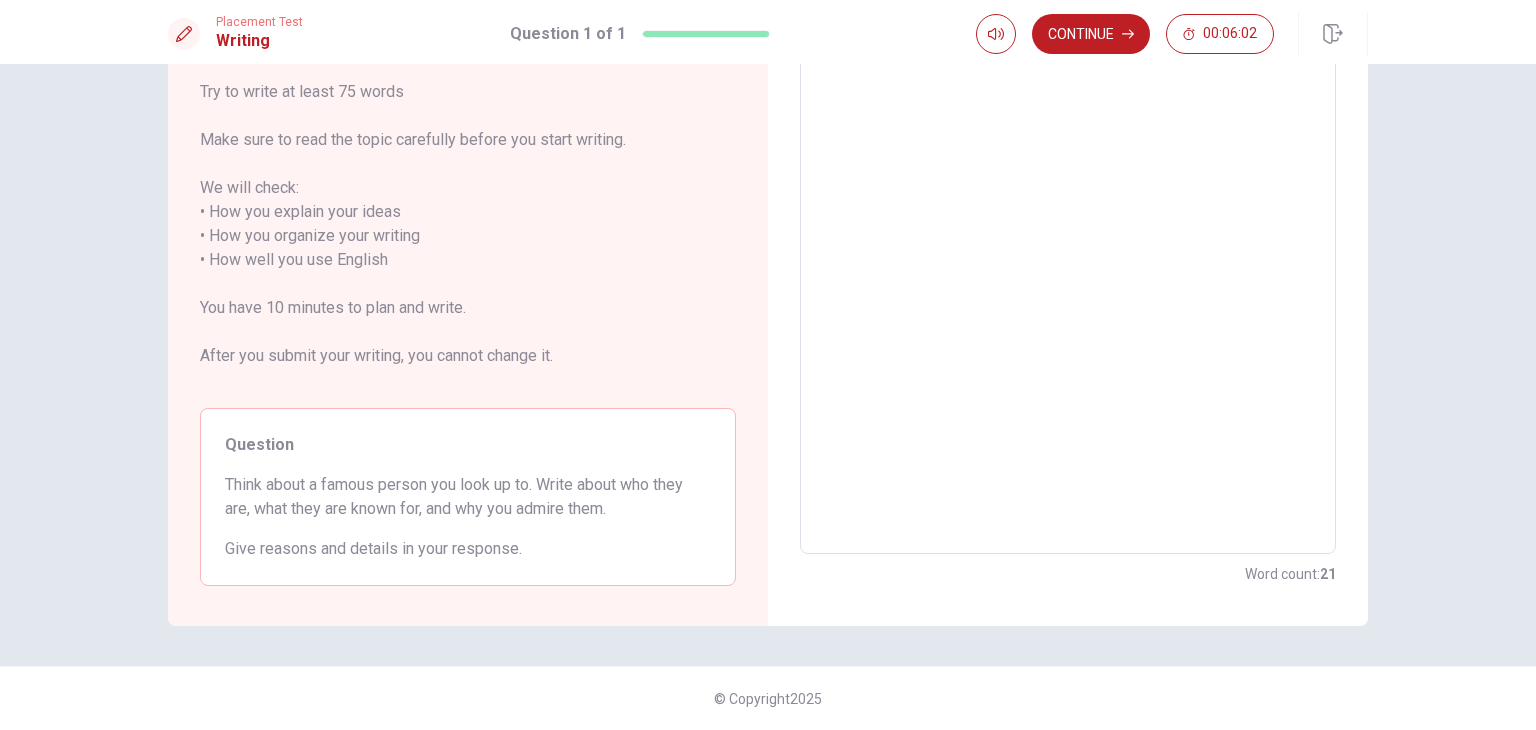 drag, startPoint x: 221, startPoint y: 483, endPoint x: 384, endPoint y: 493, distance: 163.30646 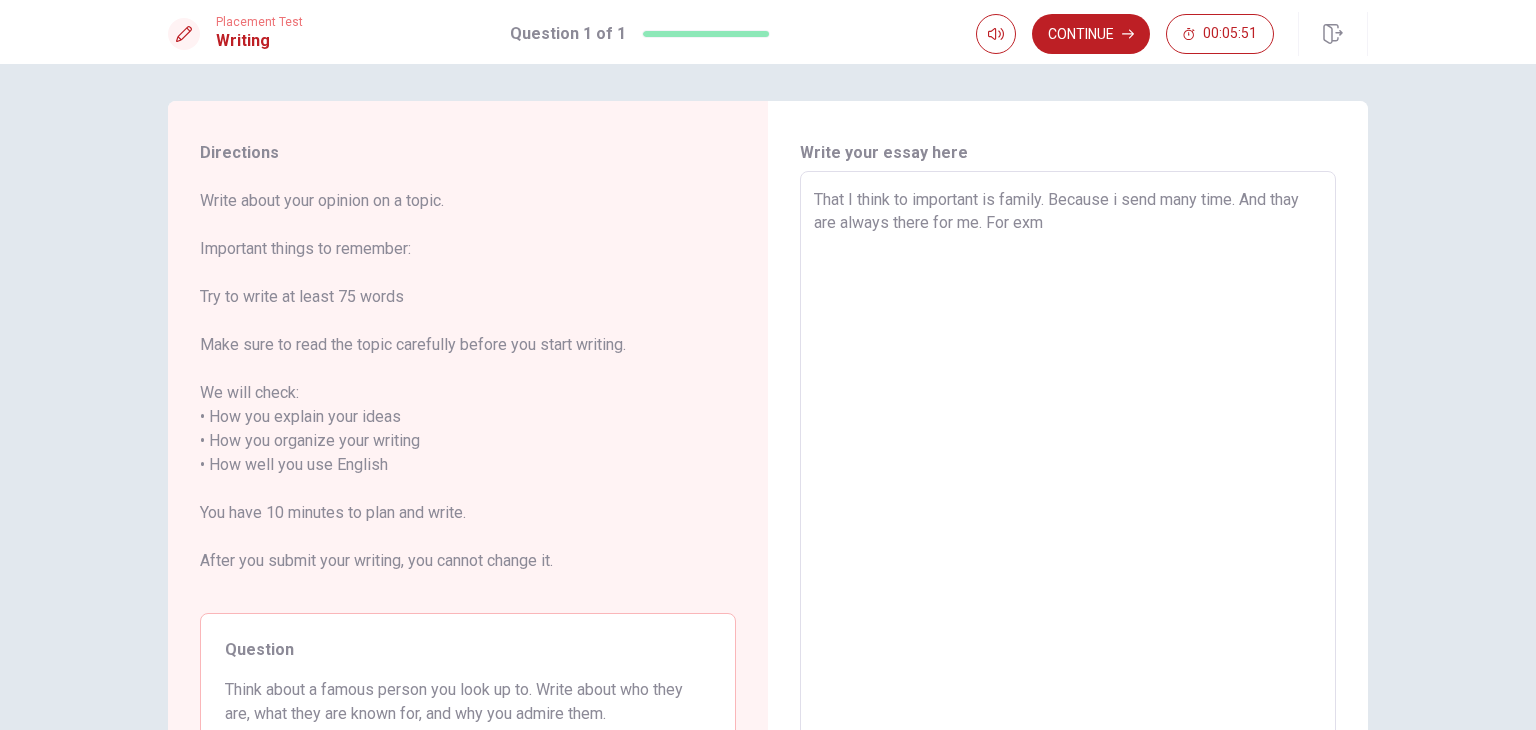 scroll, scrollTop: 0, scrollLeft: 0, axis: both 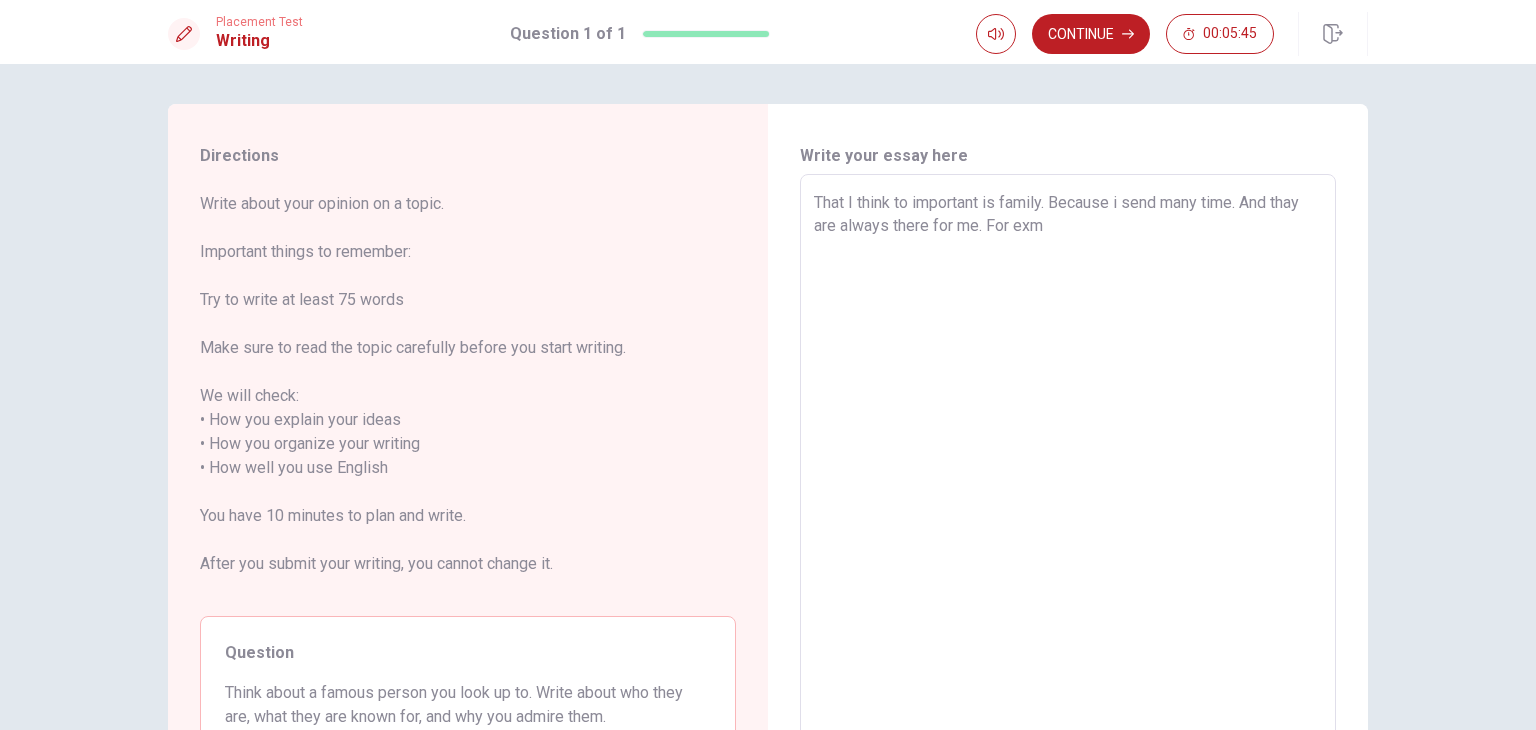 drag, startPoint x: 1046, startPoint y: 233, endPoint x: 748, endPoint y: 177, distance: 303.2161 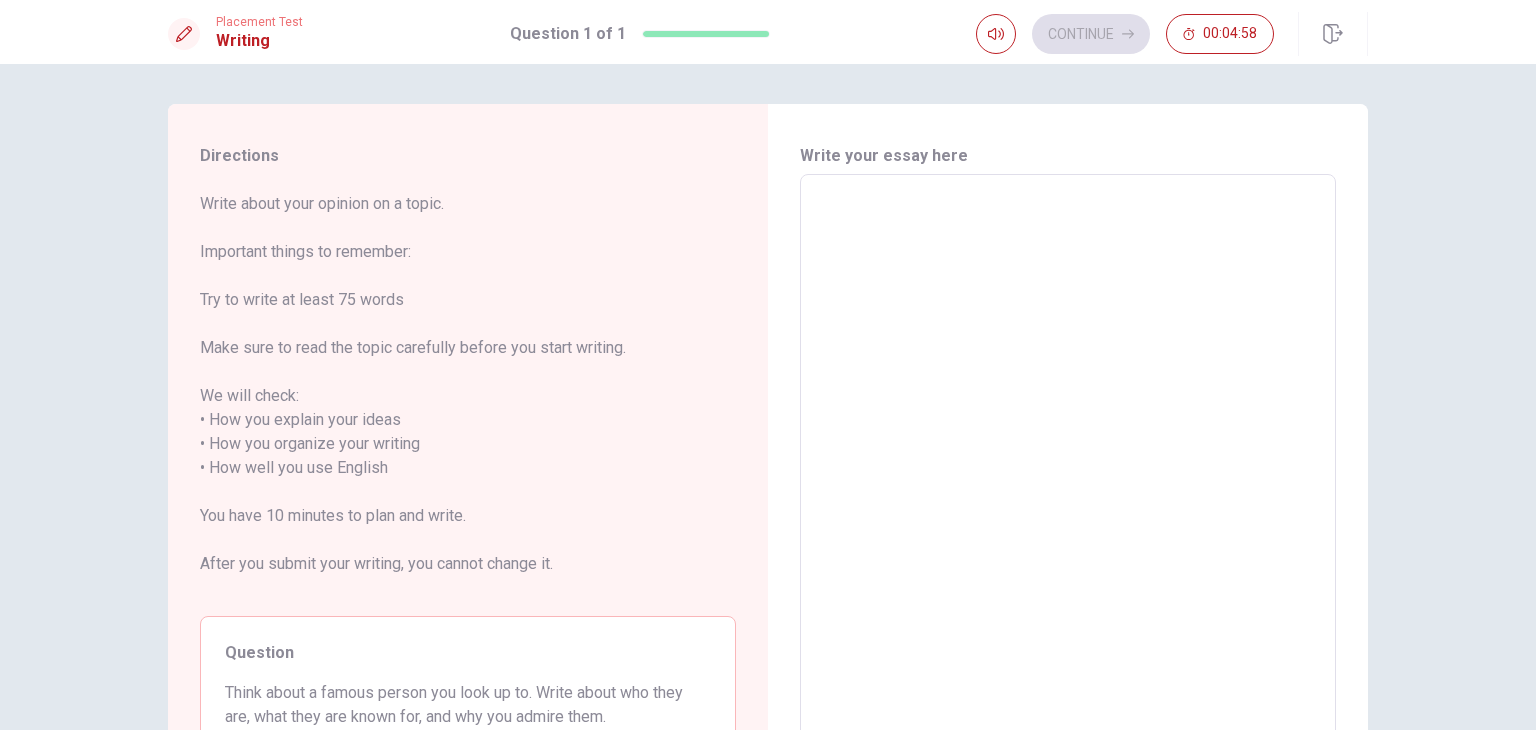 click at bounding box center (1068, 468) 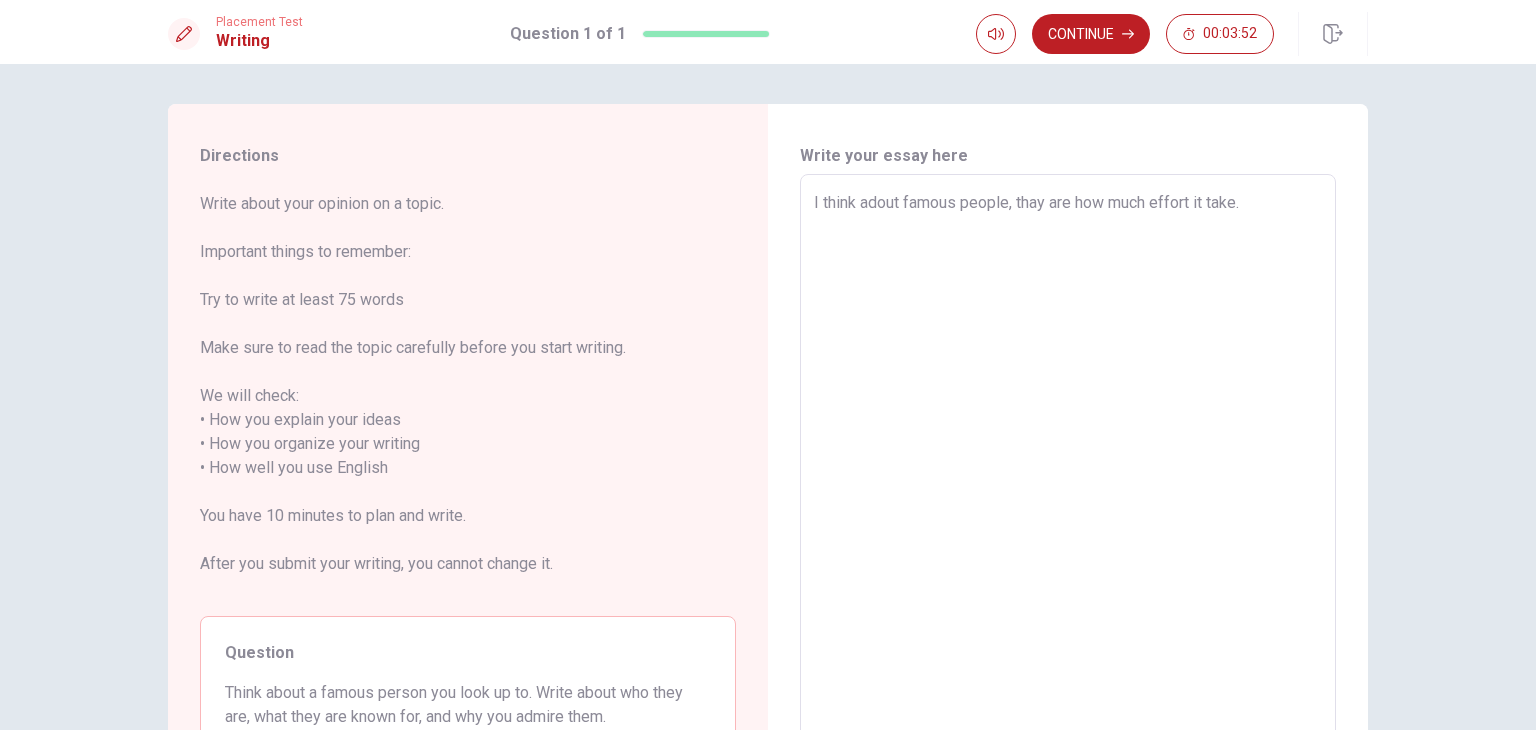 scroll, scrollTop: 100, scrollLeft: 0, axis: vertical 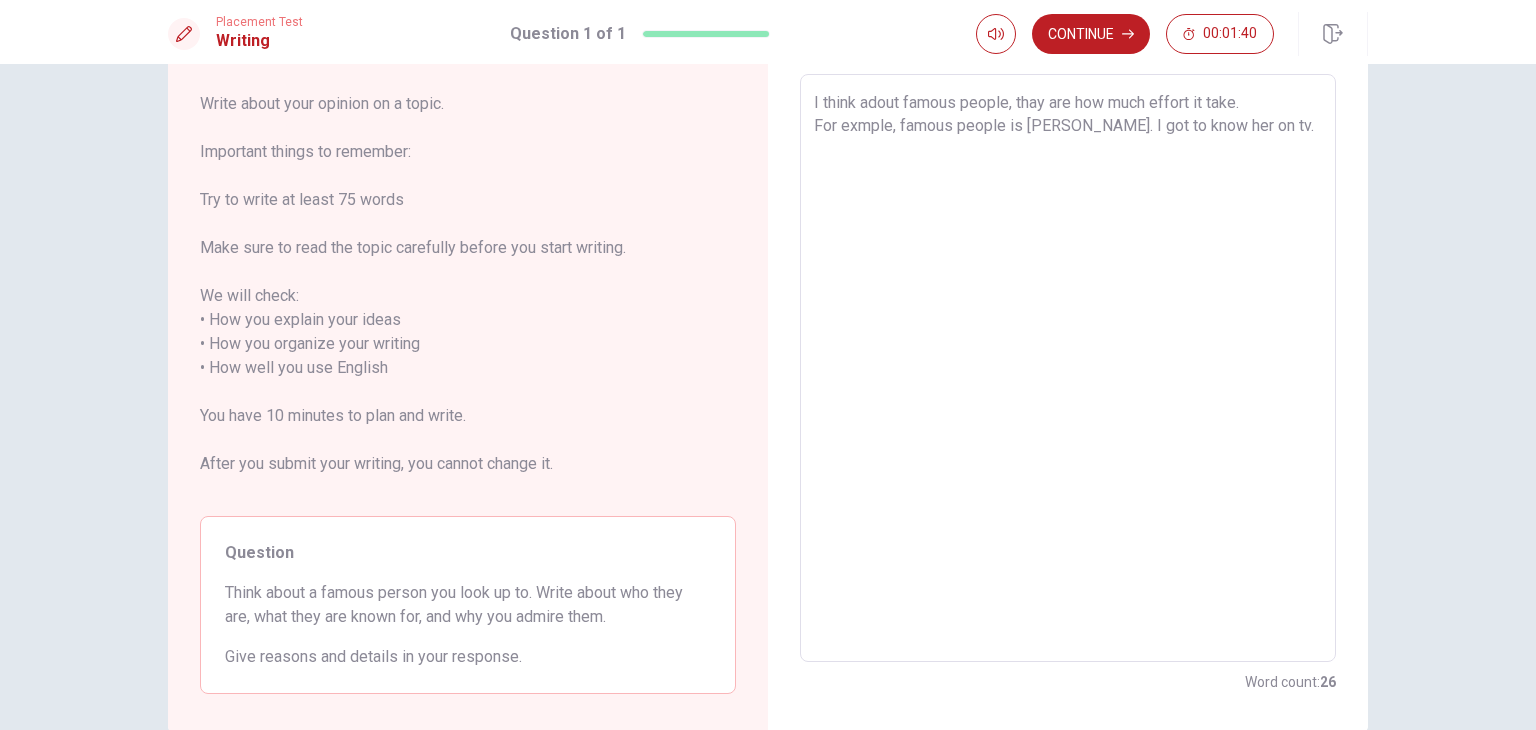 drag, startPoint x: 896, startPoint y: 129, endPoint x: 865, endPoint y: 140, distance: 32.89377 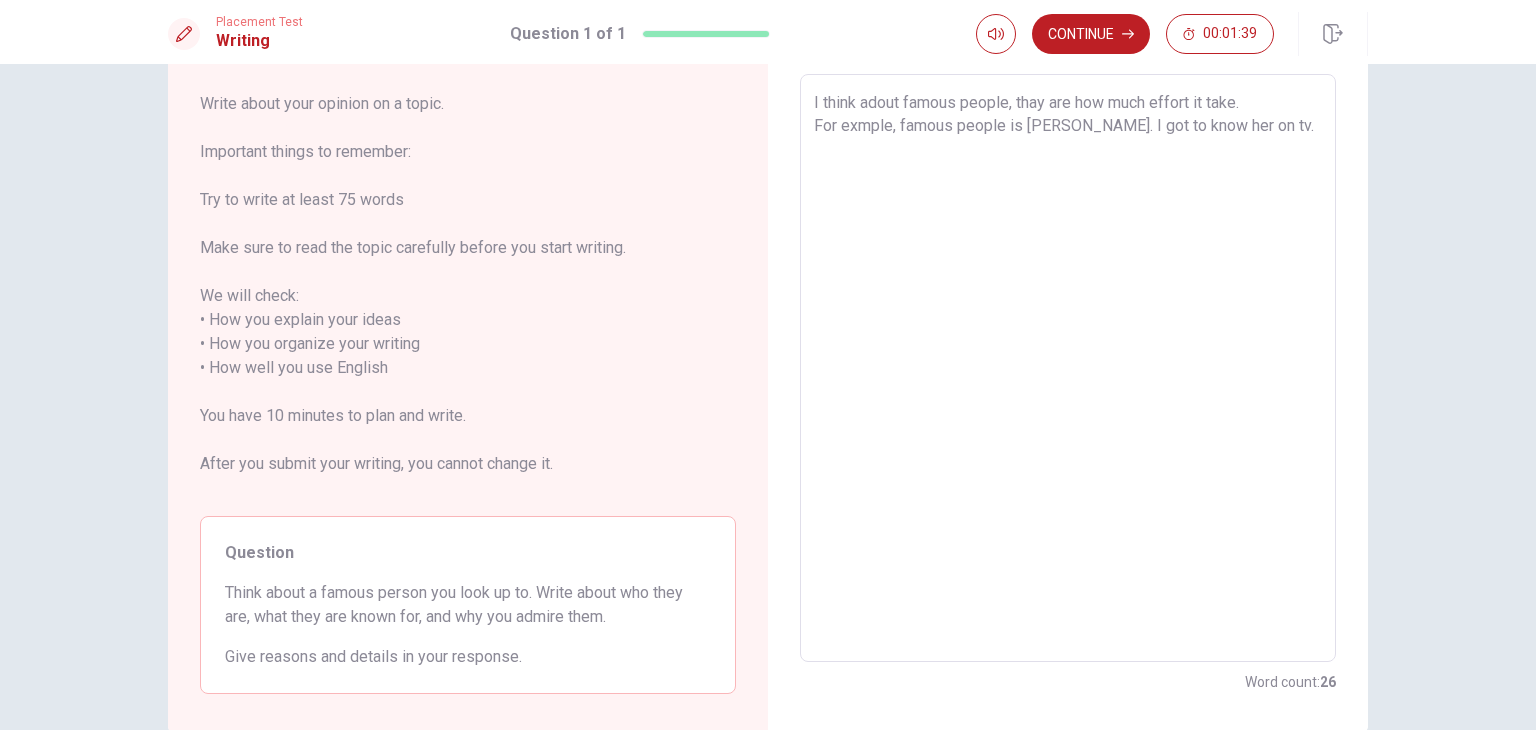 click on "I think adout famous people, thay are how much effort it take.
For exmple, famous people is [PERSON_NAME]. I got to know her on tv." at bounding box center [1068, 368] 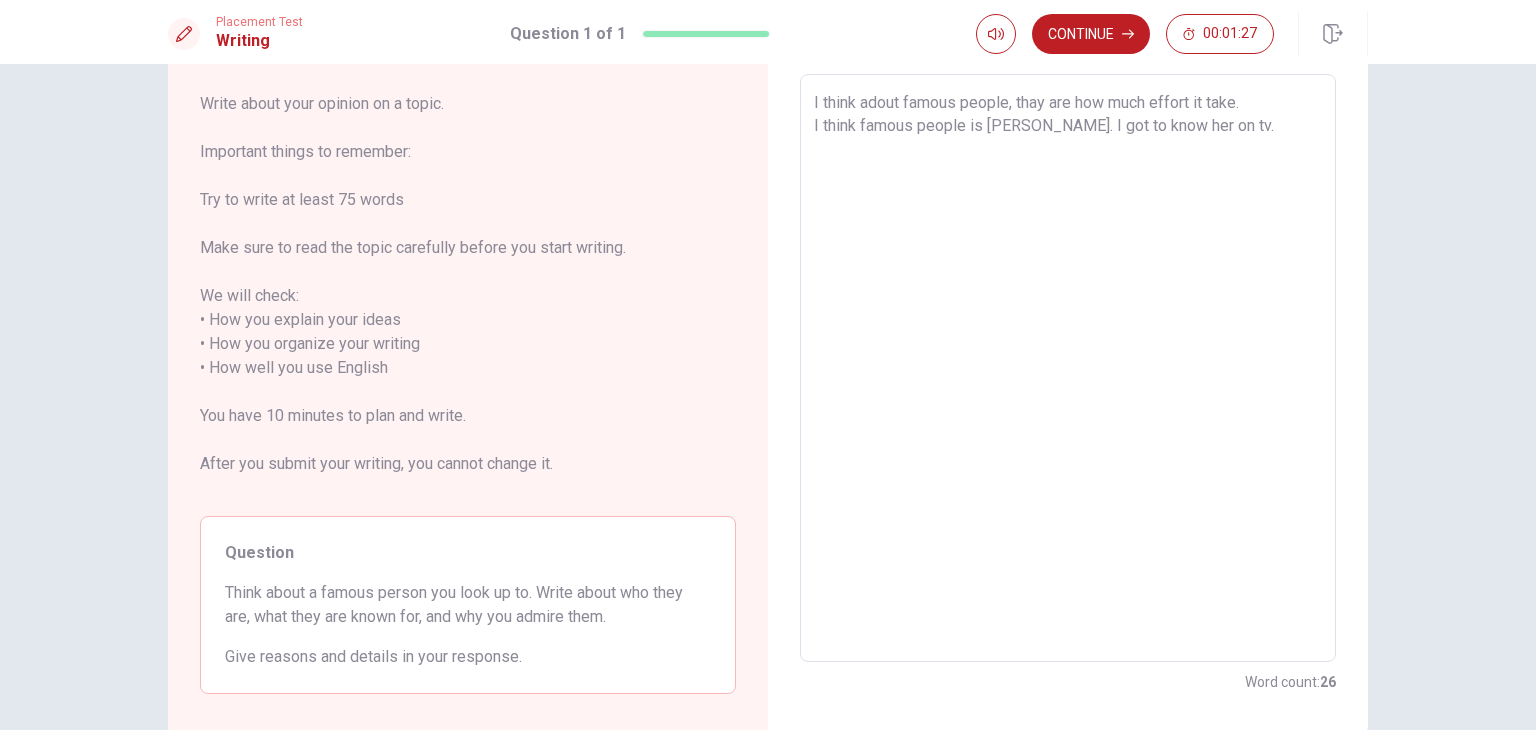 click on "I think adout famous people, thay are how much effort it take.
I think famous people is [PERSON_NAME]. I got to know her on tv." at bounding box center [1068, 368] 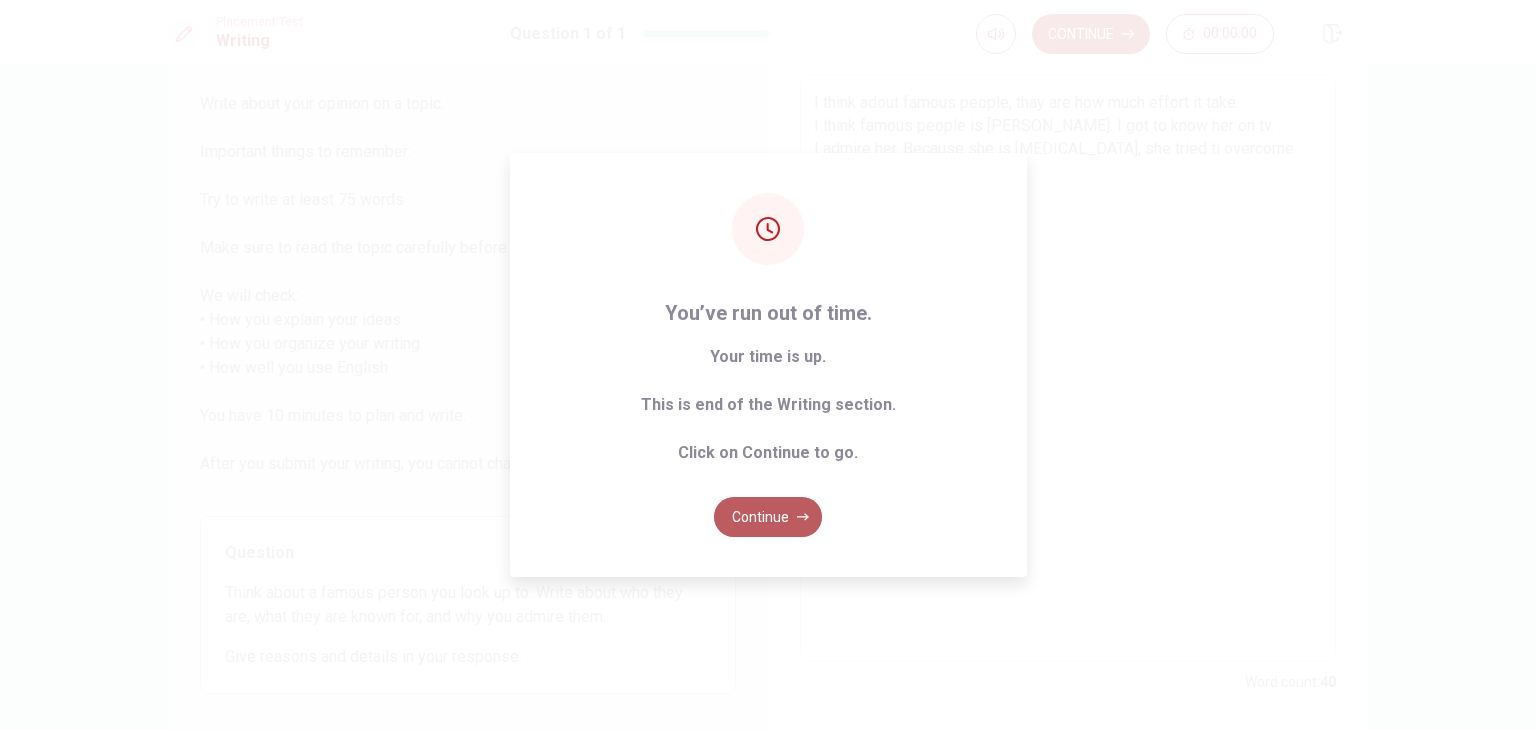 click on "Continue" at bounding box center [768, 517] 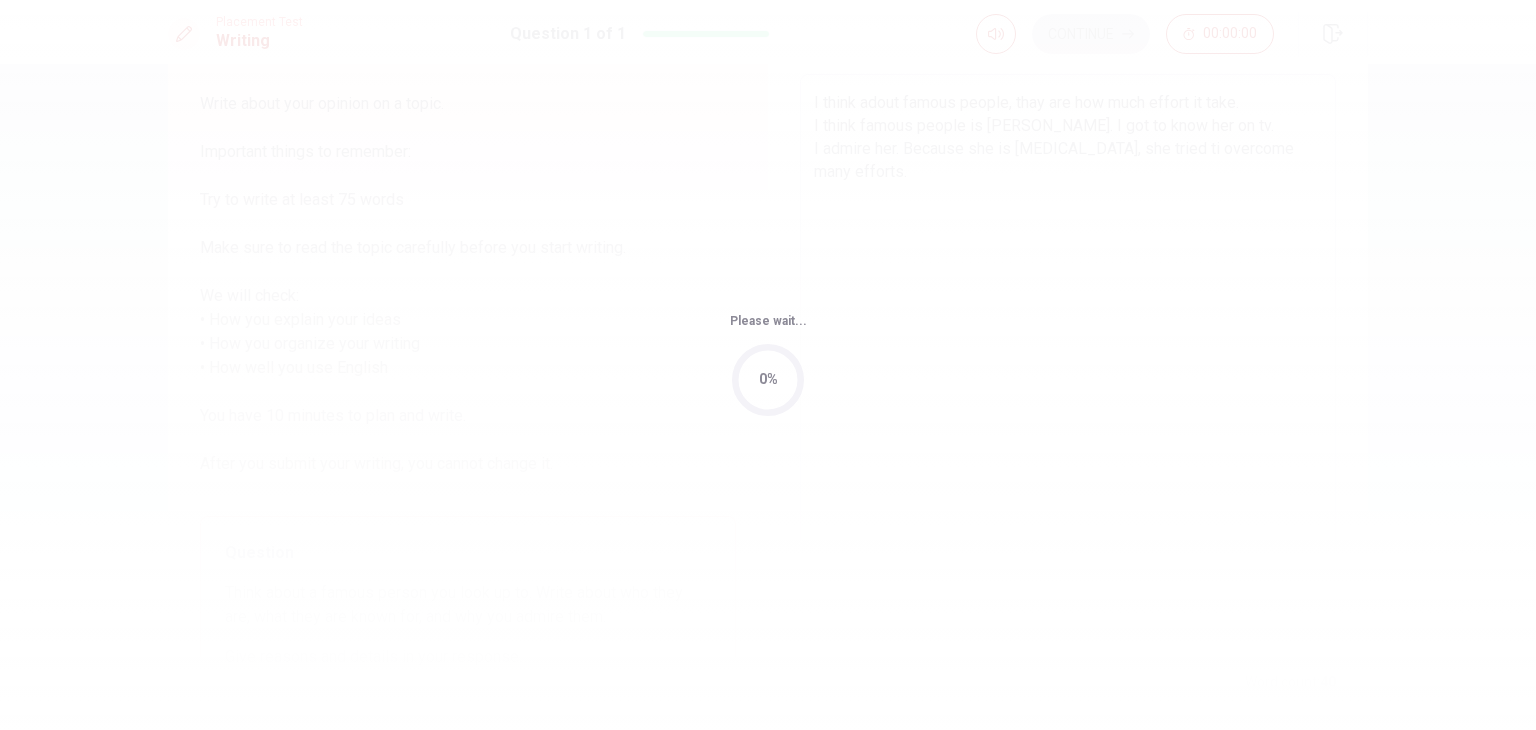 scroll, scrollTop: 0, scrollLeft: 0, axis: both 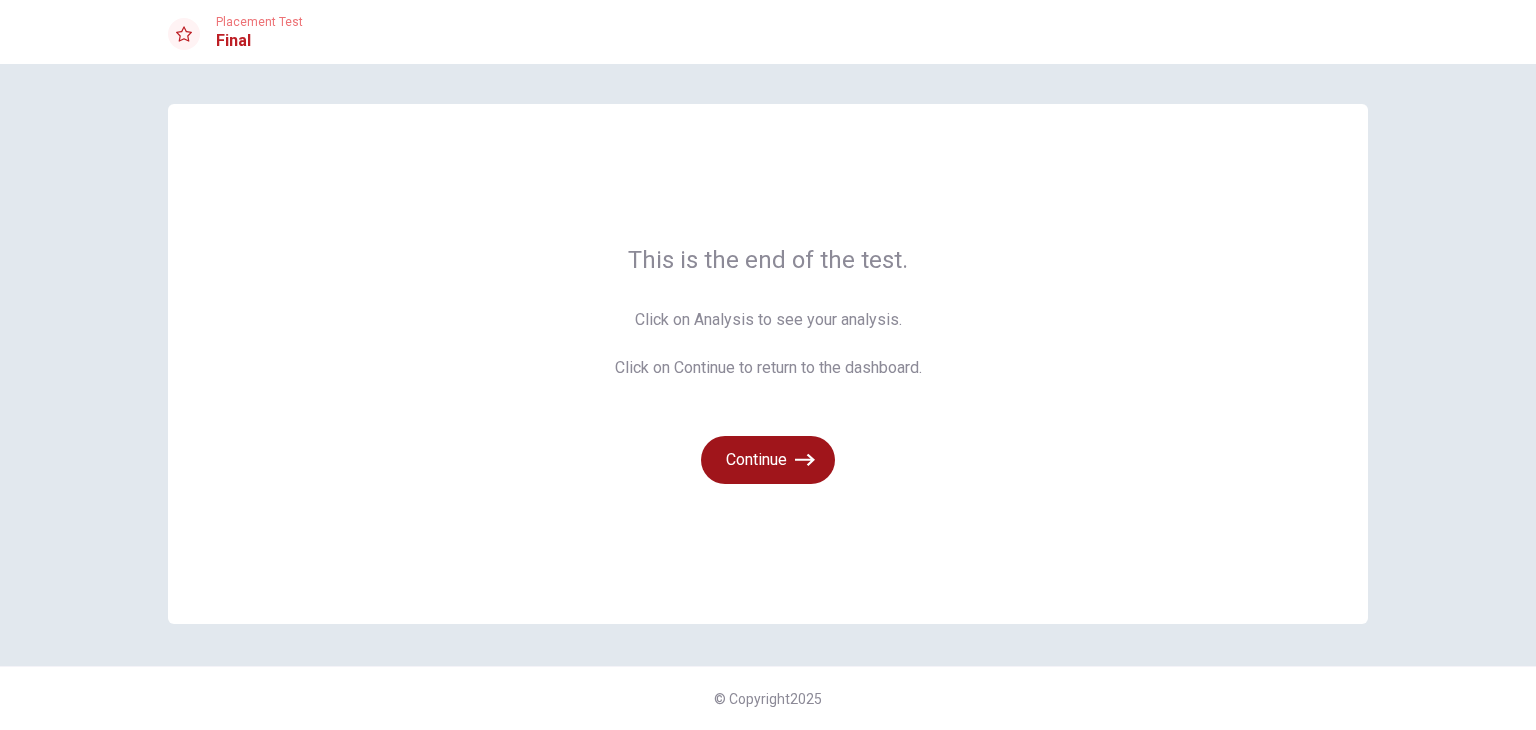 click 